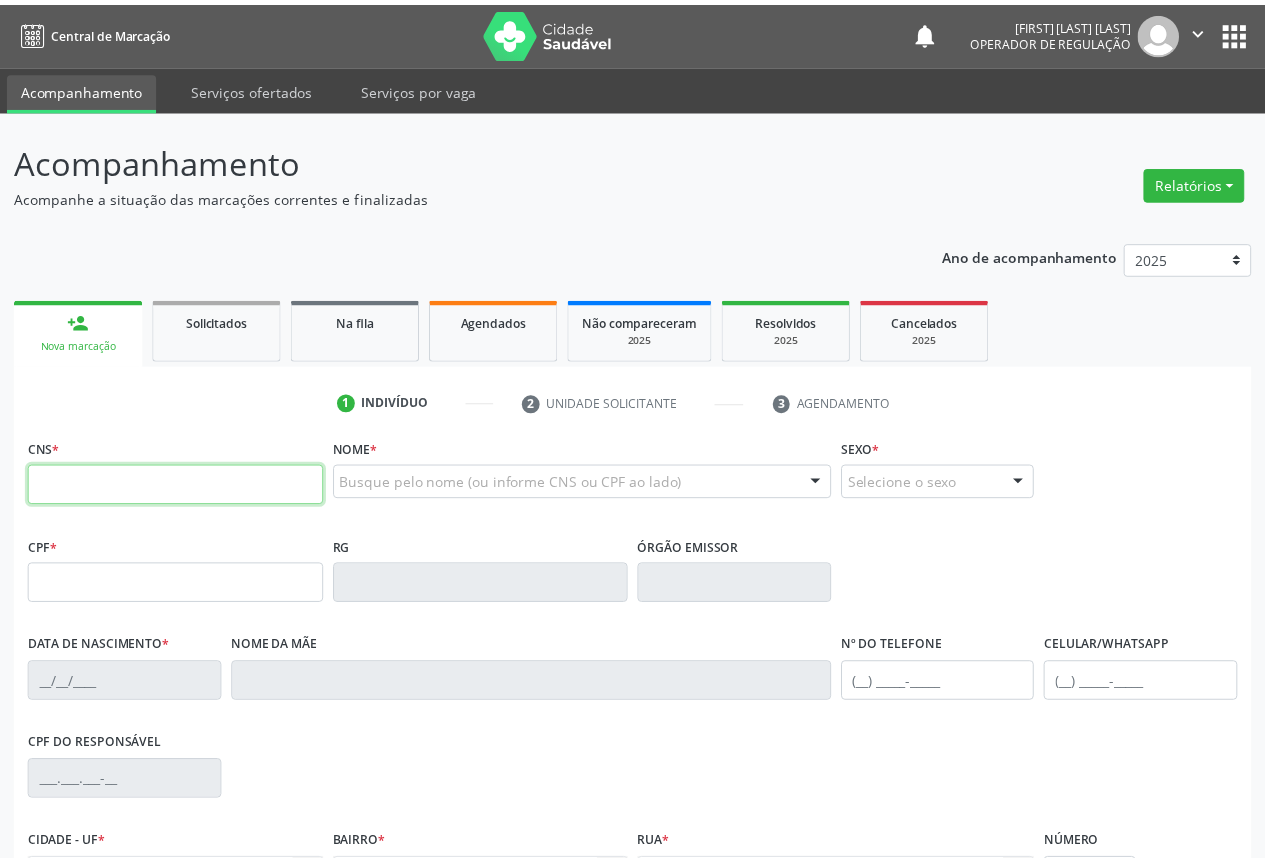 scroll, scrollTop: 0, scrollLeft: 0, axis: both 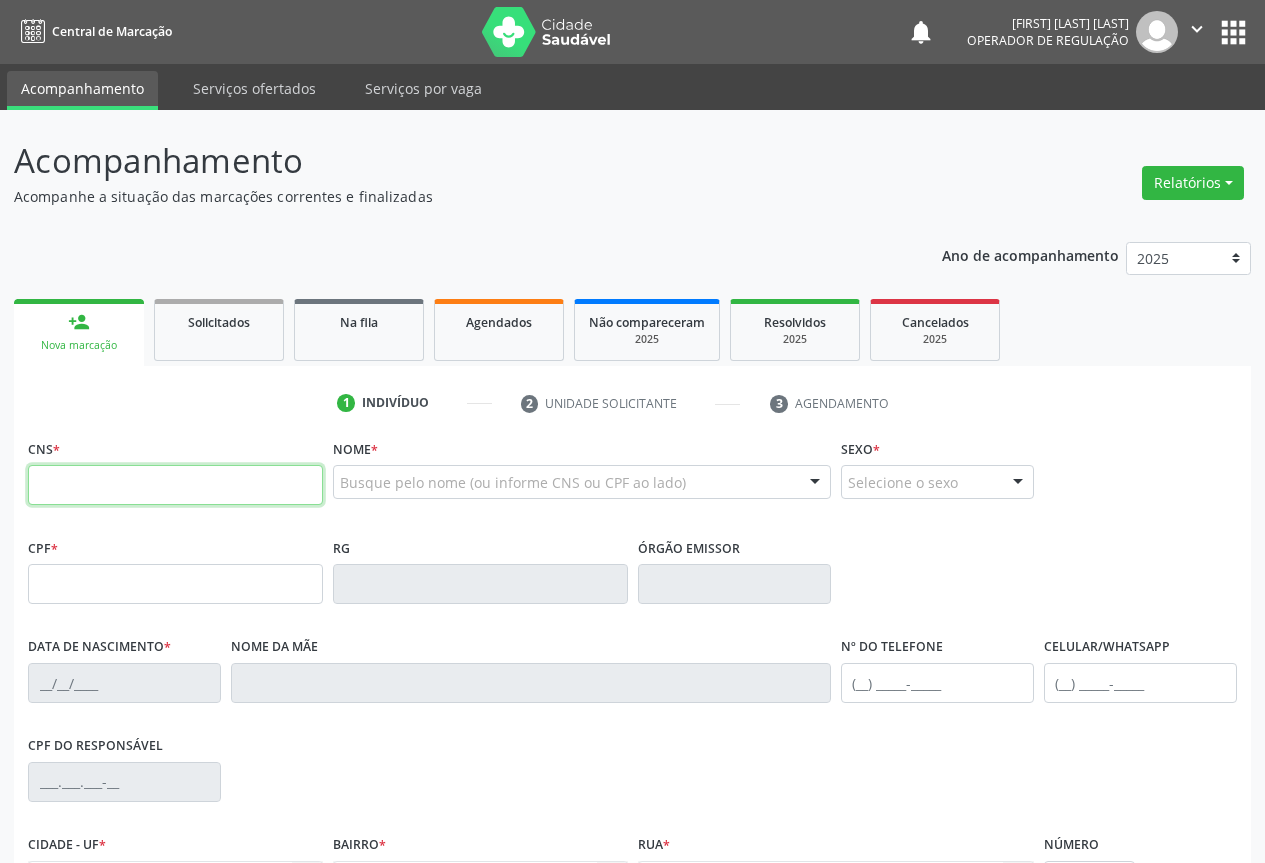 click at bounding box center (175, 485) 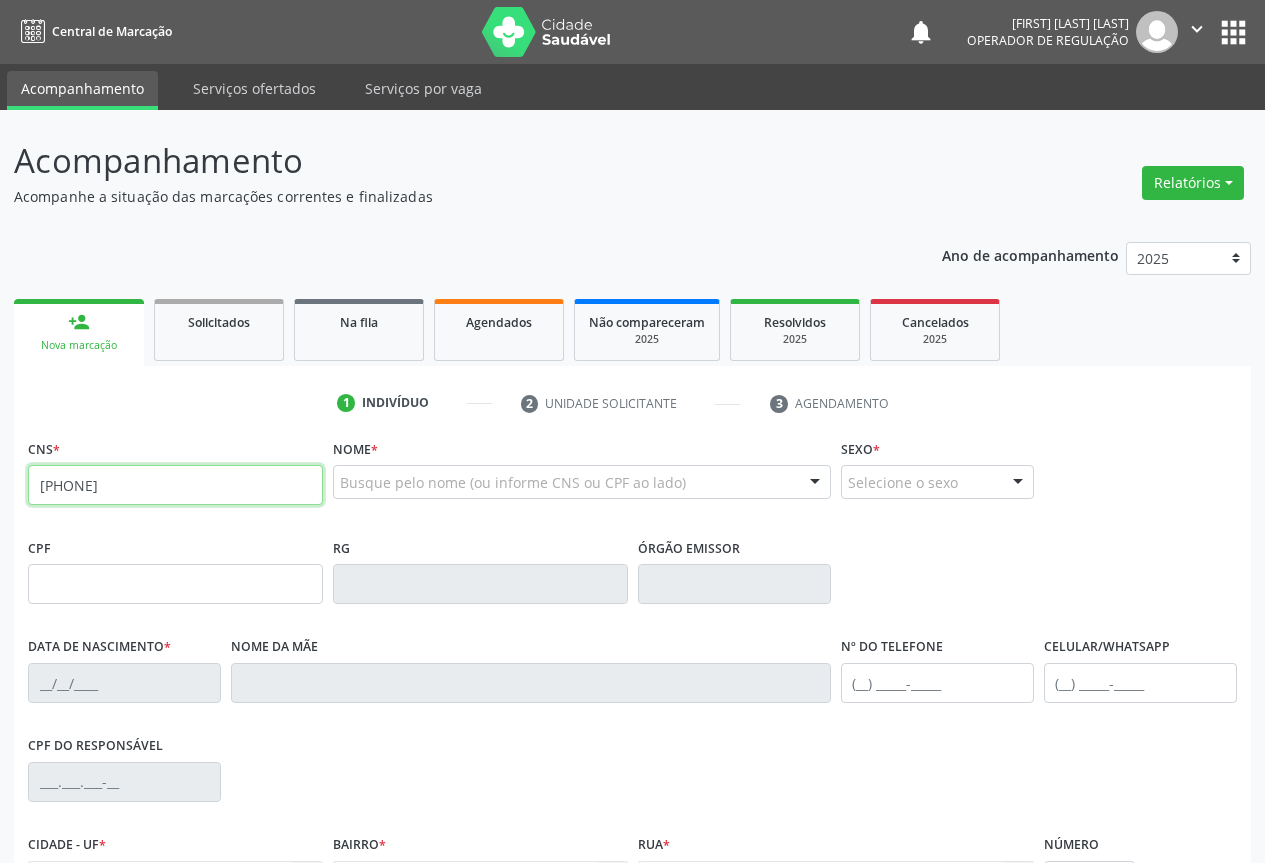 type on "[PHONE]" 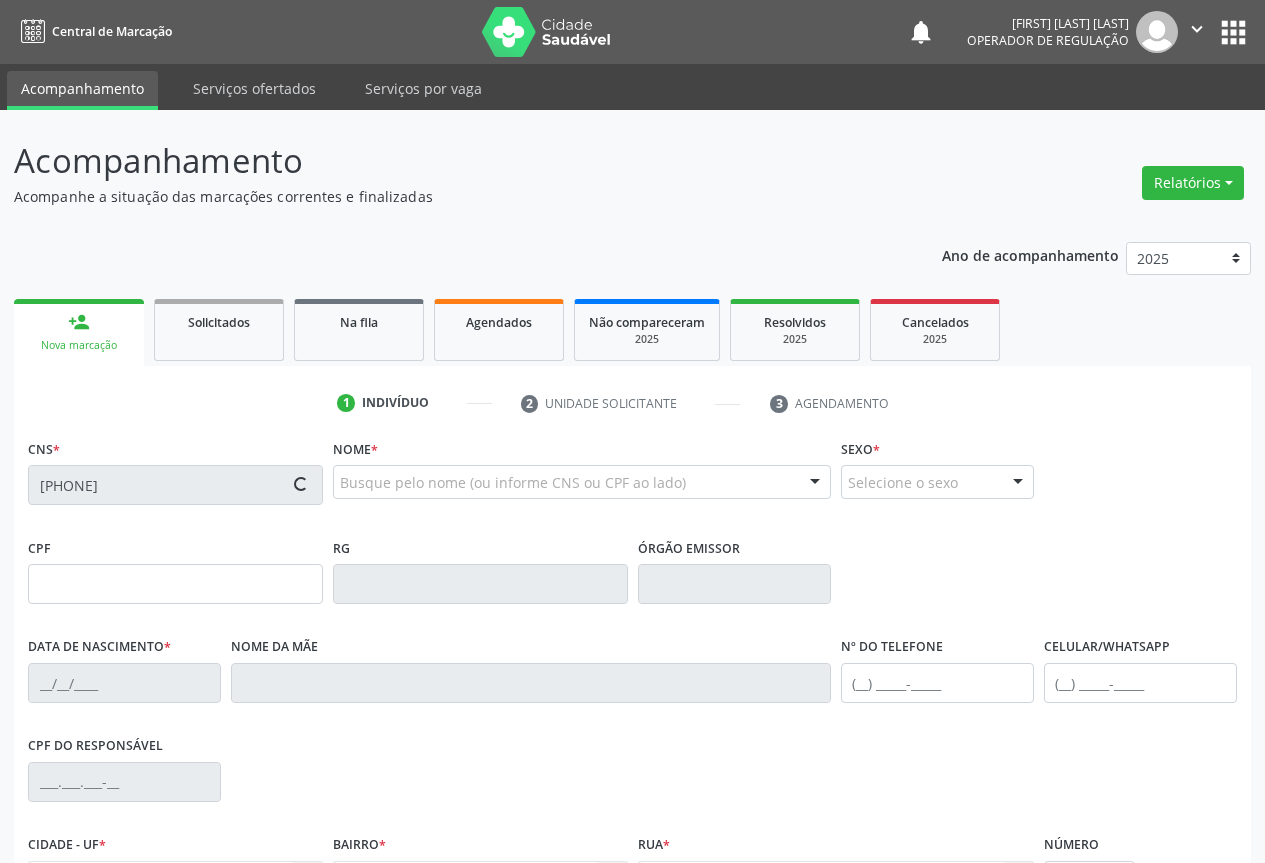 scroll, scrollTop: 221, scrollLeft: 0, axis: vertical 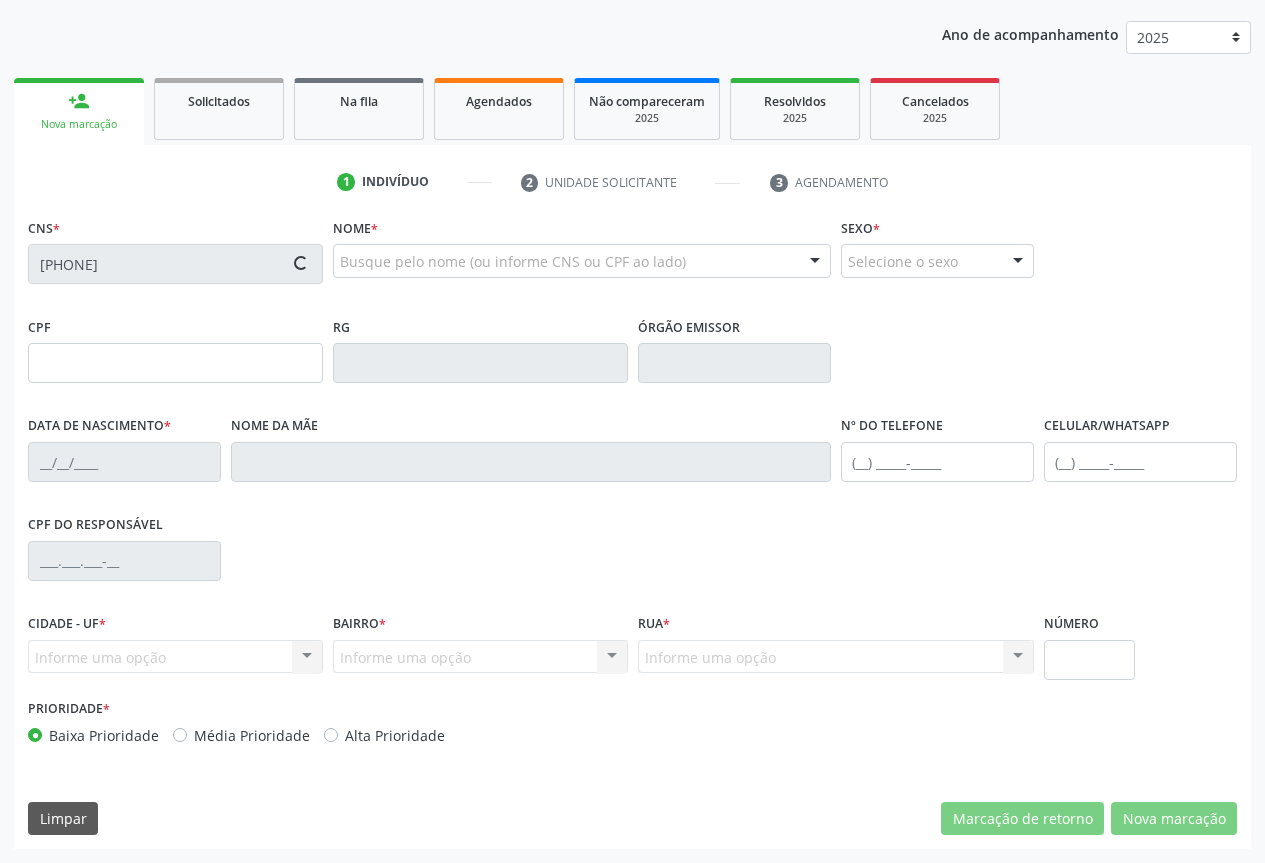 type on "[PHONE]" 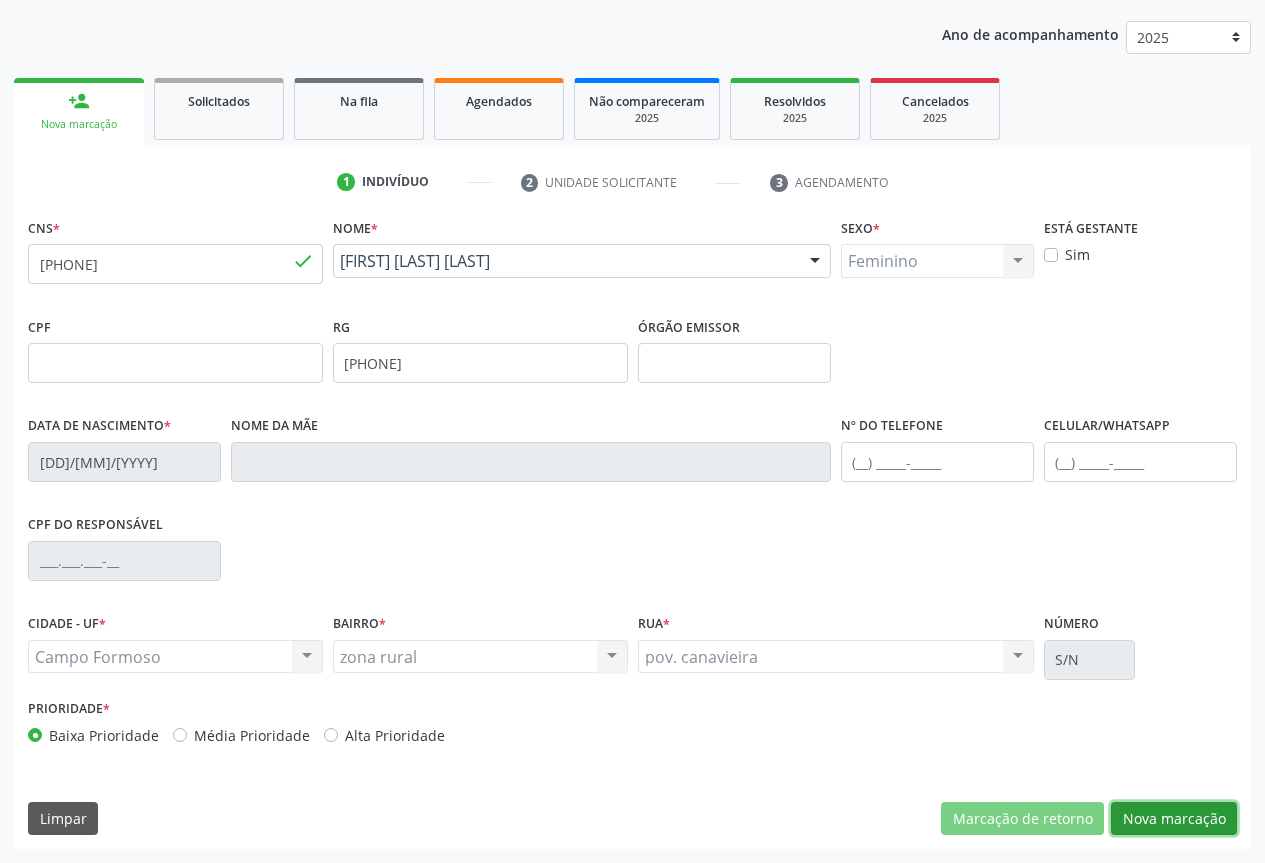 click on "Nova marcação" at bounding box center (1174, 819) 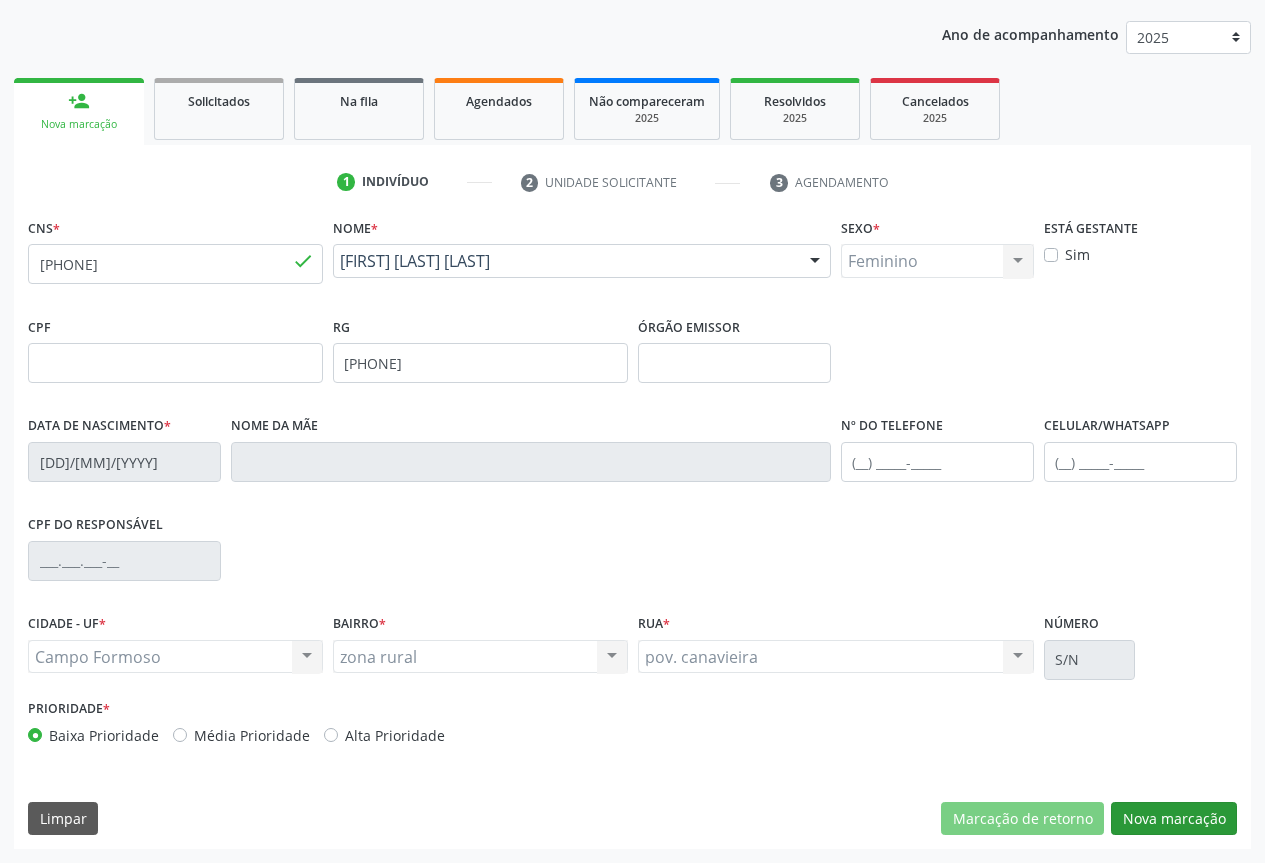 scroll, scrollTop: 43, scrollLeft: 0, axis: vertical 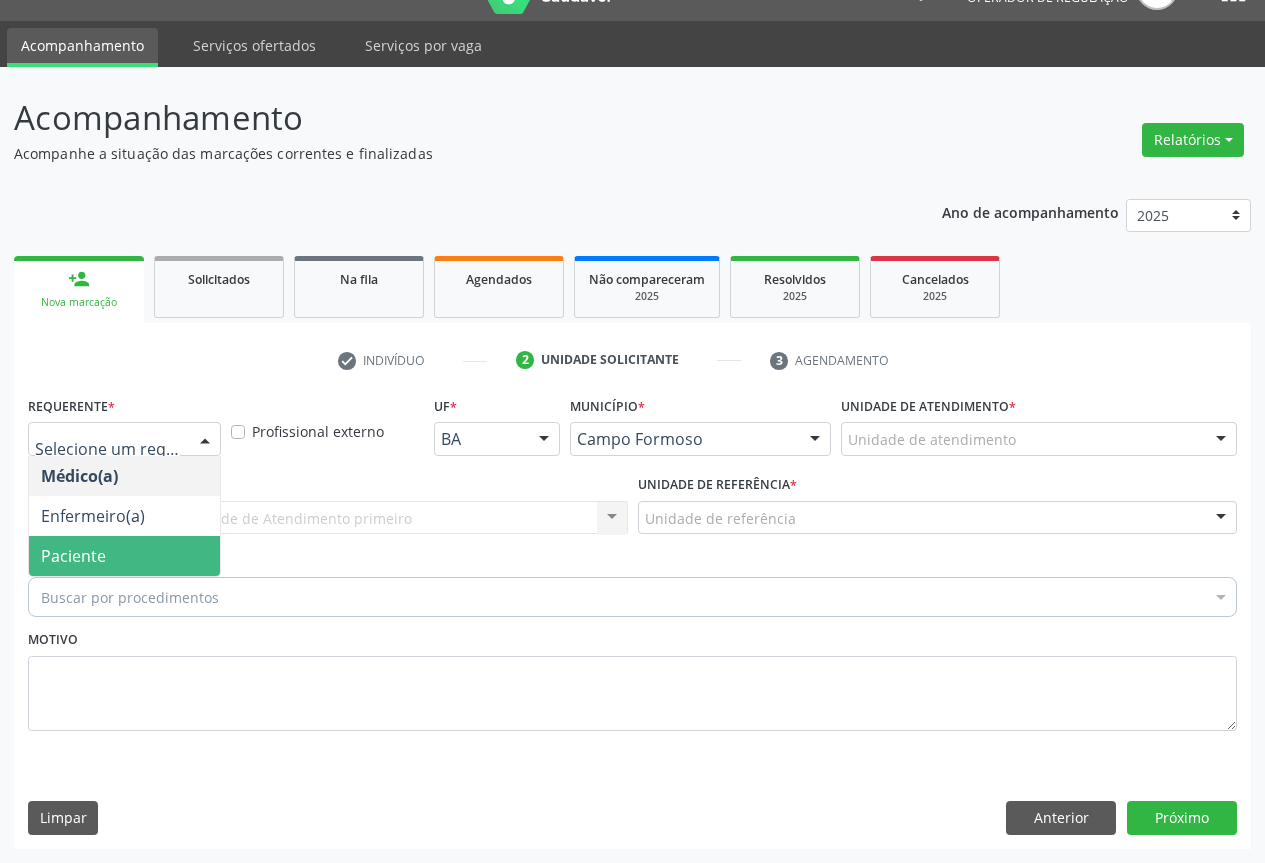 click on "Paciente" at bounding box center (73, 556) 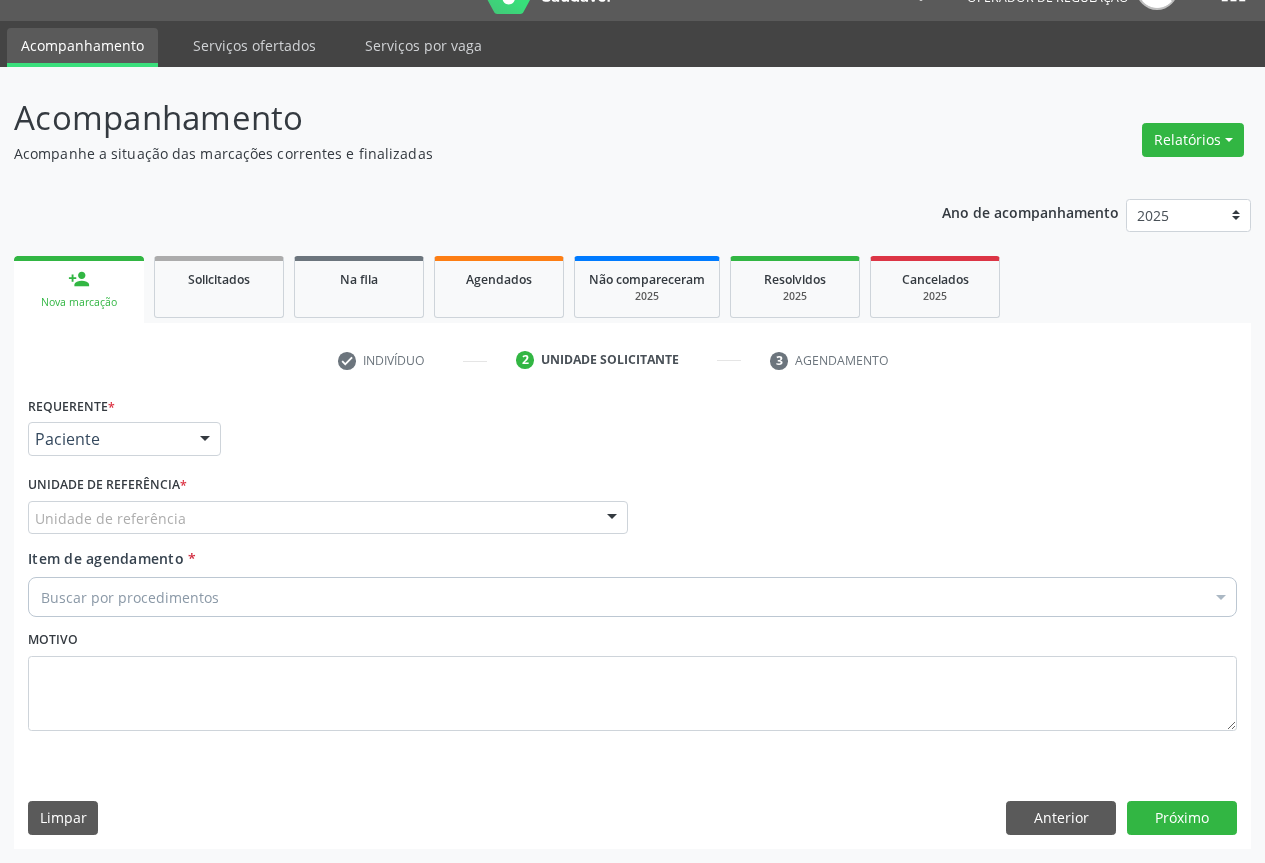 click on "Unidade de referência" at bounding box center [328, 518] 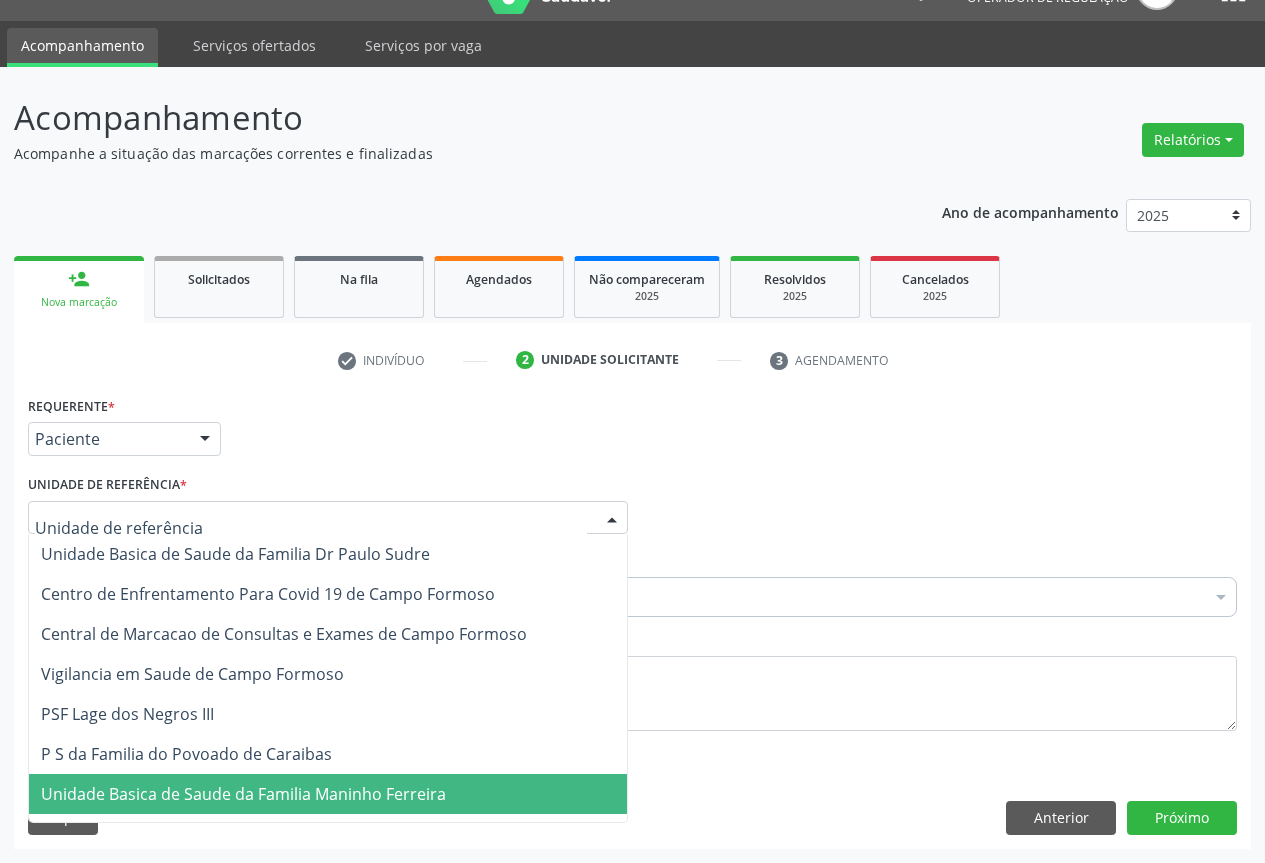 click on "Unidade Basica de Saude da Familia Maninho Ferreira" at bounding box center (243, 794) 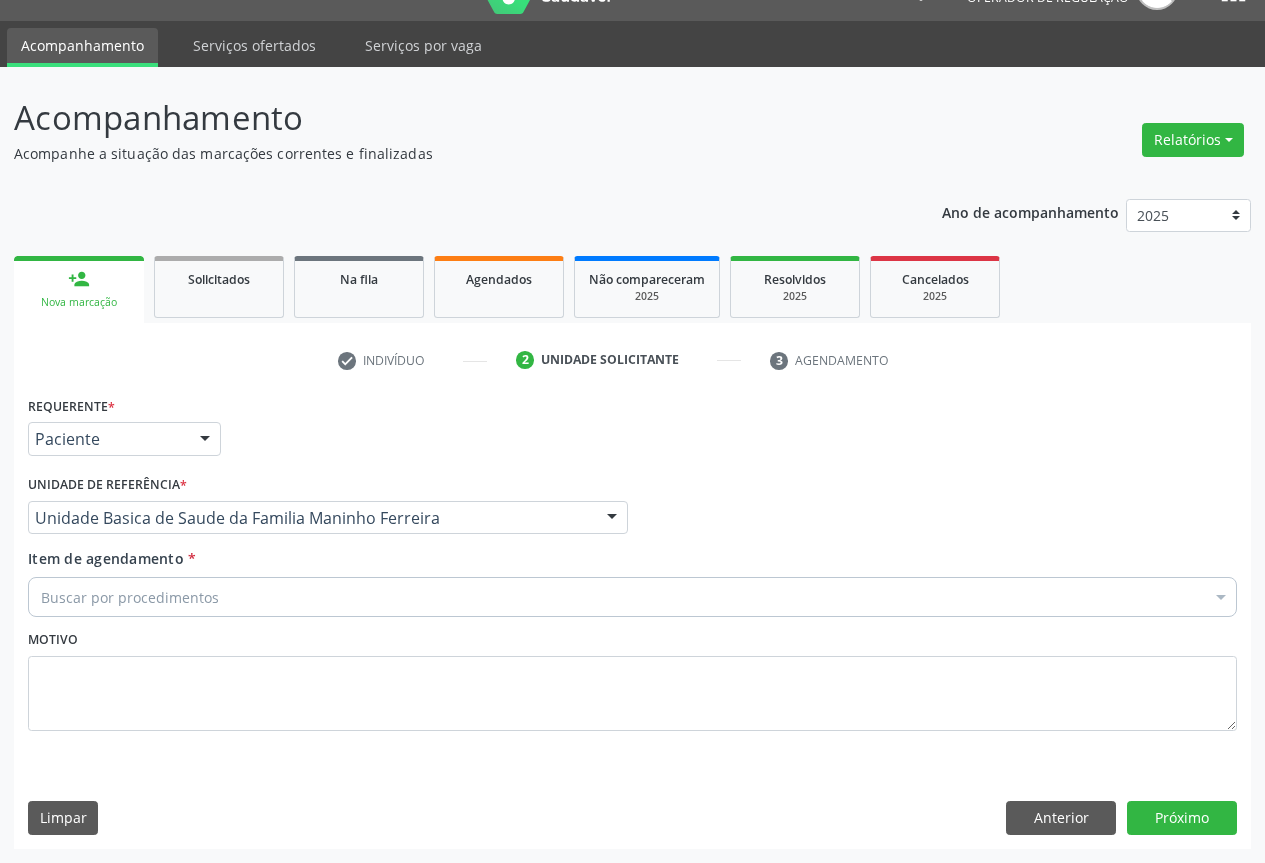 click on "Buscar por procedimentos" at bounding box center (632, 597) 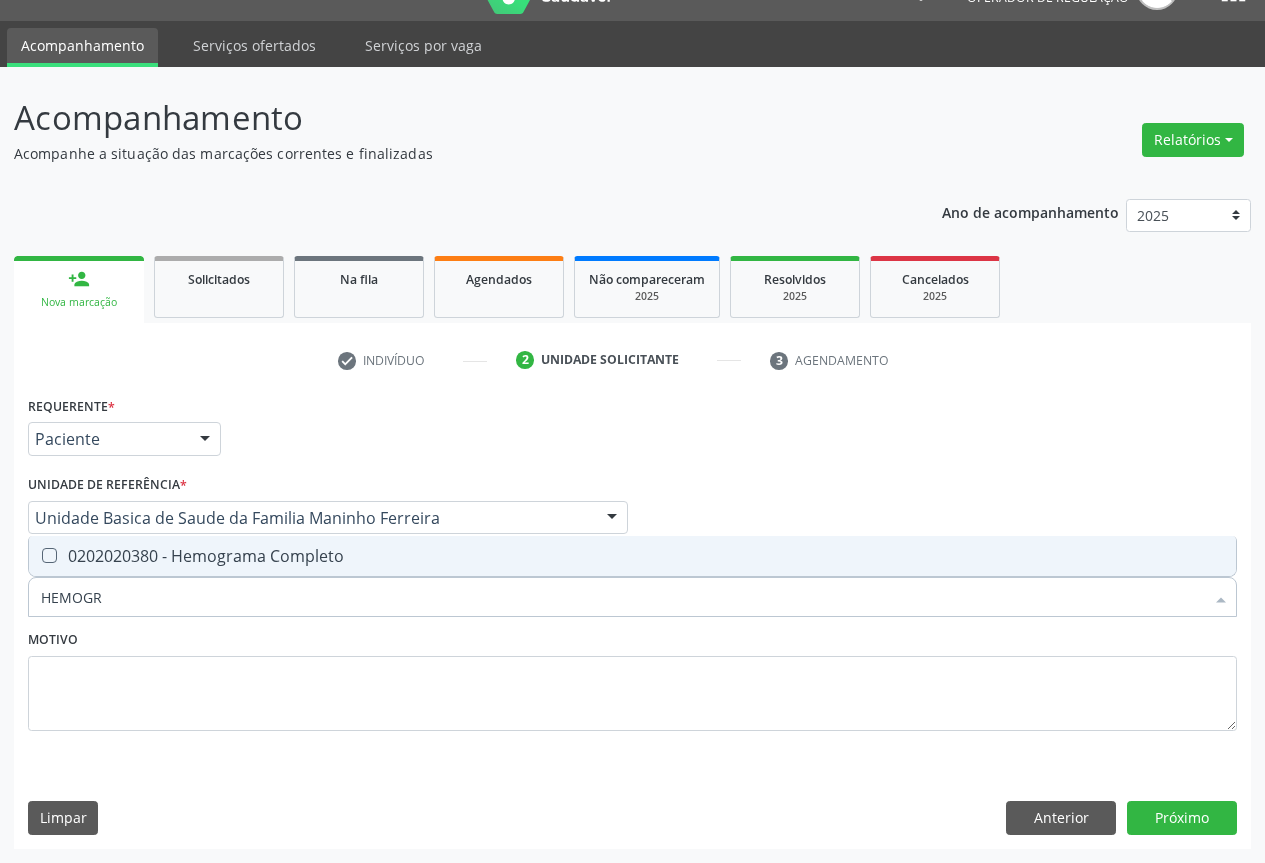 type on "HEMOGRA" 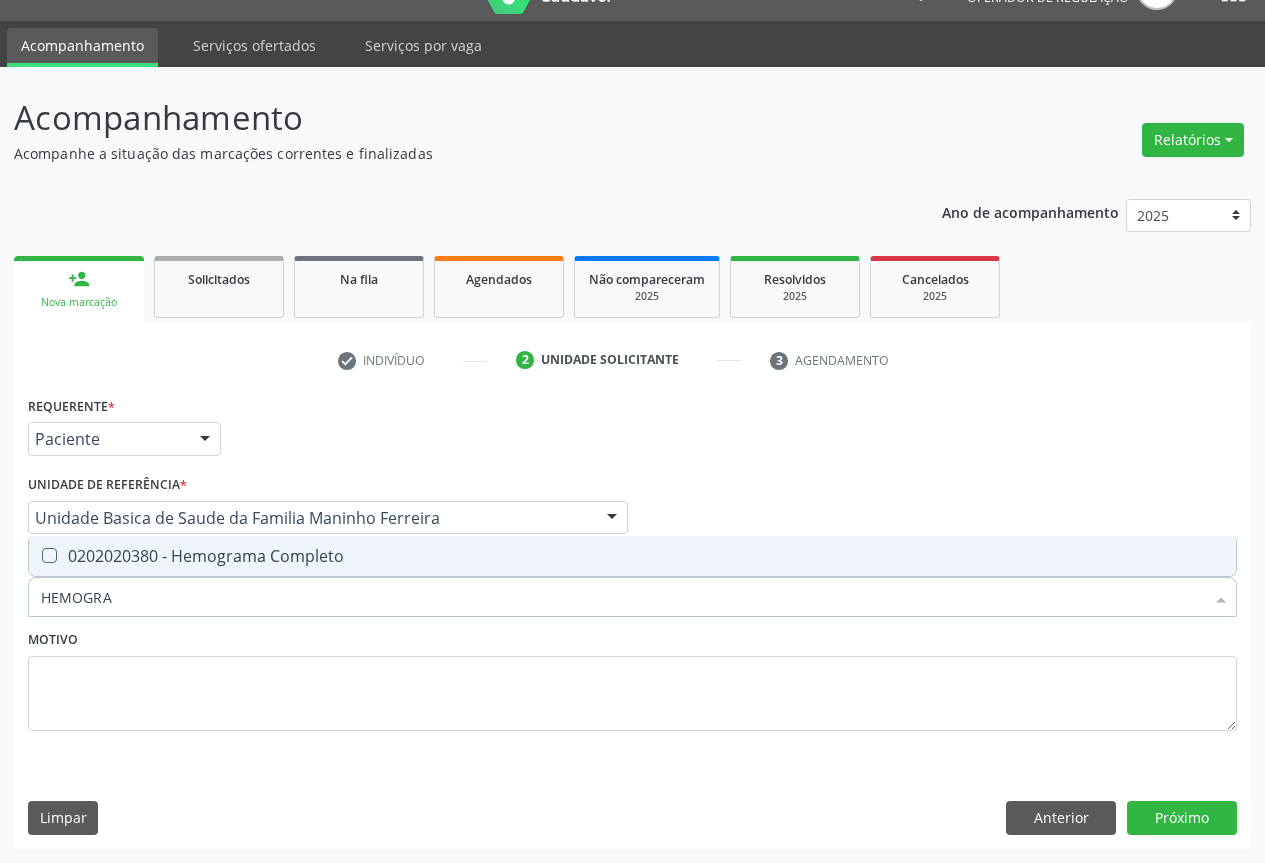 click on "0202020380 - Hemograma Completo" at bounding box center (632, 556) 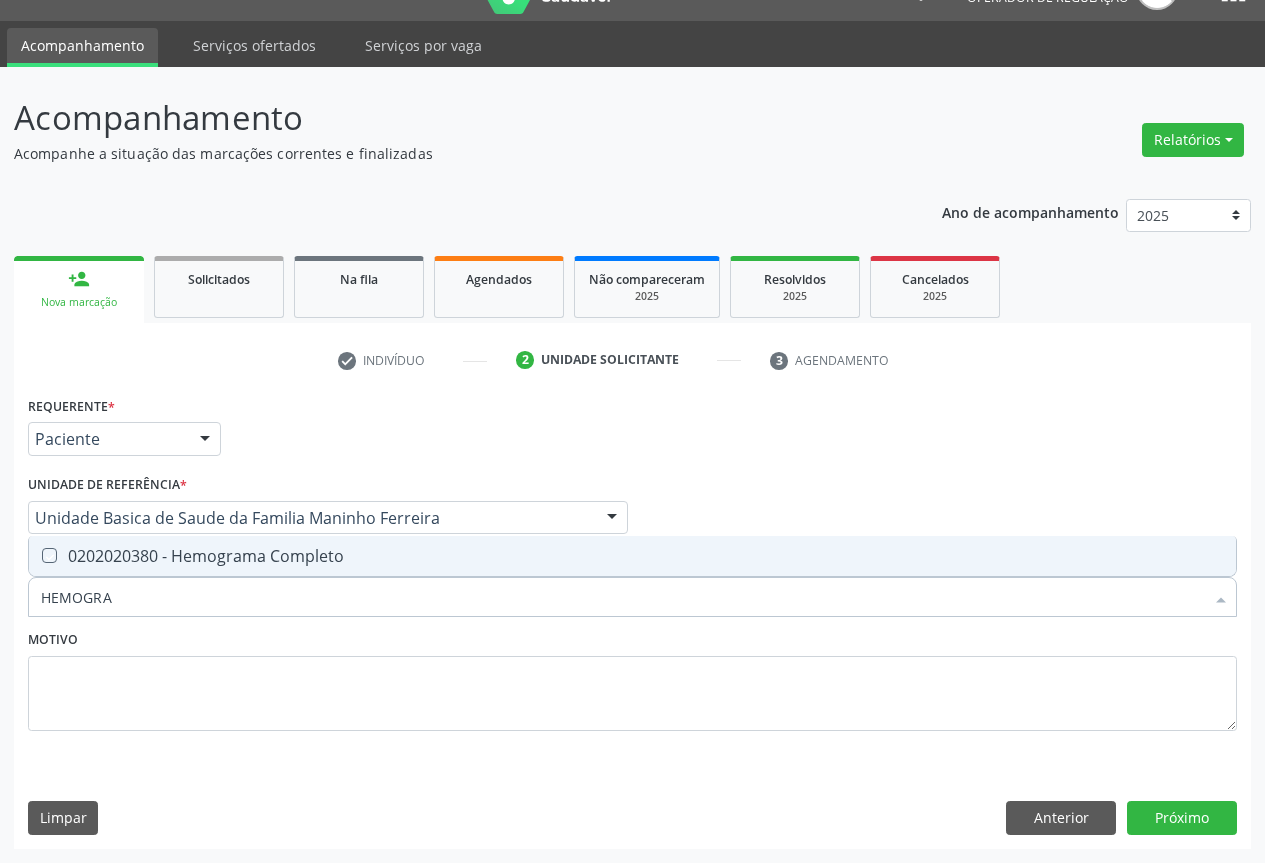 checkbox on "true" 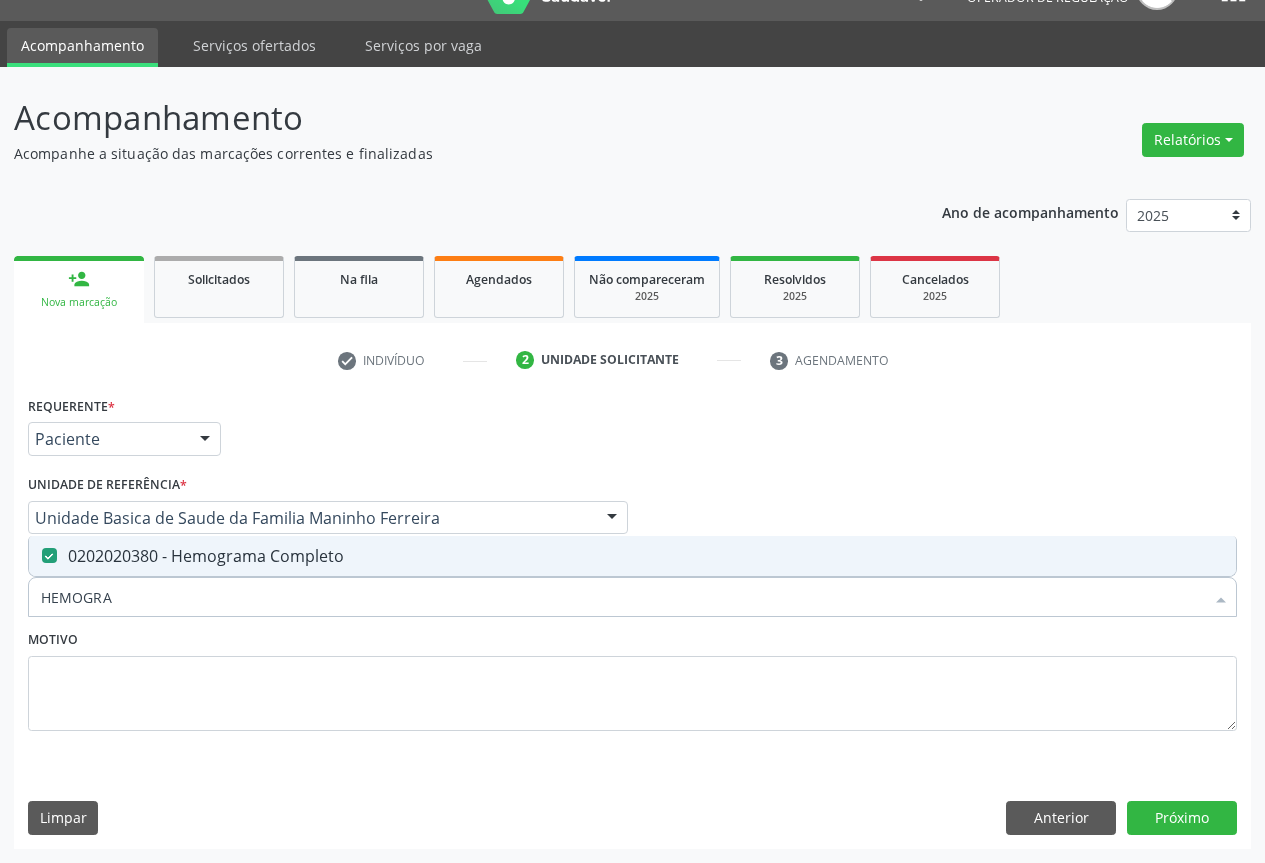 type on "HEMOGRA" 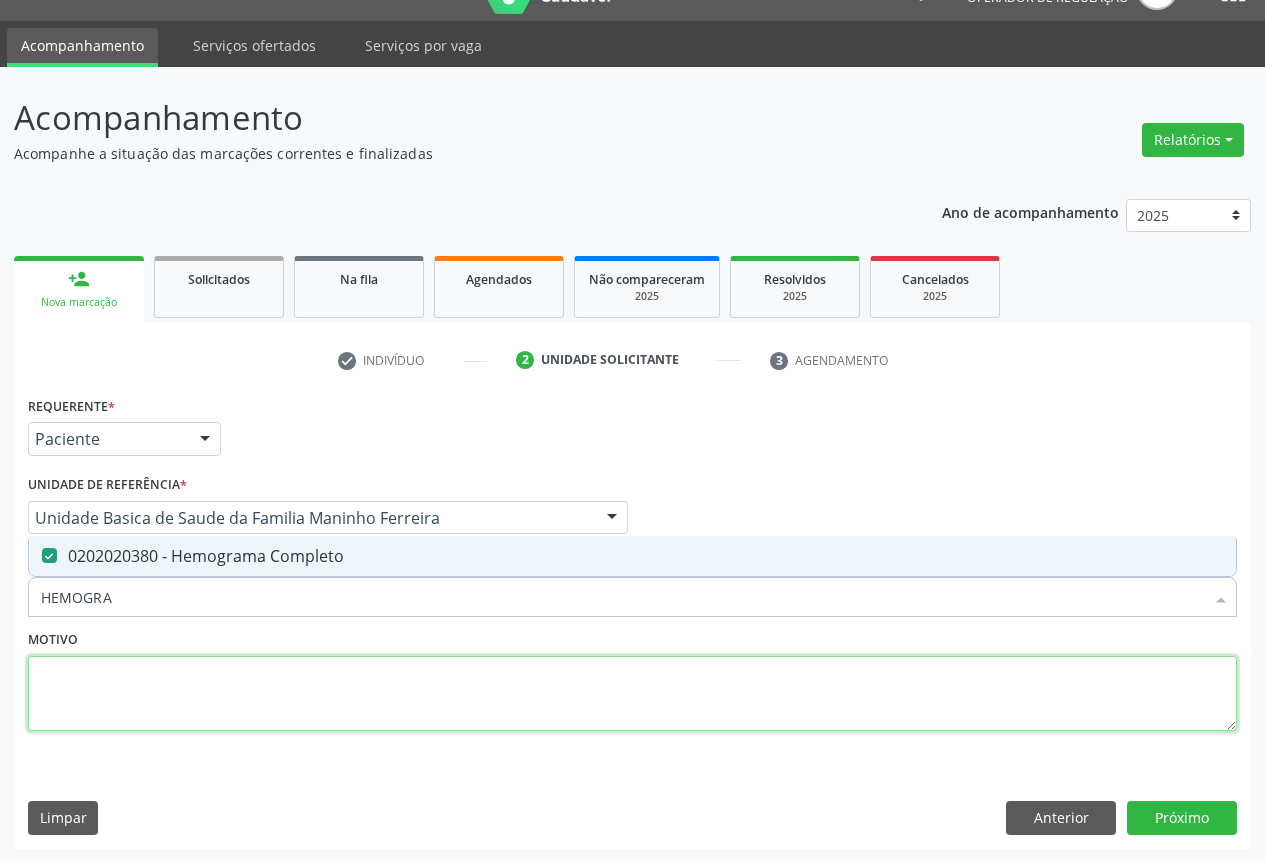 click at bounding box center (632, 694) 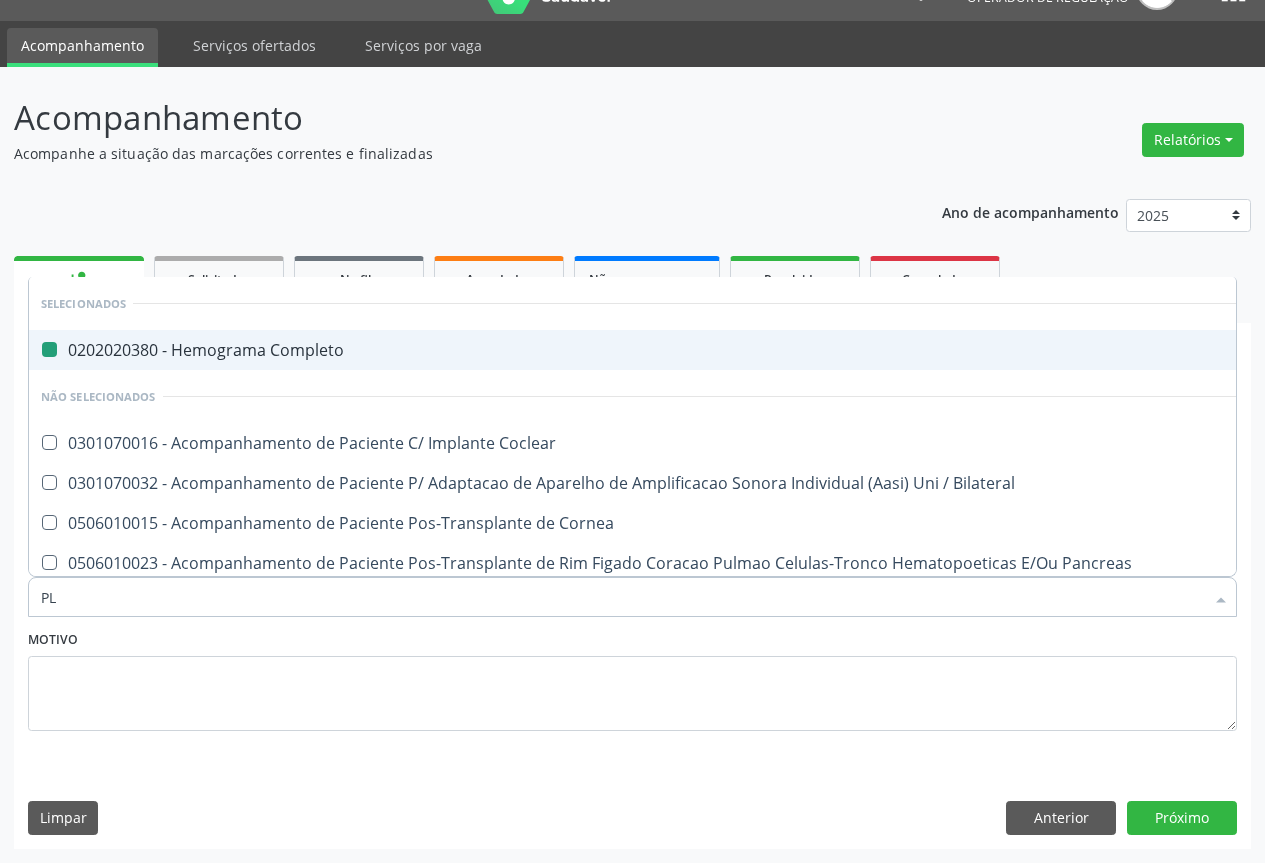 type on "PLA" 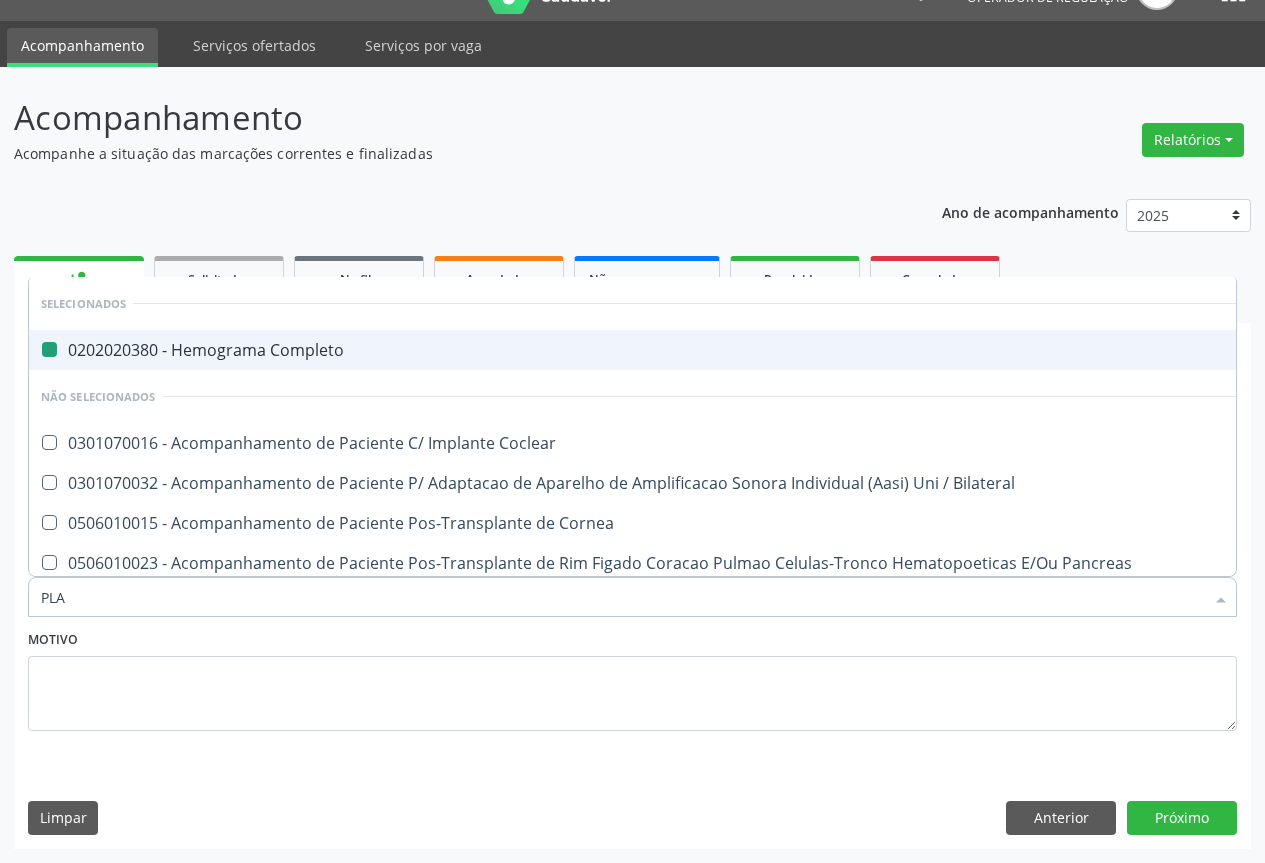 checkbox on "false" 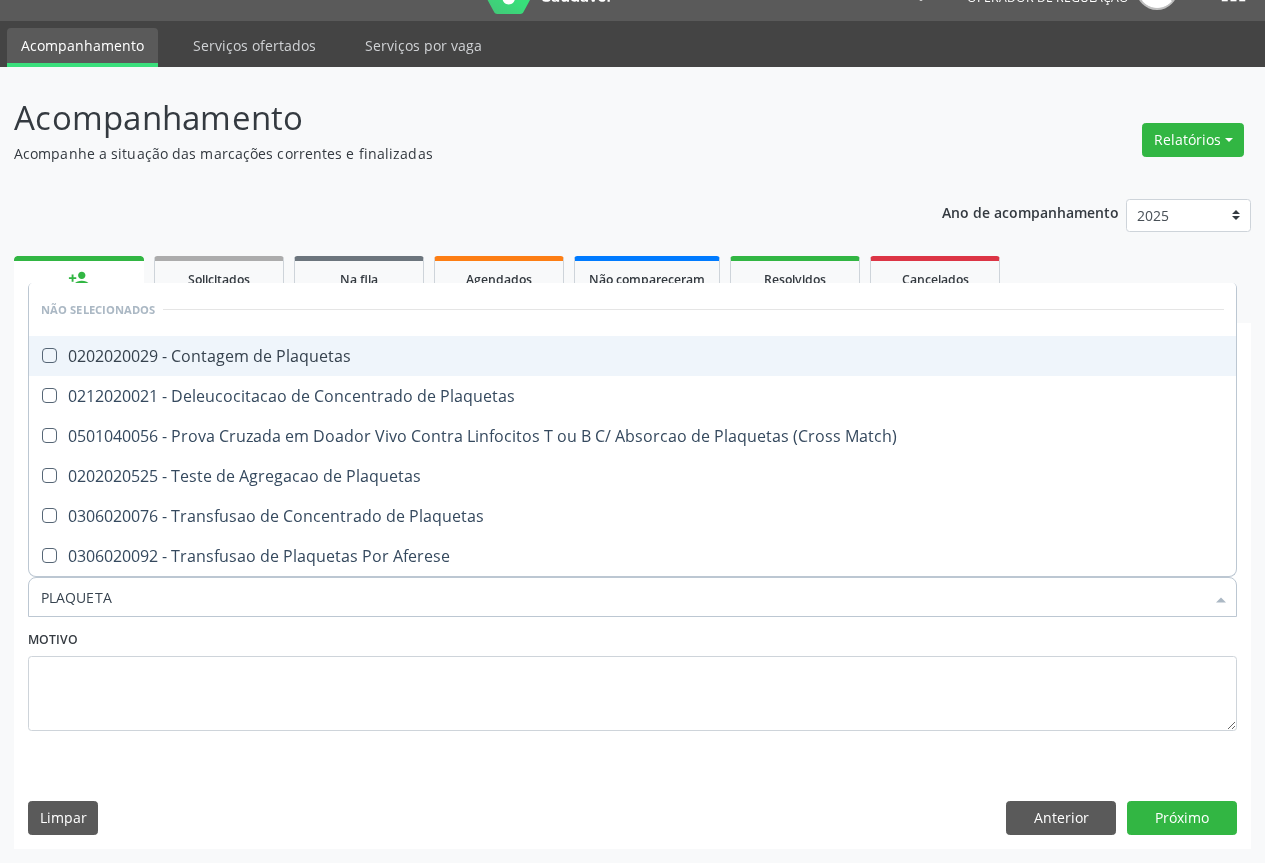 type on "PLAQUETAS" 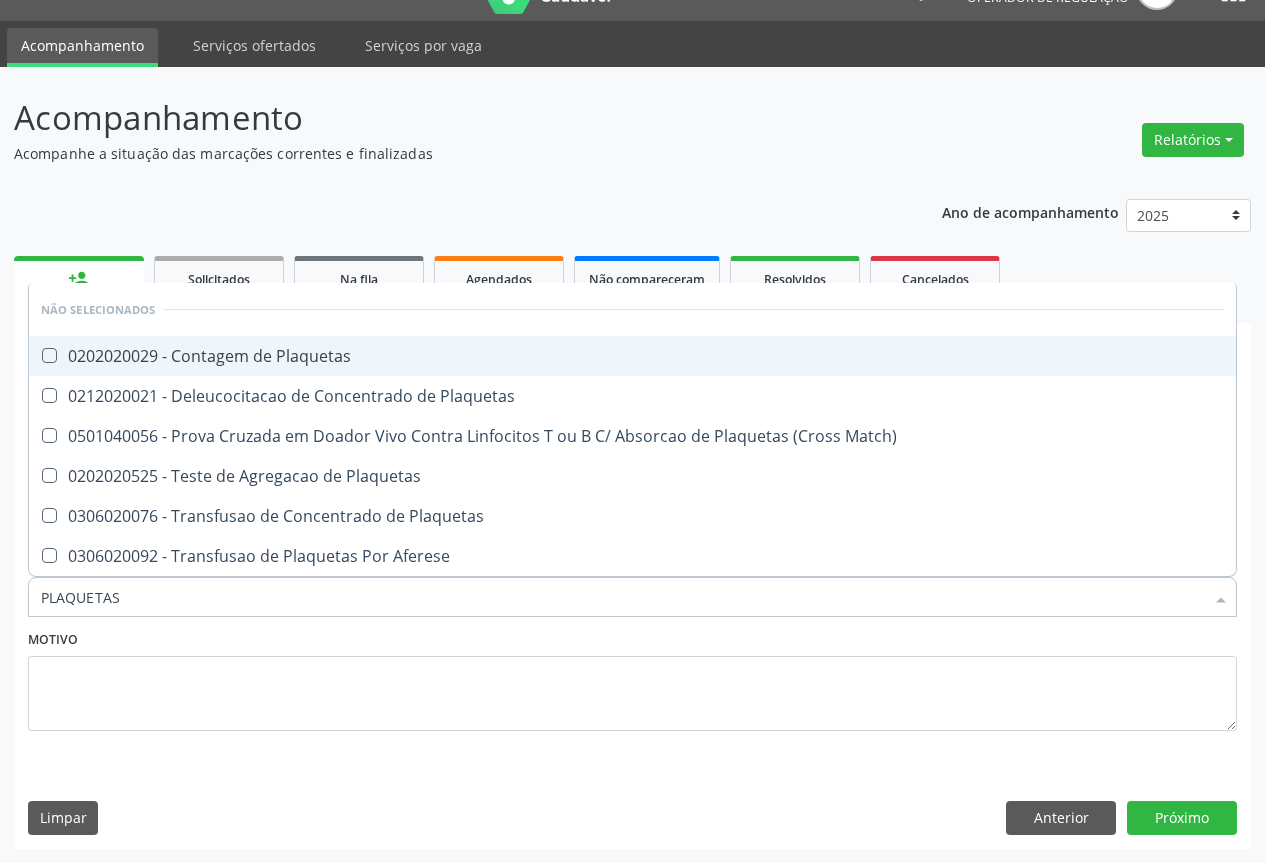 click on "0202020029 - Contagem de Plaquetas" at bounding box center [632, 356] 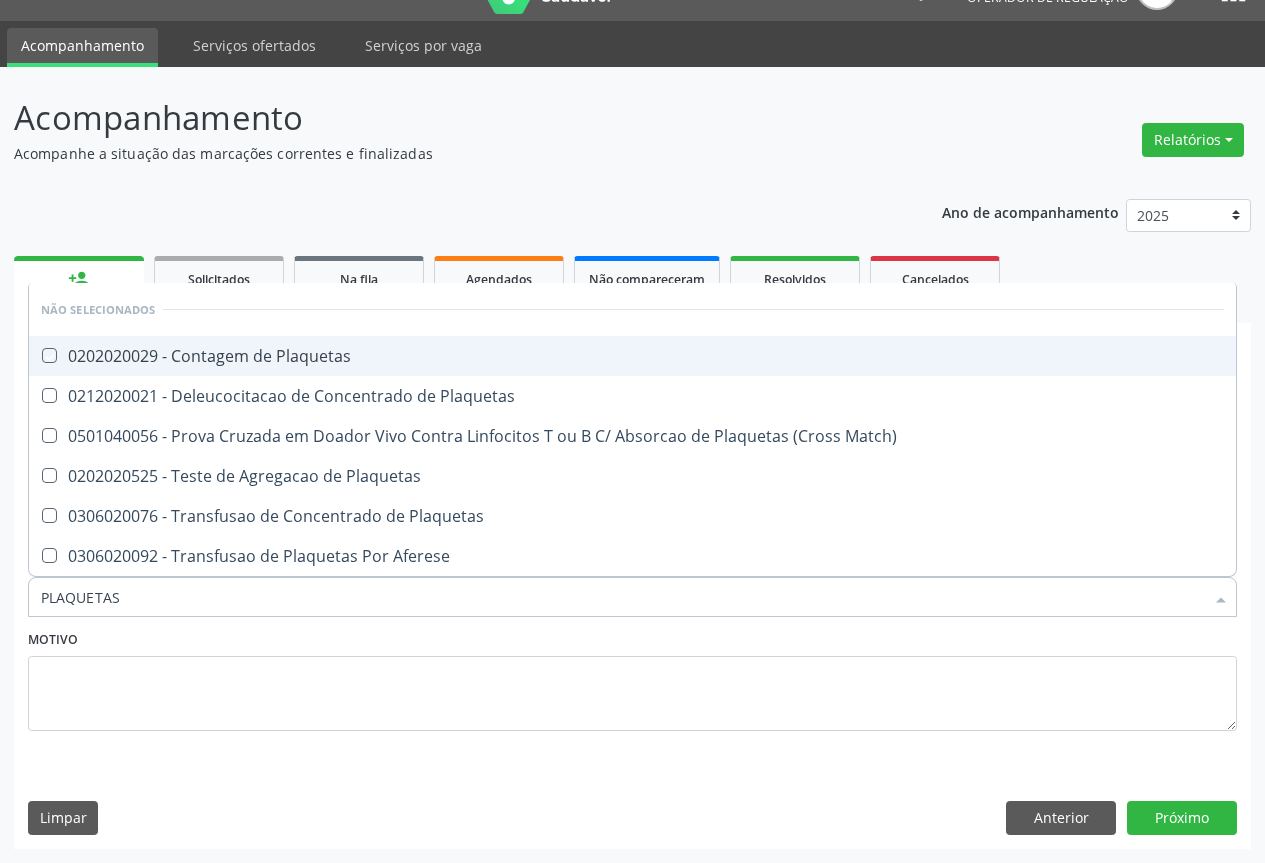 checkbox on "true" 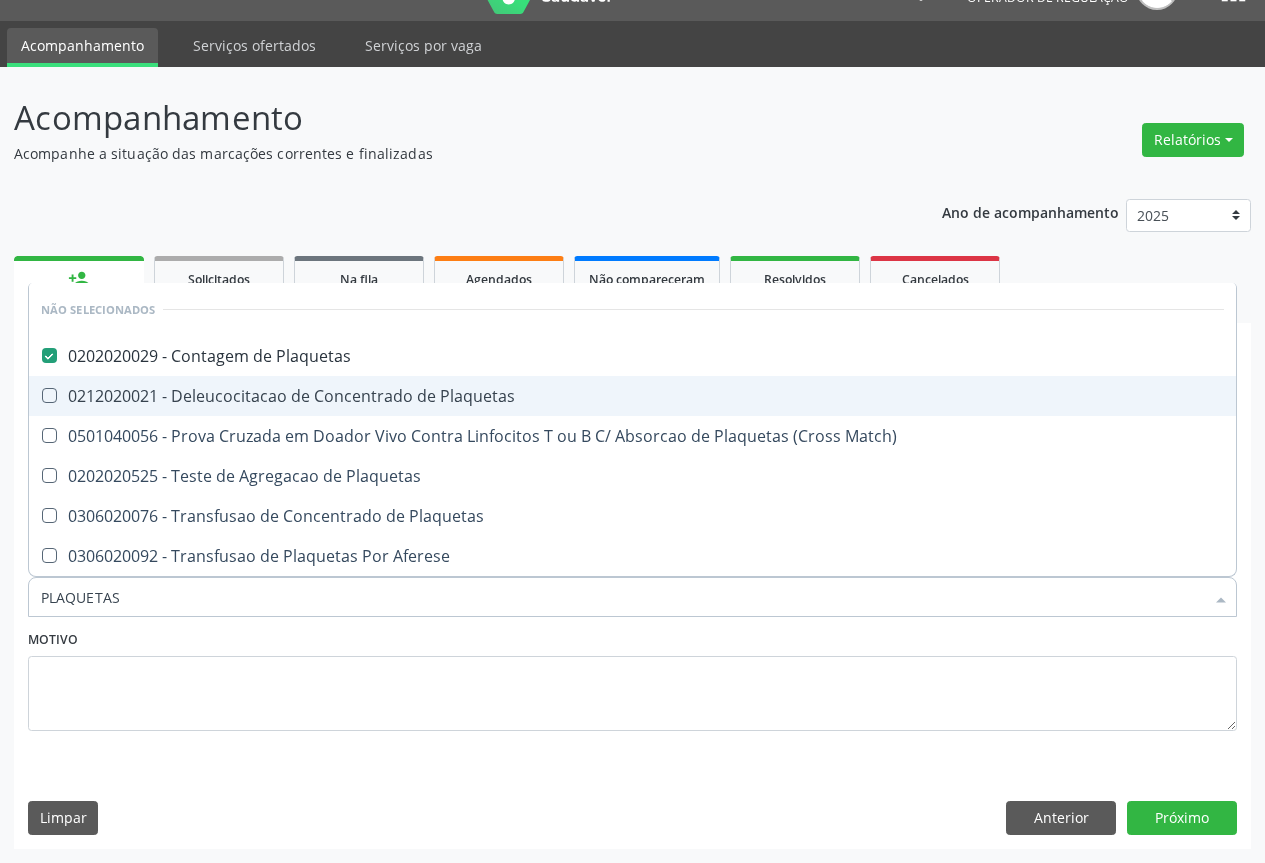 type on "PLAQUETAS" 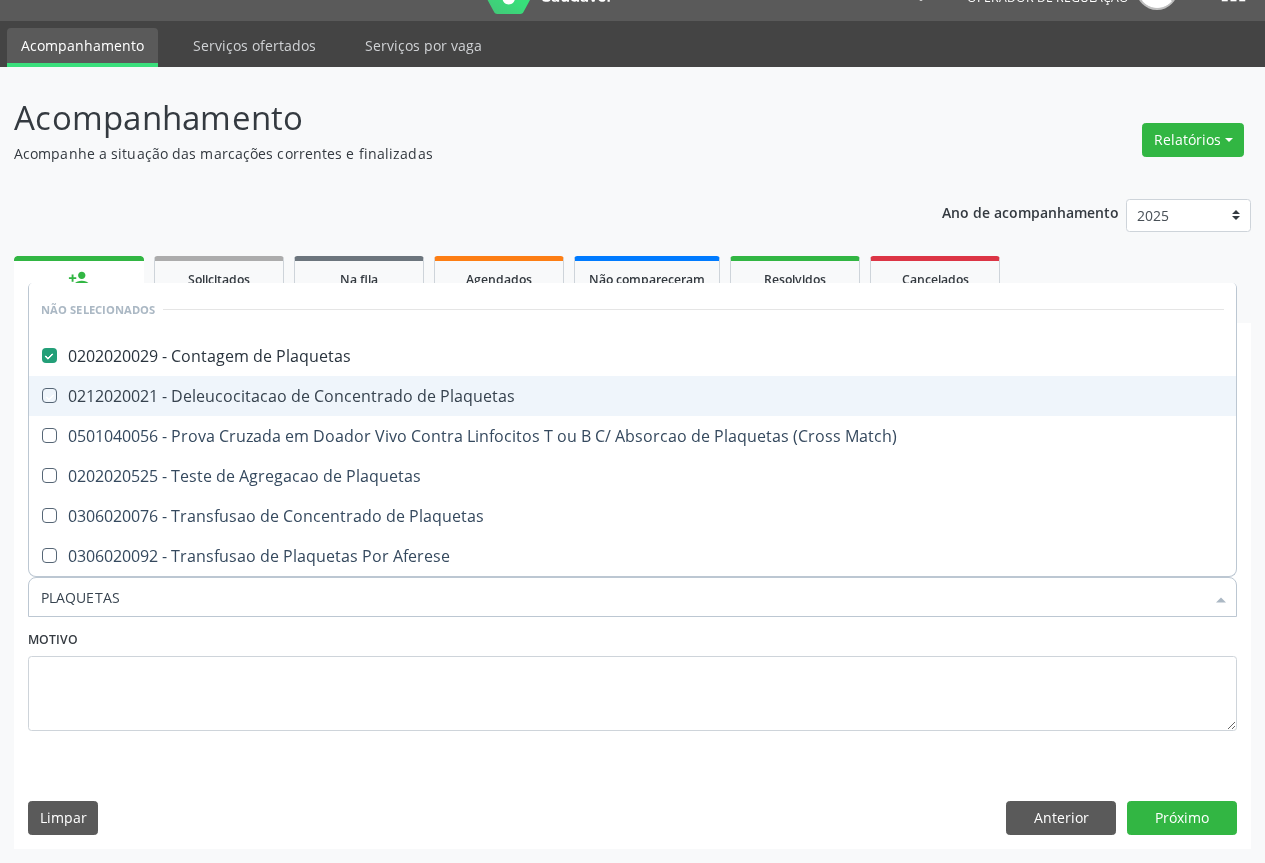 click on "Motivo" at bounding box center (632, 678) 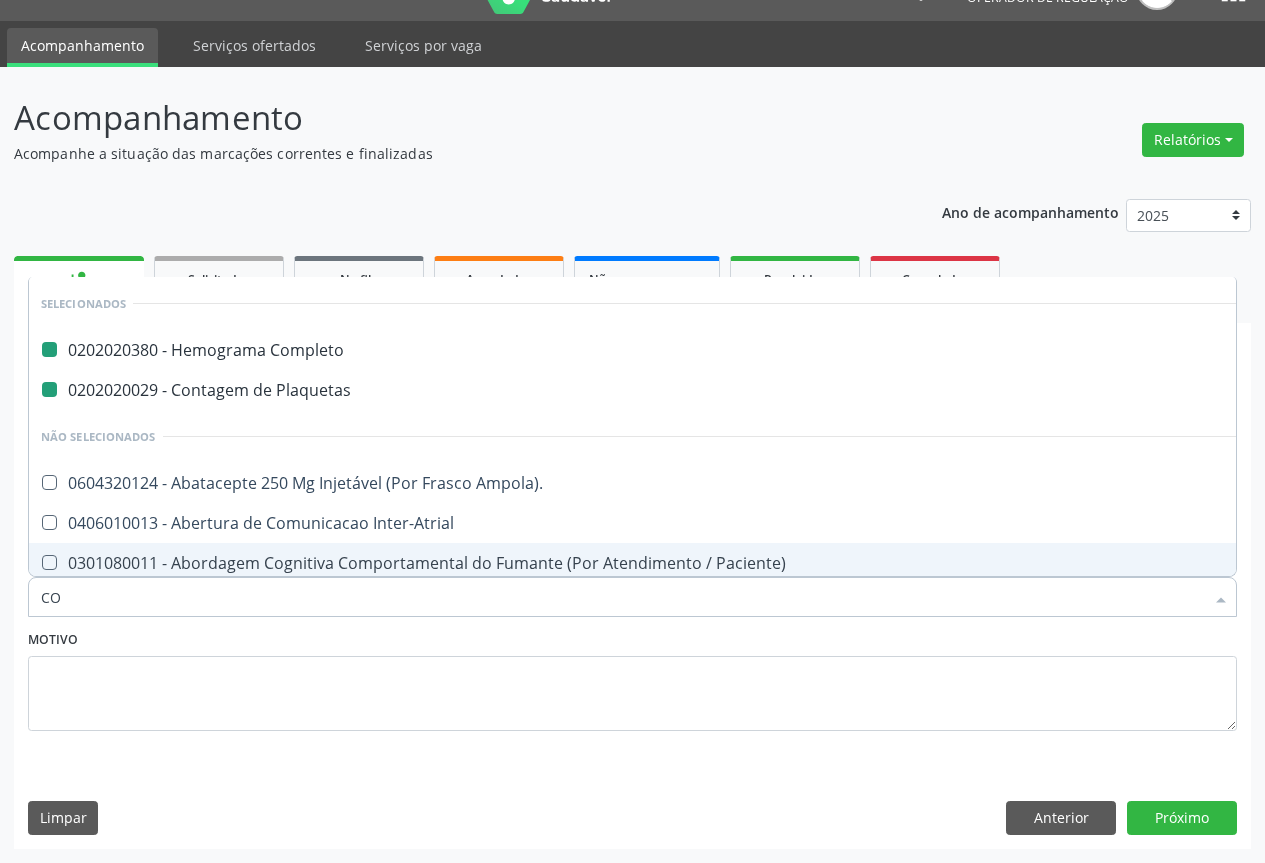 type on "COL" 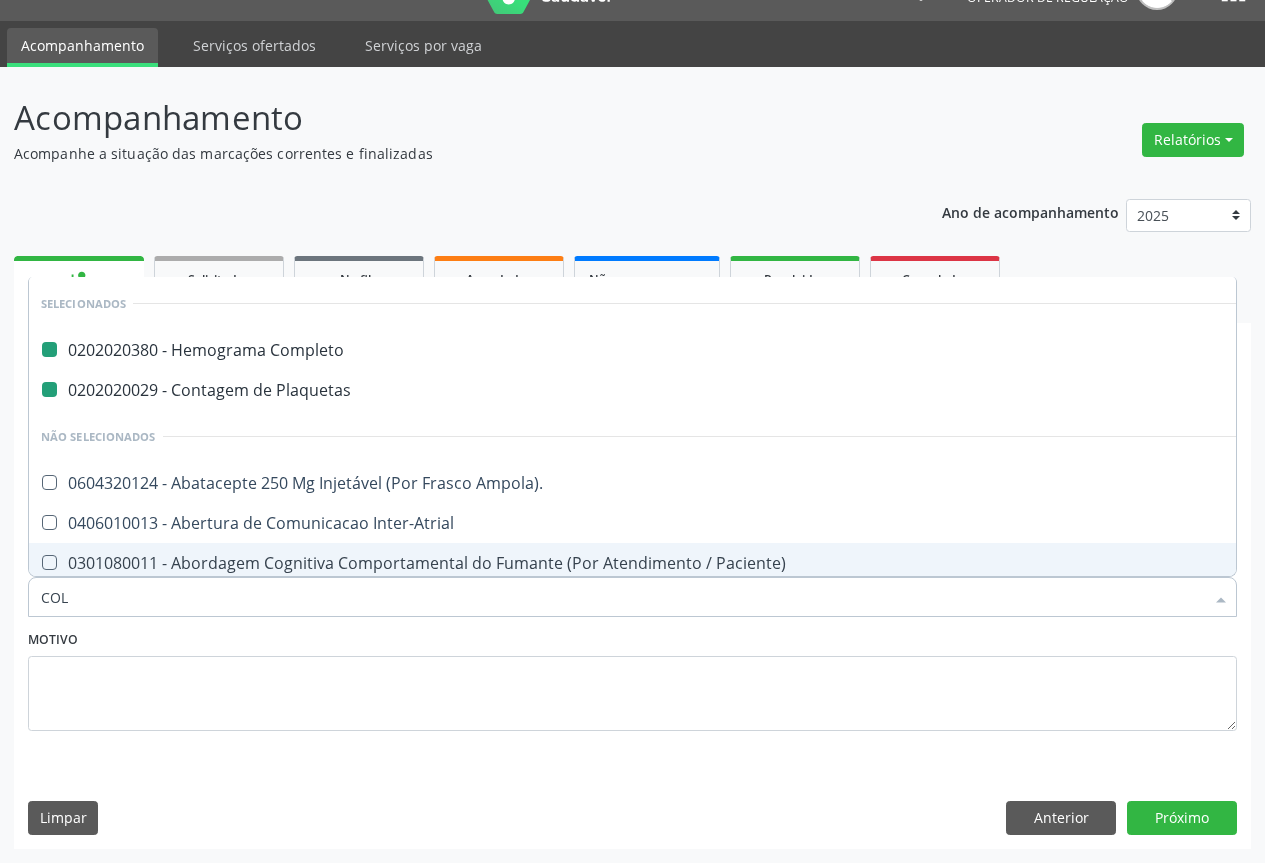 checkbox on "false" 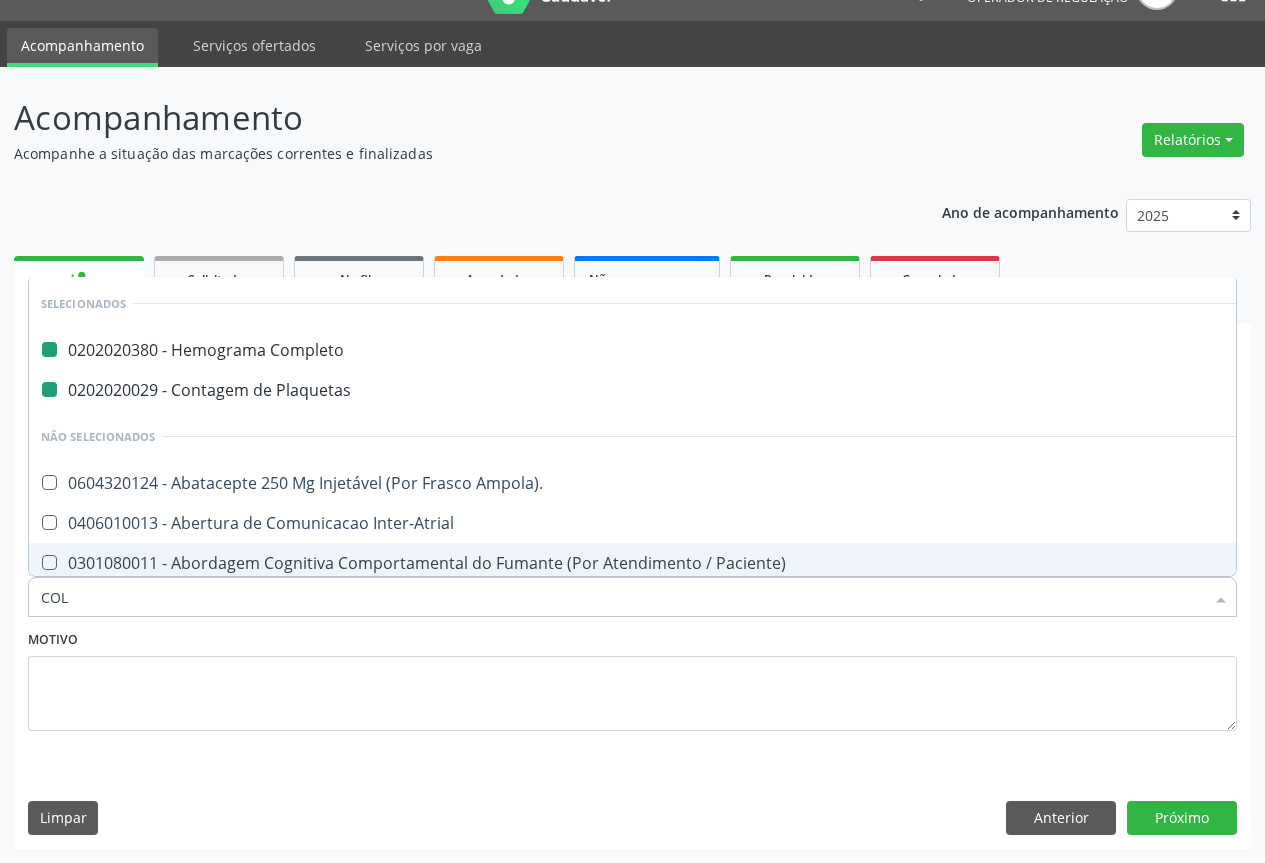 checkbox on "false" 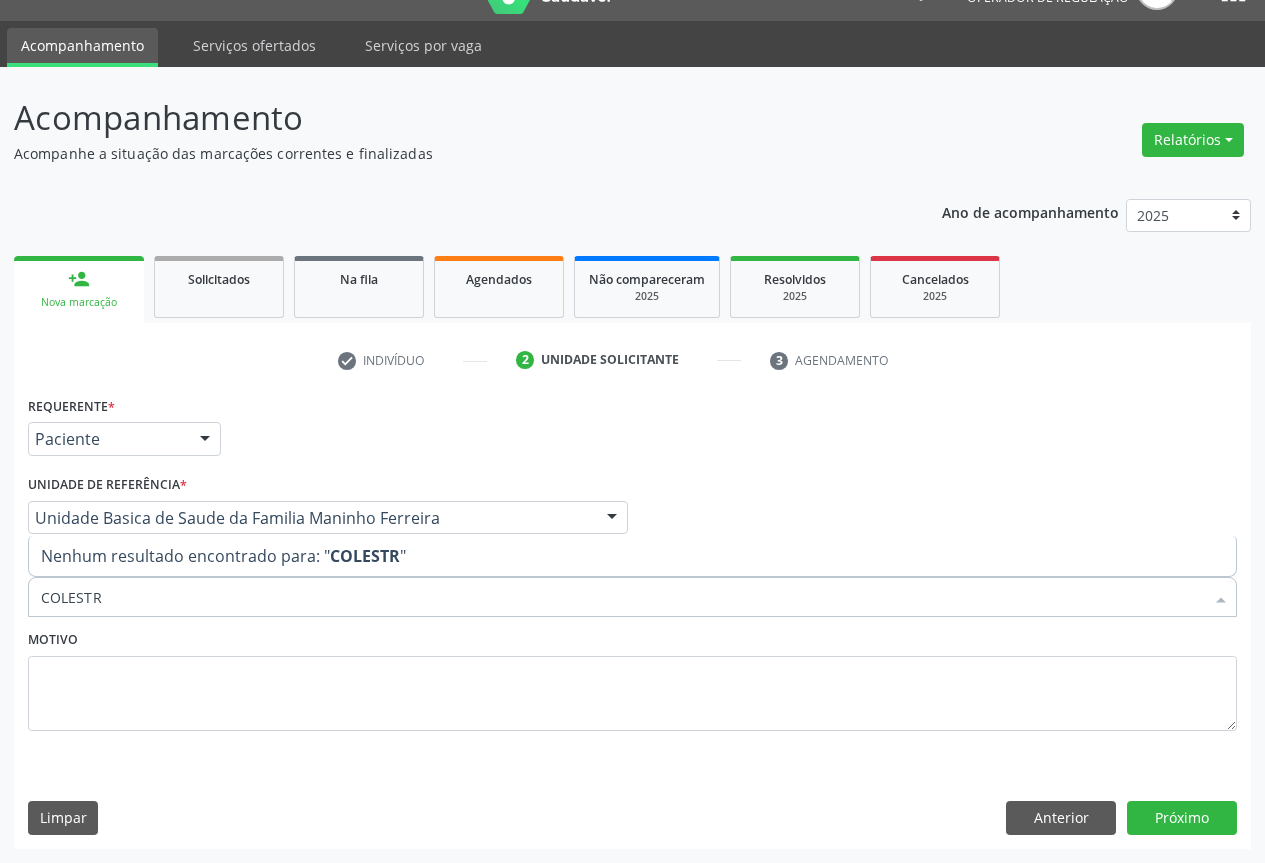 type on "COLEST" 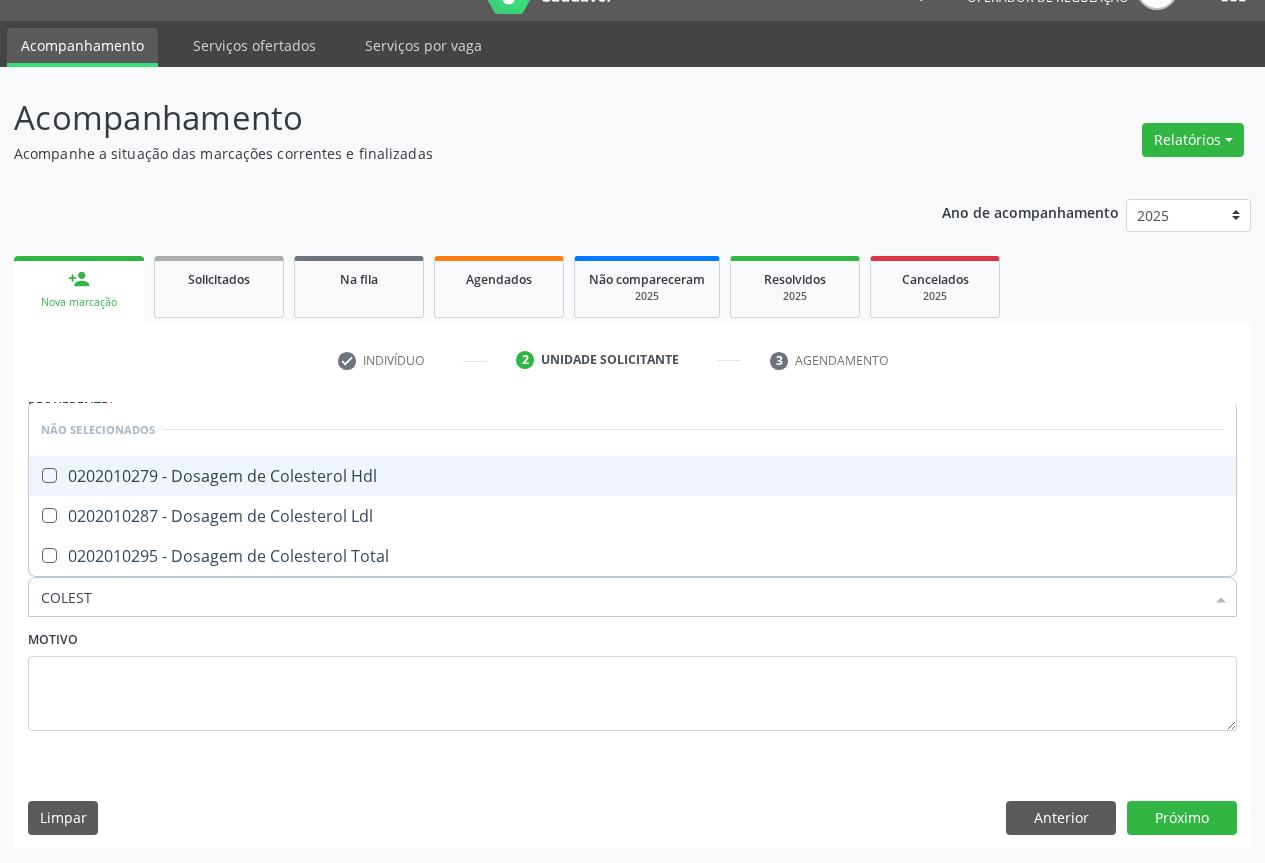 click on "0202010279 - Dosagem de Colesterol Hdl" at bounding box center [632, 476] 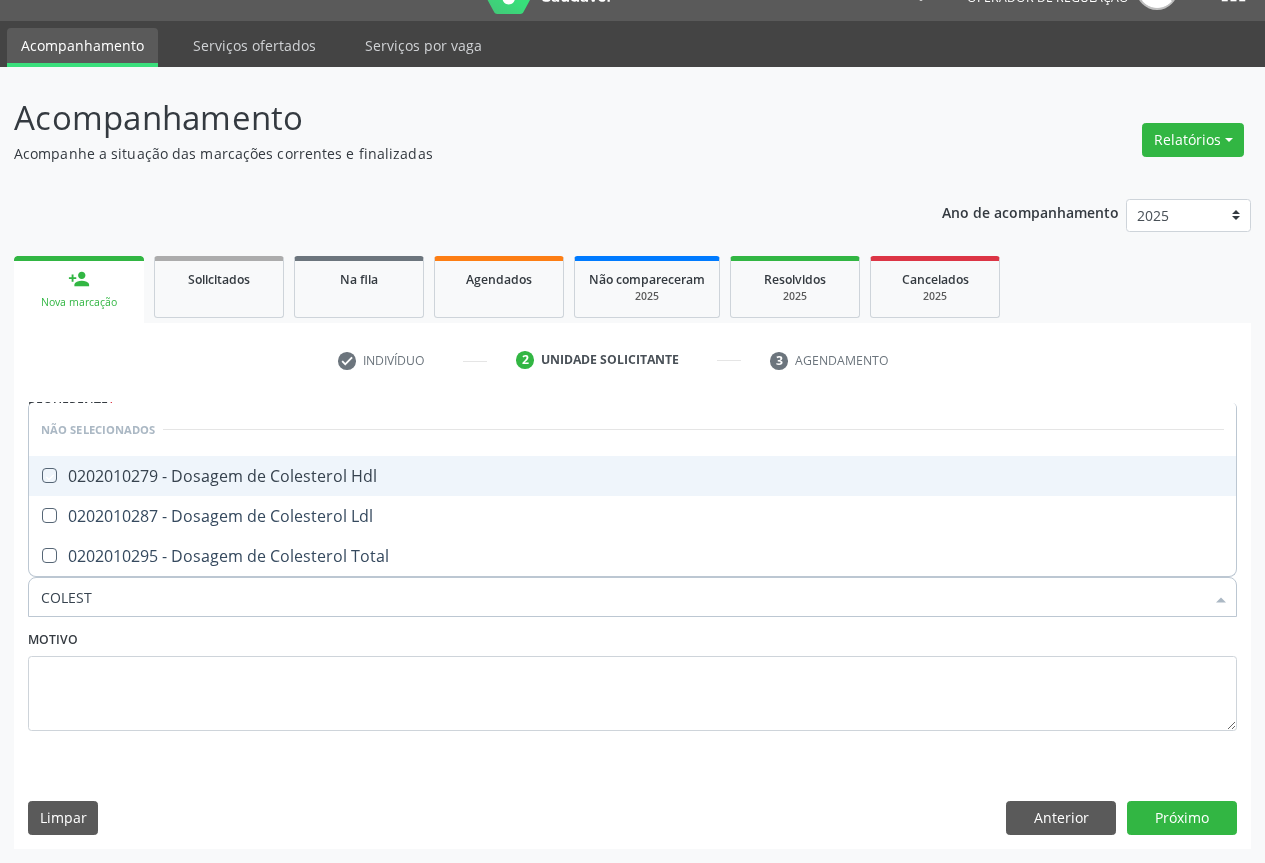 checkbox on "true" 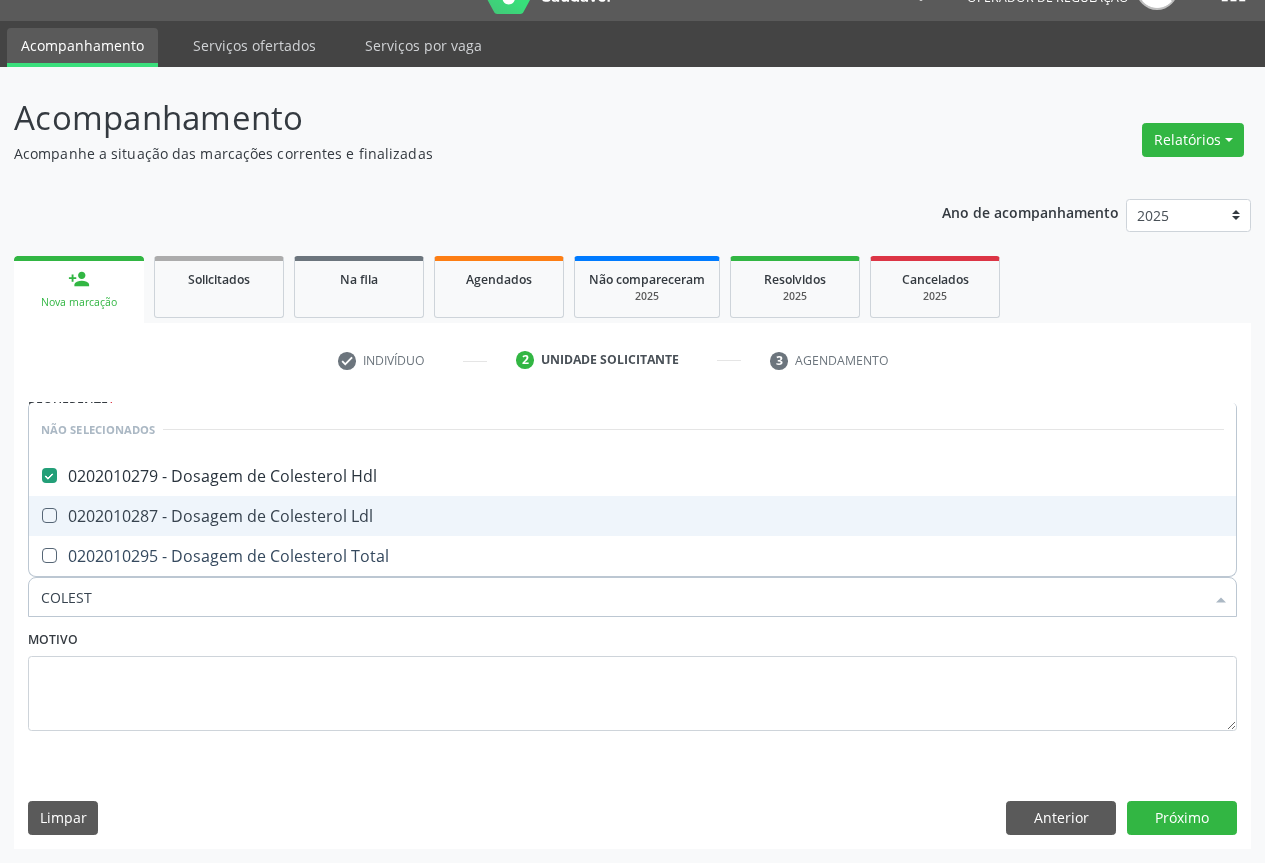 click on "0202010287 - Dosagem de Colesterol Ldl" at bounding box center (632, 516) 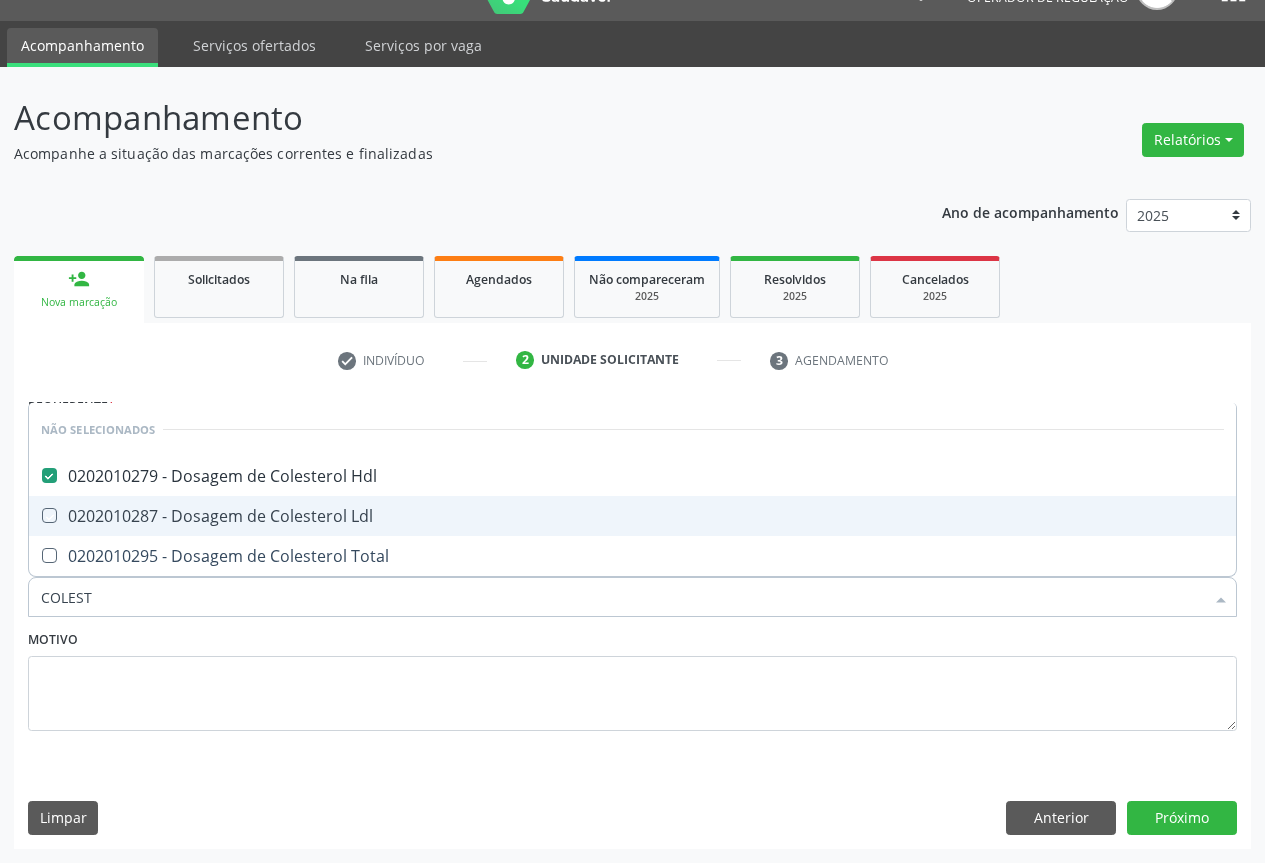 checkbox on "true" 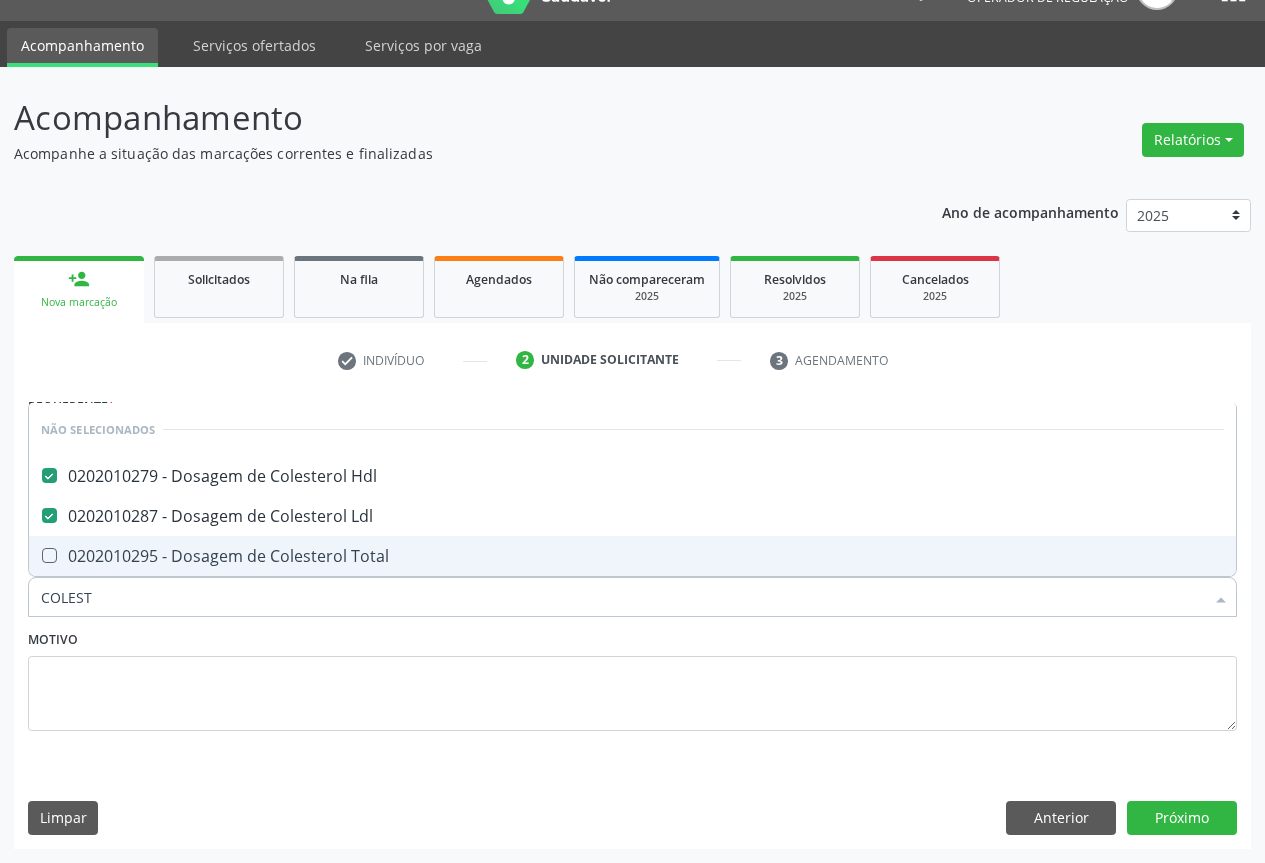 drag, startPoint x: 268, startPoint y: 559, endPoint x: 233, endPoint y: 612, distance: 63.51378 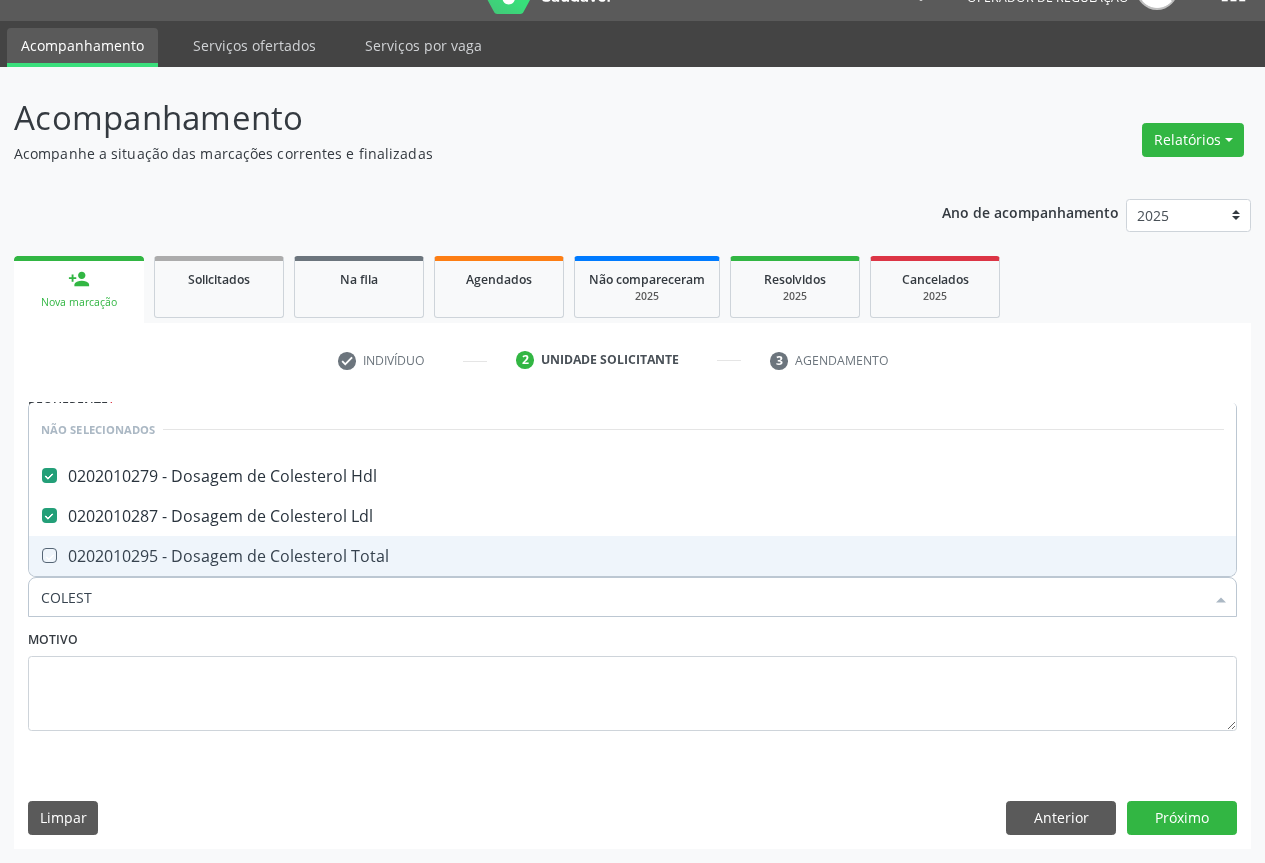 checkbox on "true" 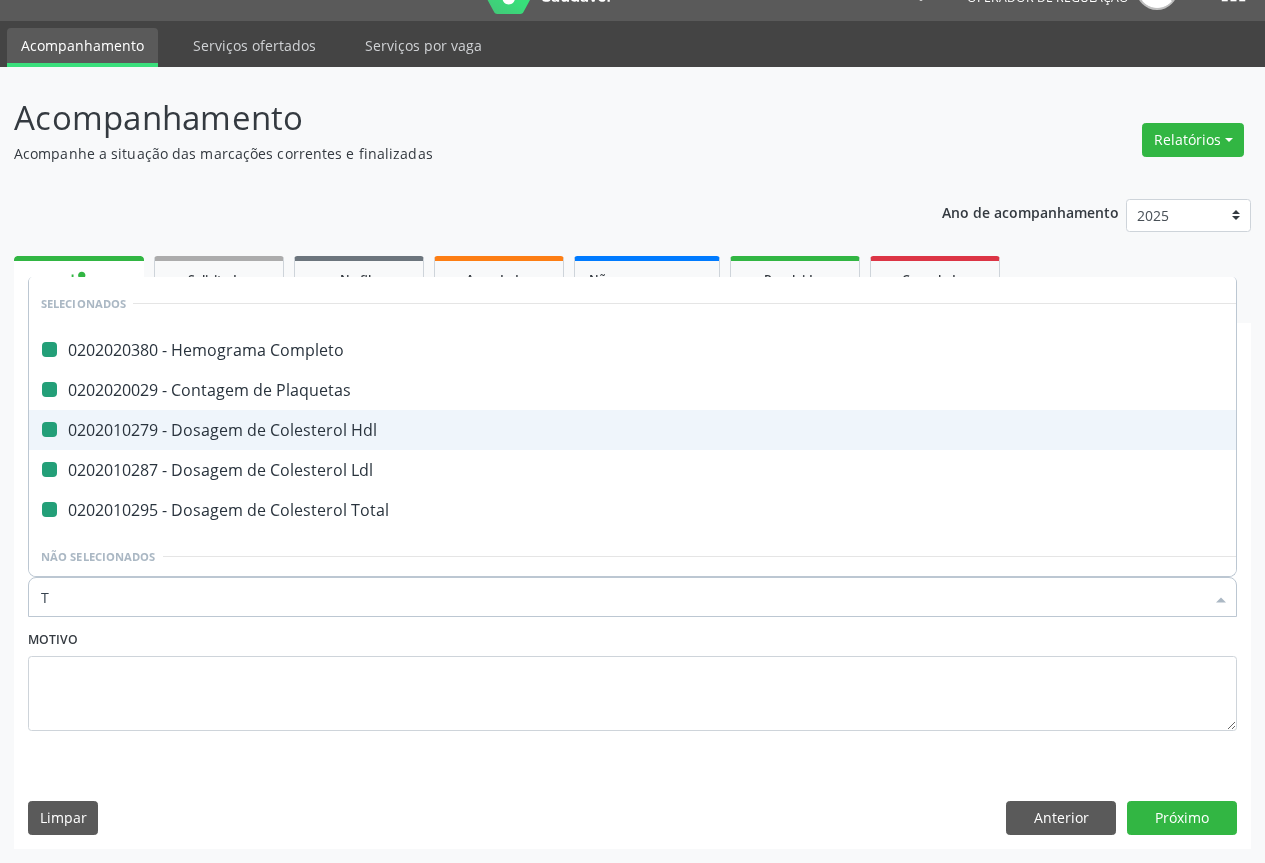 type on "TR" 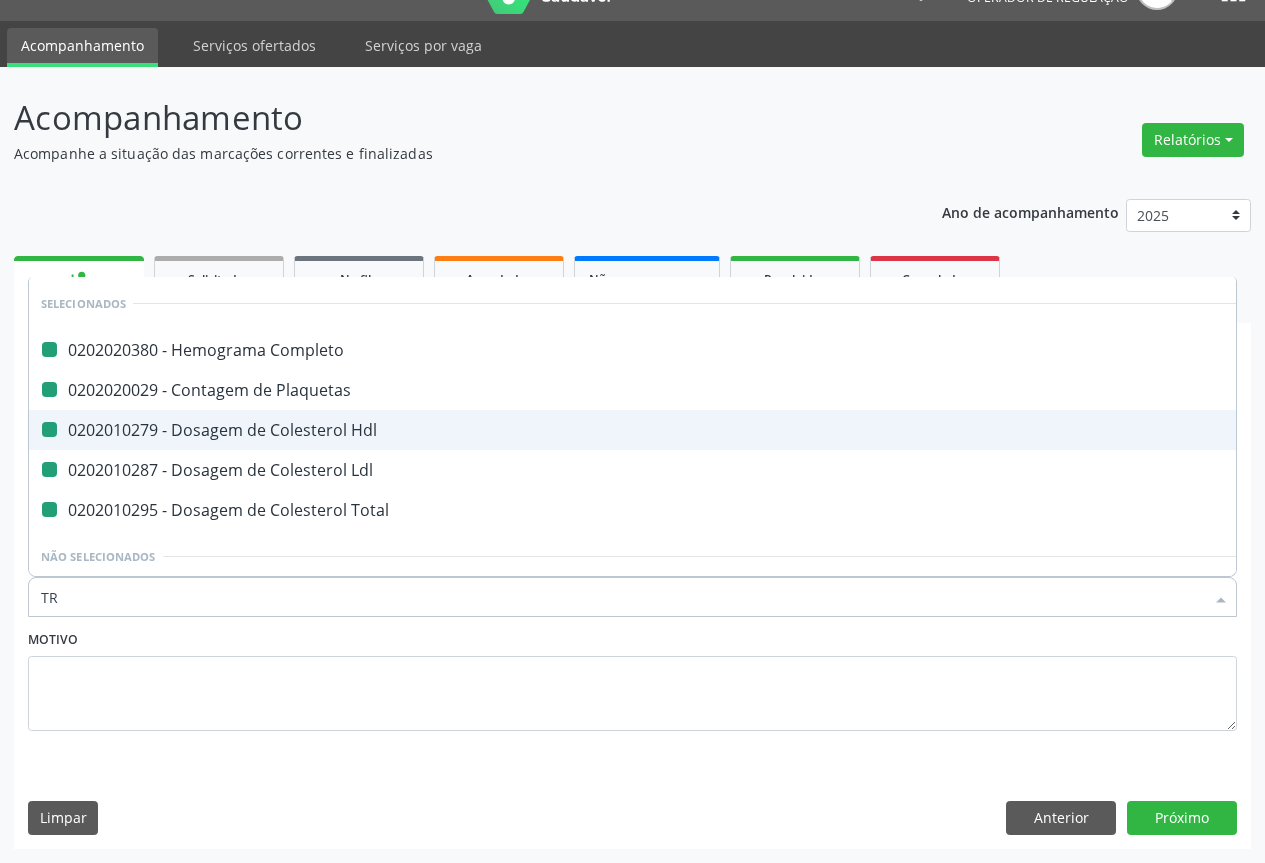 checkbox on "false" 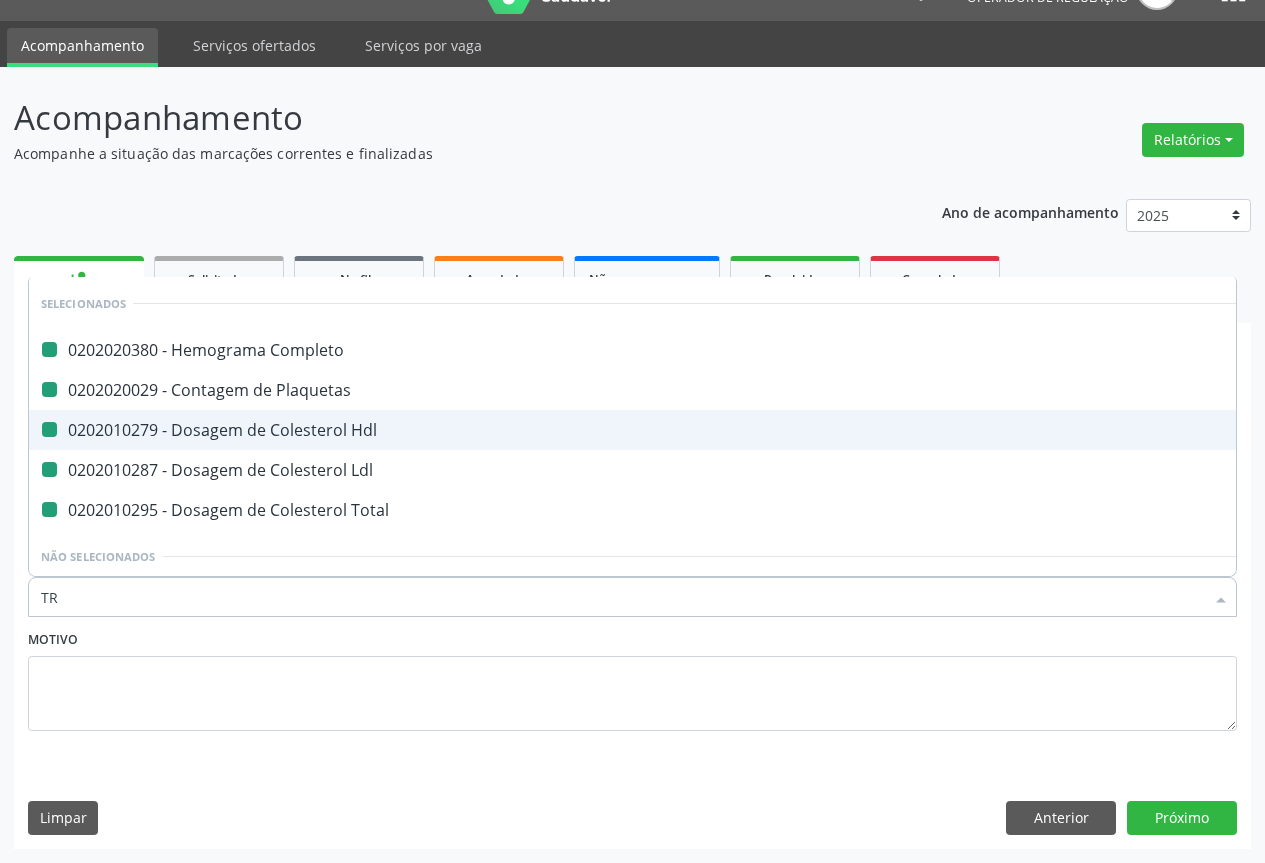 checkbox on "false" 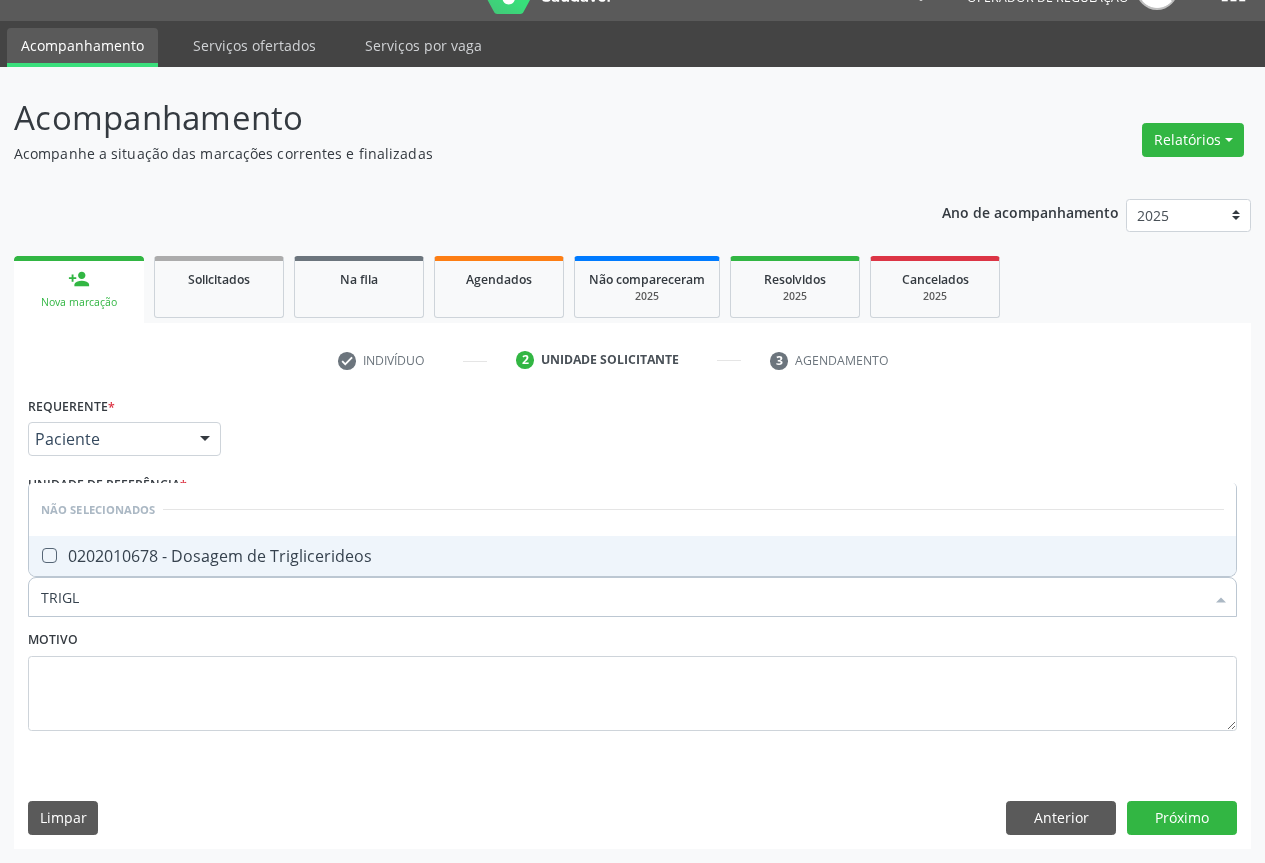 type on "TRIGLI" 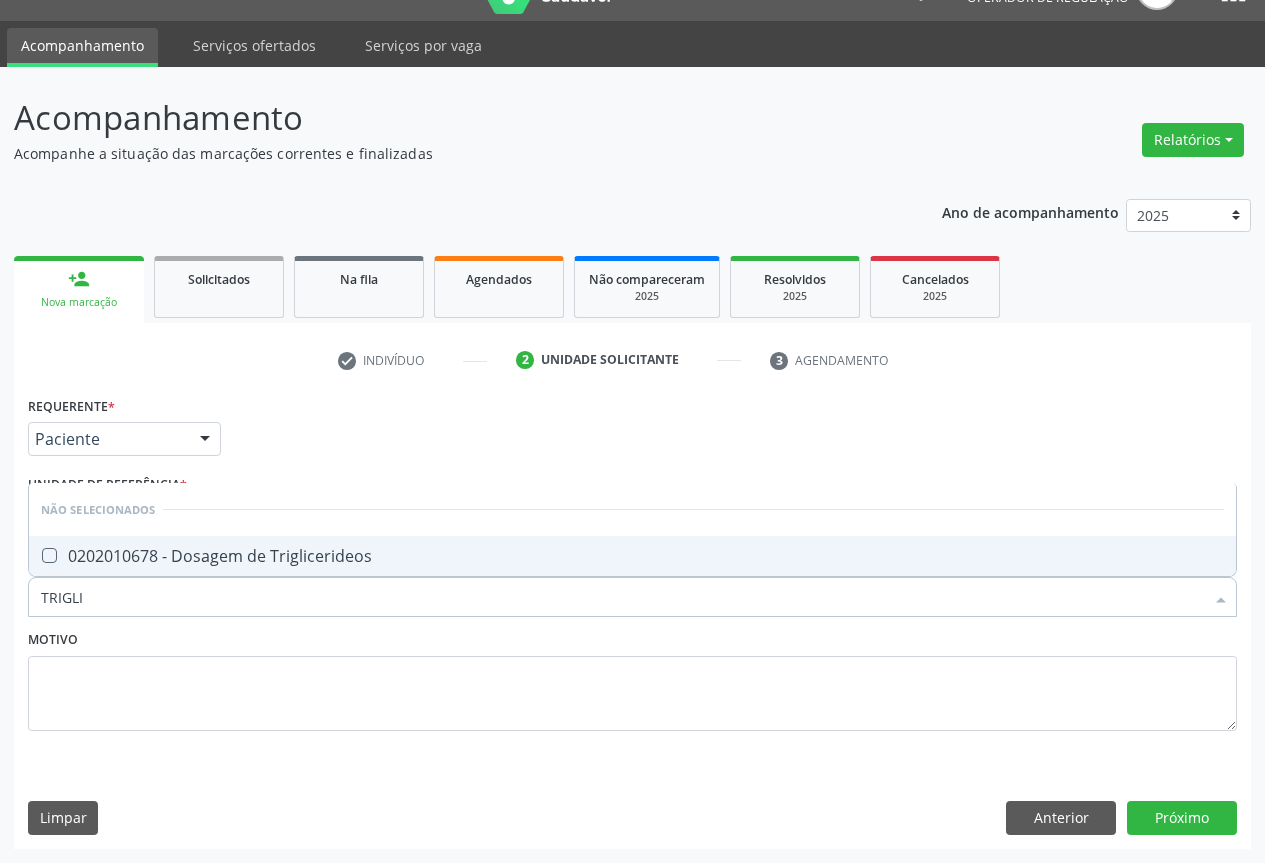 click on "0202010678 - Dosagem de Triglicerideos" at bounding box center [632, 556] 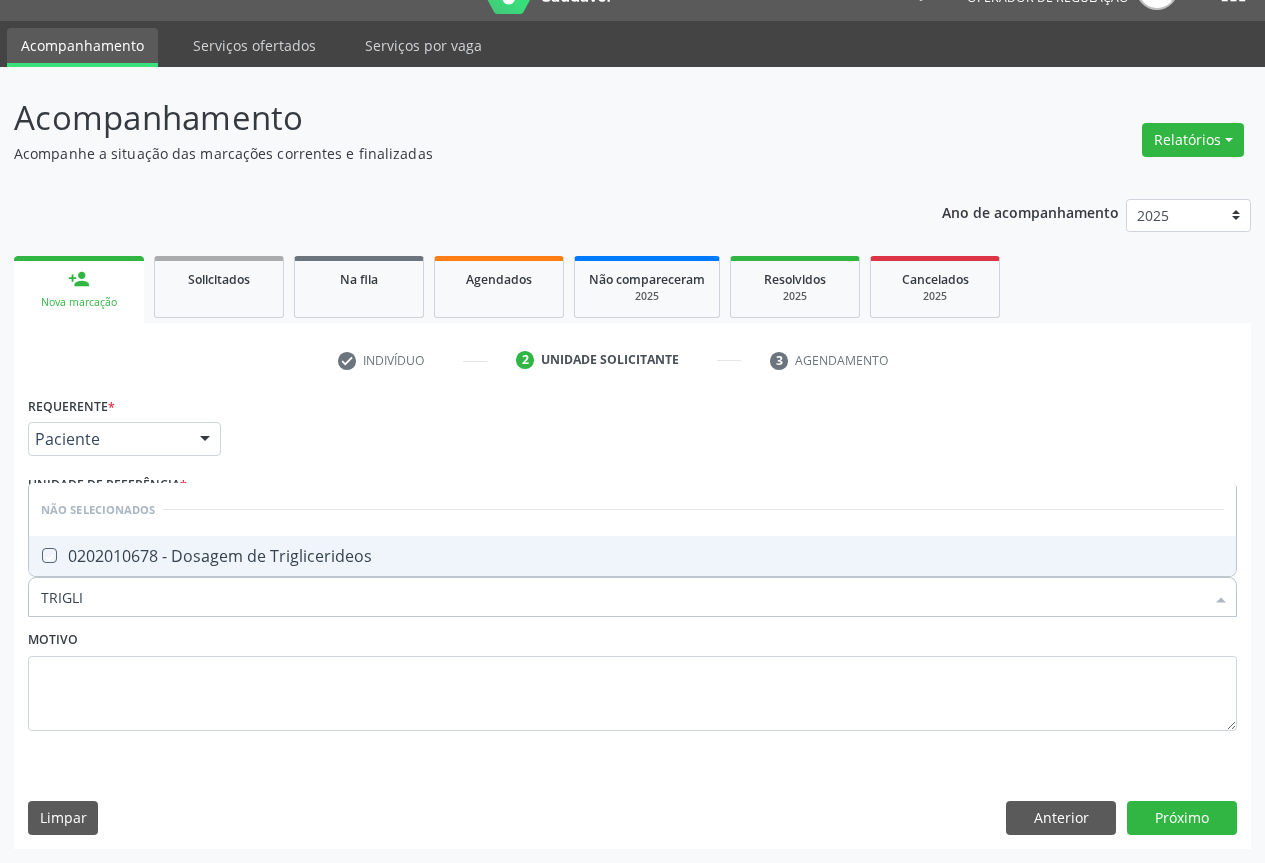 checkbox on "true" 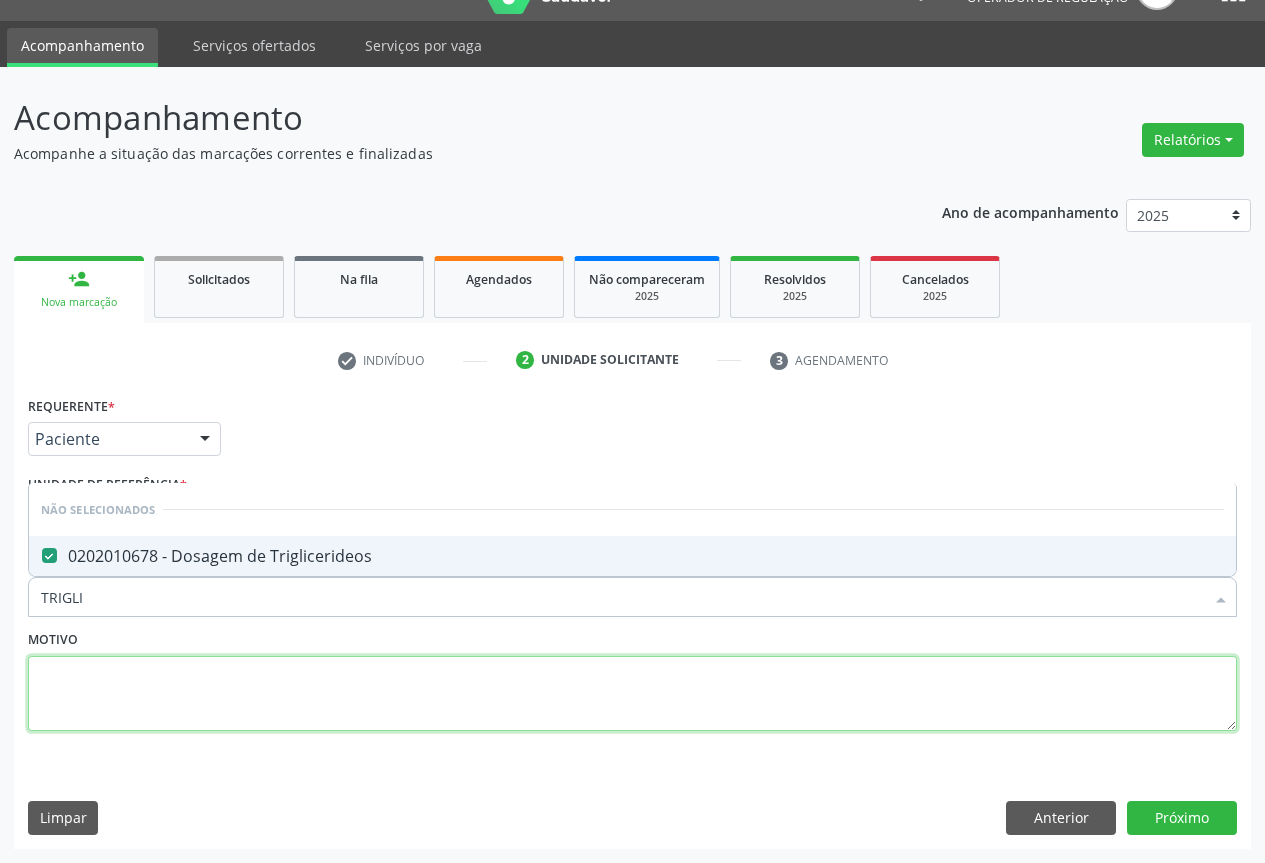 click at bounding box center [632, 694] 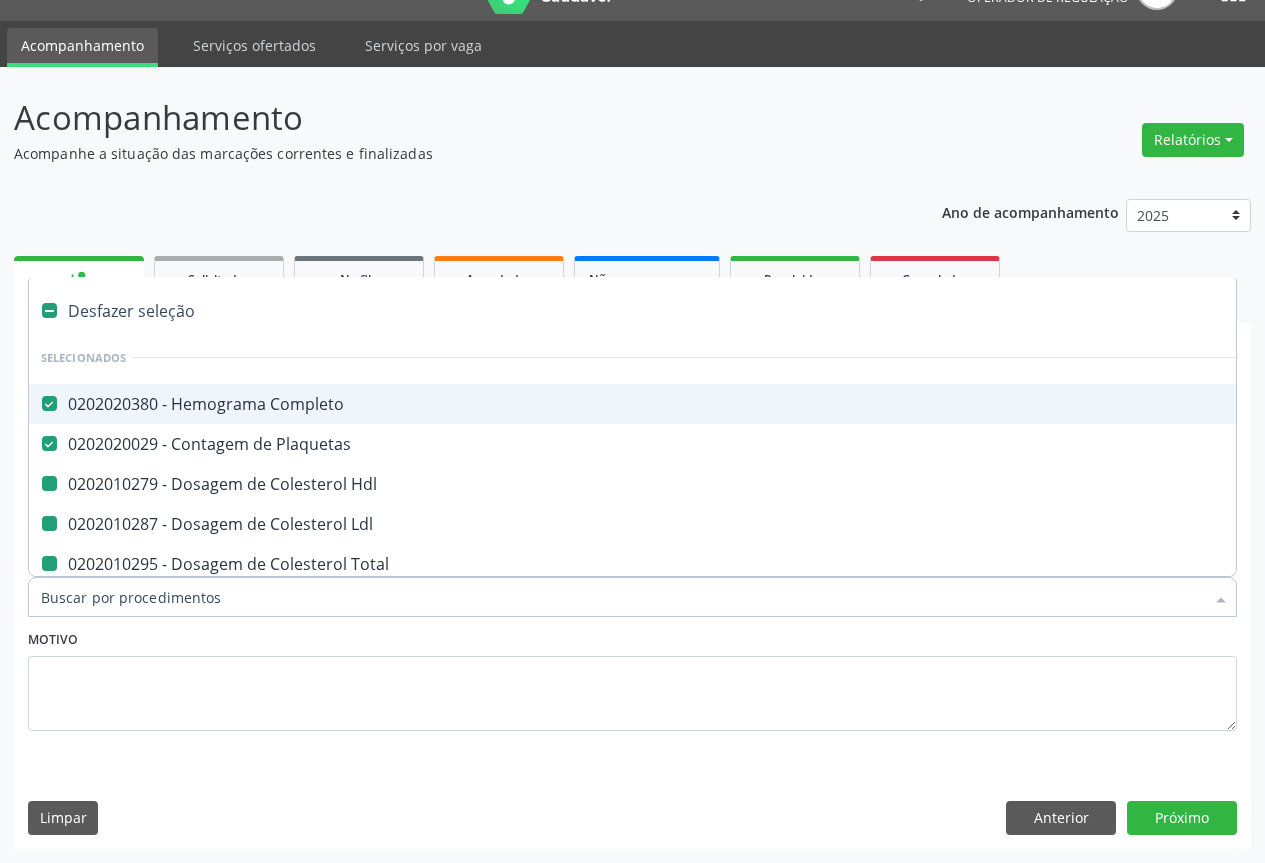 type on "U" 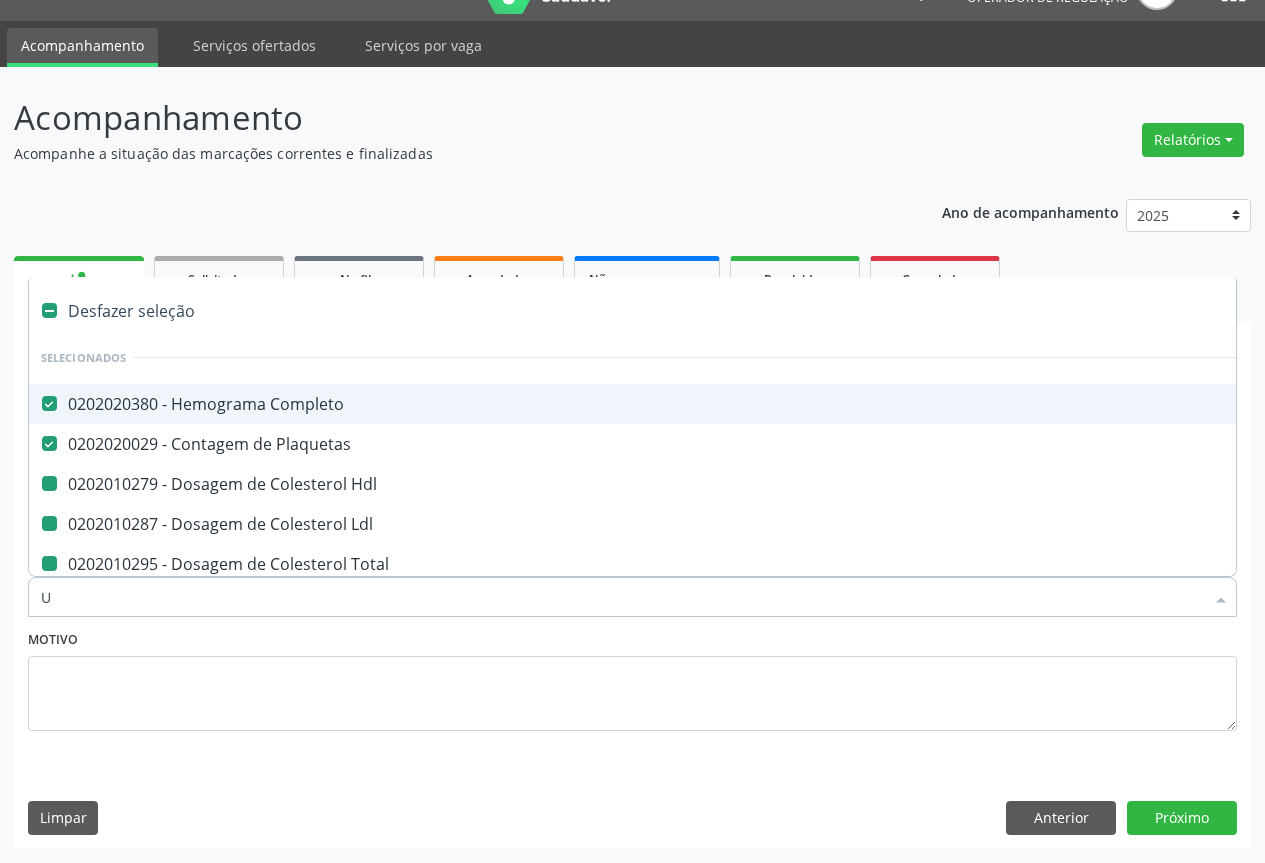 checkbox on "false" 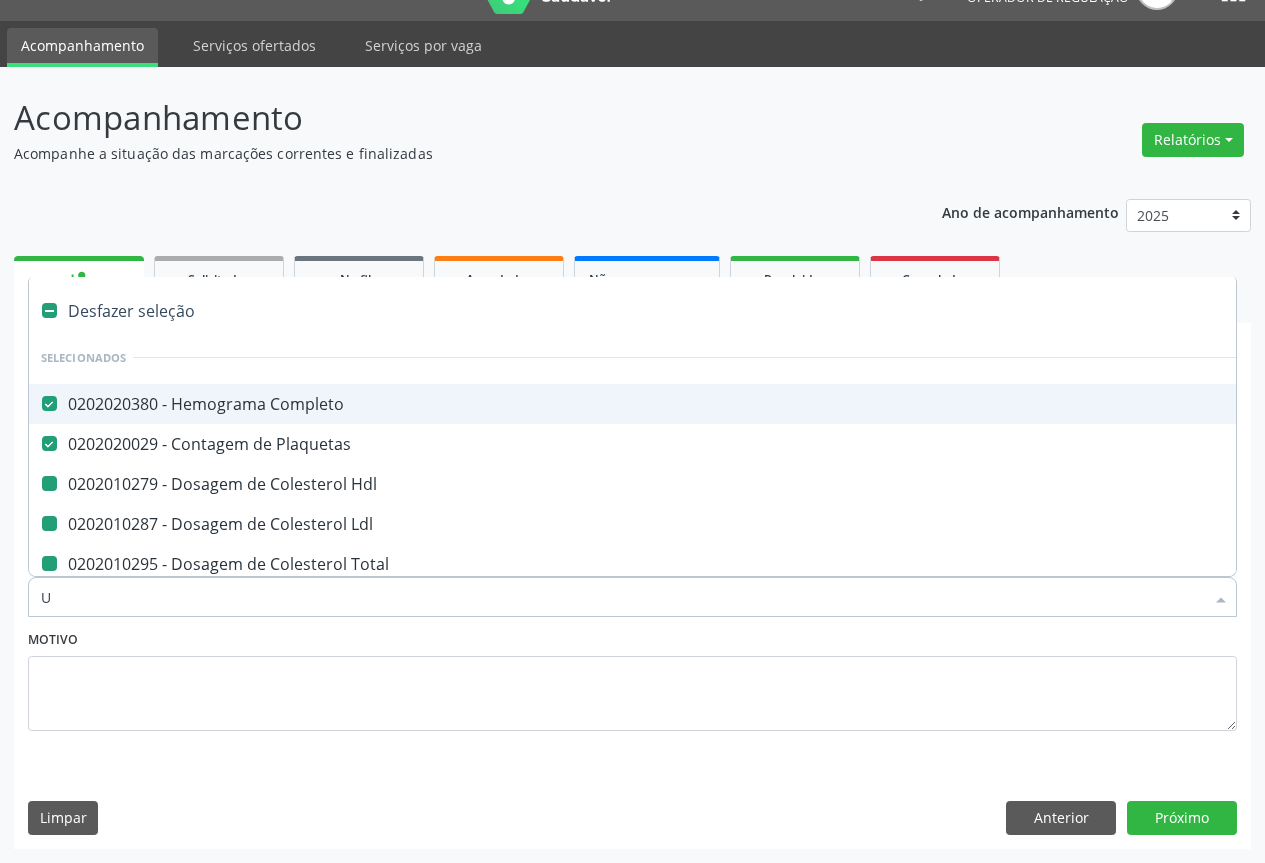 checkbox on "false" 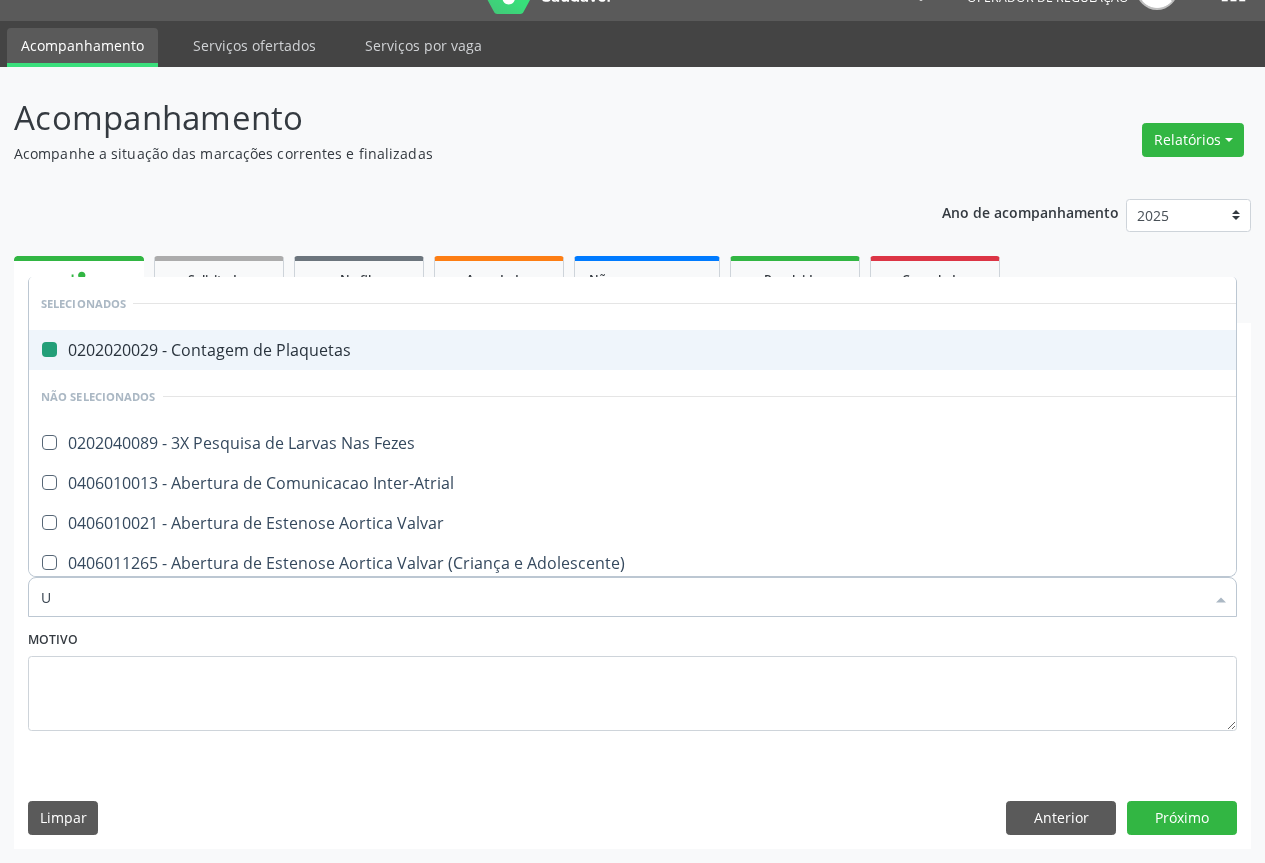 type on "UR" 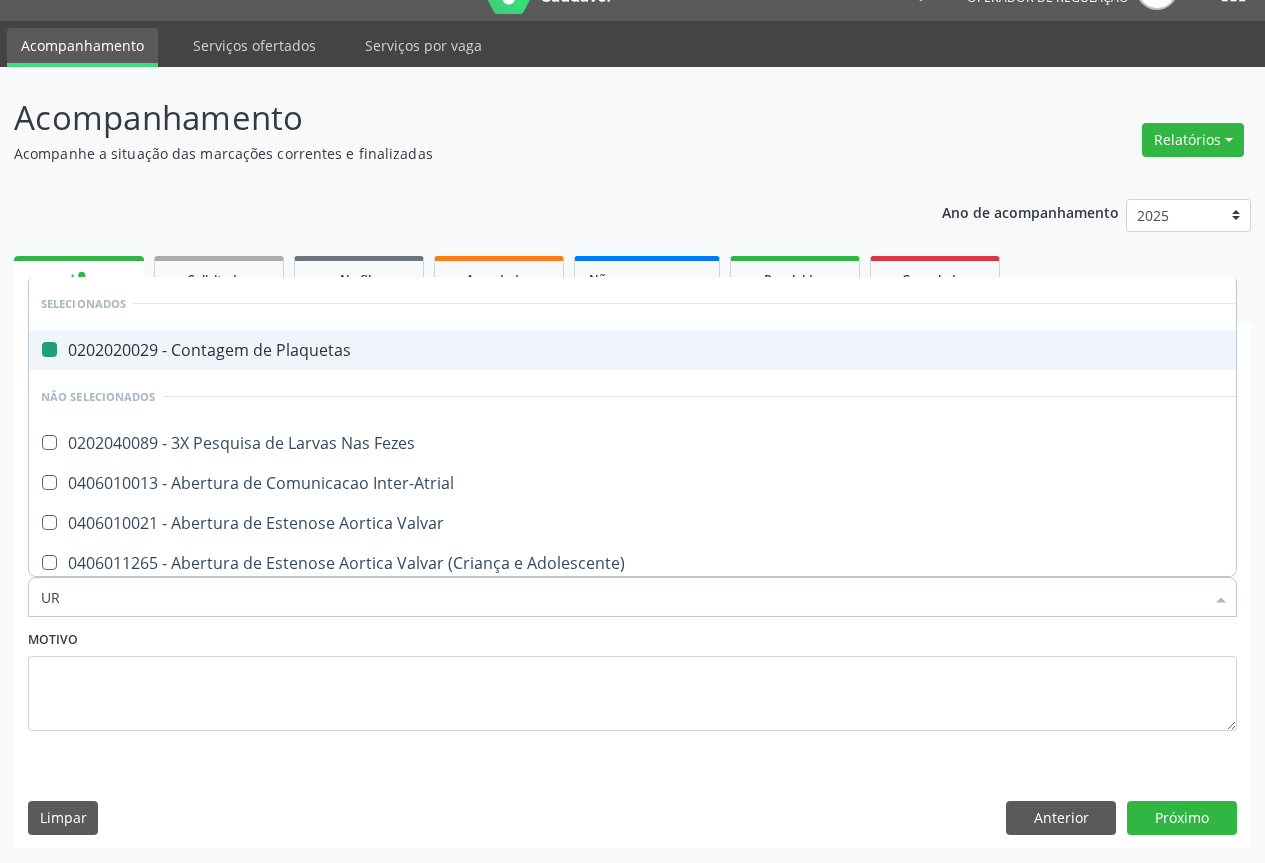 checkbox on "false" 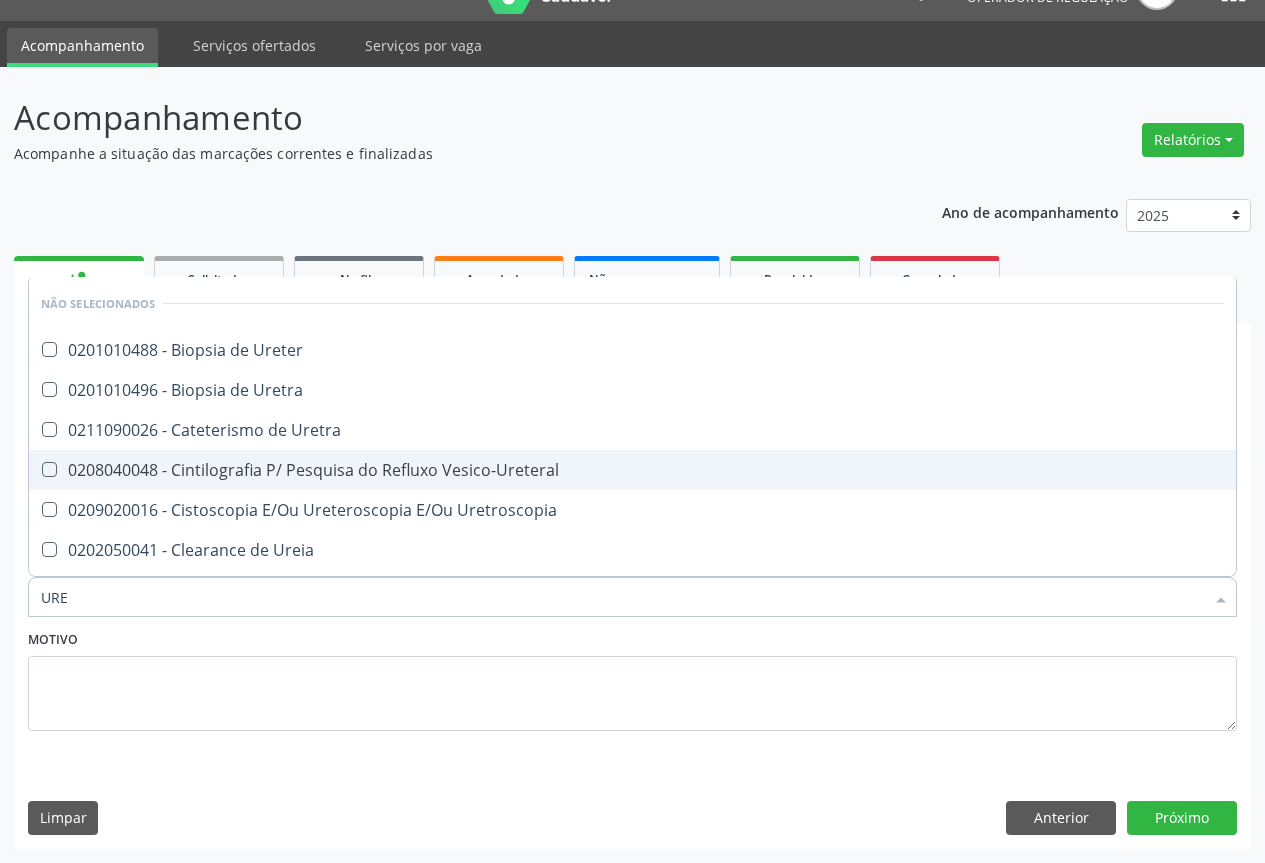 type on "UREI" 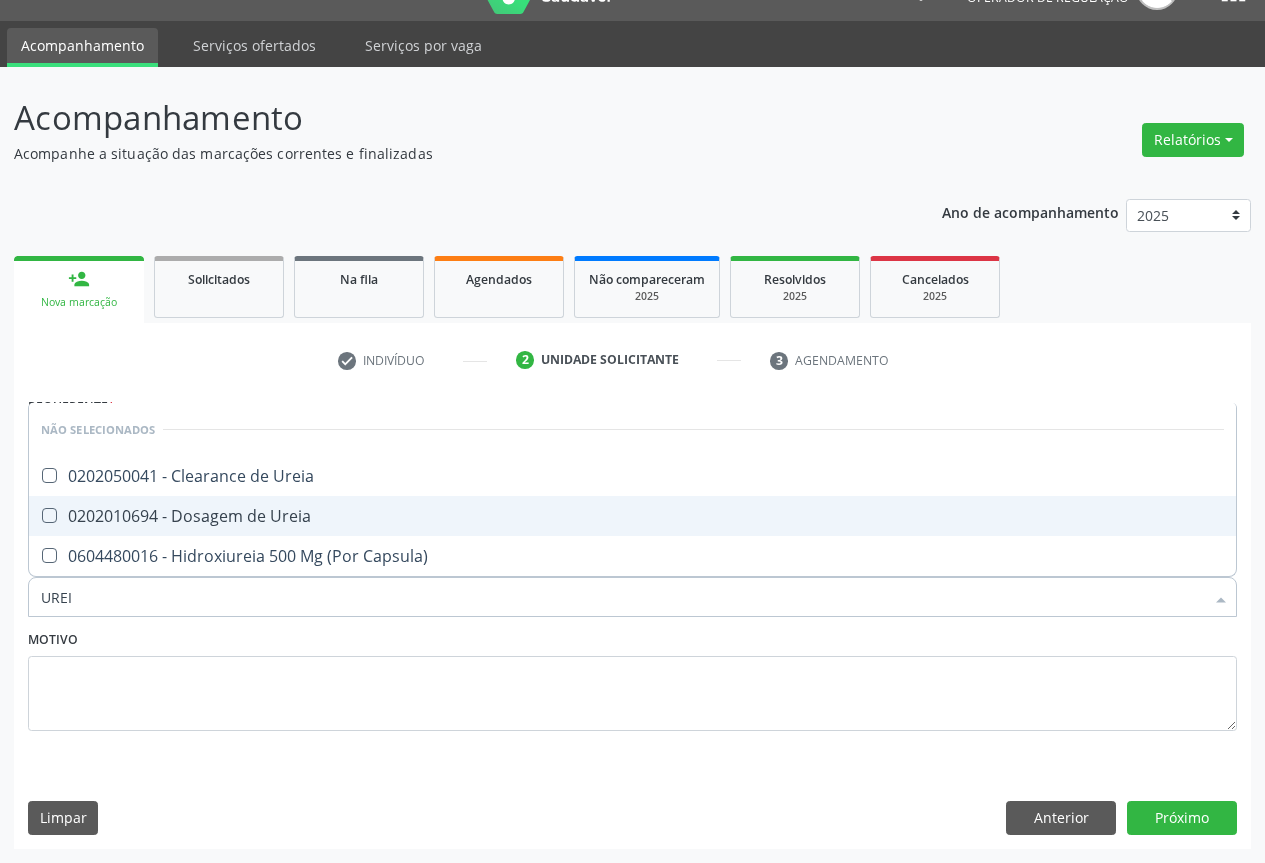 click on "0202010694 - Dosagem de Ureia" at bounding box center (632, 516) 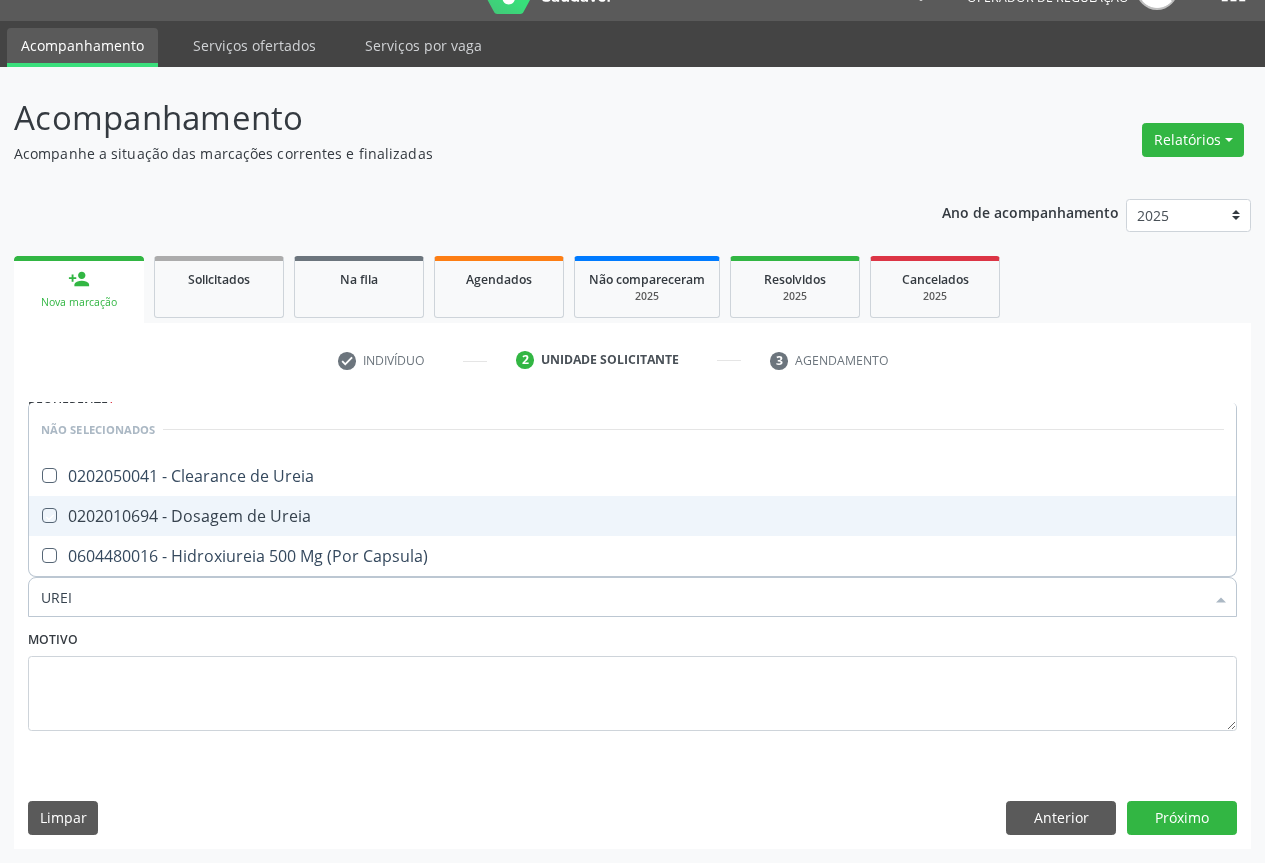 checkbox on "true" 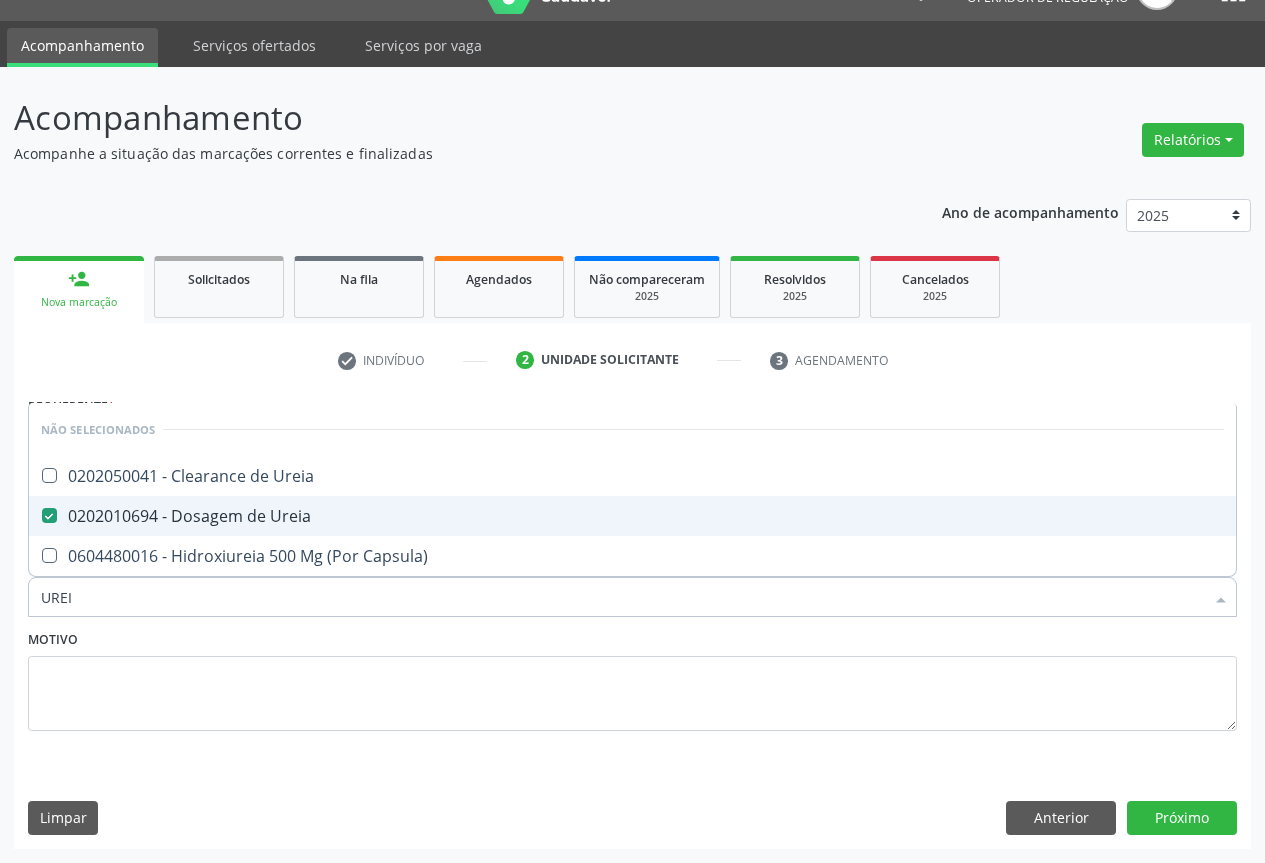 click on "Motivo" at bounding box center (632, 678) 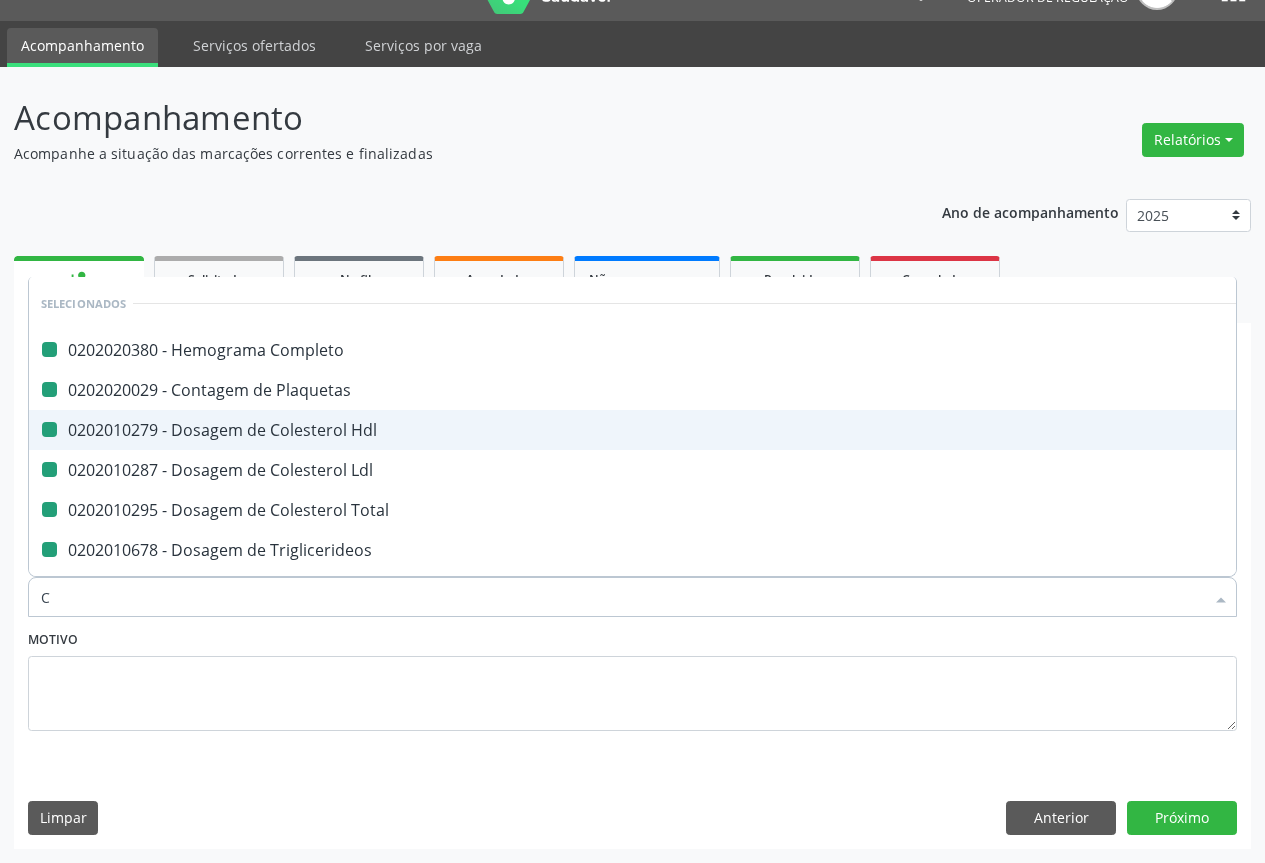 type on "CR" 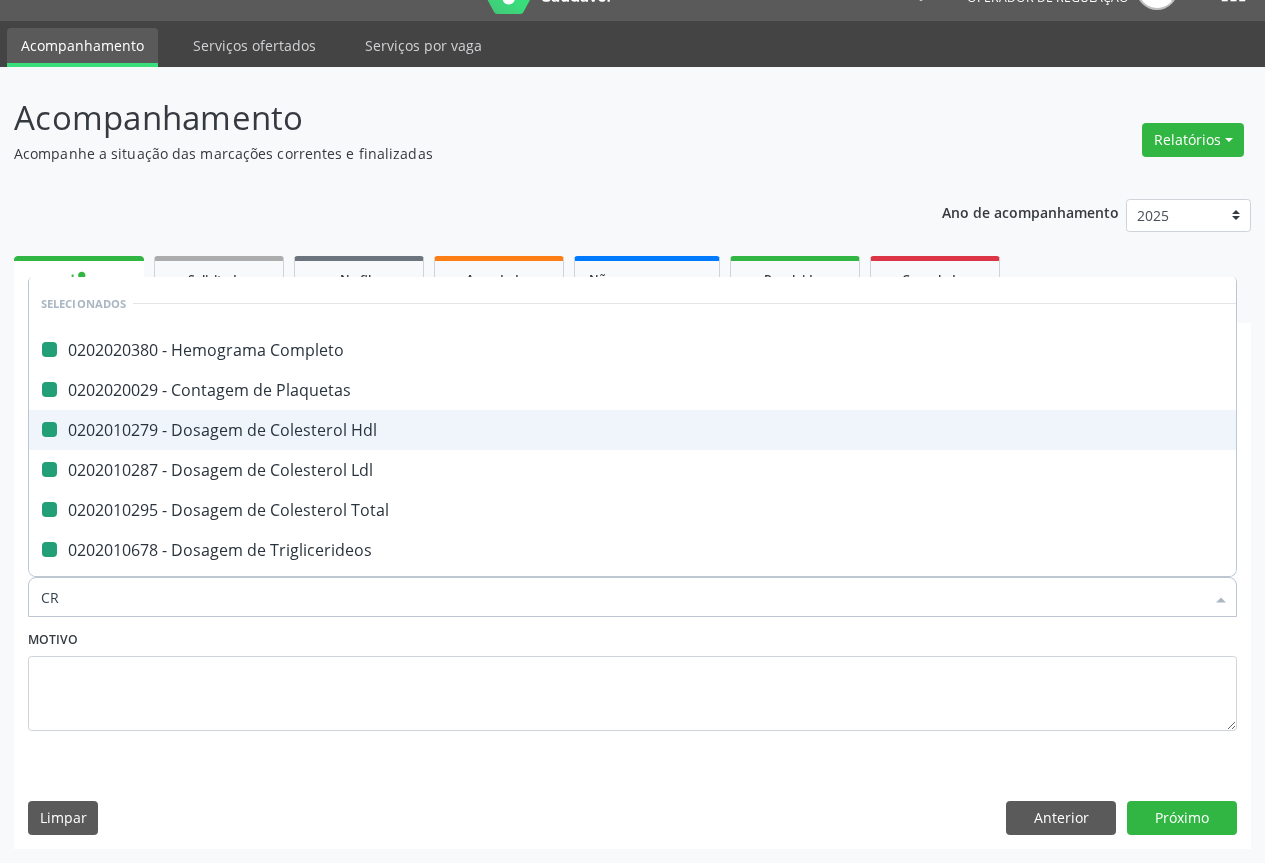checkbox on "false" 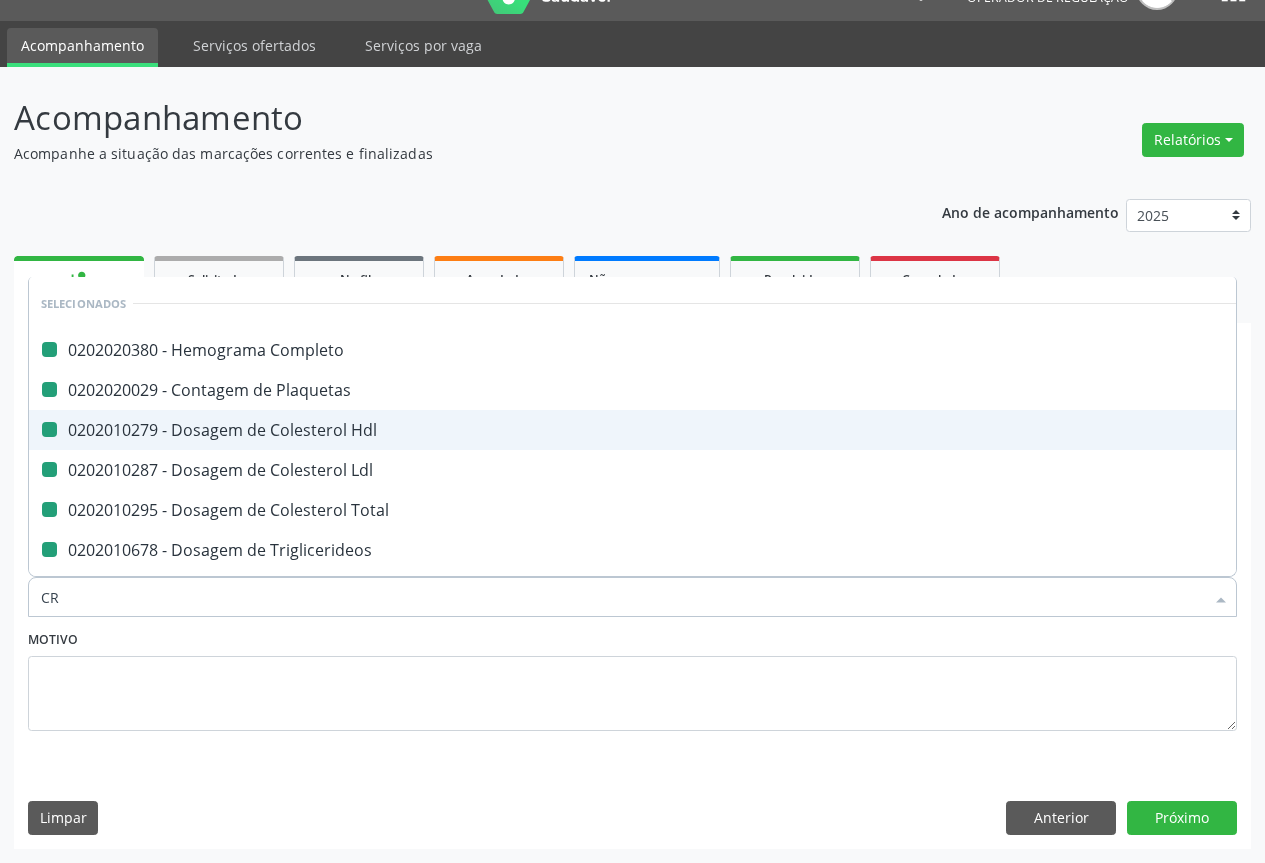 checkbox on "false" 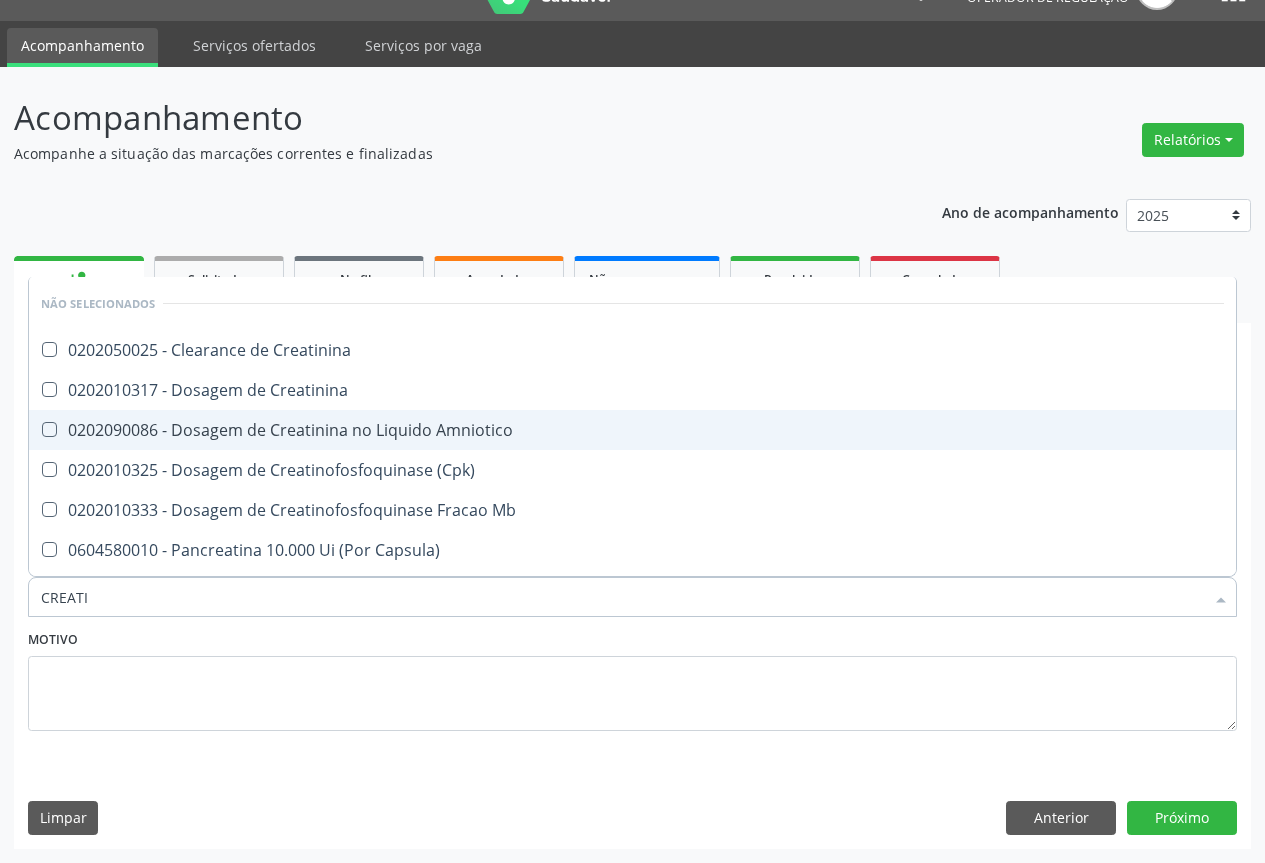 type on "CREATIN" 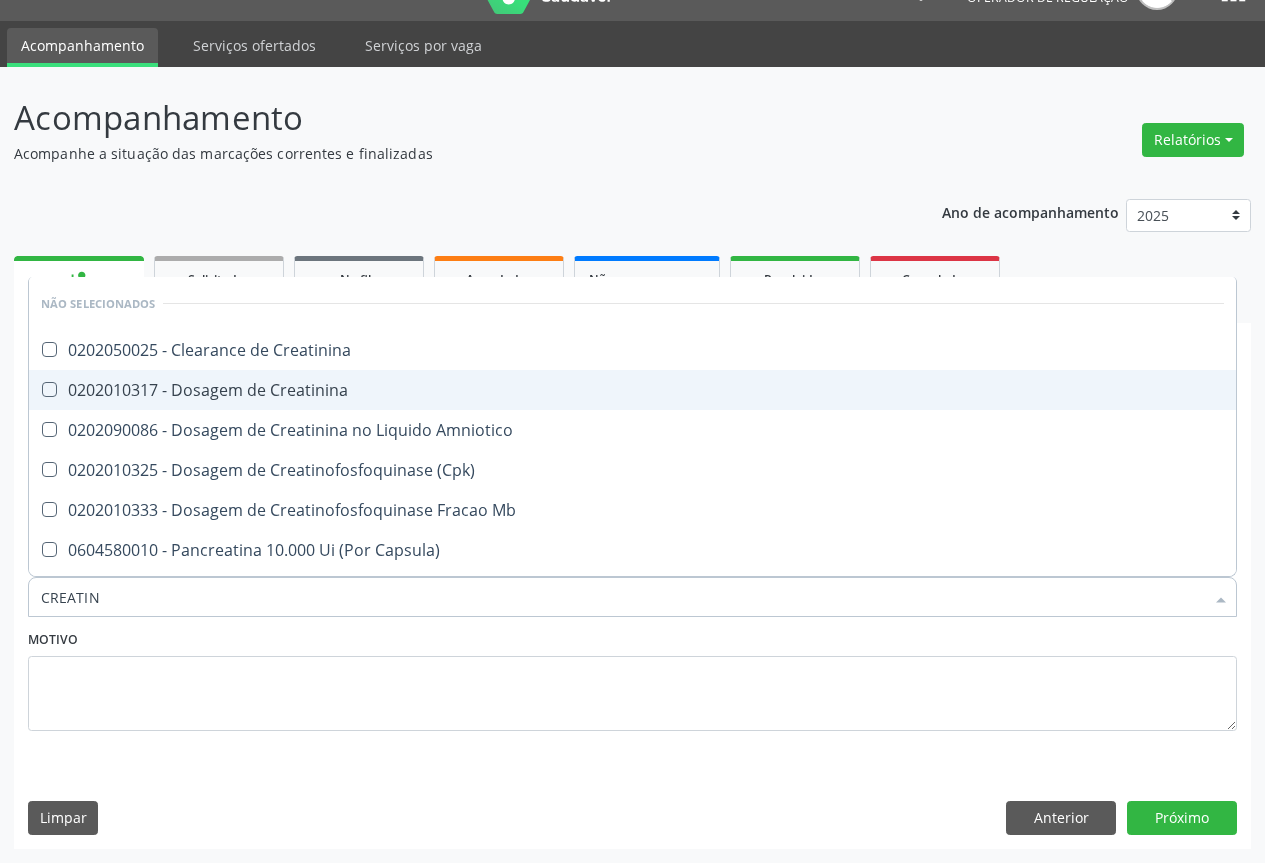 click on "0202010317 - Dosagem de Creatinina" at bounding box center [632, 390] 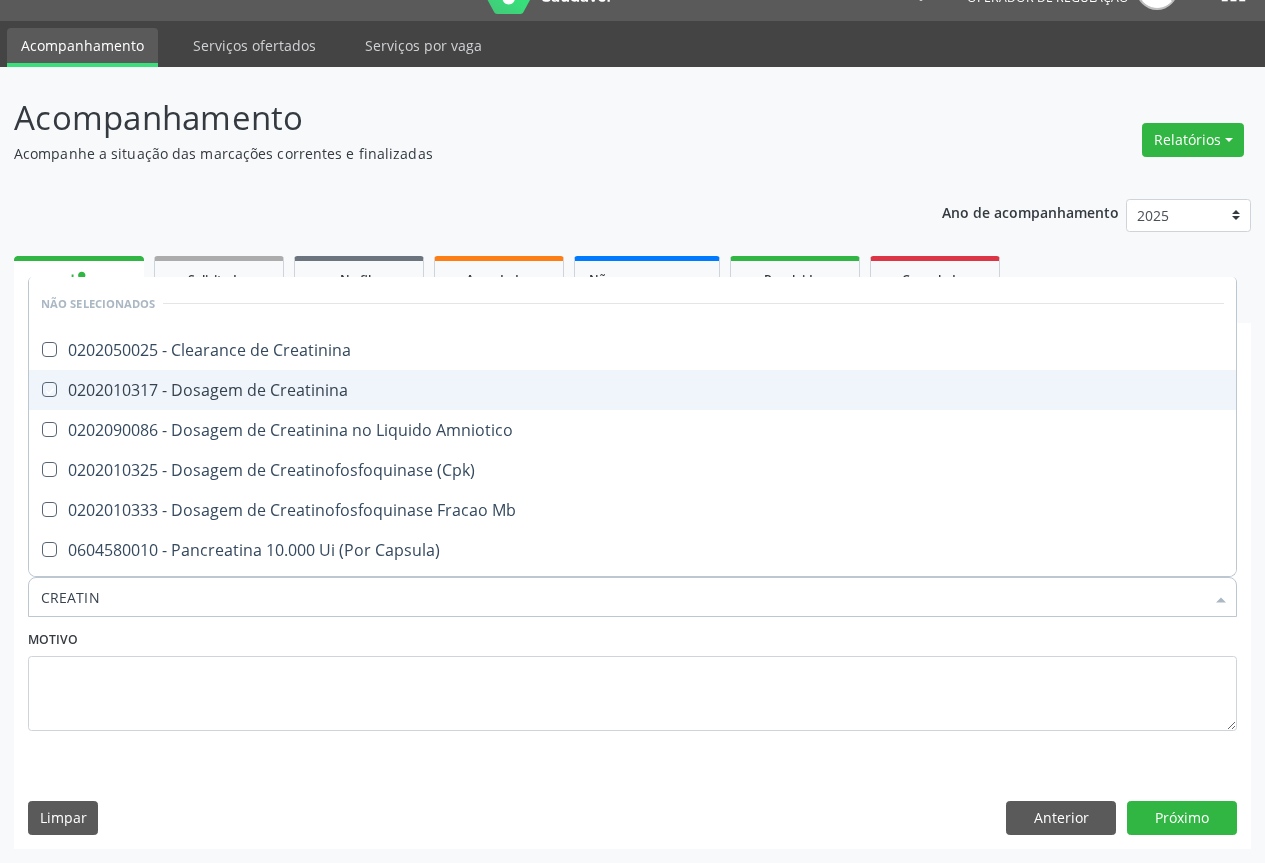 checkbox on "true" 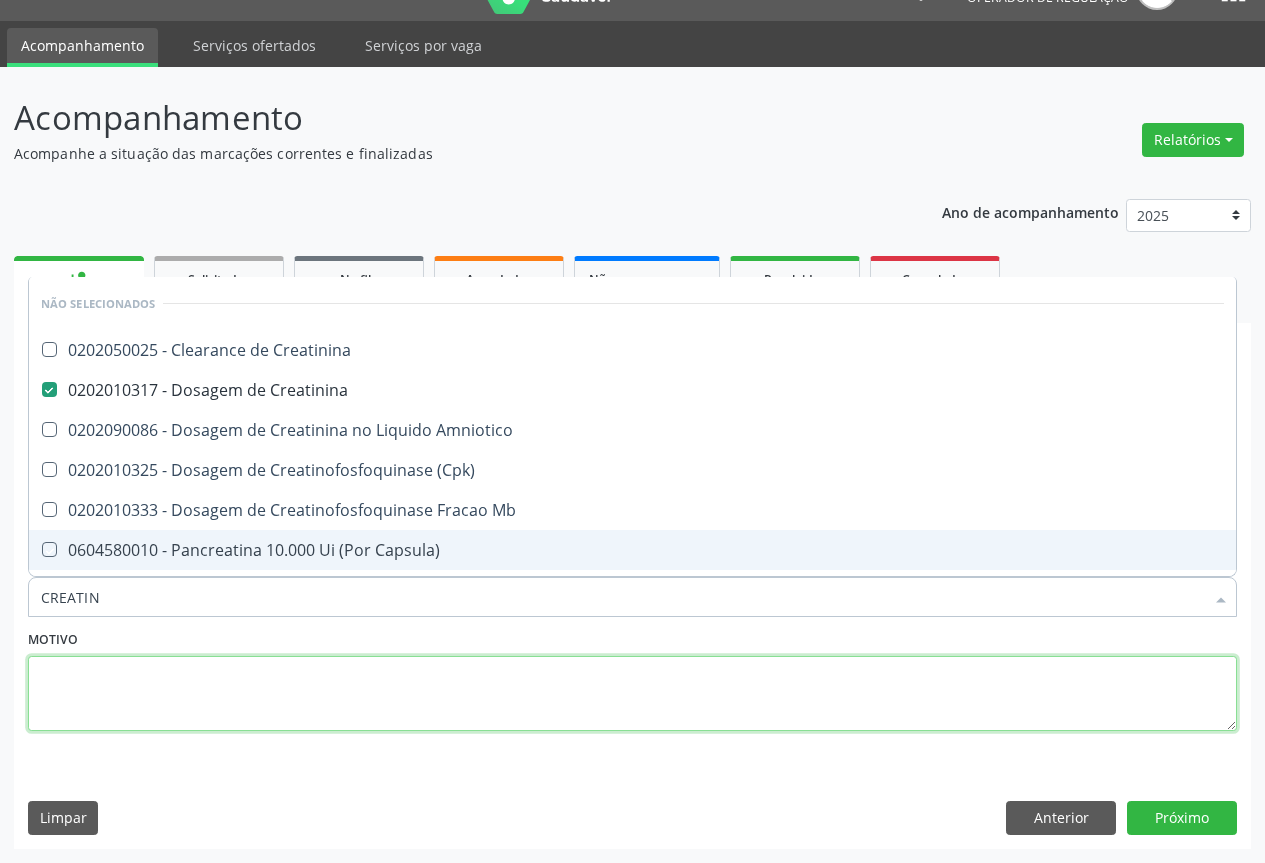 click at bounding box center (632, 694) 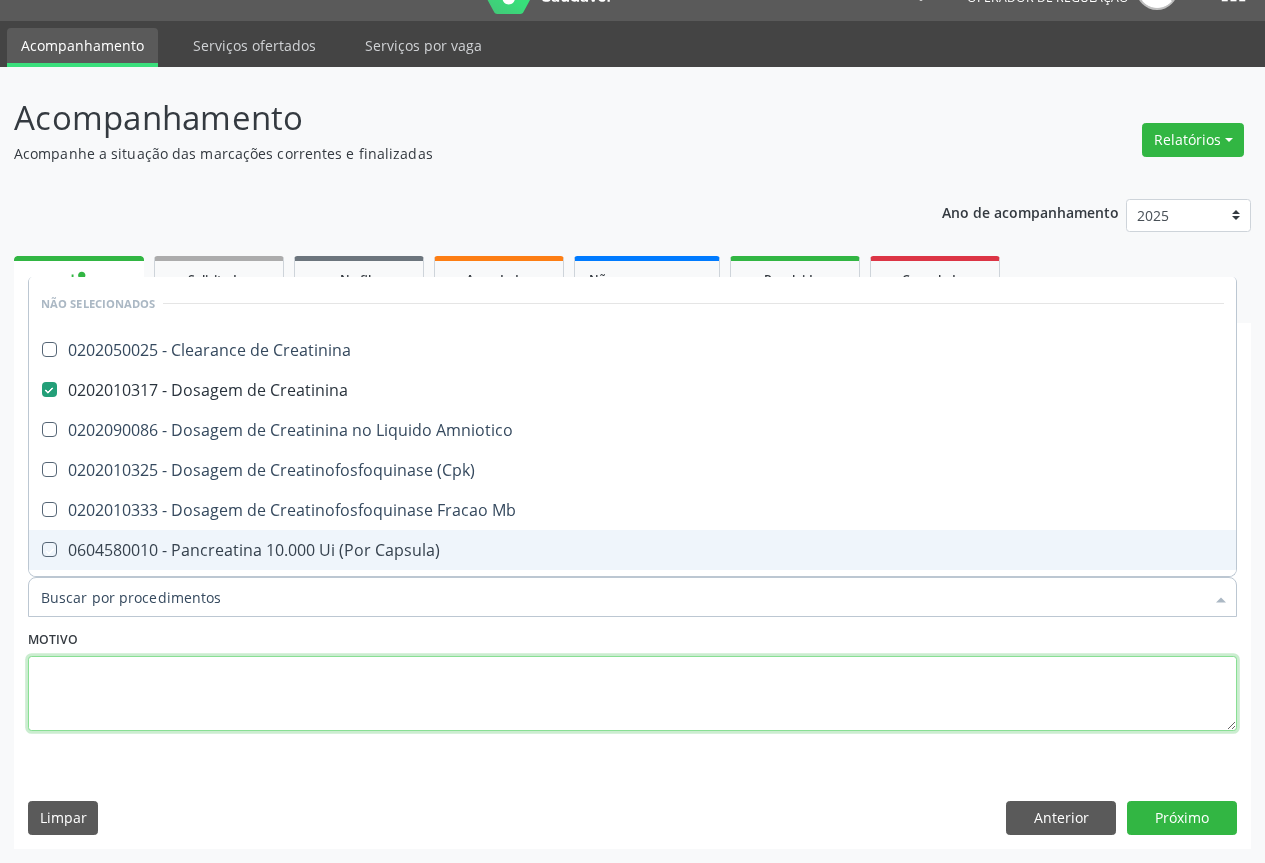 checkbox on "true" 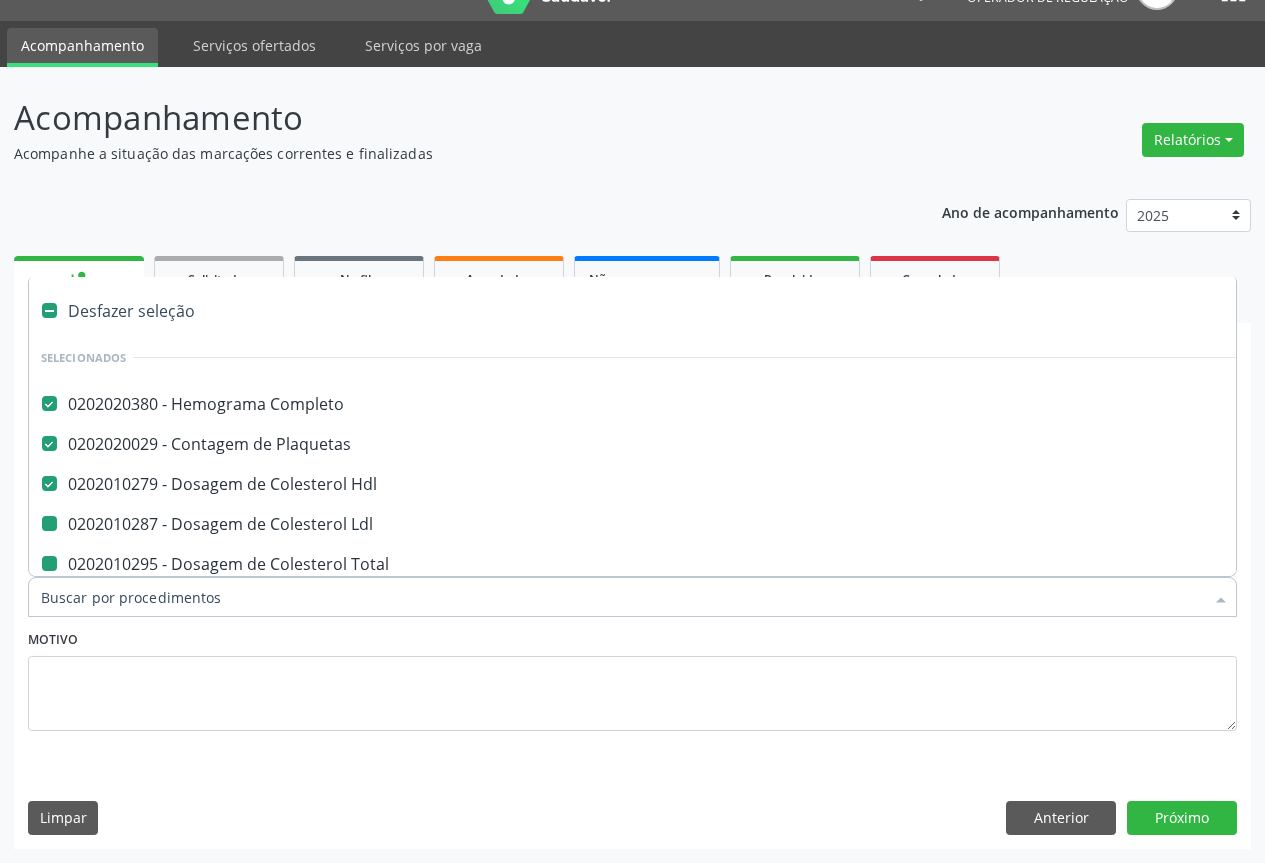 type on "U" 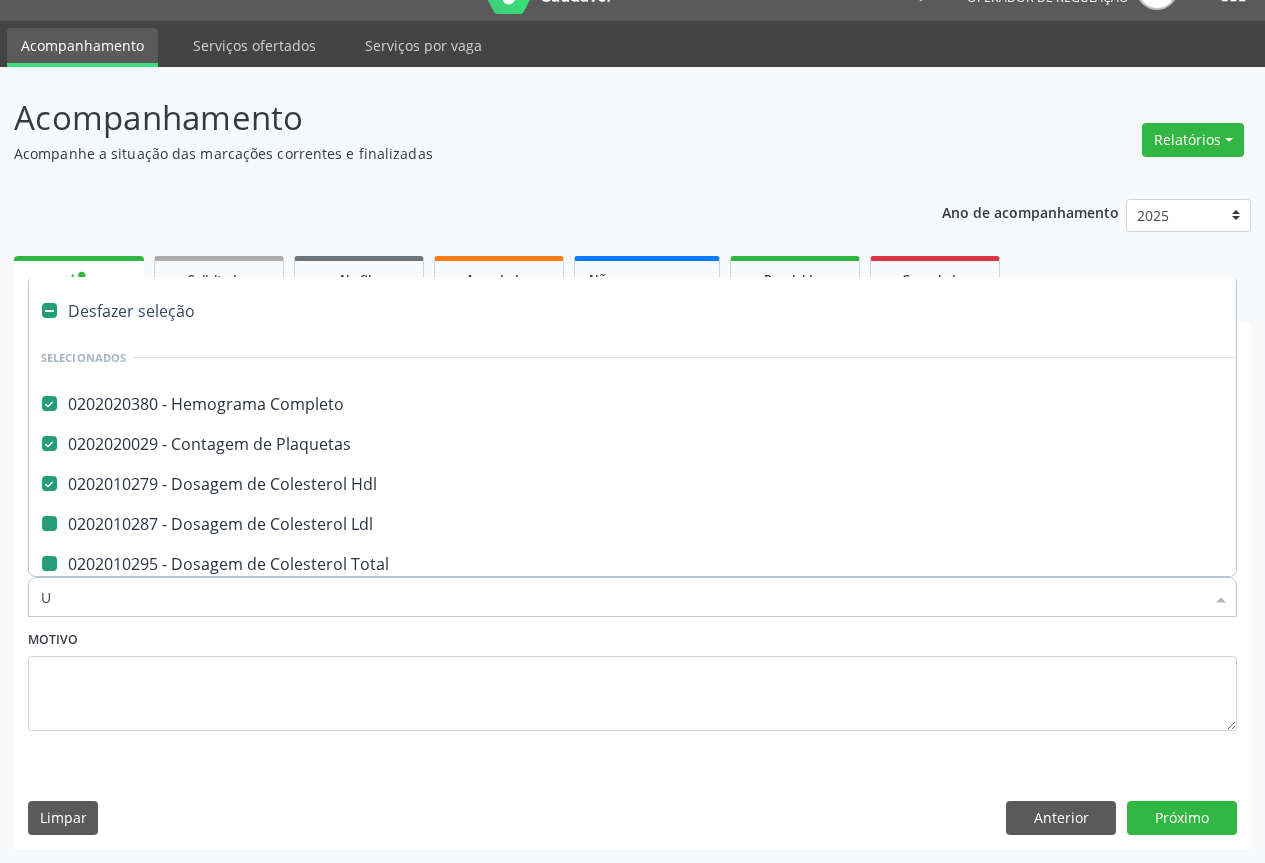 checkbox on "false" 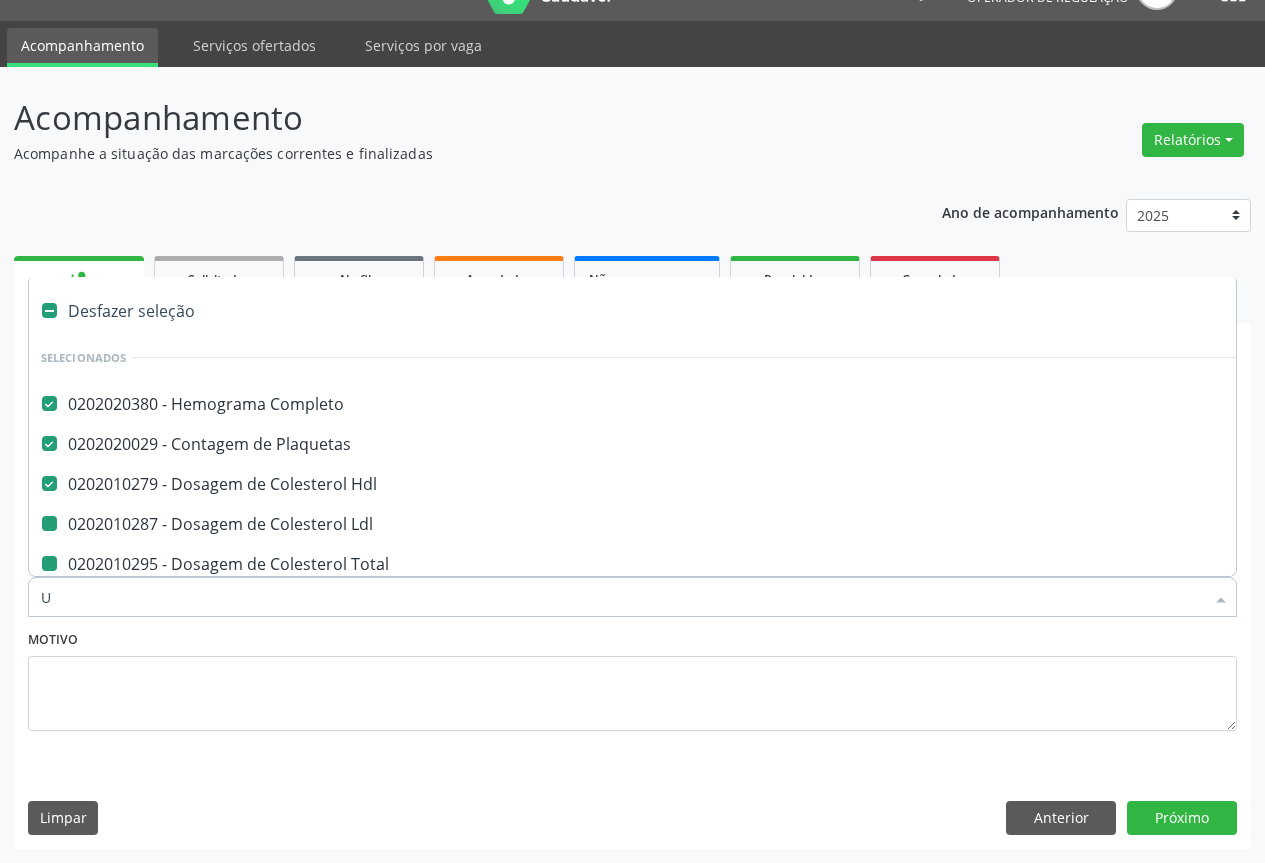 checkbox on "false" 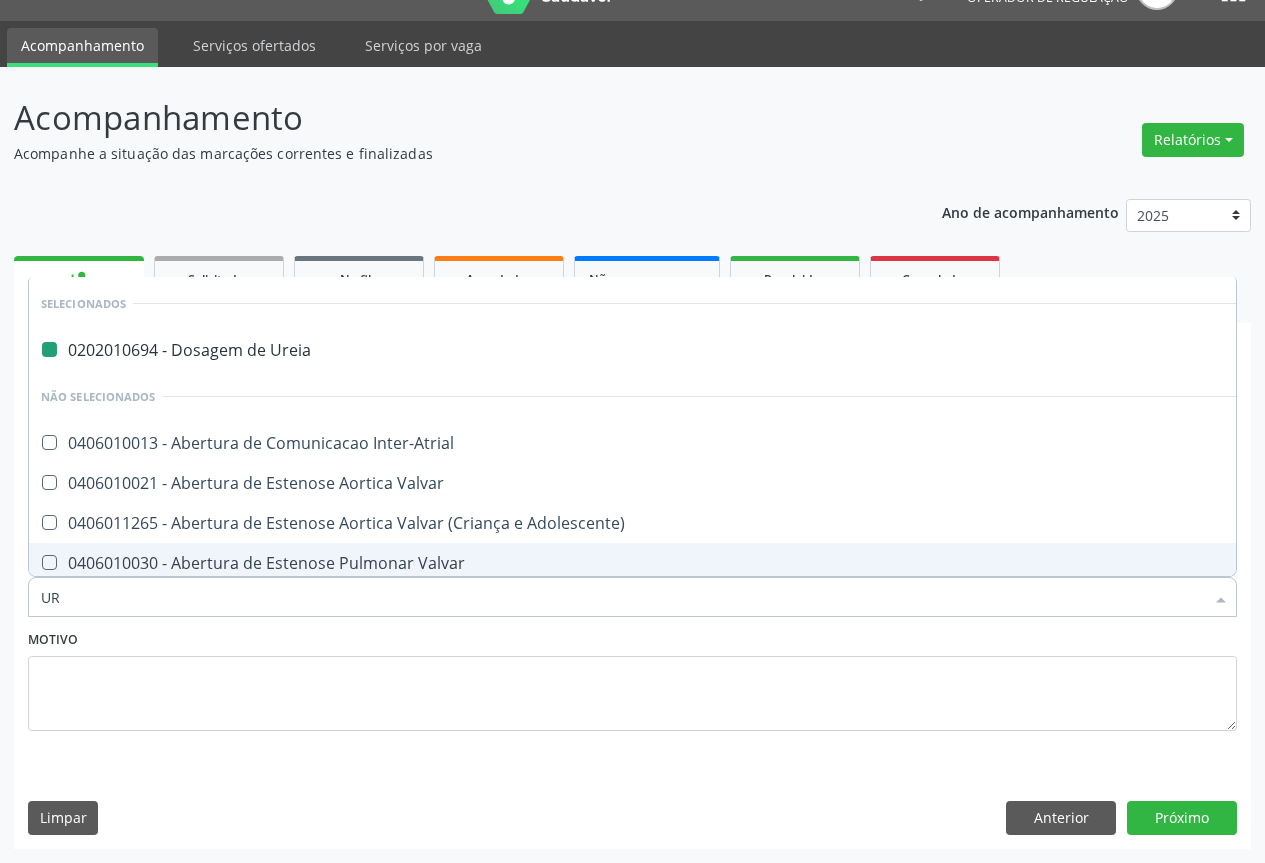 type on "URI" 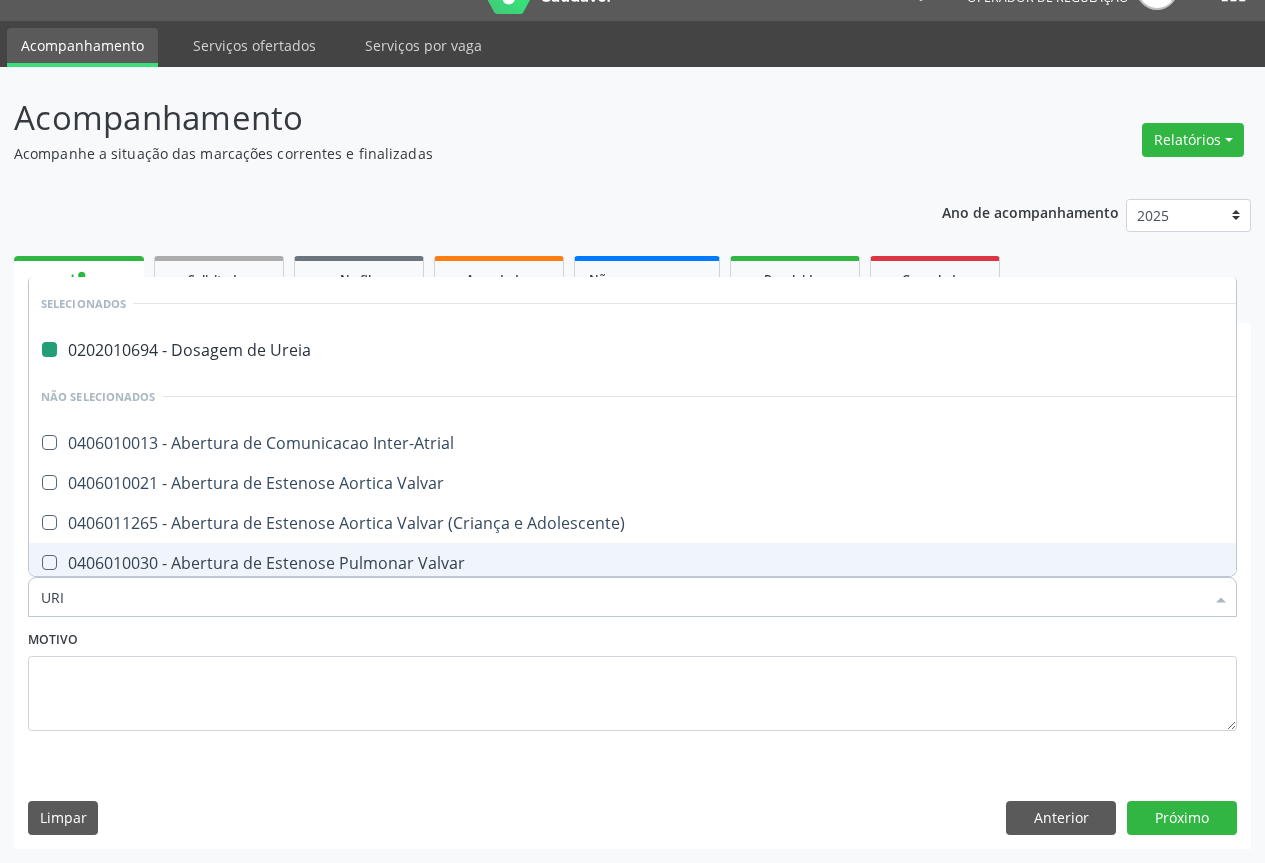 checkbox on "false" 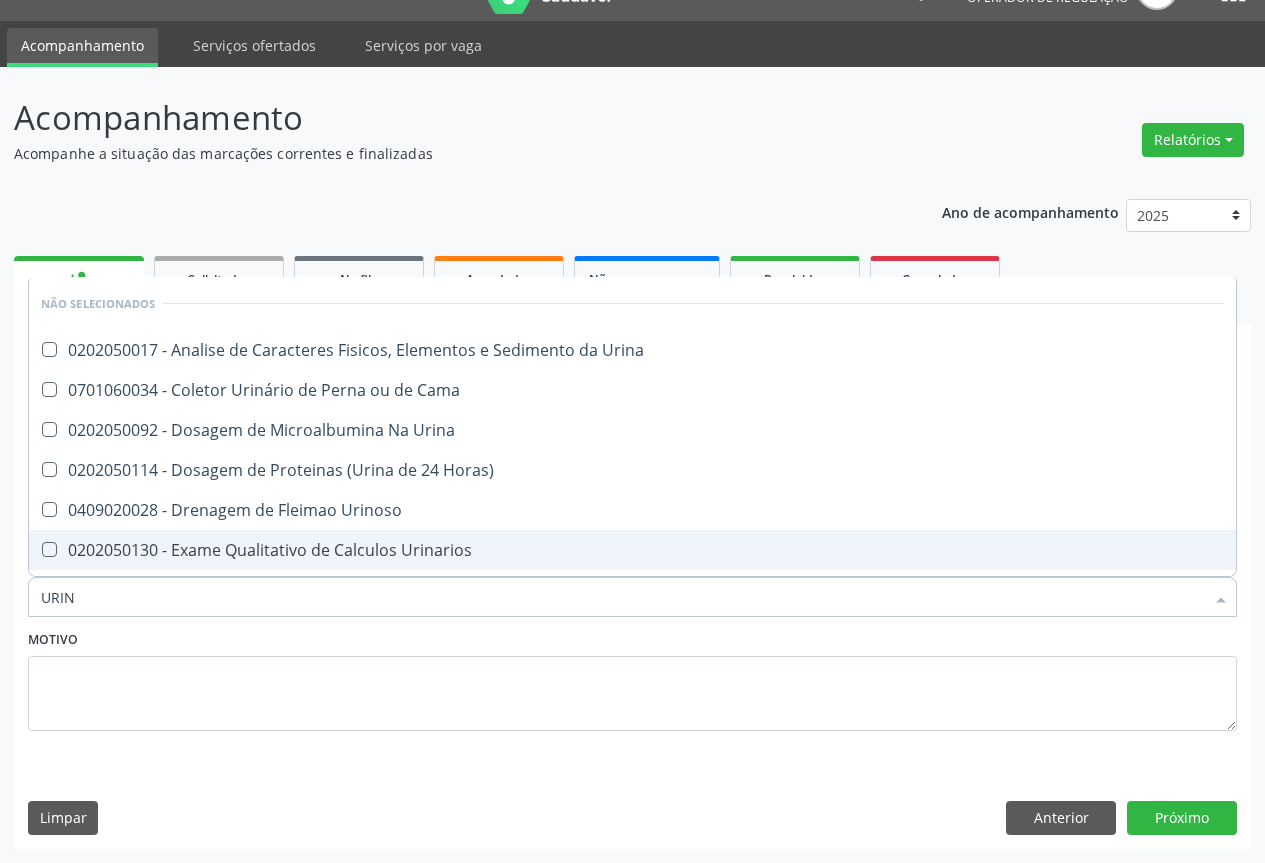 type on "URINA" 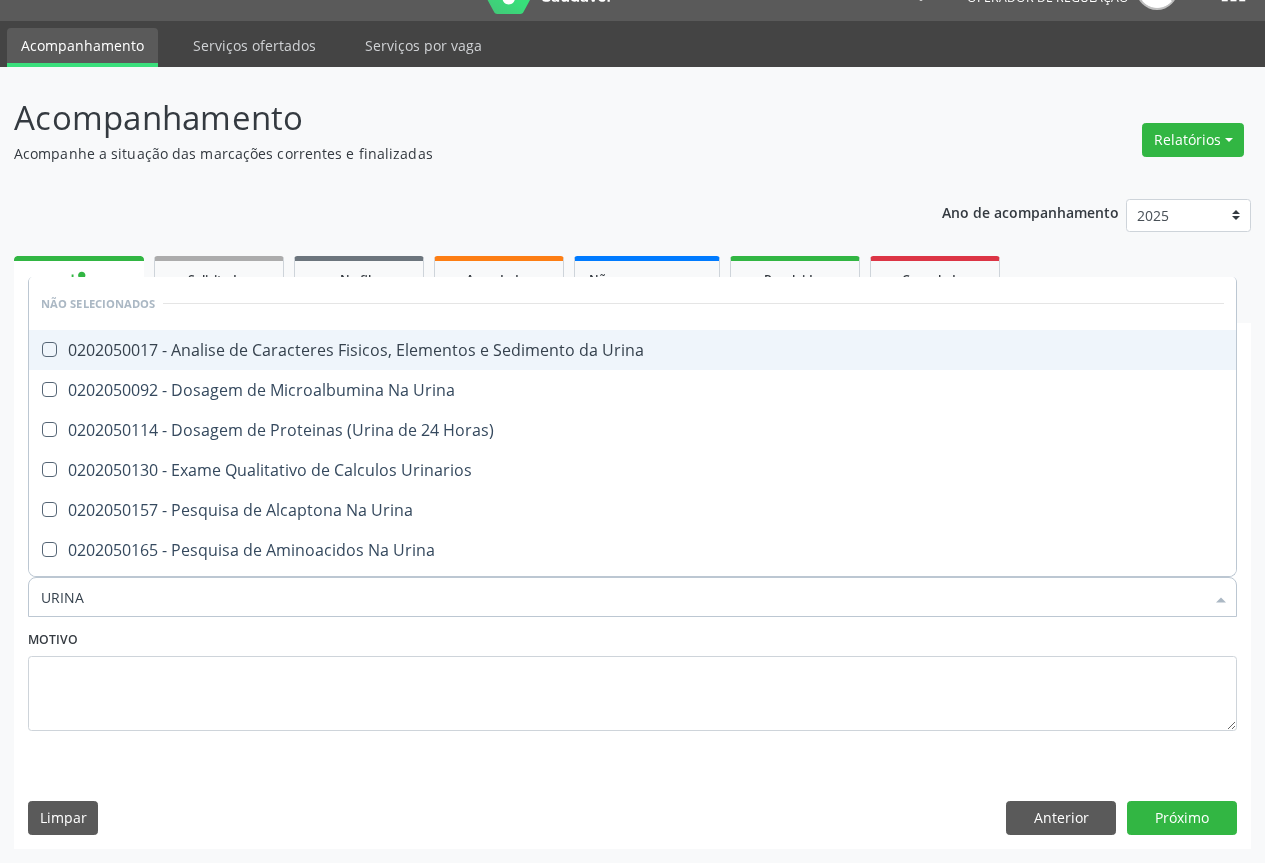 drag, startPoint x: 359, startPoint y: 345, endPoint x: 210, endPoint y: 671, distance: 358.4369 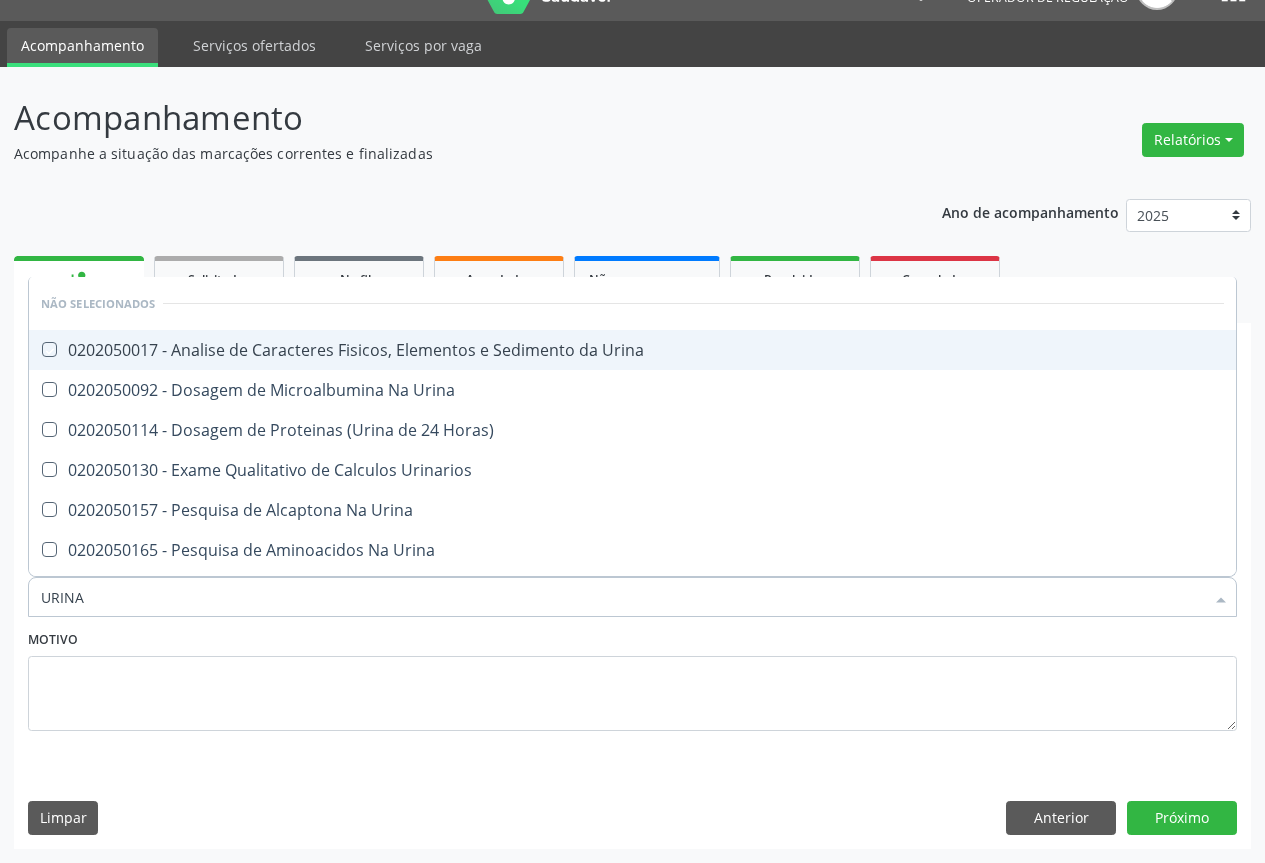 checkbox on "true" 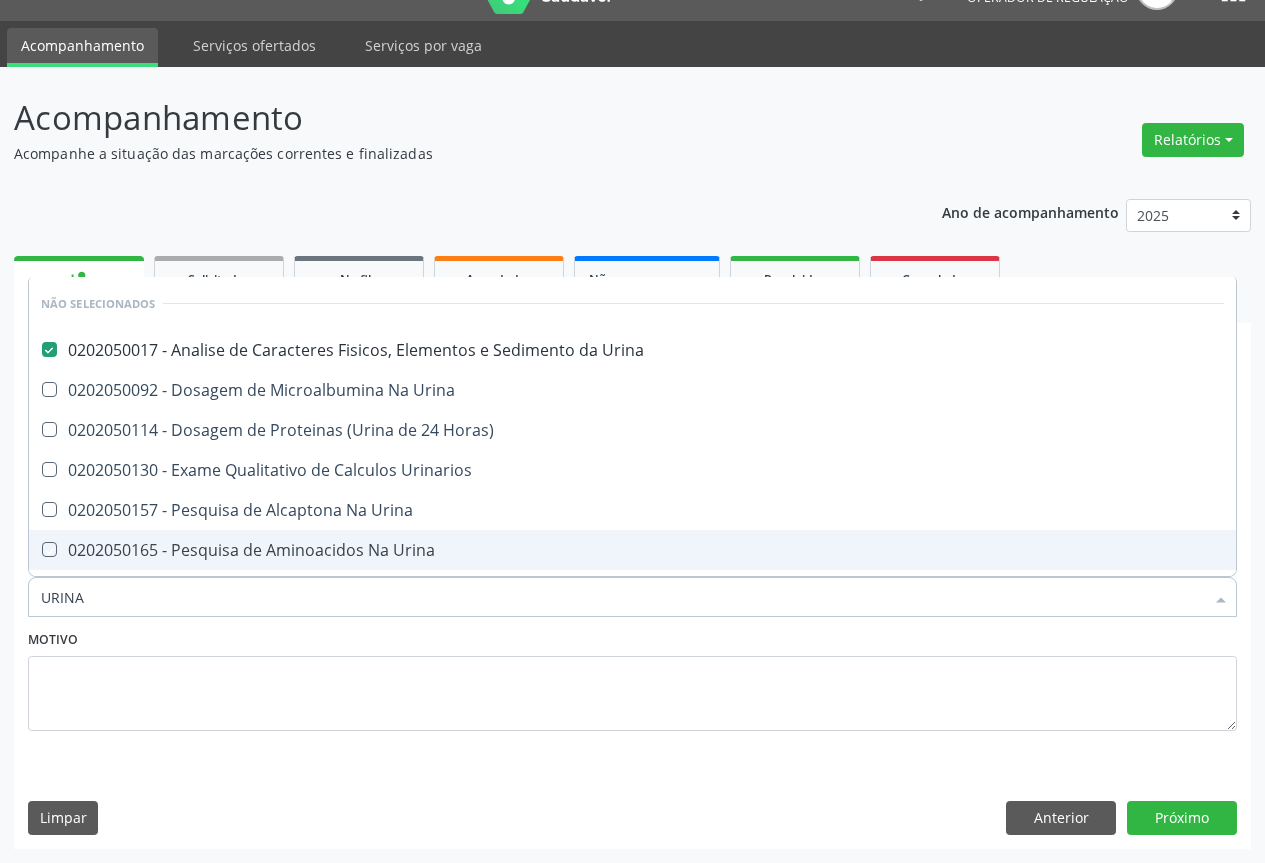 click on "Motivo" at bounding box center [632, 692] 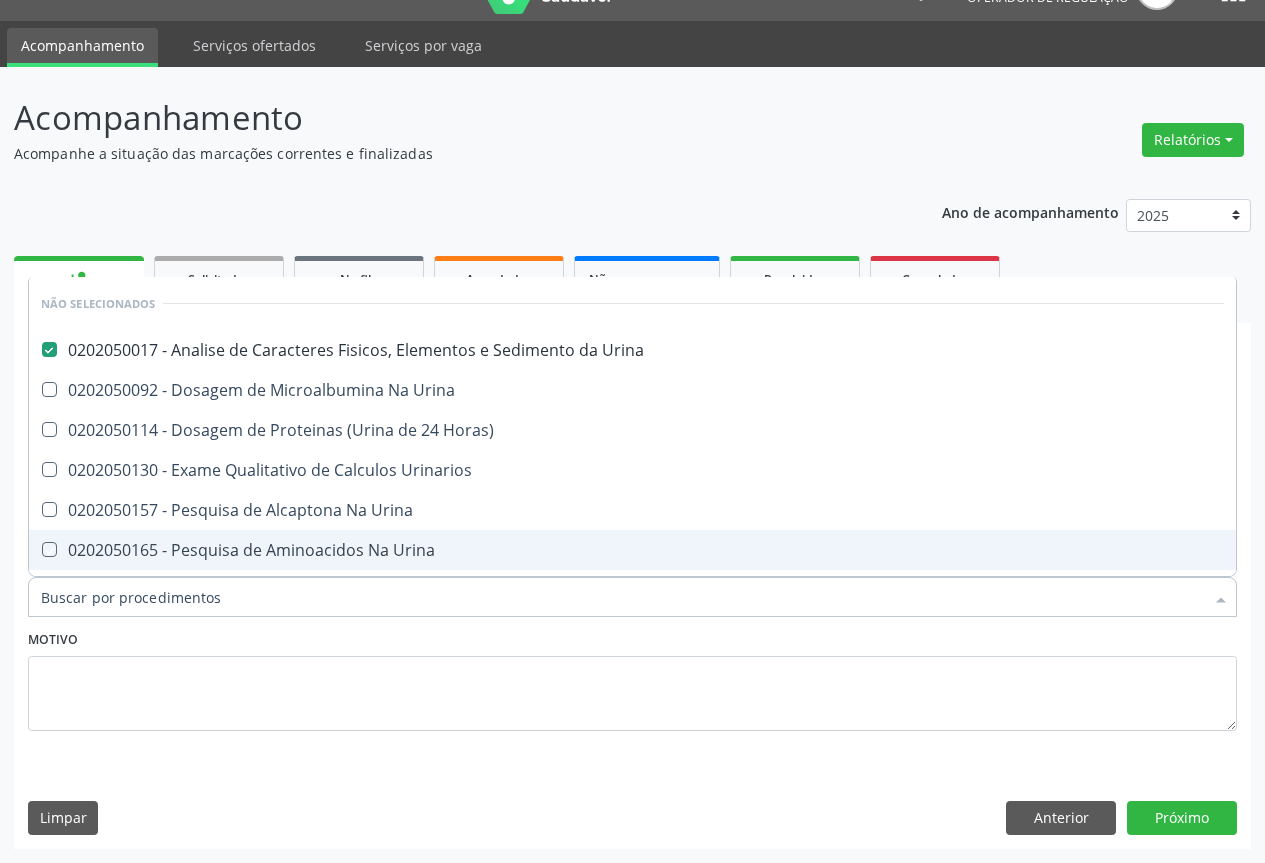 checkbox on "true" 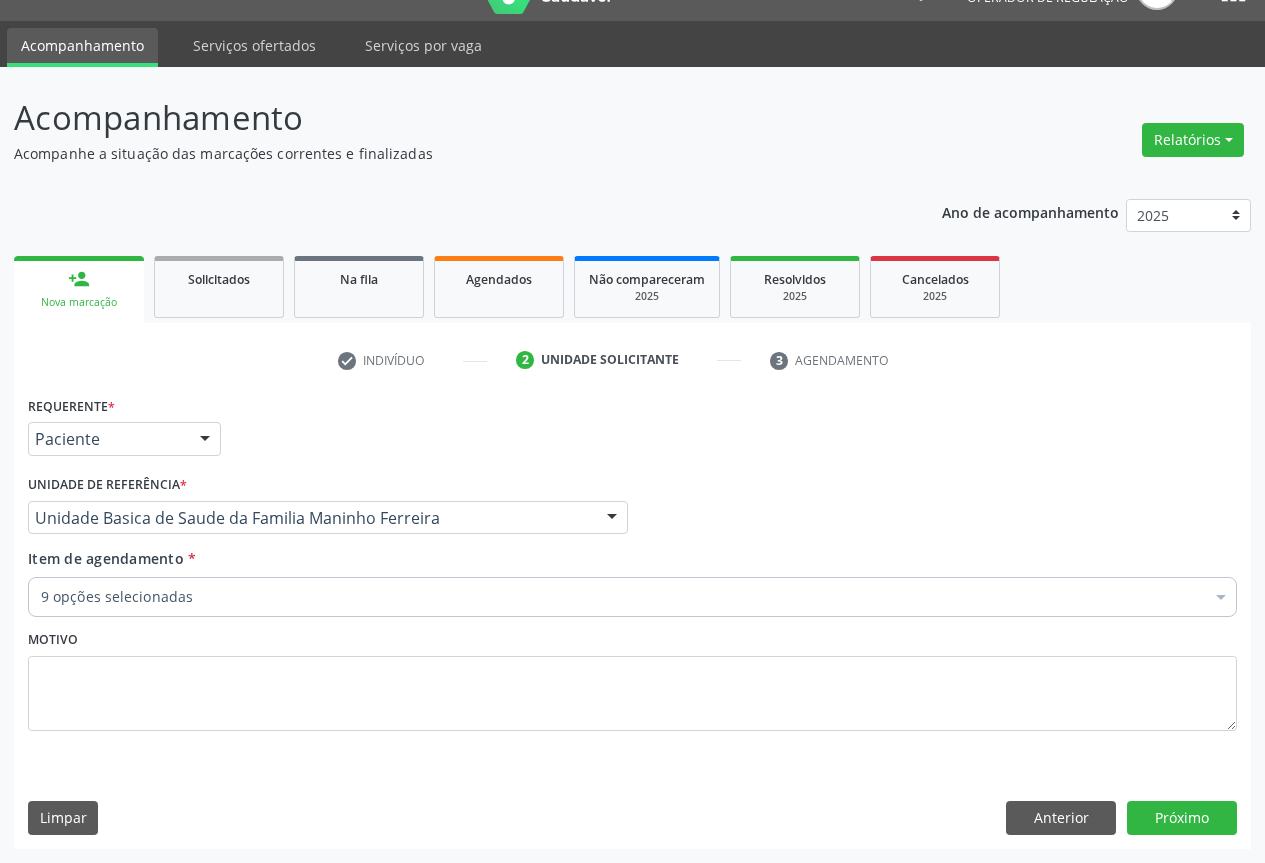 click on "9 opções selecionadas" at bounding box center [632, 597] 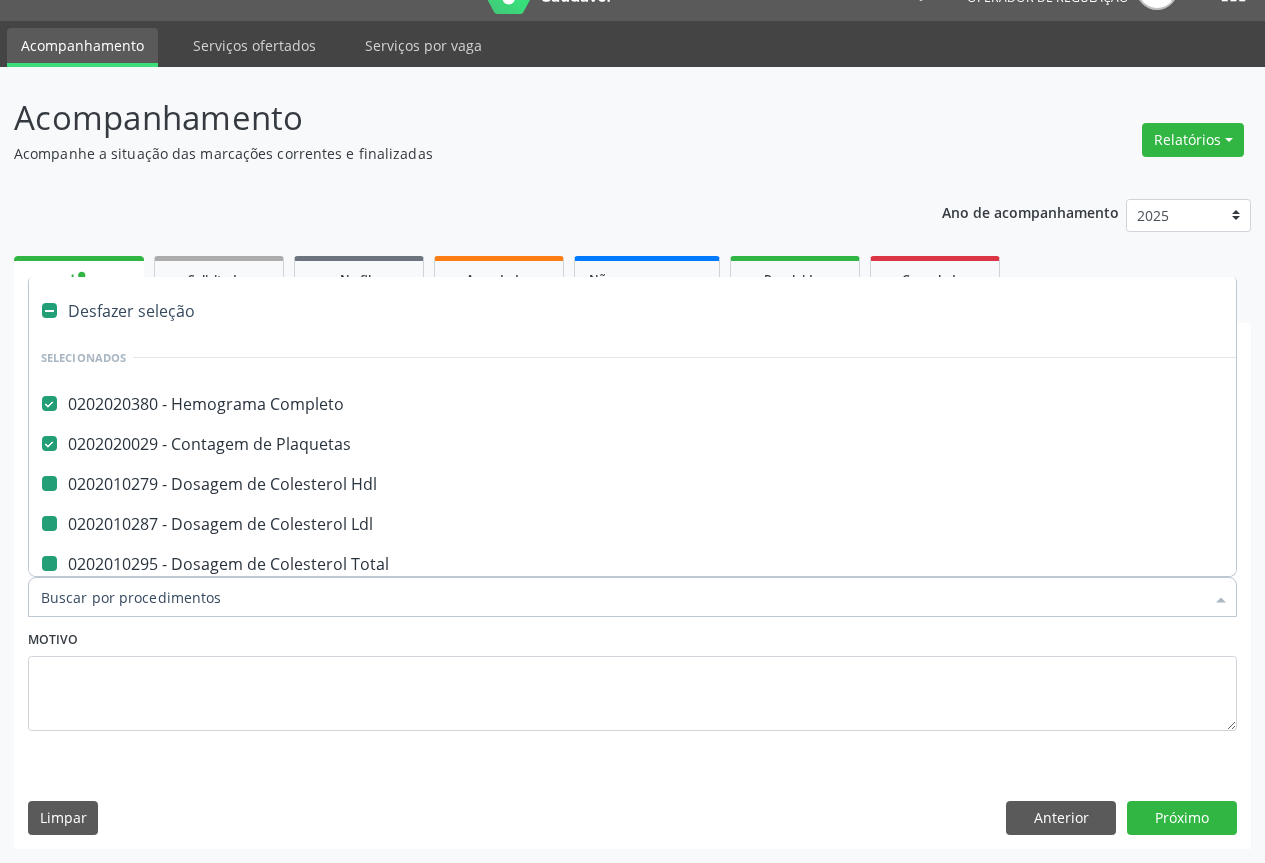 type on "F" 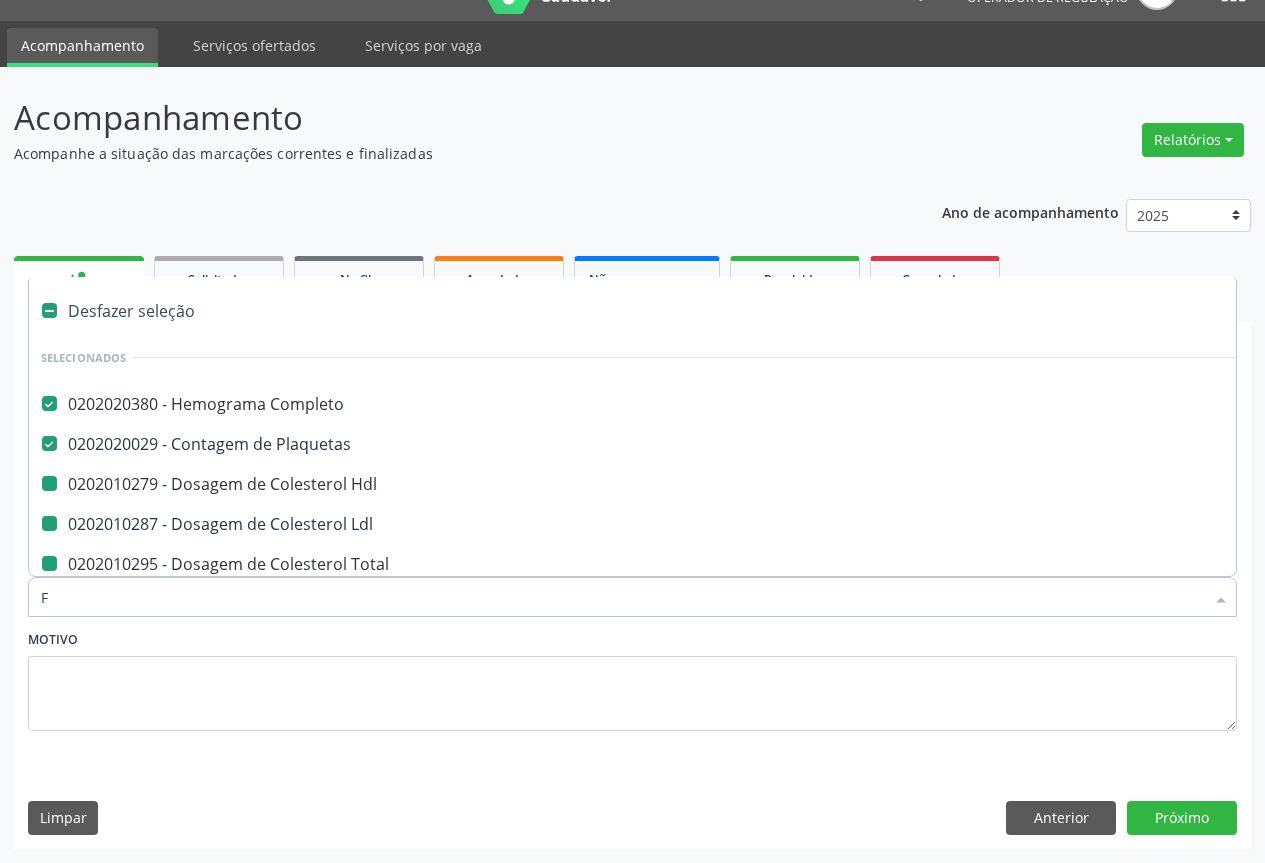 checkbox on "false" 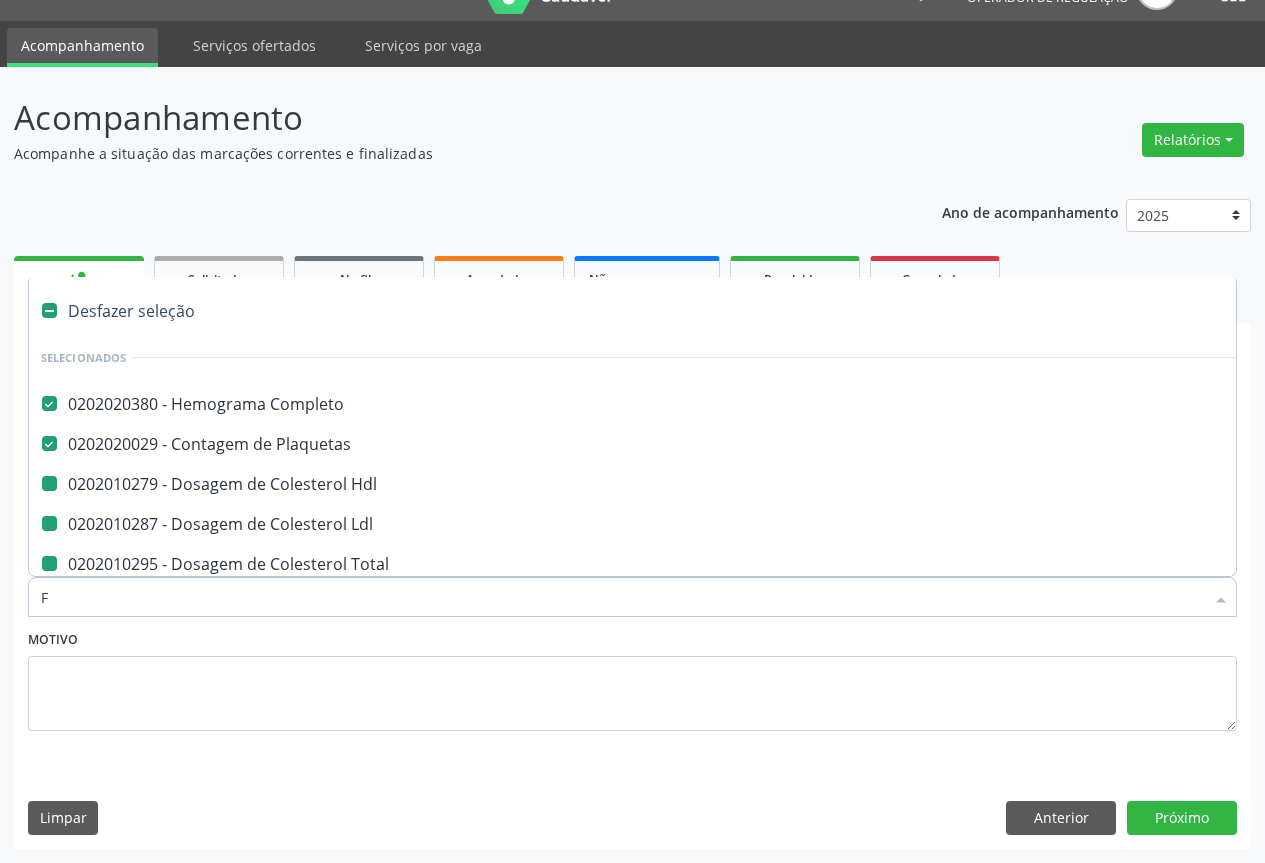checkbox on "false" 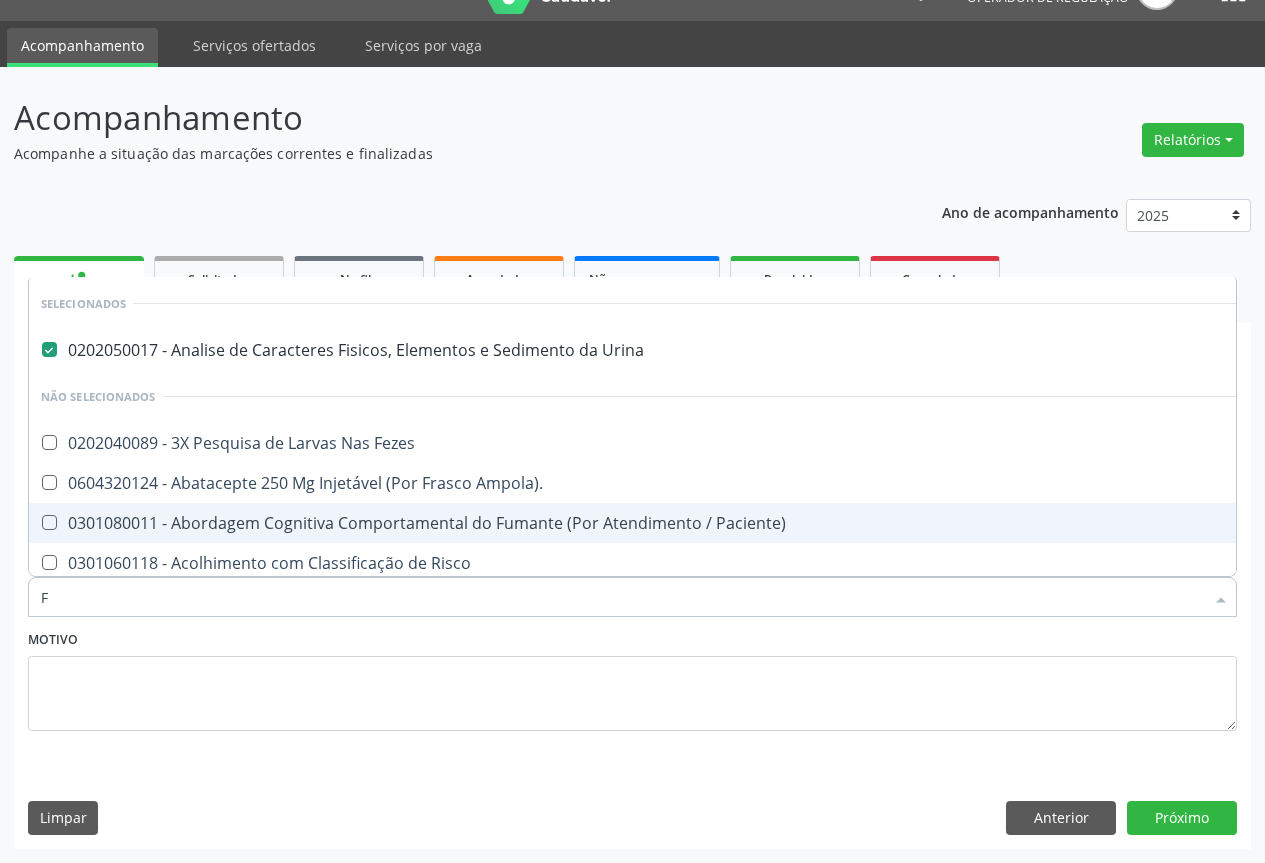 type on "FE" 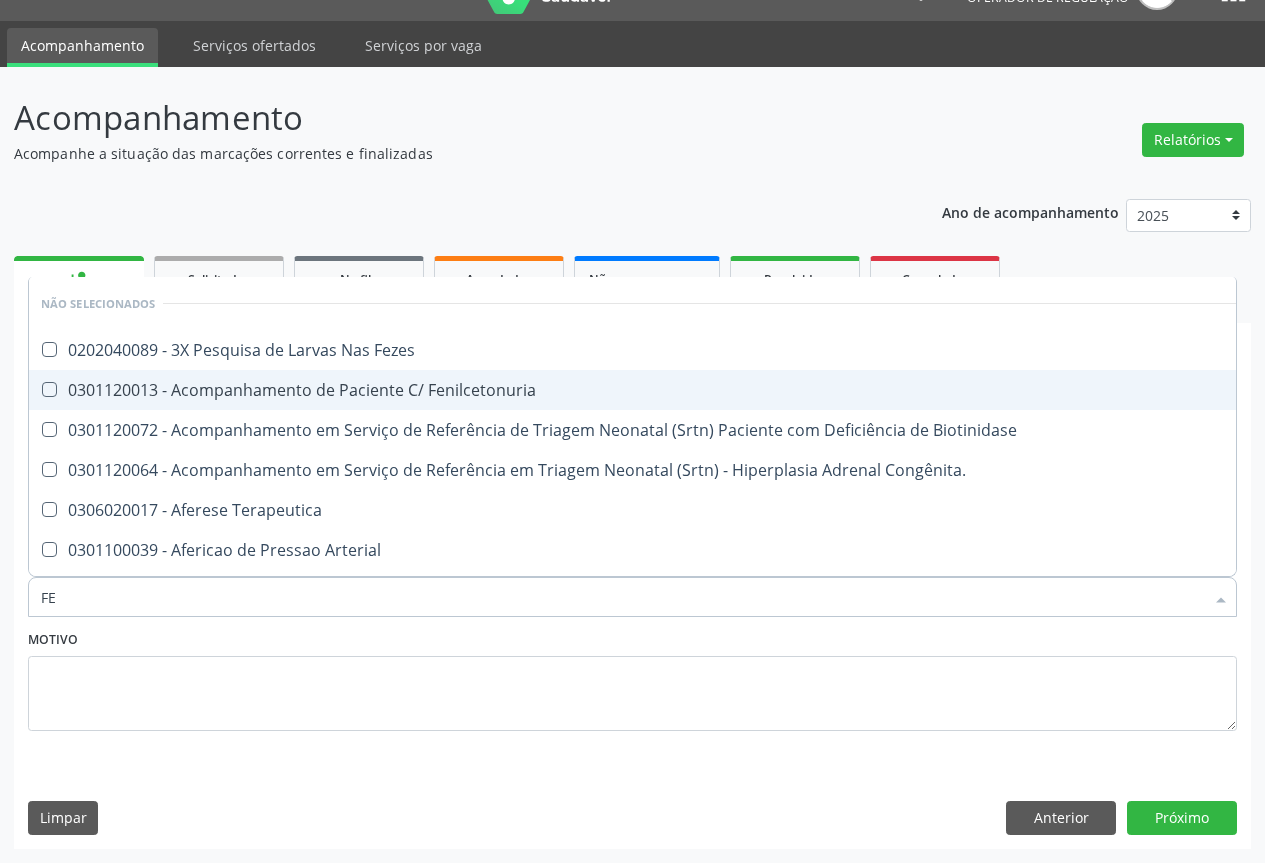 type on "F" 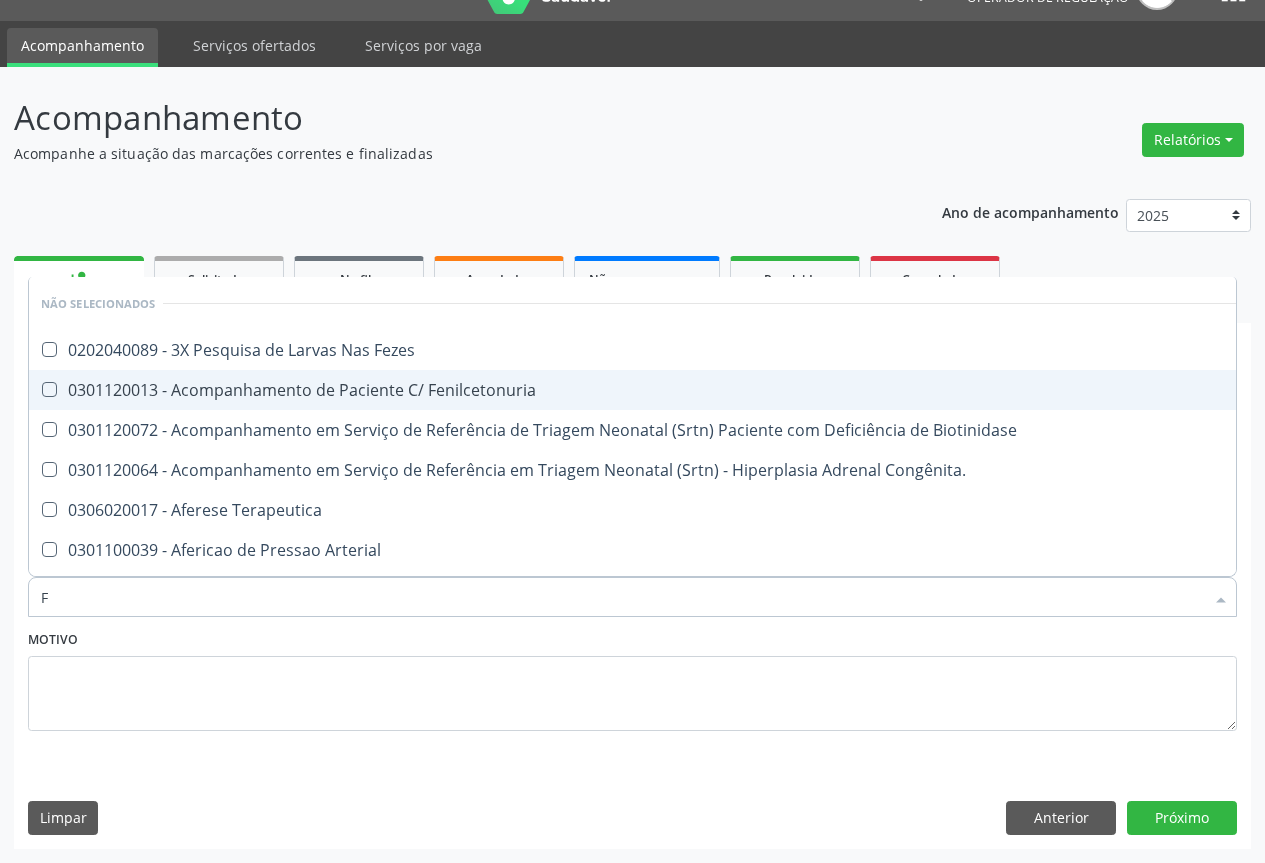 type 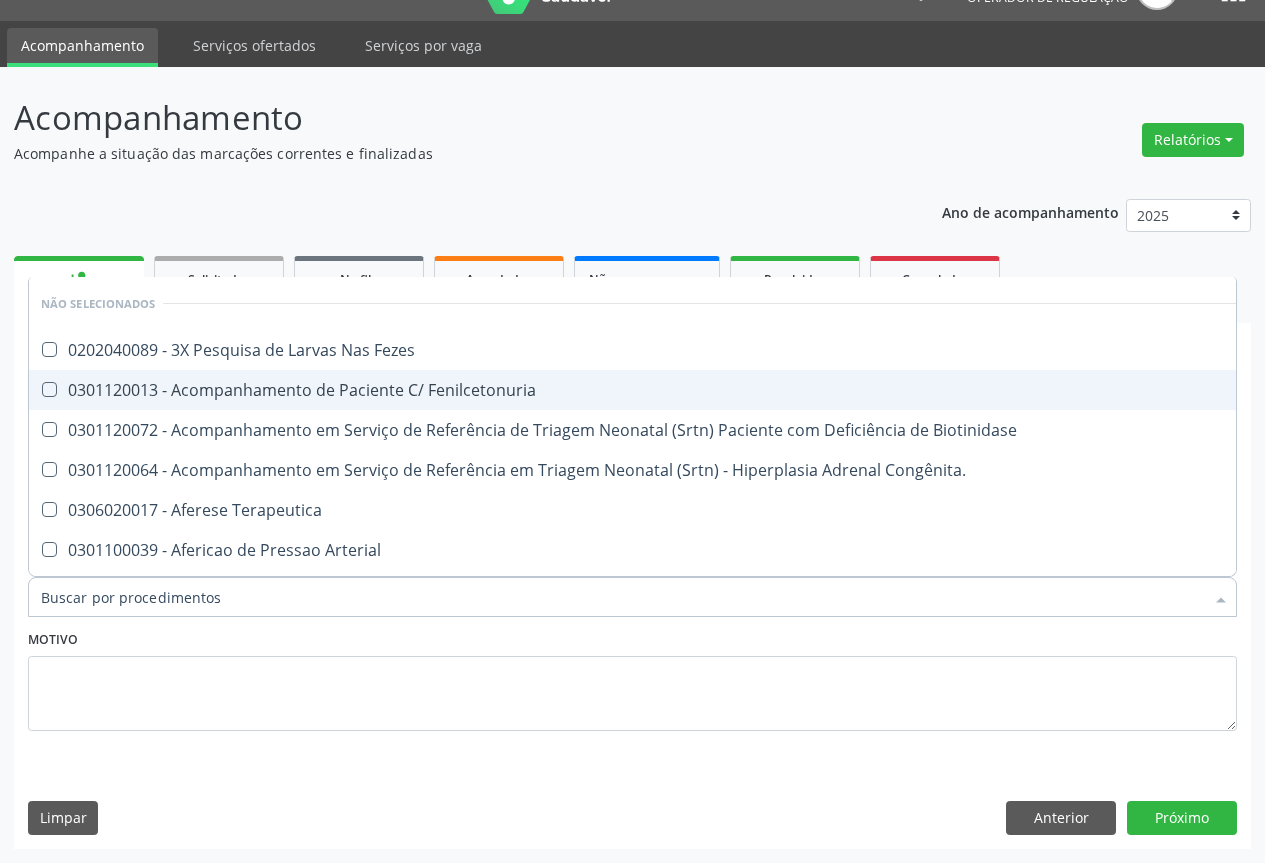 checkbox on "true" 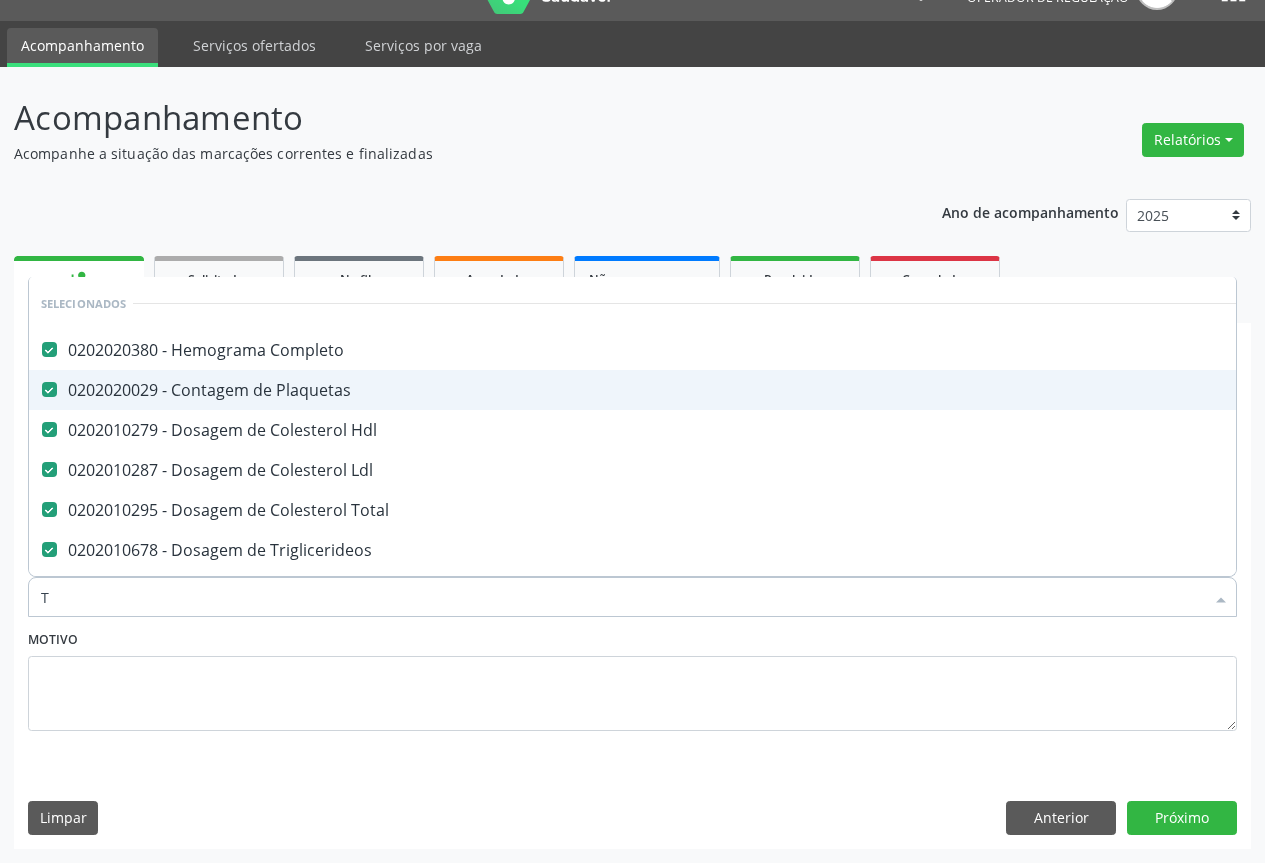 type on "TG" 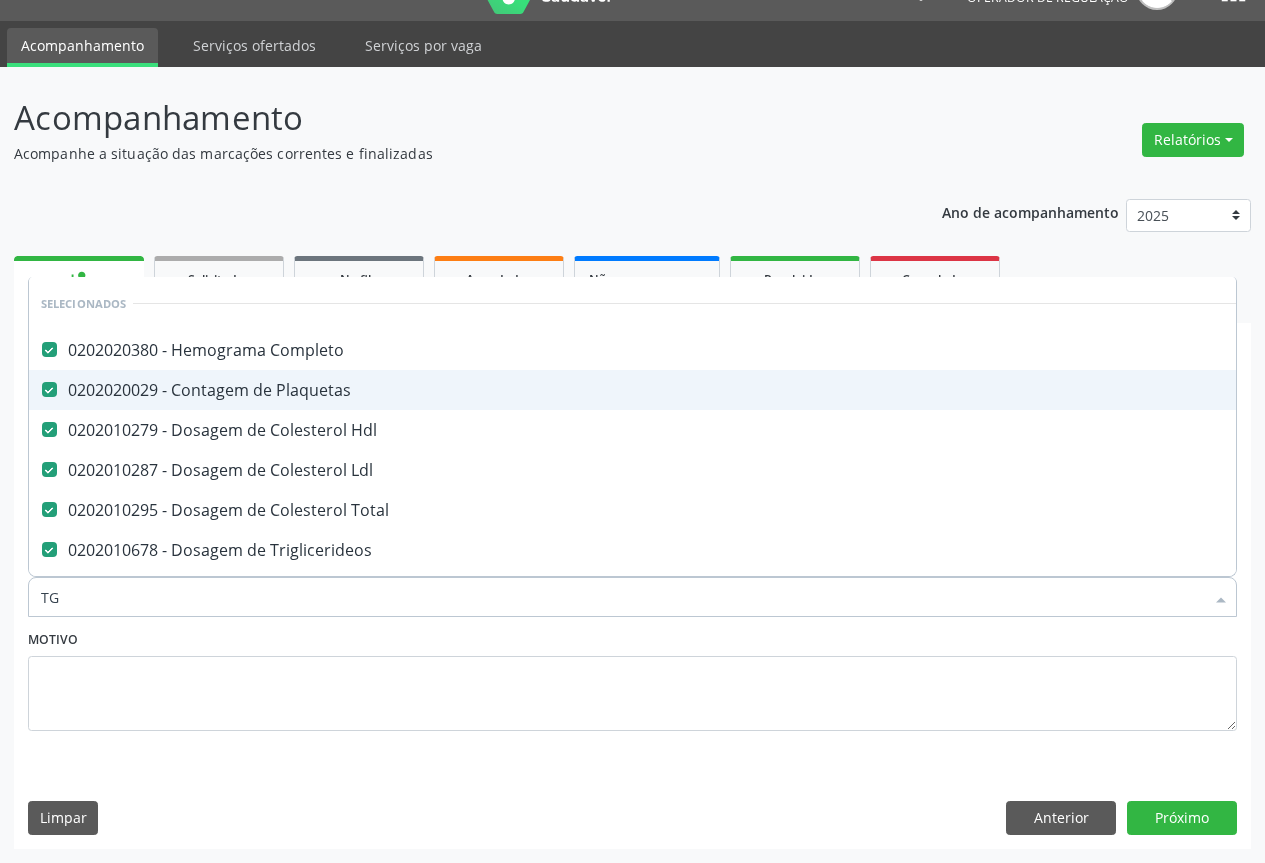 checkbox on "false" 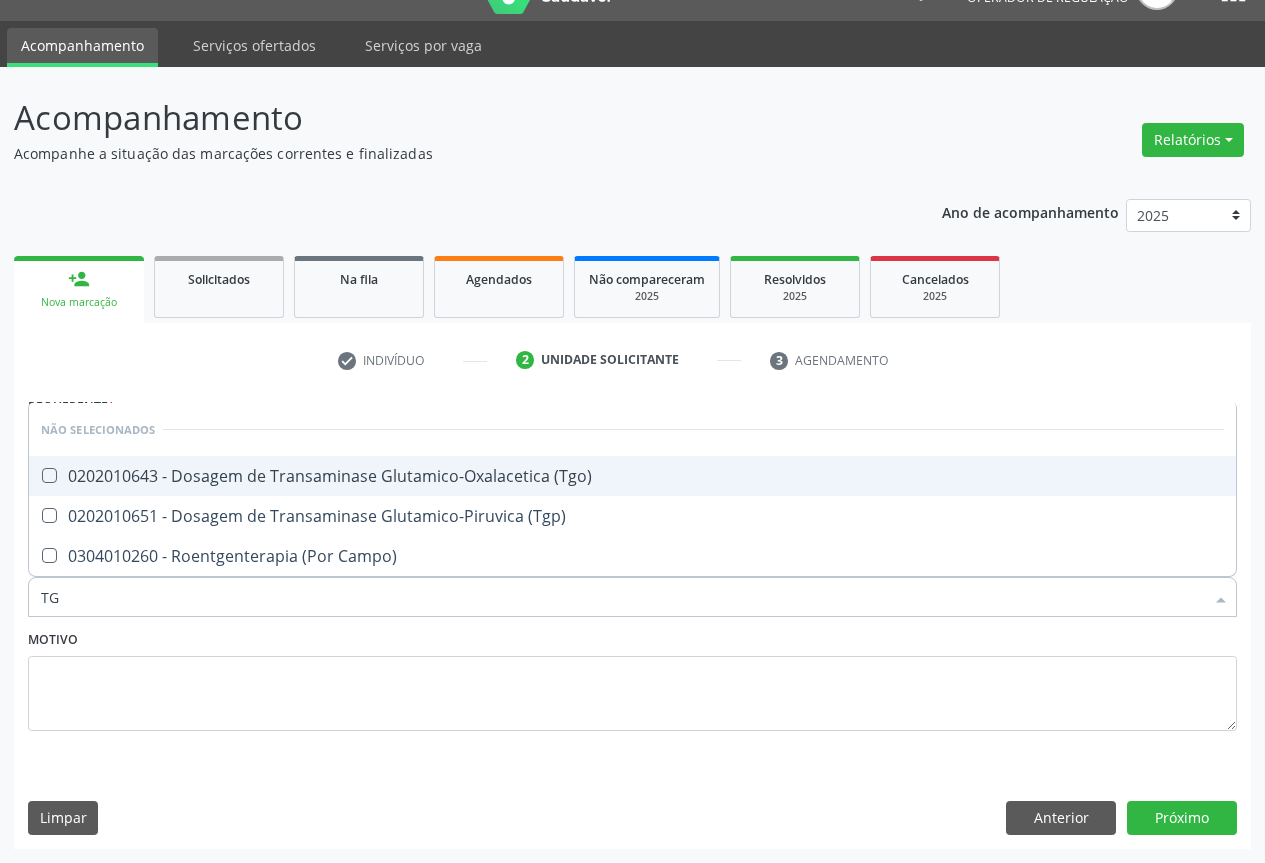 click on "0202010643 - Dosagem de Transaminase Glutamico-Oxalacetica (Tgo)" at bounding box center [632, 476] 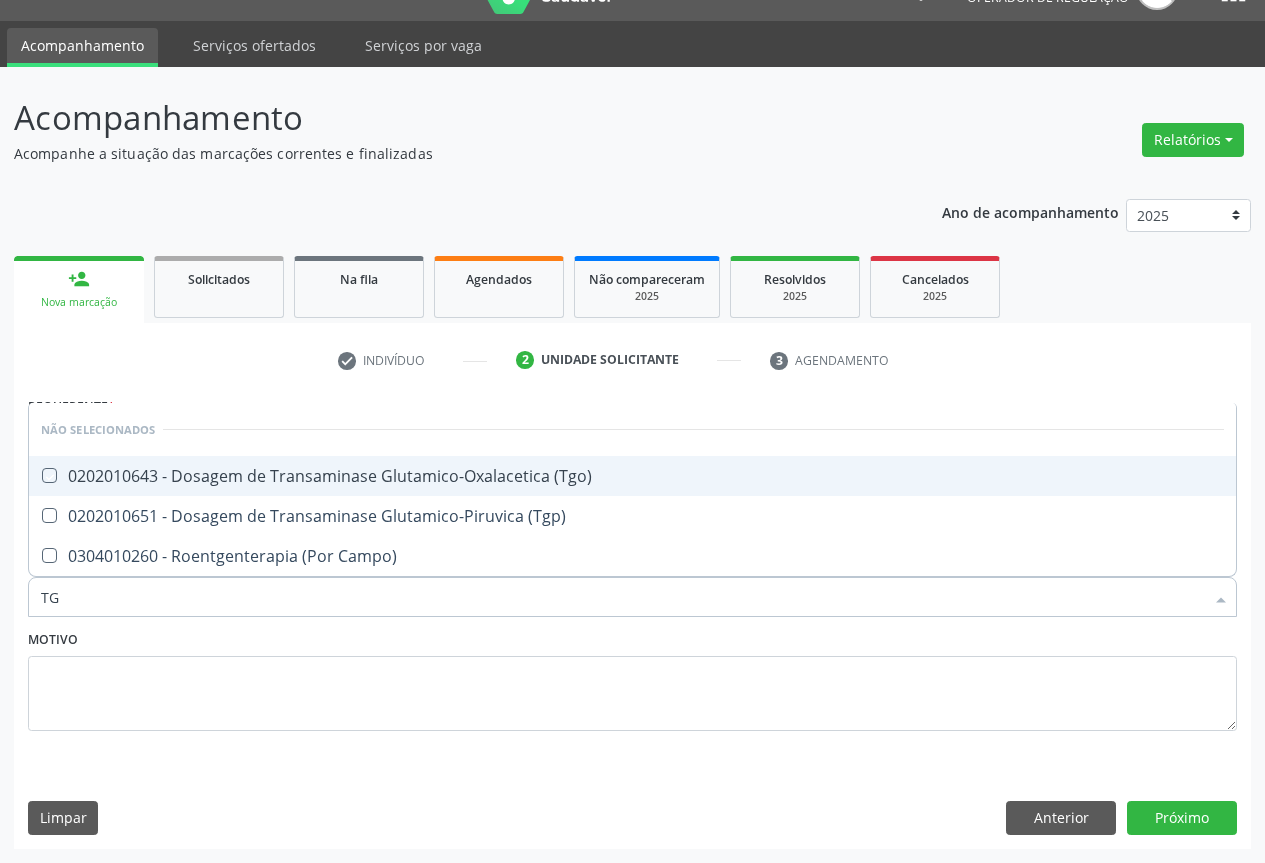 checkbox on "true" 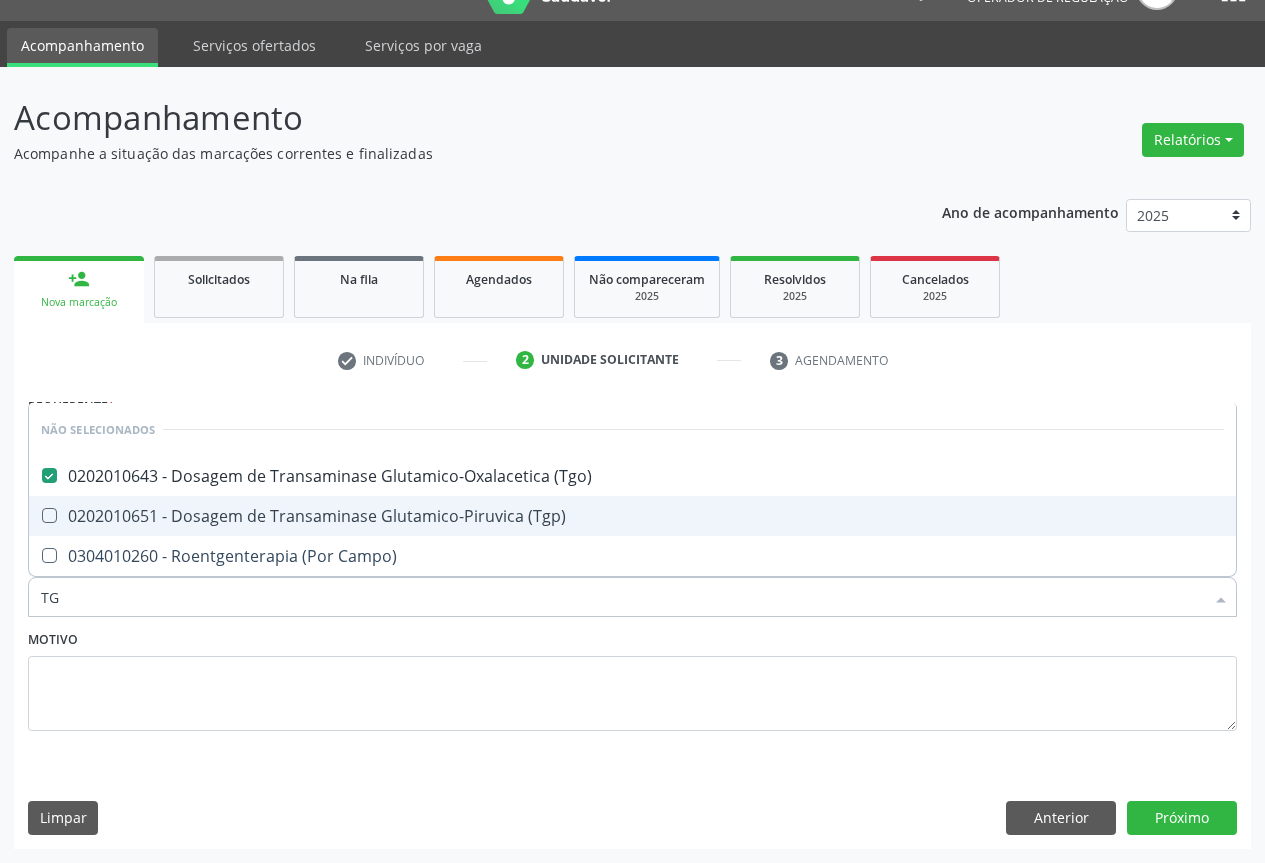 click on "0202010651 - Dosagem de Transaminase Glutamico-Piruvica (Tgp)" at bounding box center [632, 516] 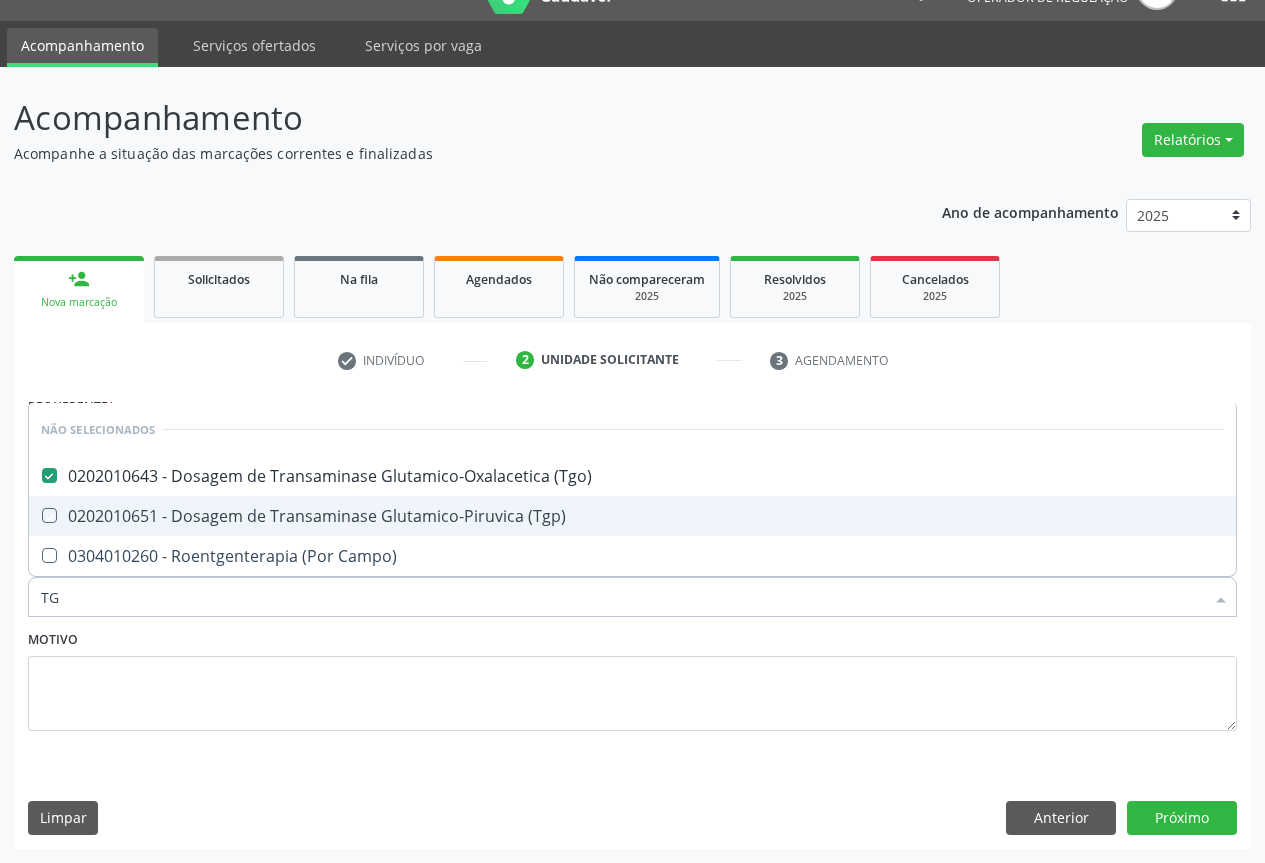 checkbox on "true" 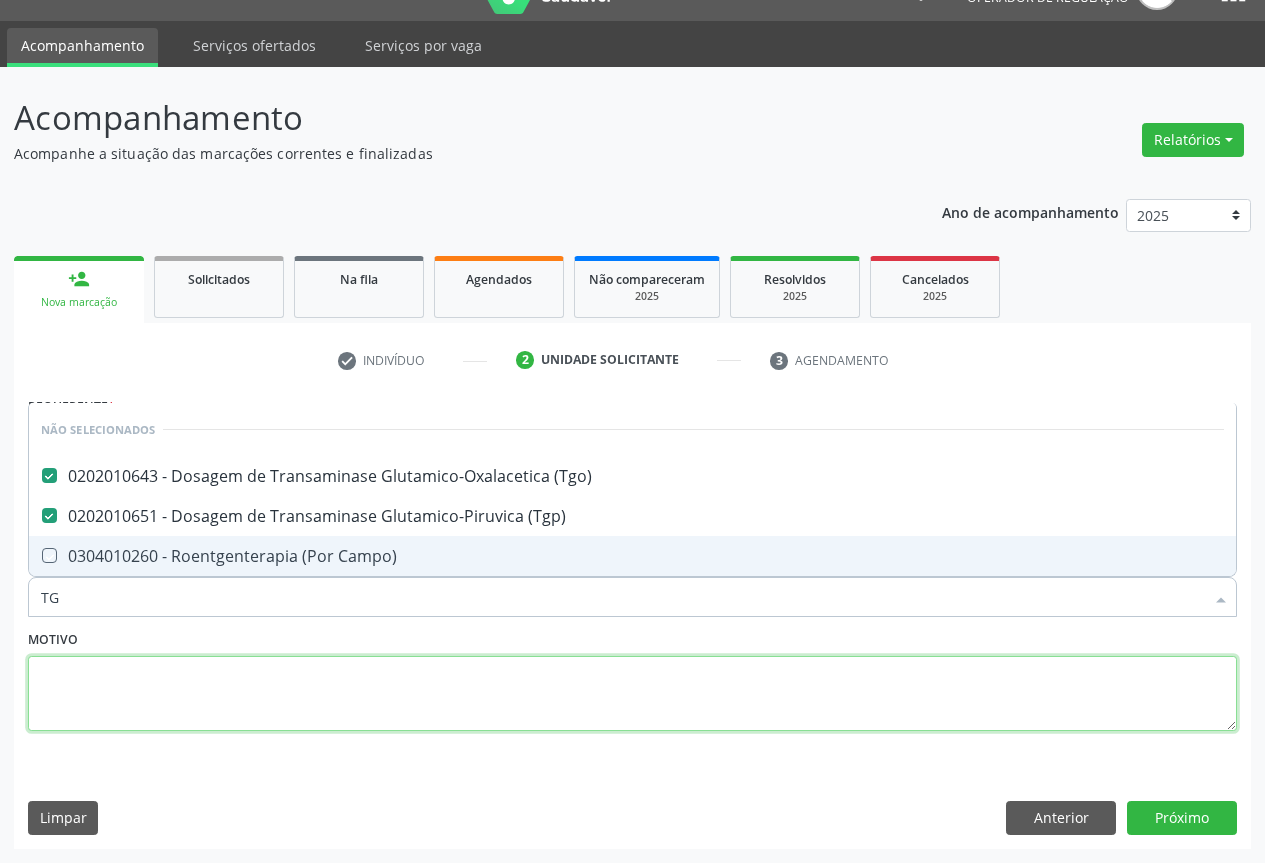 click at bounding box center (632, 694) 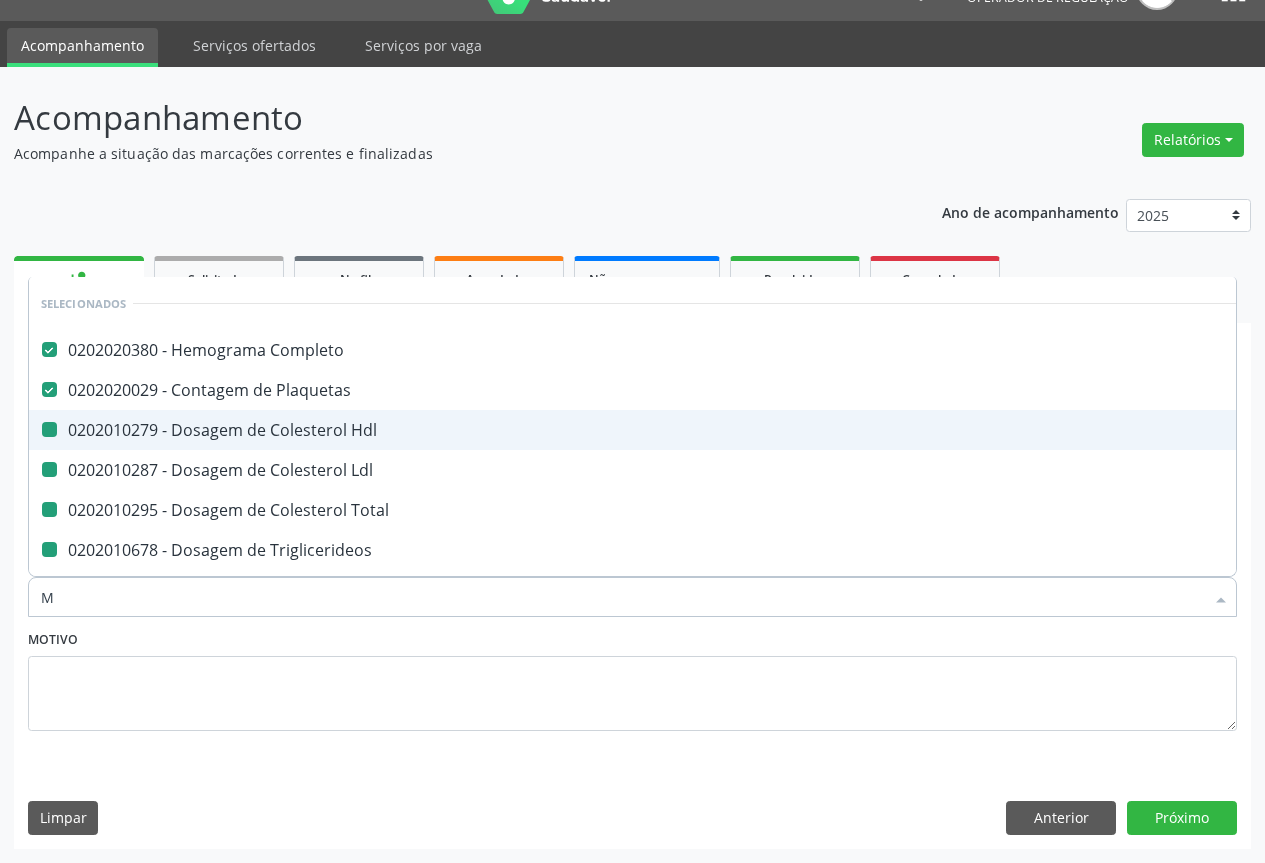 type on "MA" 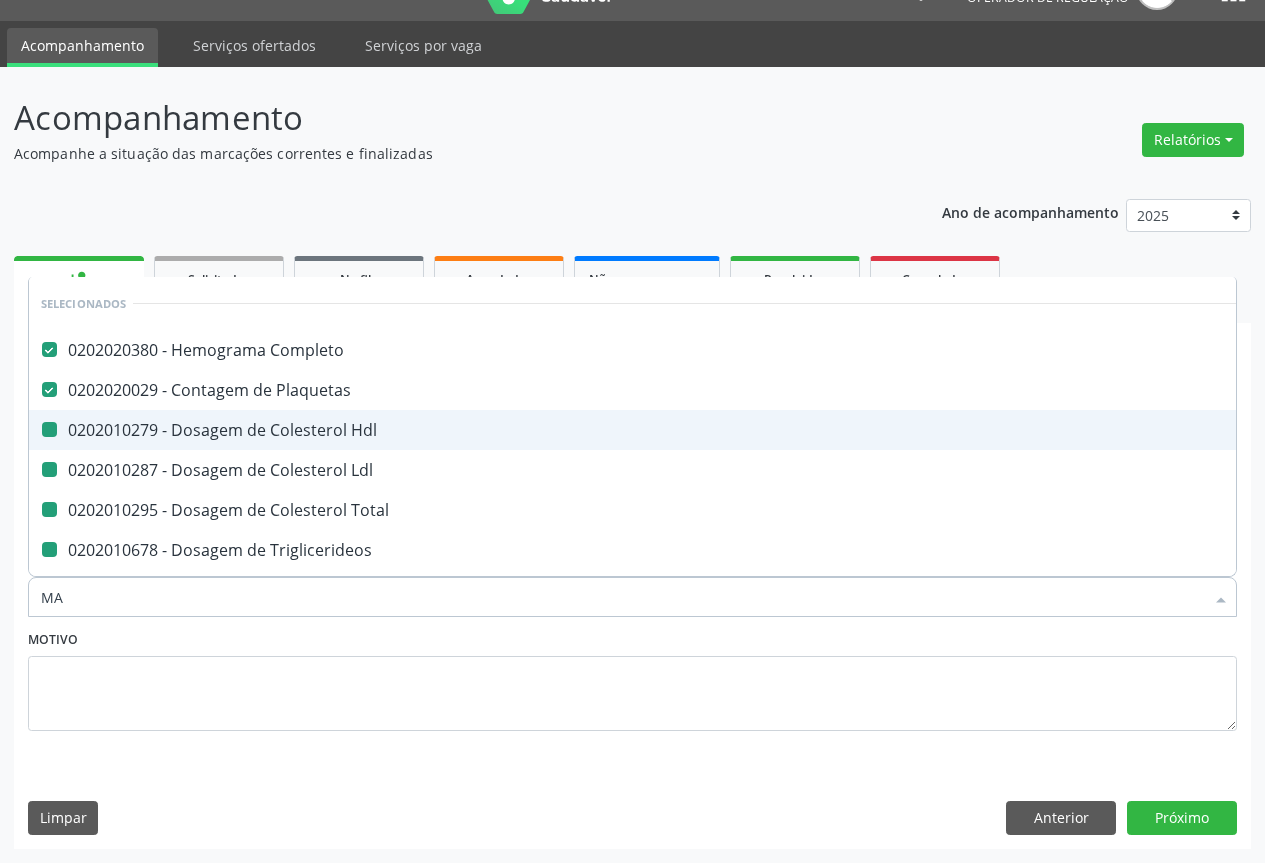 checkbox on "false" 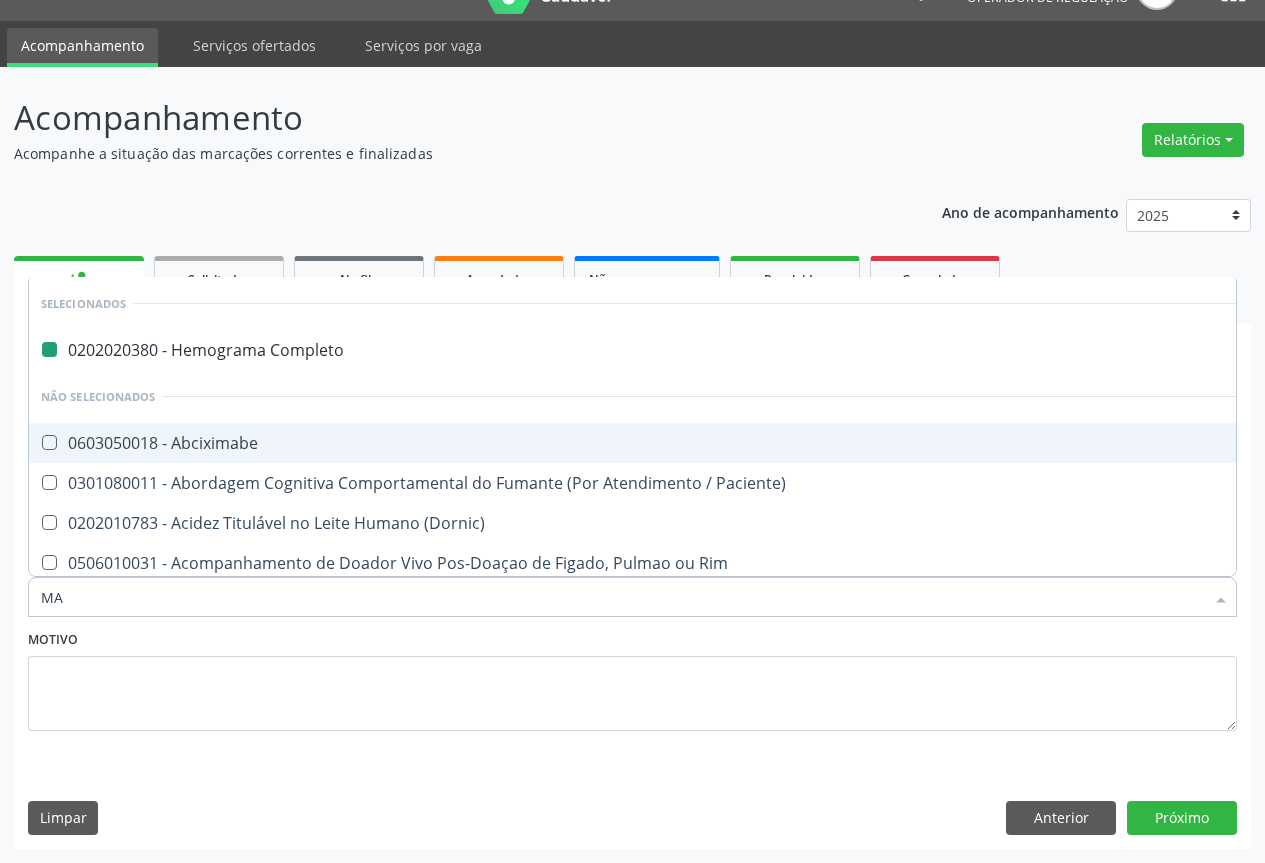 type on "MAG" 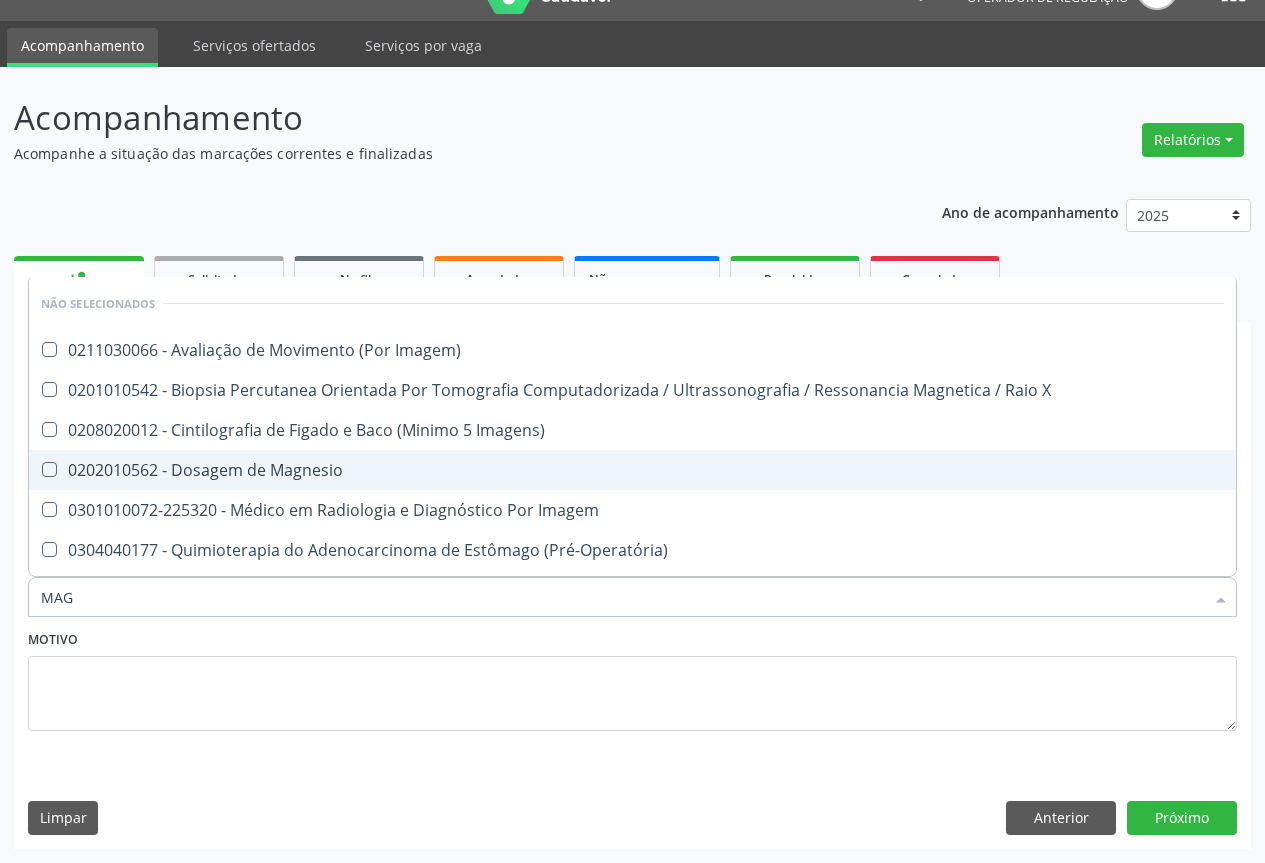 click on "0202010562 - Dosagem de Magnesio" at bounding box center (632, 470) 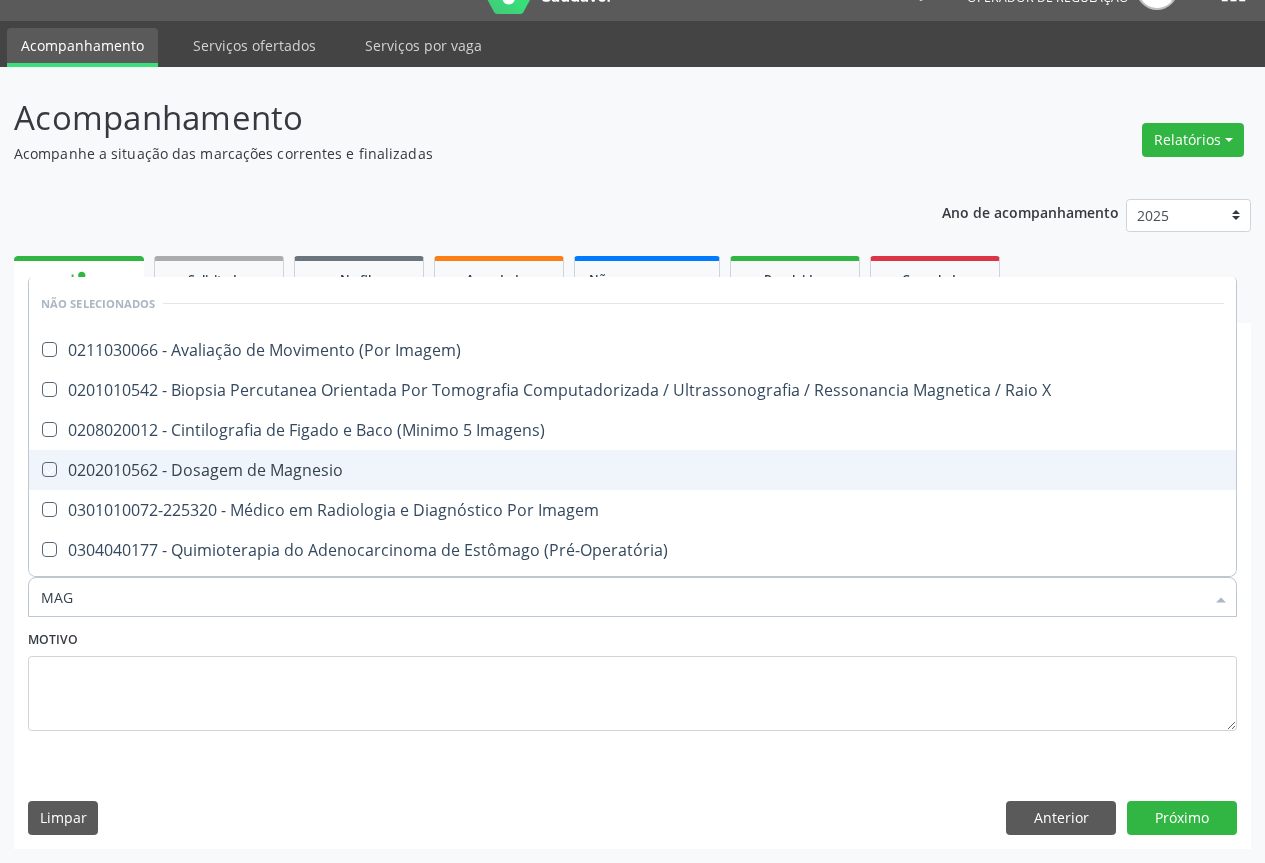 checkbox on "true" 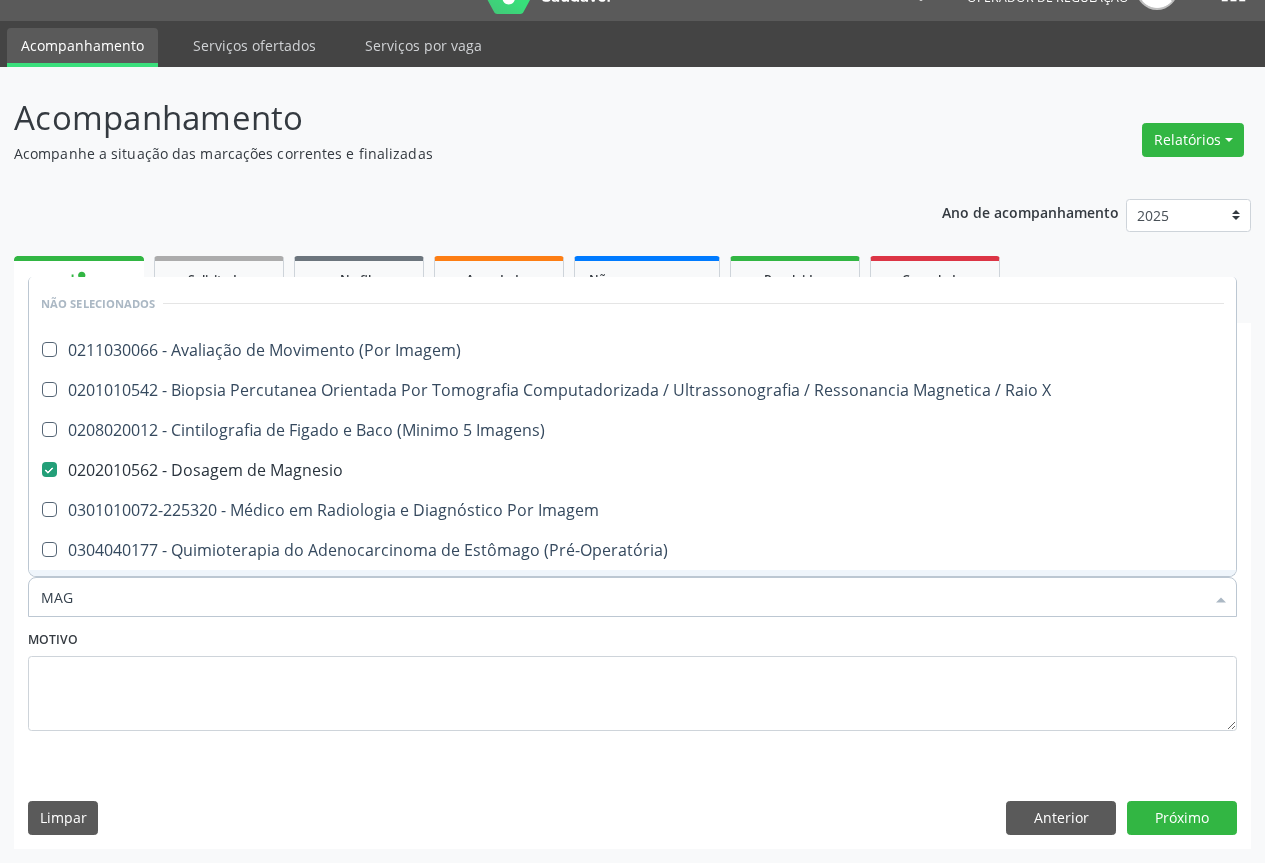 click on "Motivo" at bounding box center (632, 678) 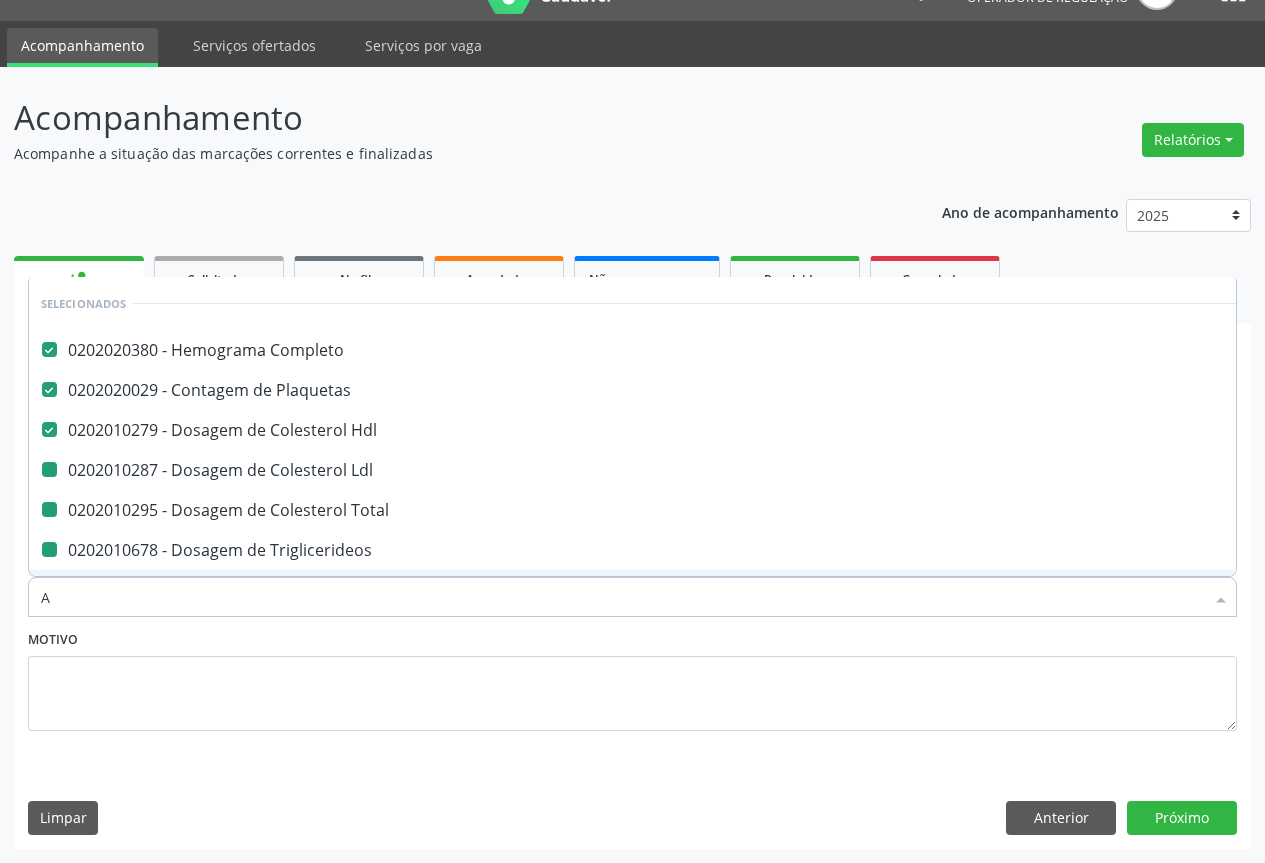 type on "AC" 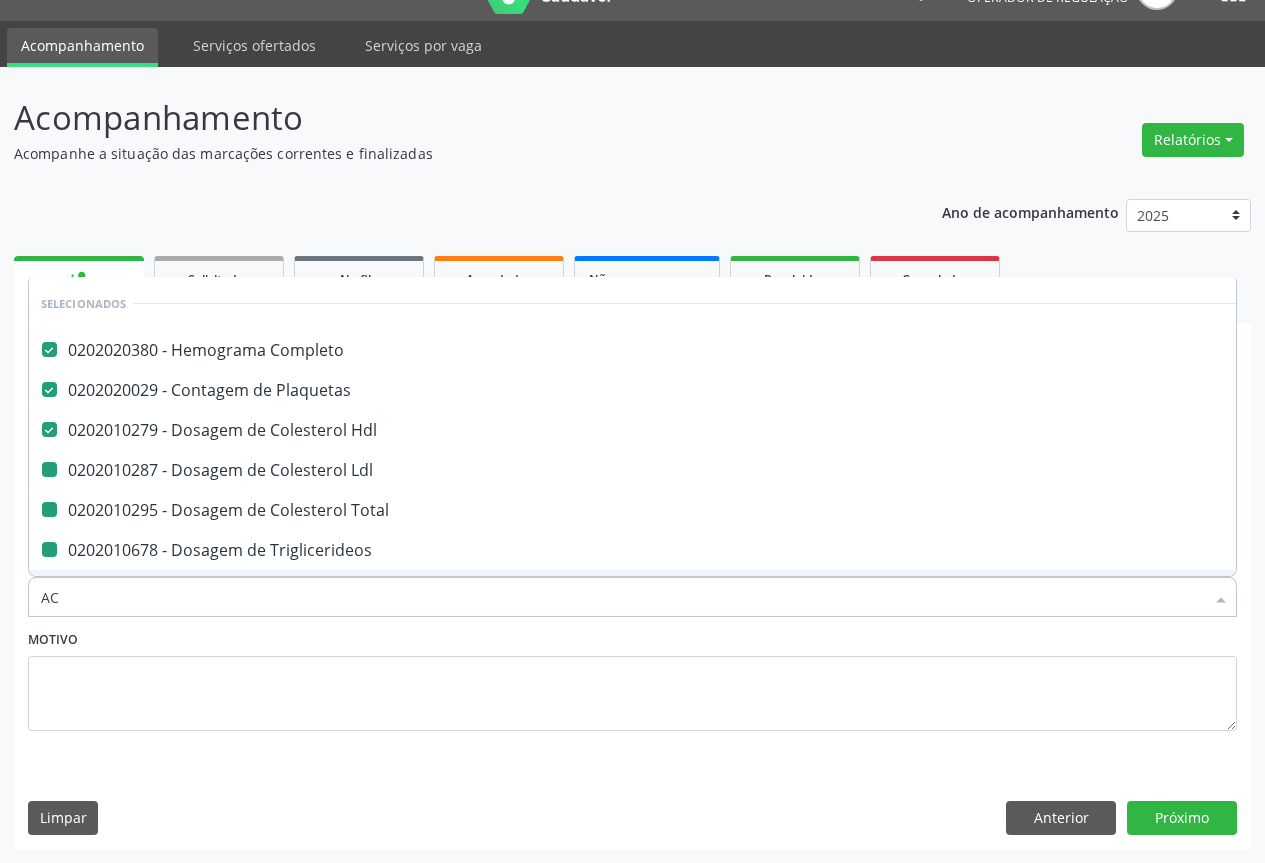 checkbox on "false" 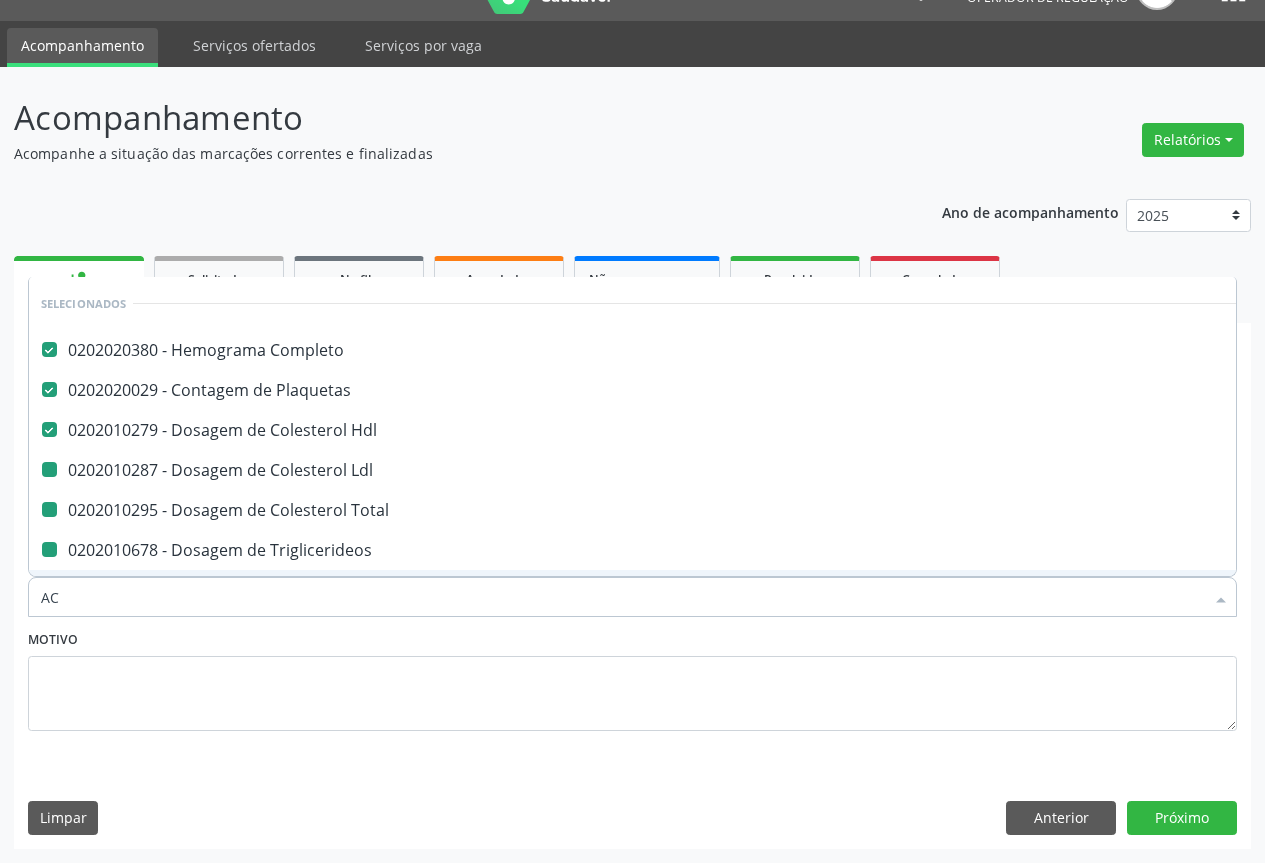 checkbox on "false" 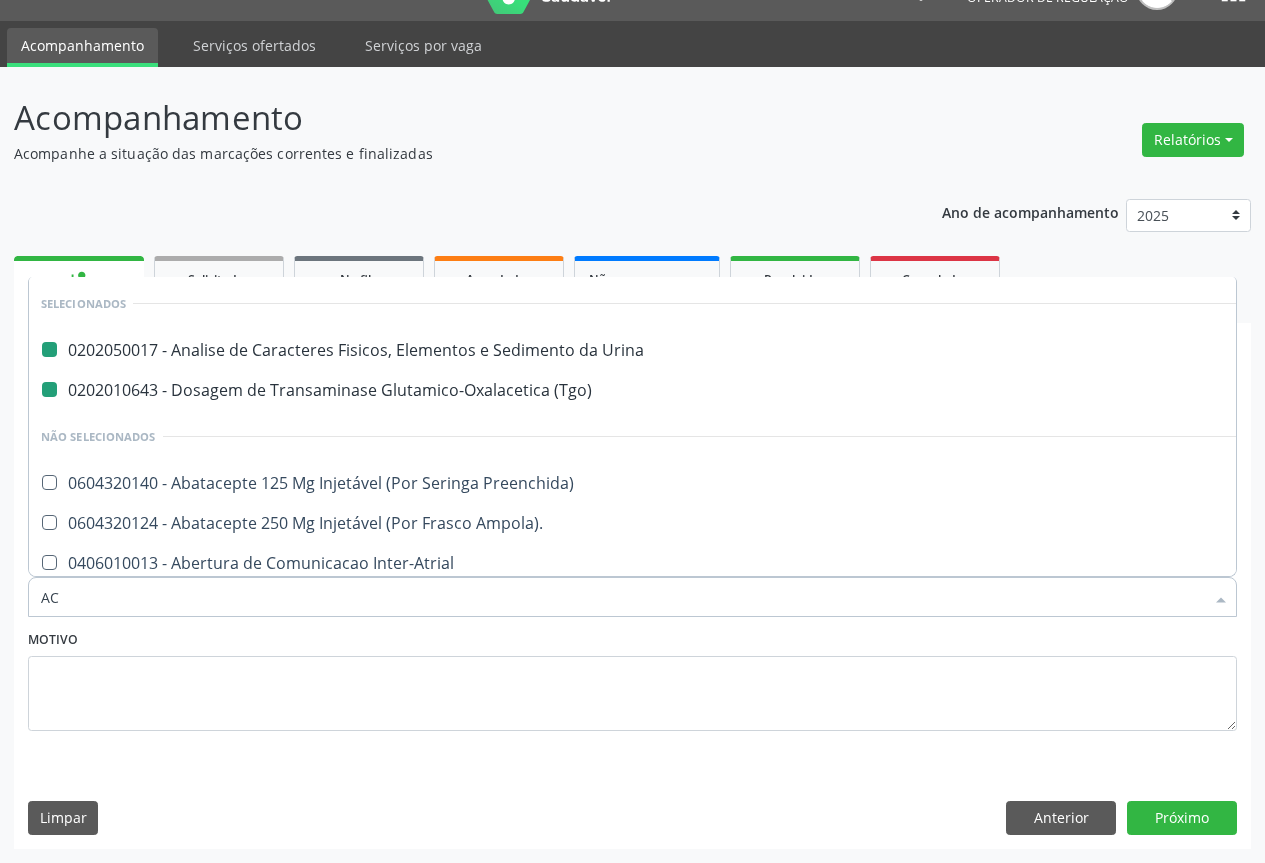 type on "ACI" 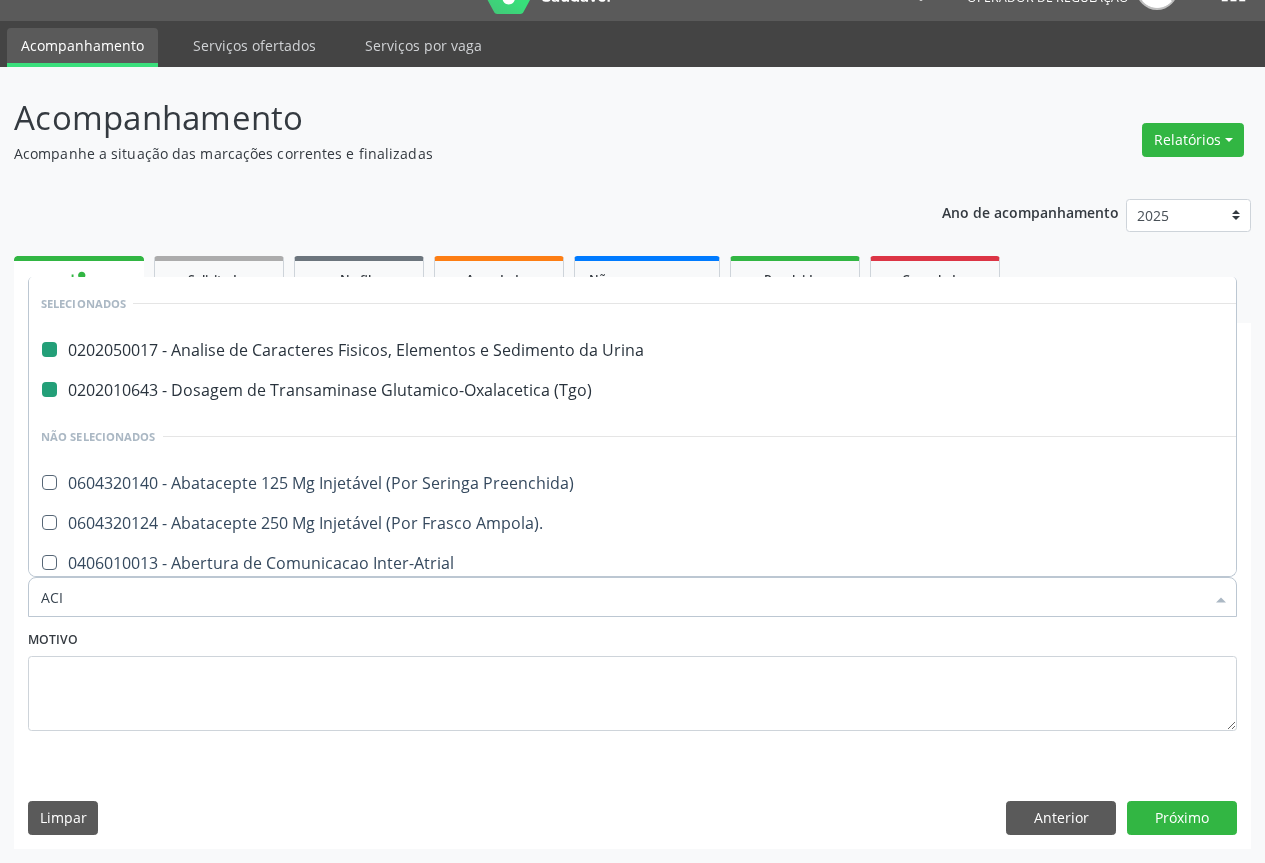 checkbox on "false" 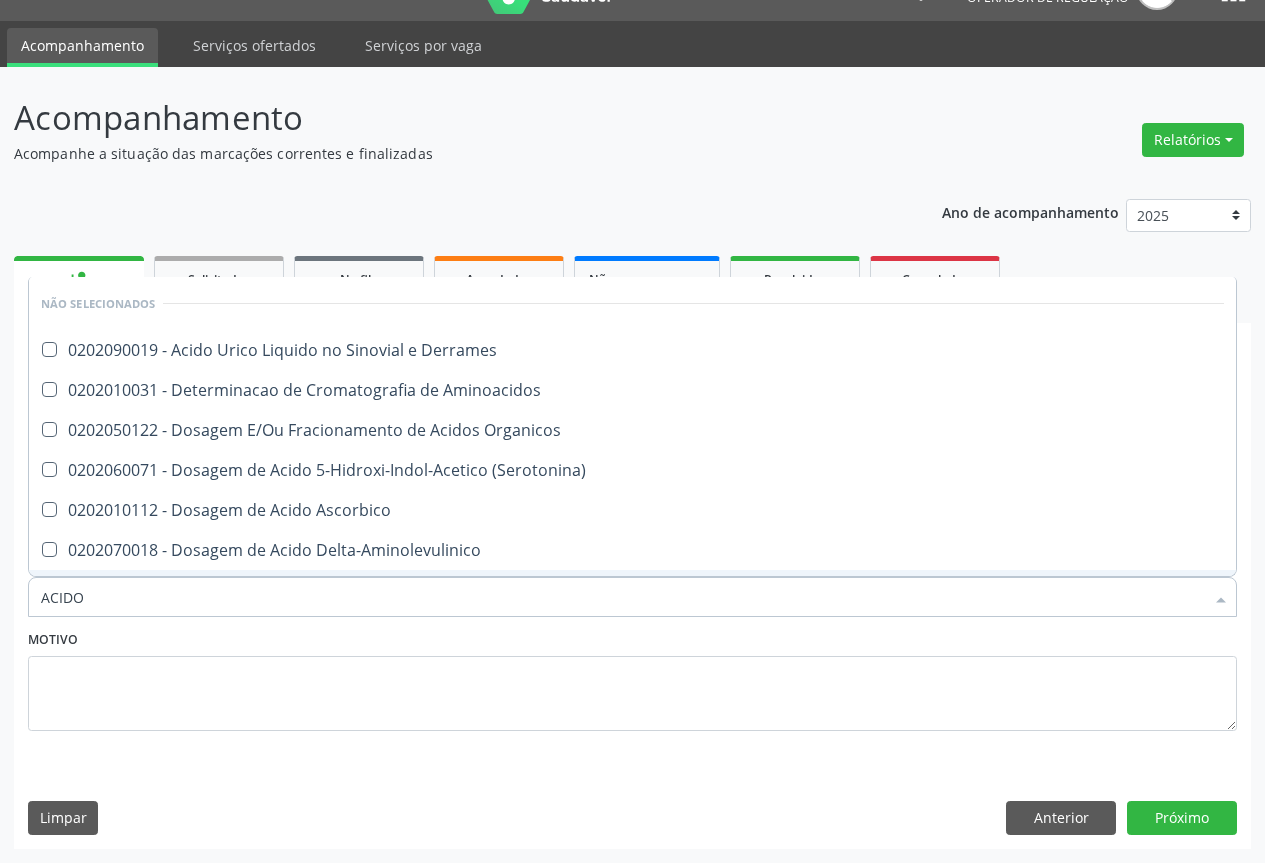 type on "ACIDO U" 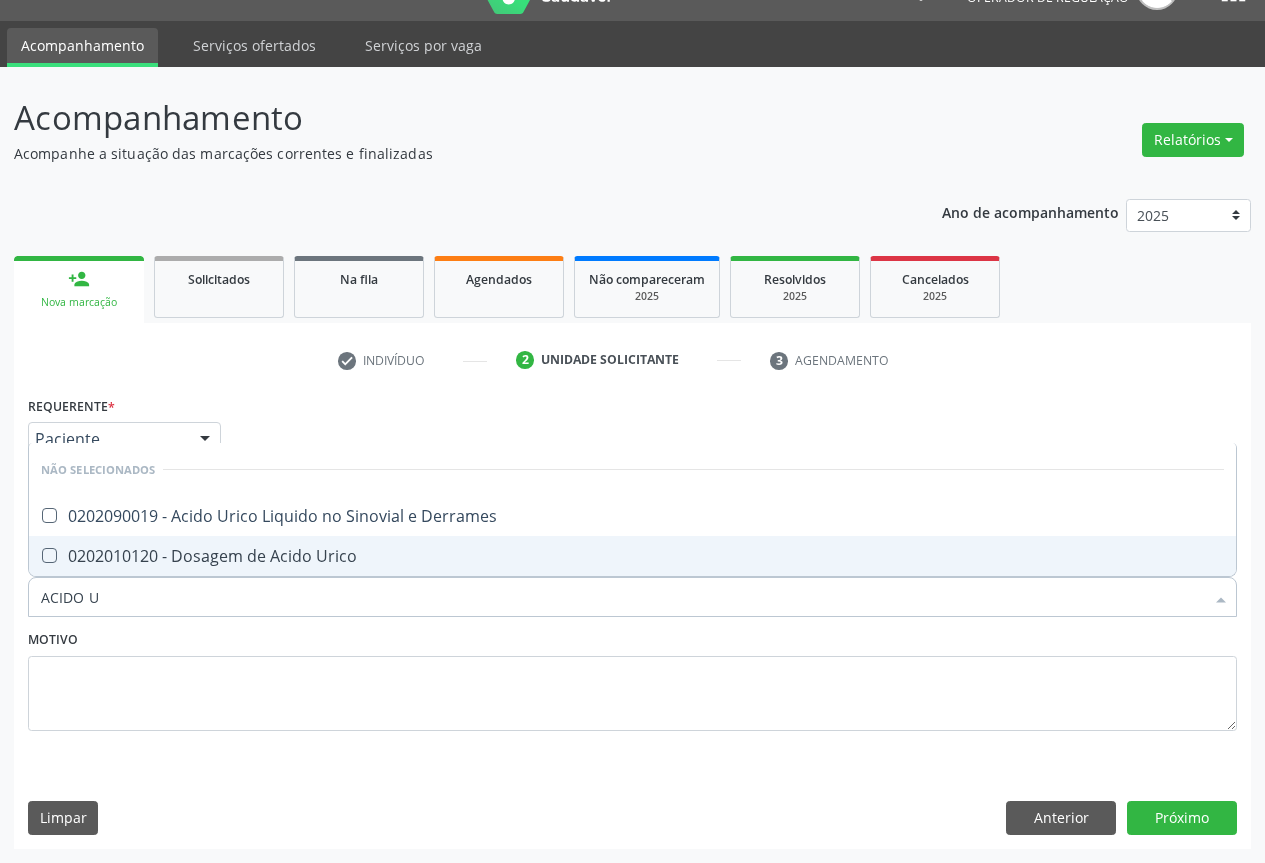 click on "0202010120 - Dosagem de Acido Urico" at bounding box center (632, 556) 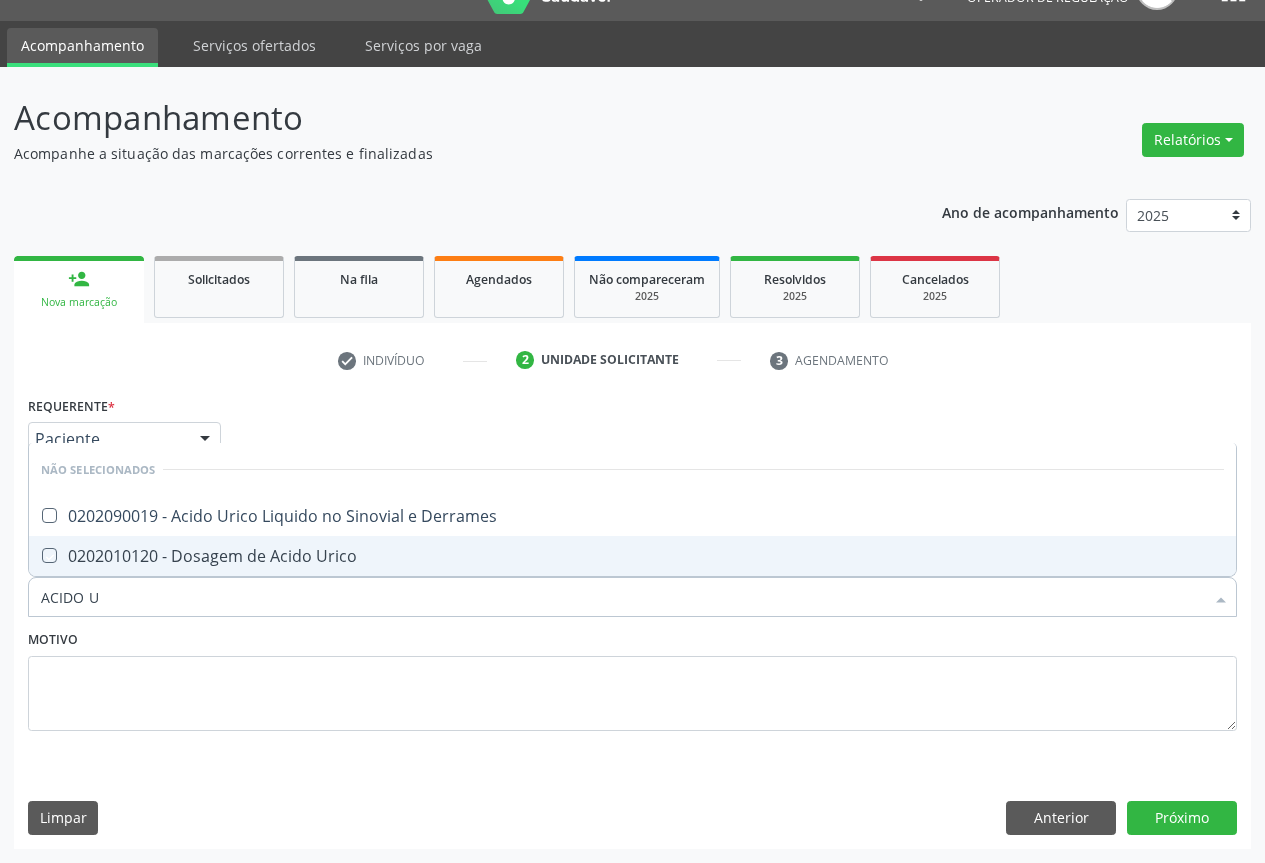 checkbox on "true" 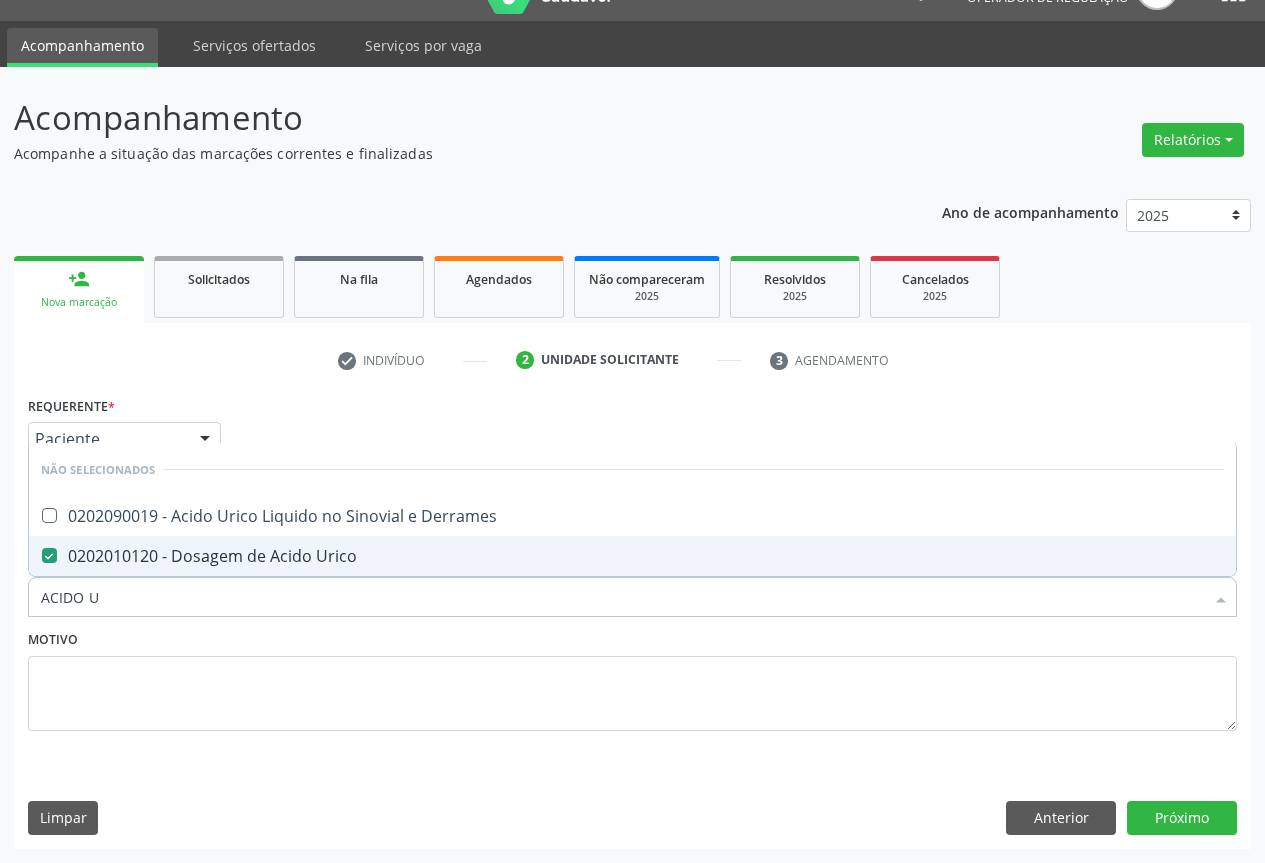 click on "Motivo" at bounding box center [632, 678] 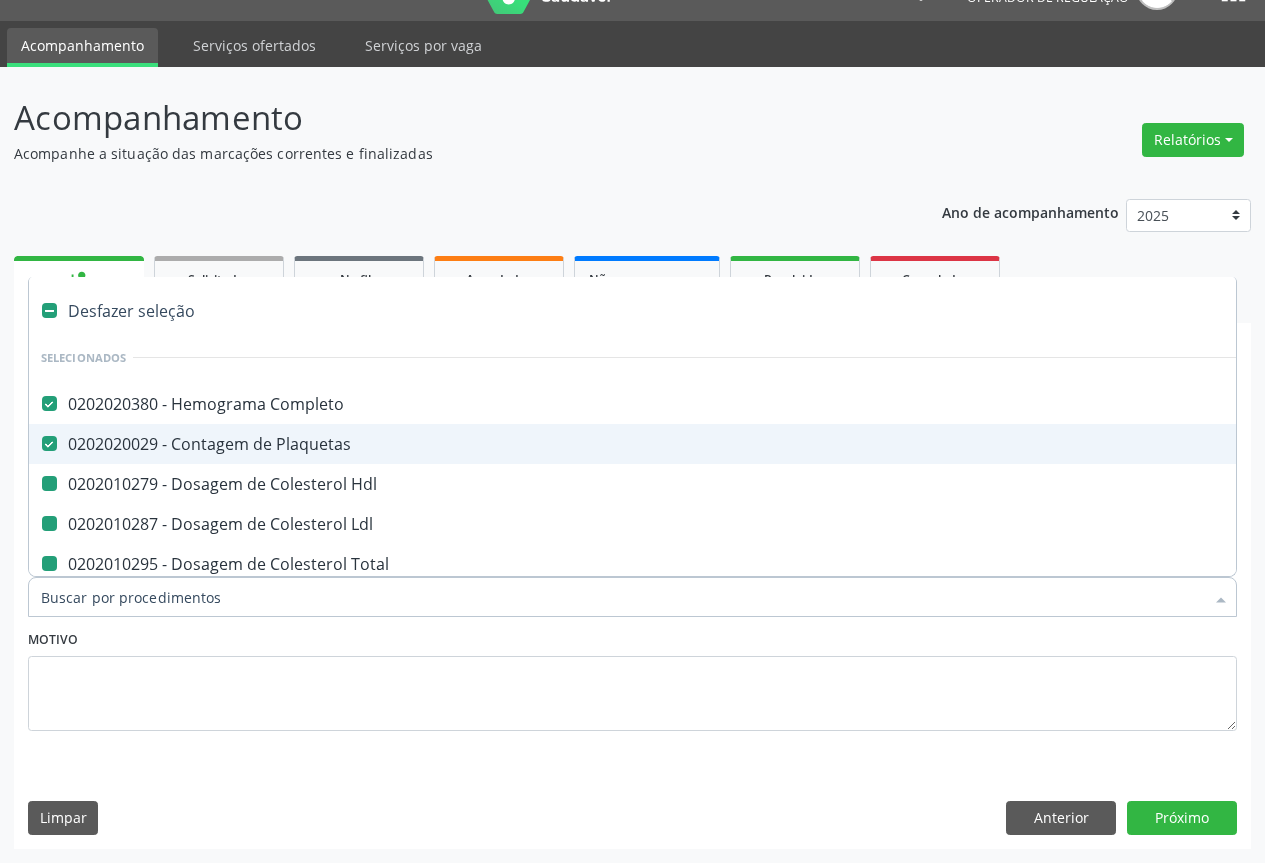type on "F" 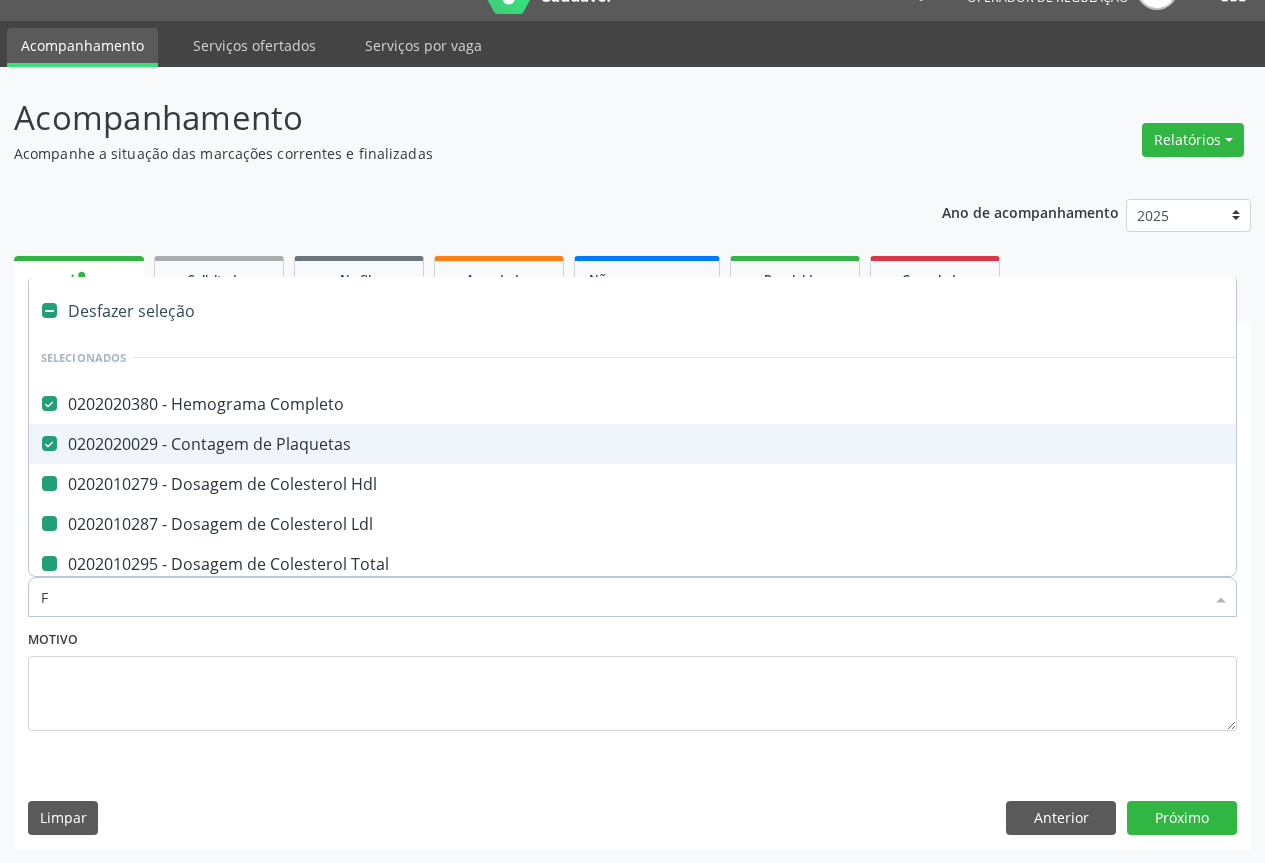 checkbox on "false" 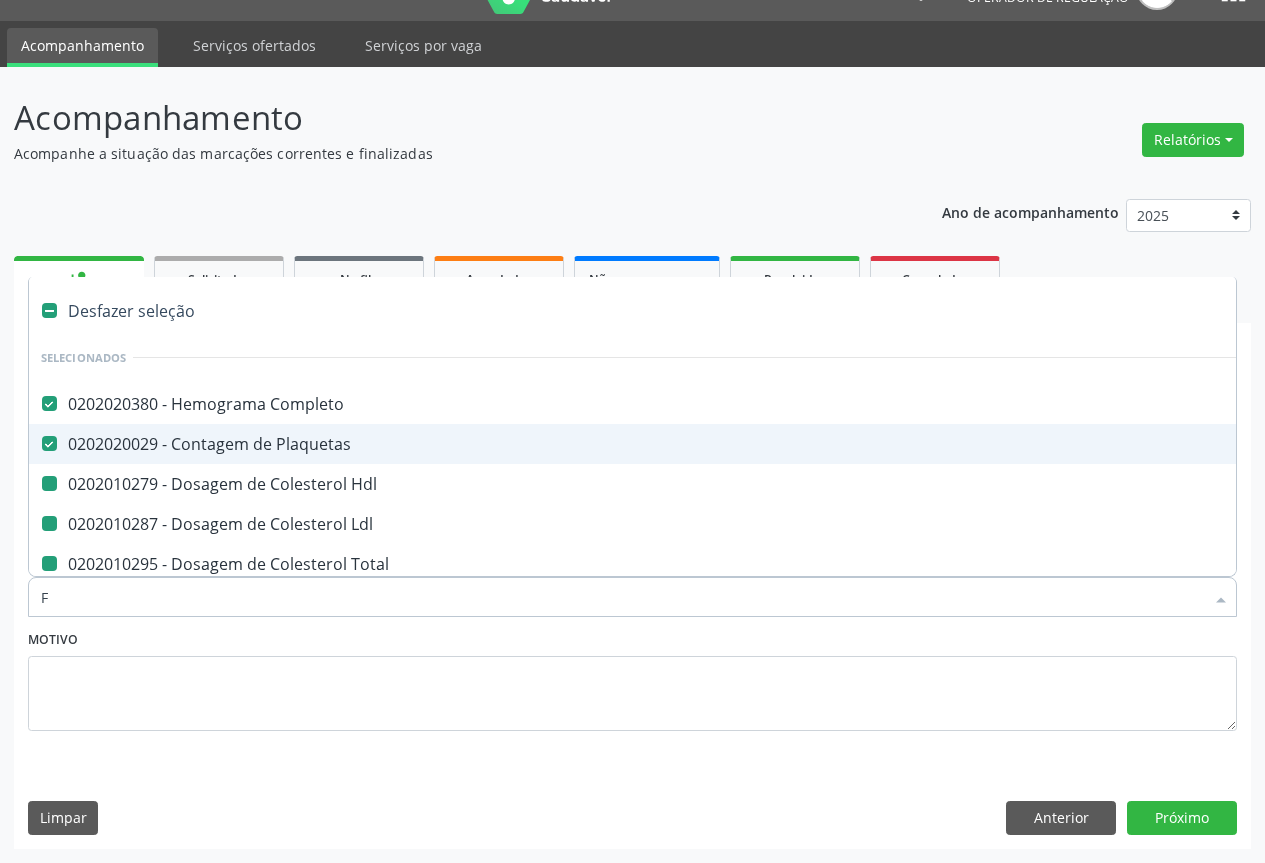checkbox on "false" 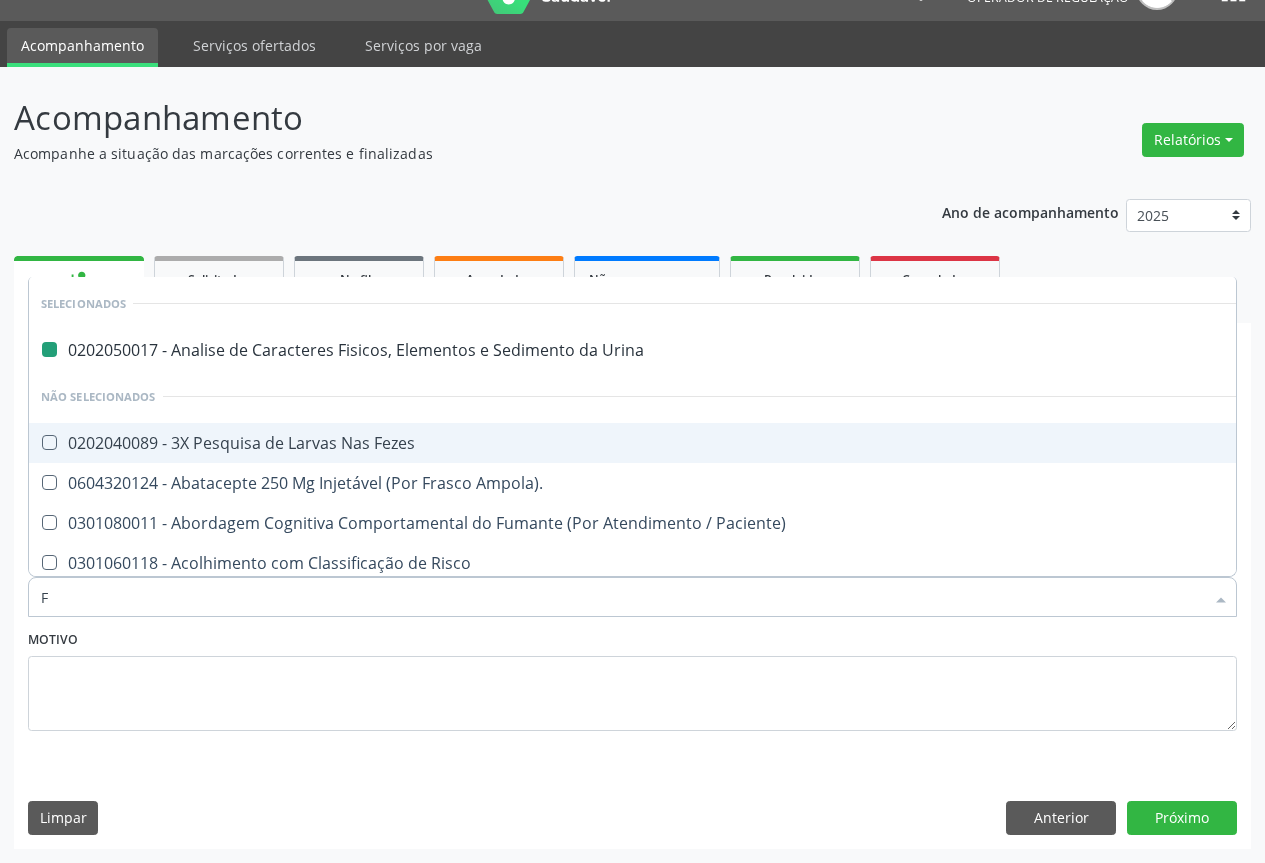 type on "FE" 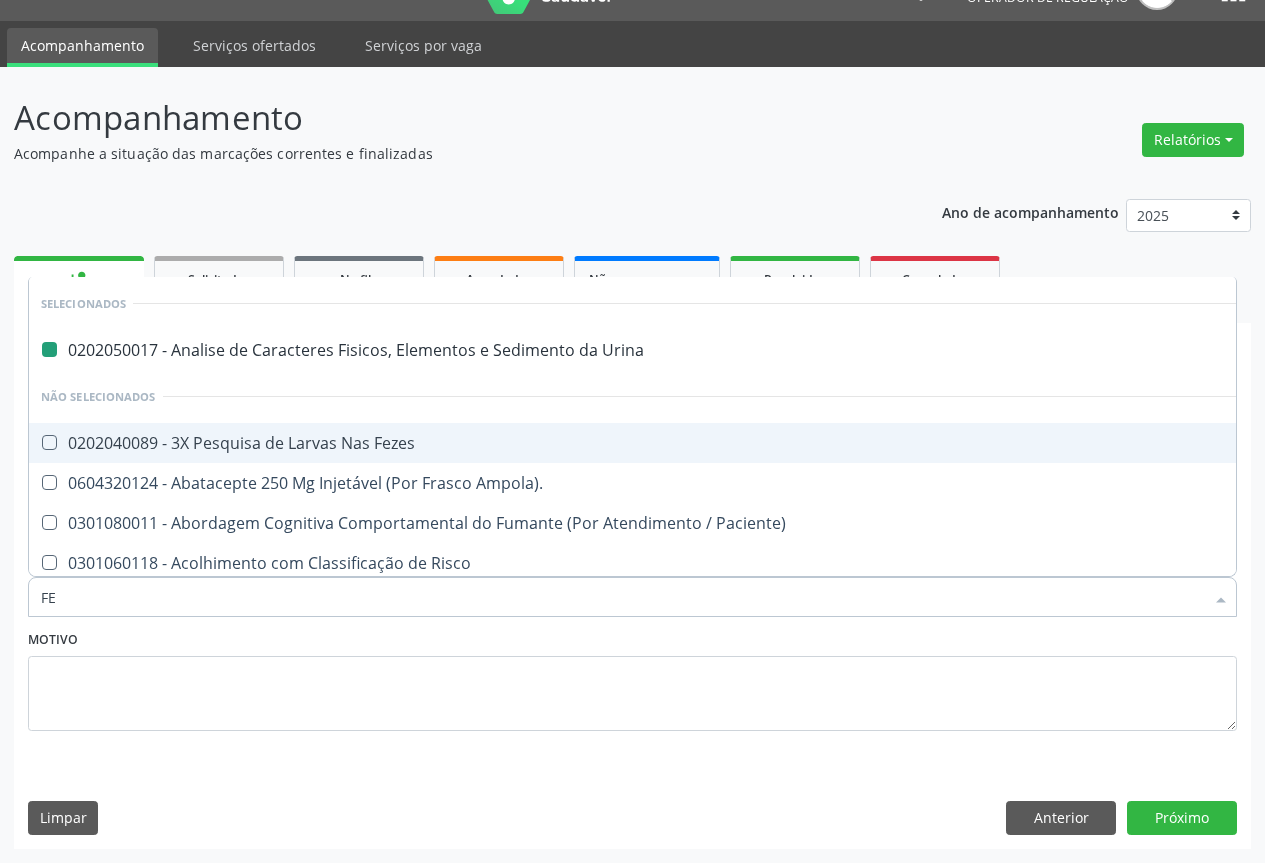 checkbox on "false" 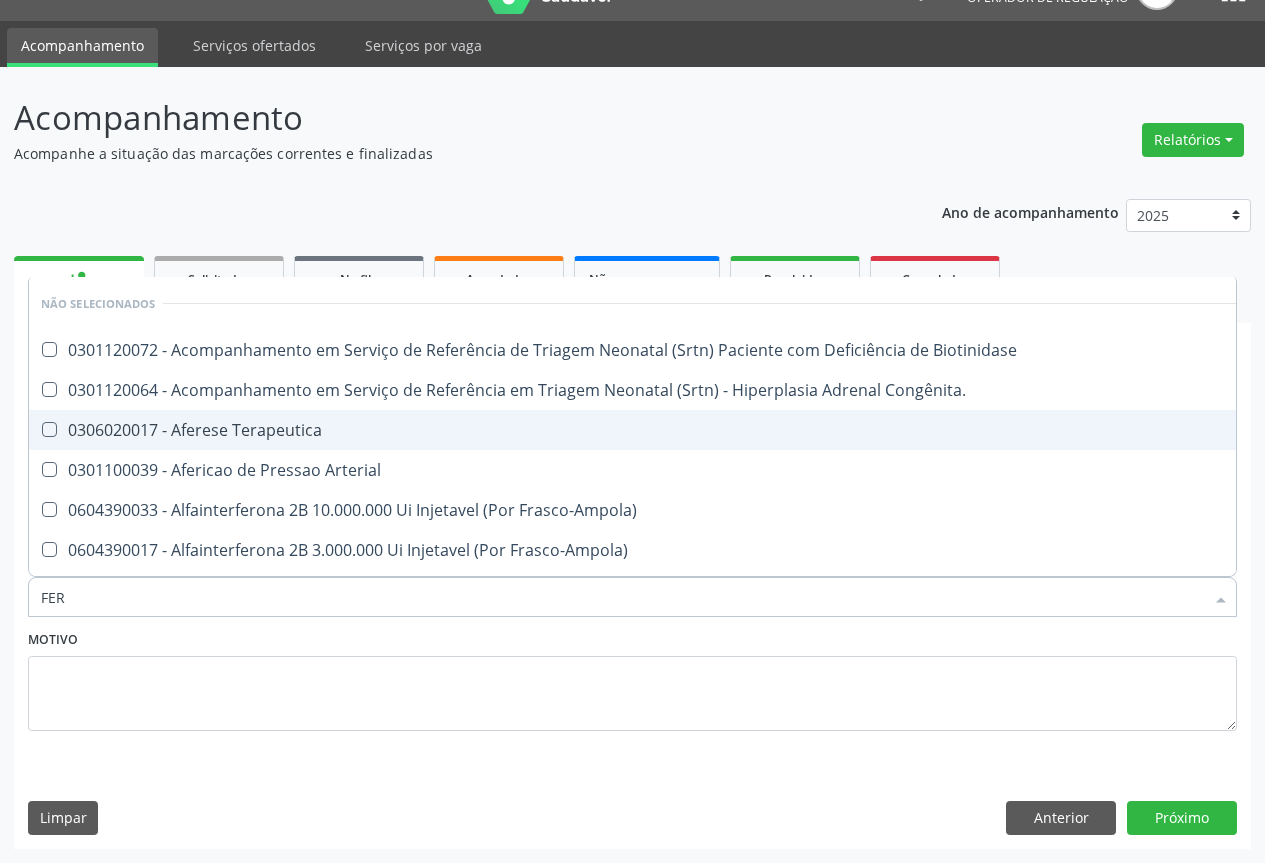 type on "FERR" 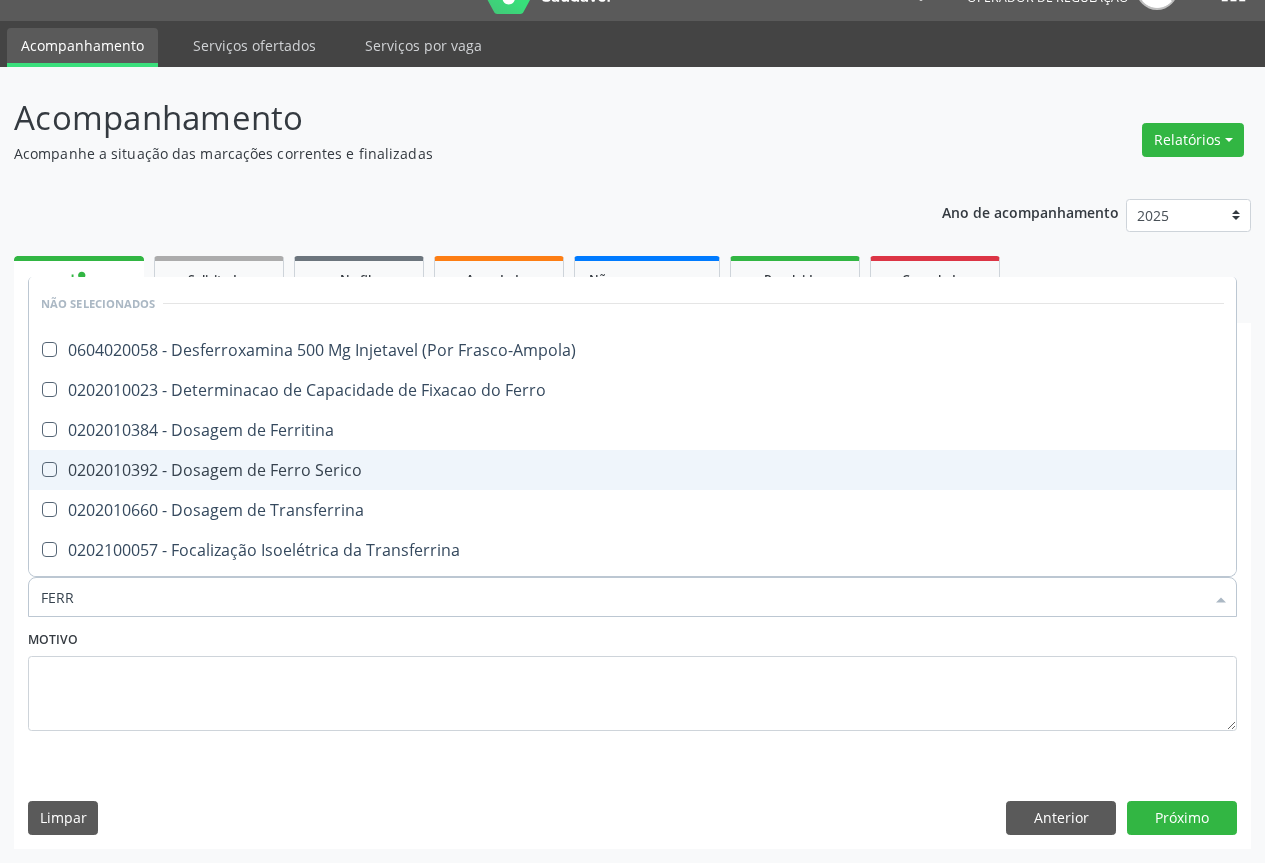 click on "0202010392 - Dosagem de Ferro Serico" at bounding box center [632, 470] 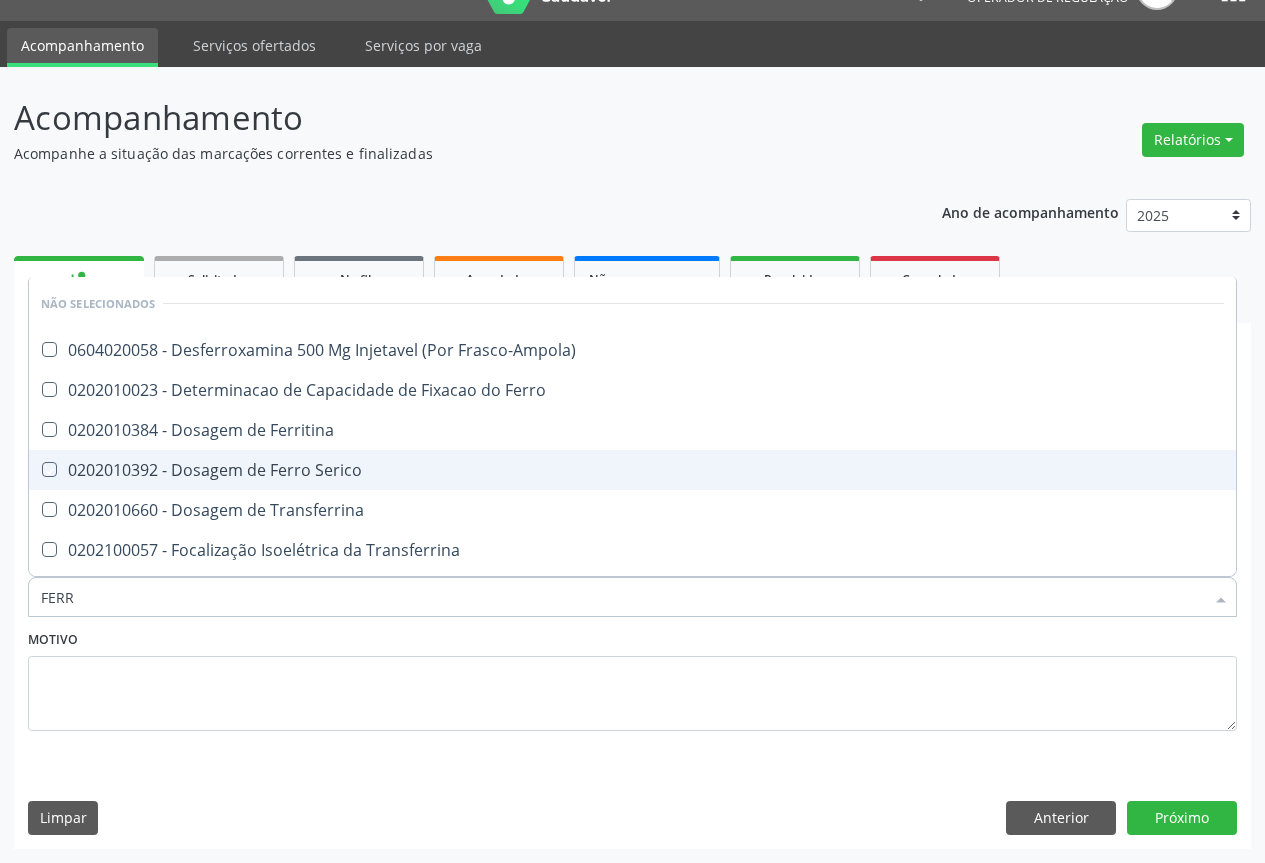 checkbox on "true" 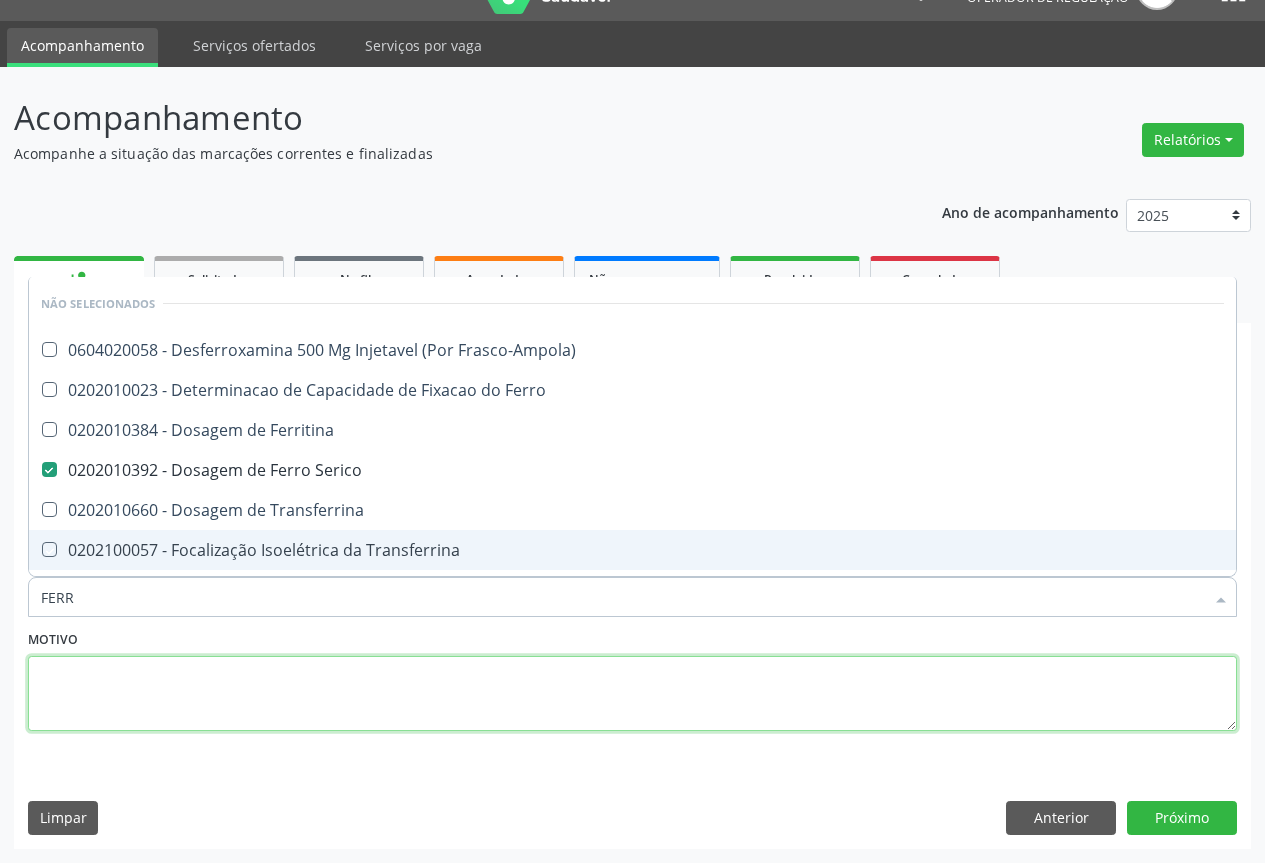 click at bounding box center [632, 694] 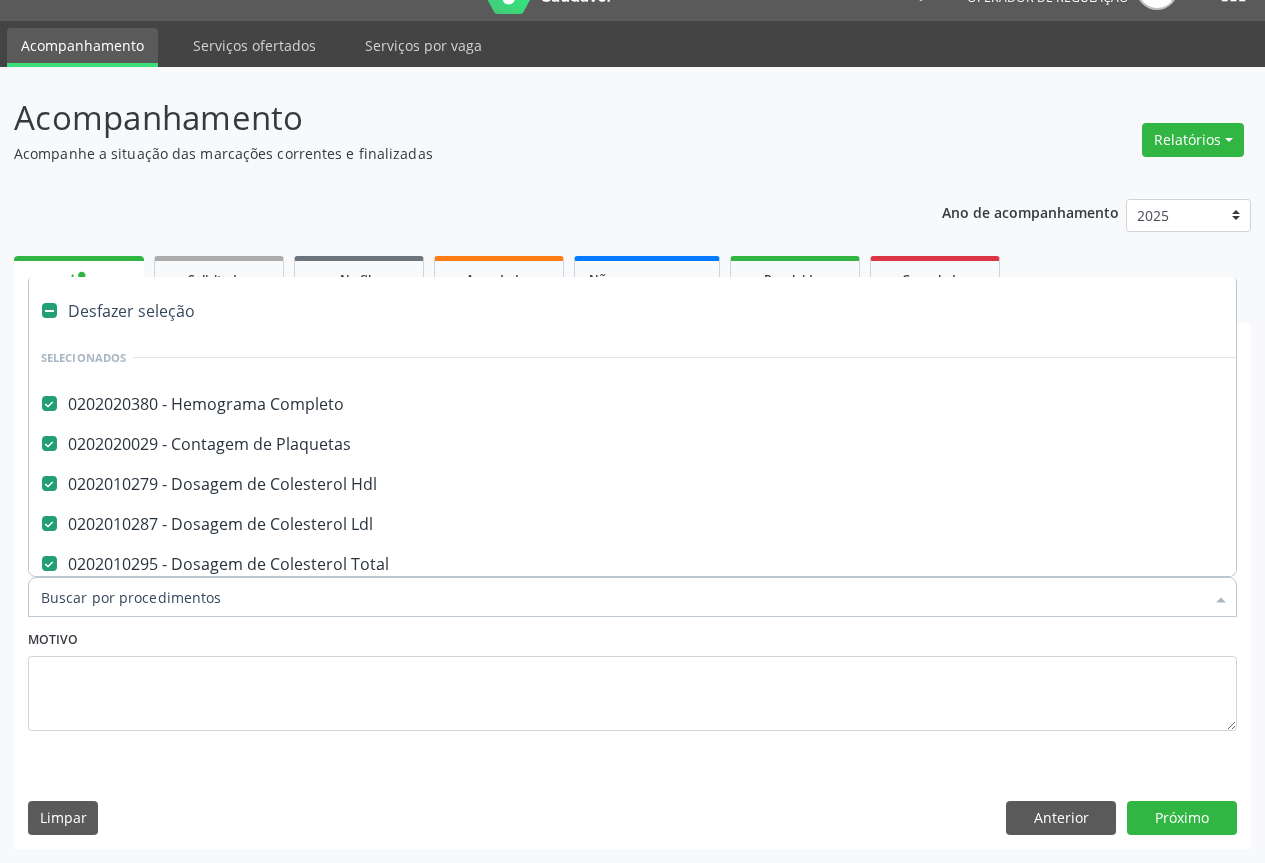 type on "C" 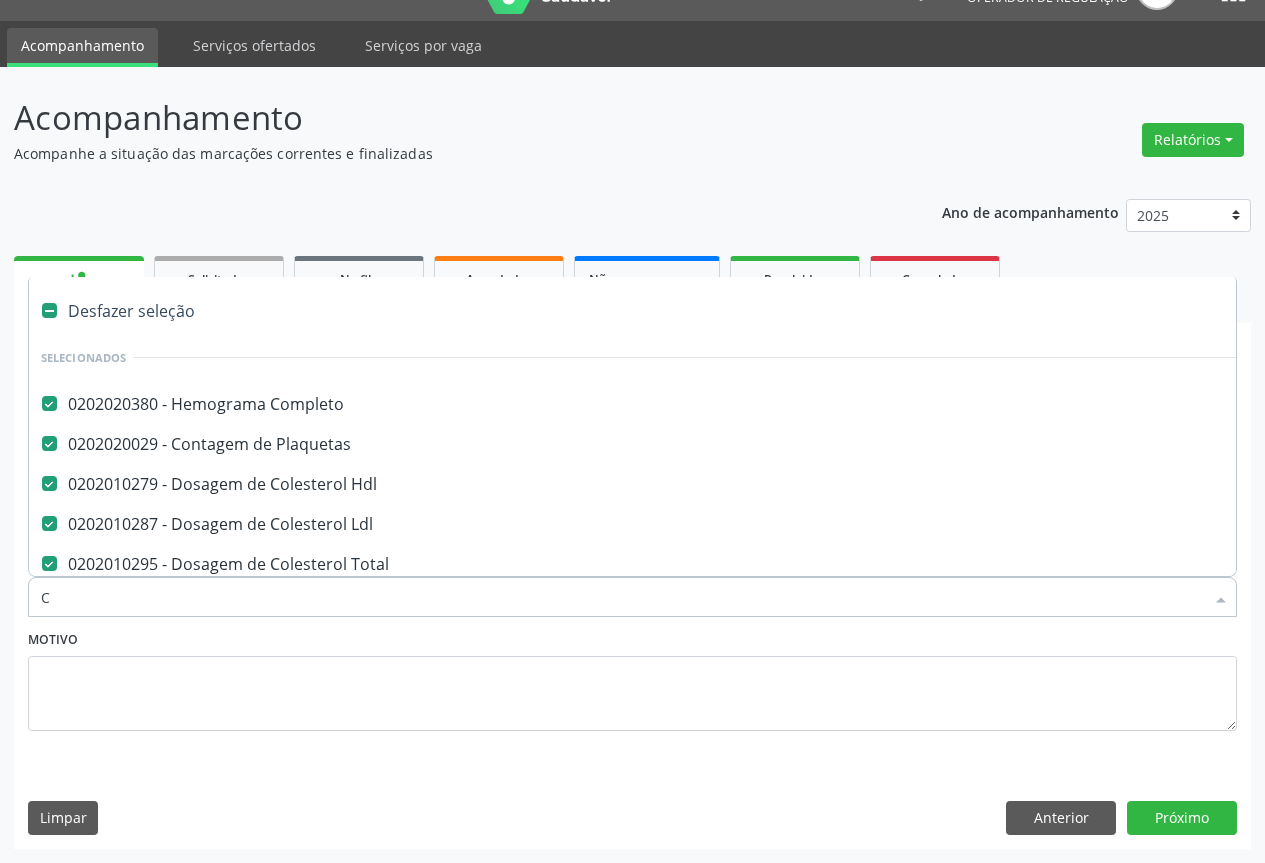 checkbox on "false" 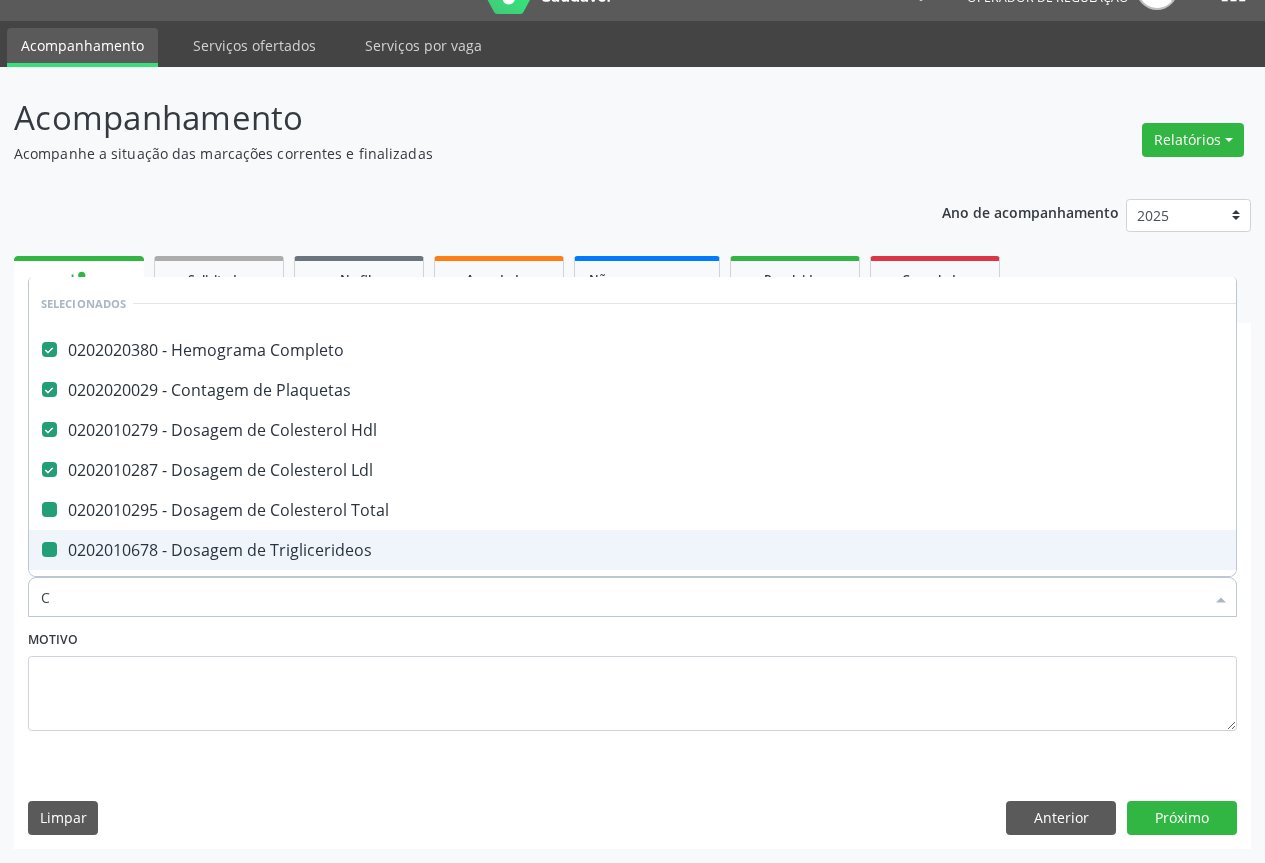 type on "CA" 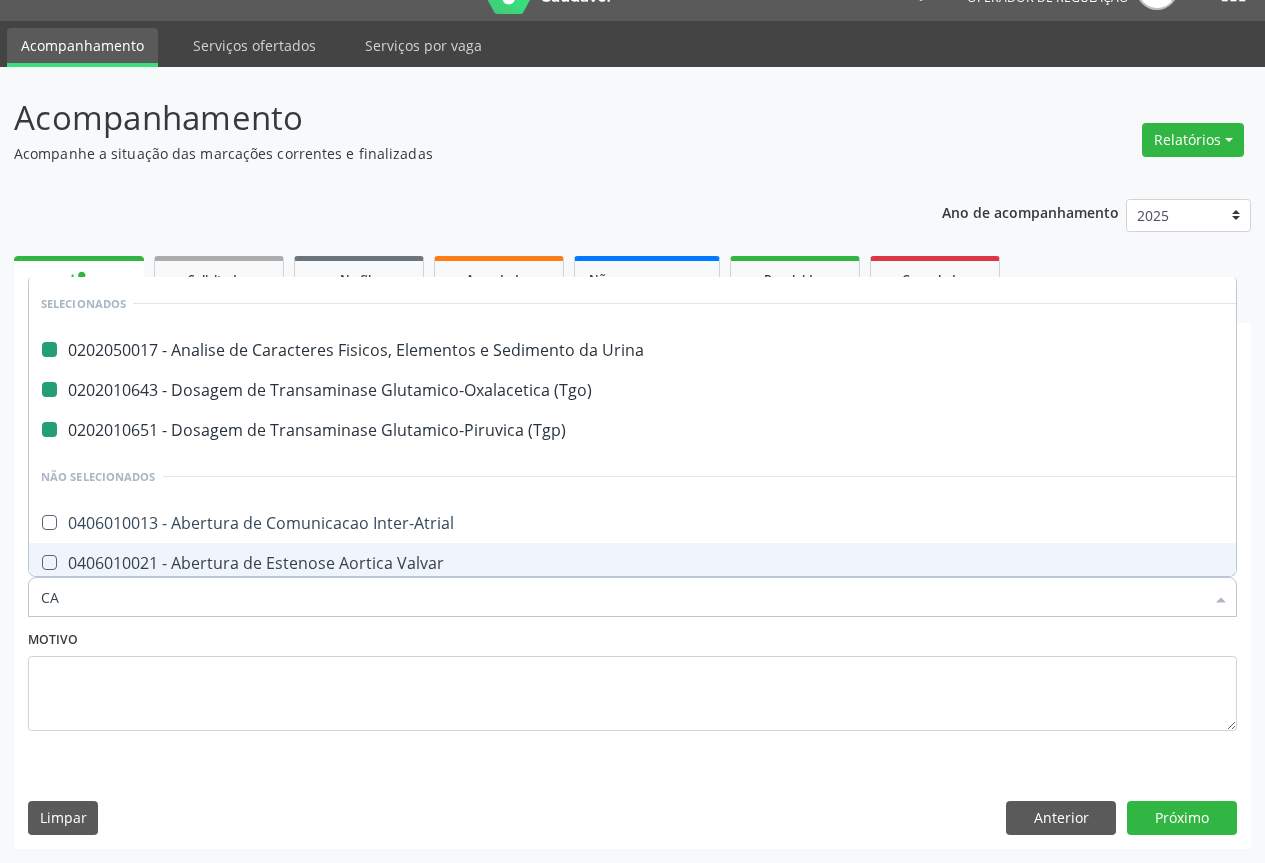 type on "CAL" 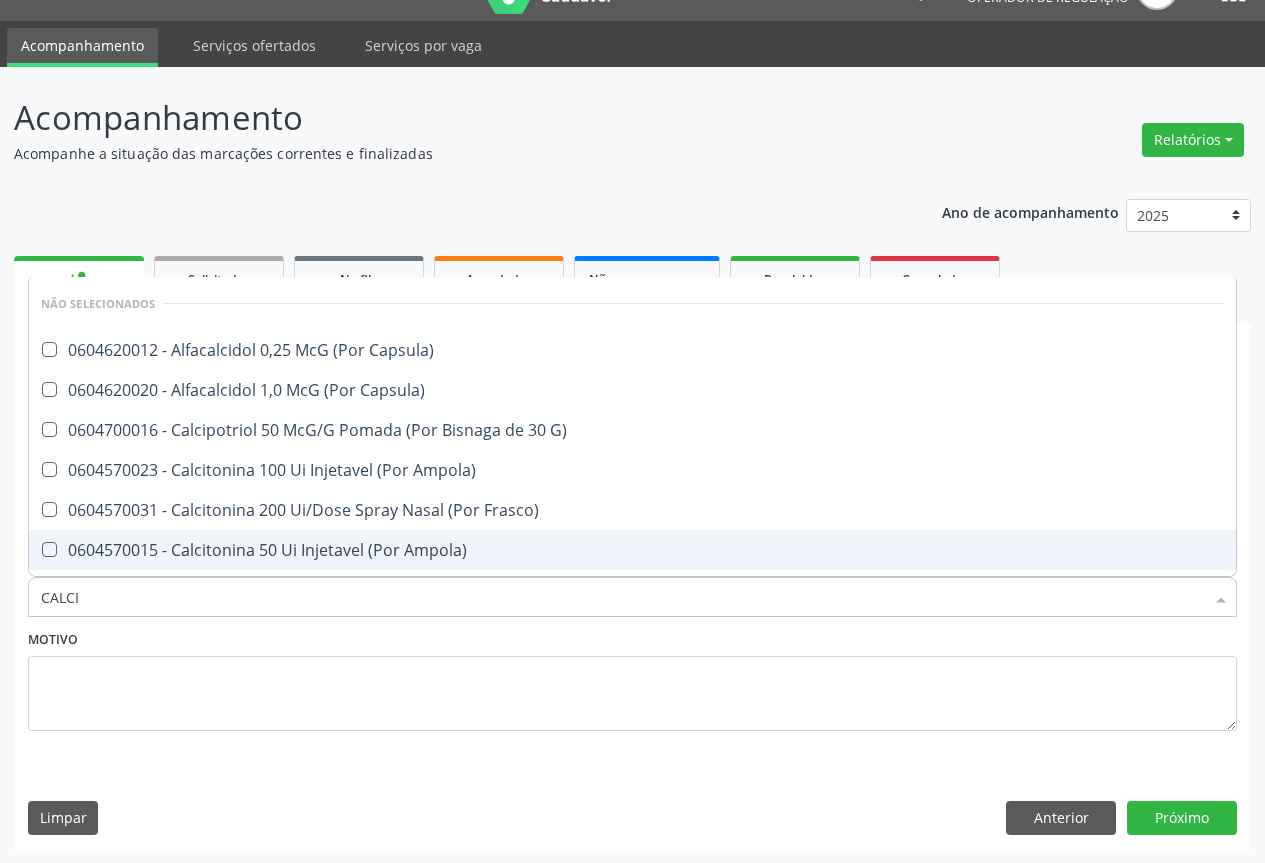 type on "CALCIO" 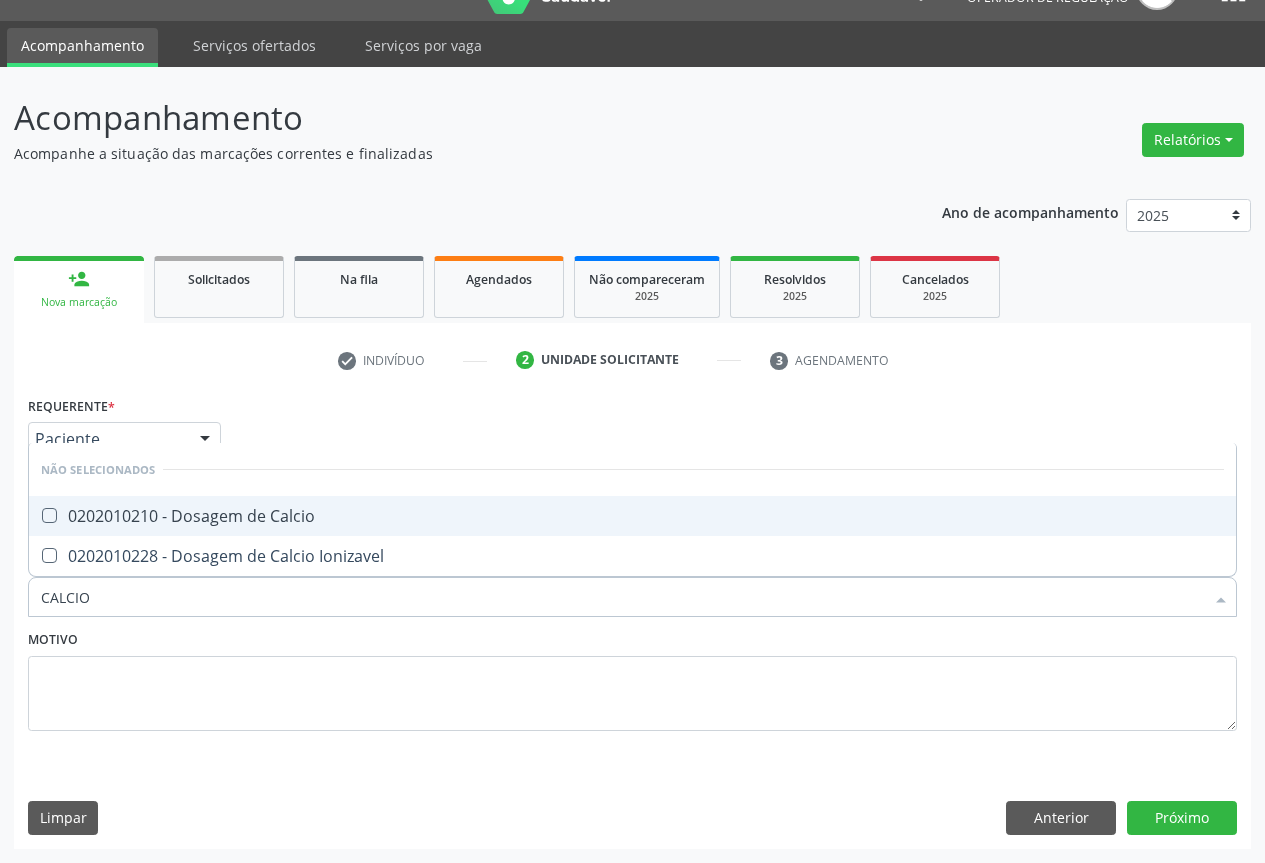 click on "0202010210 - Dosagem de Calcio" at bounding box center (632, 516) 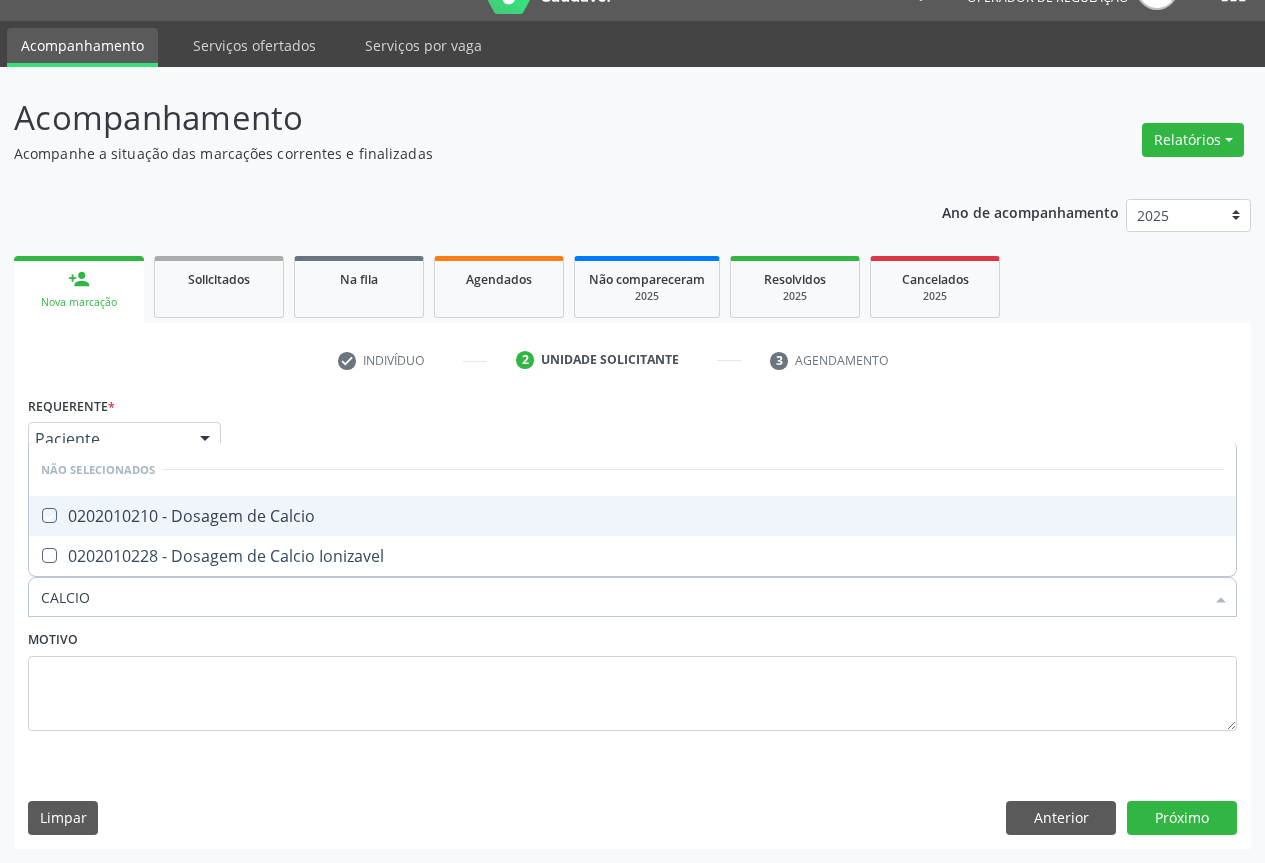 checkbox on "true" 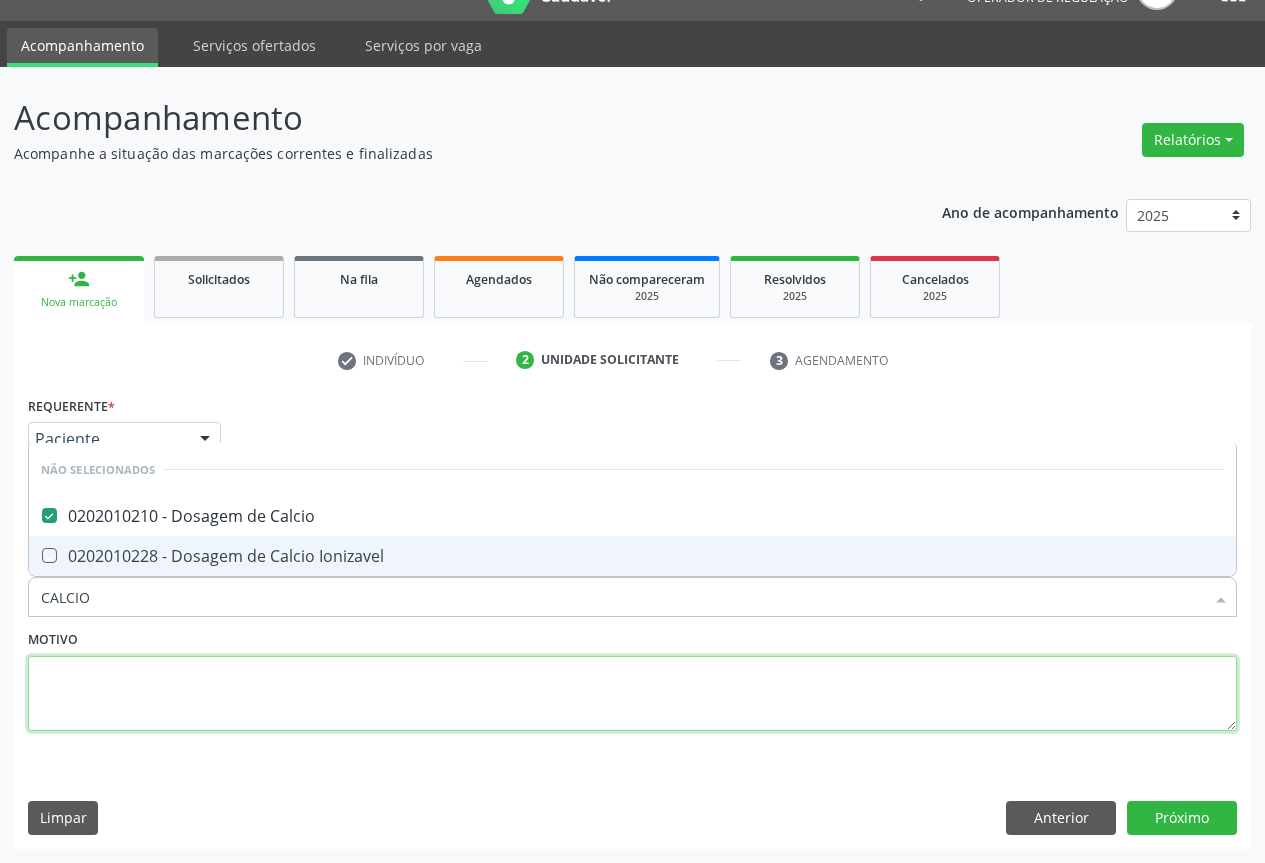 click at bounding box center [632, 694] 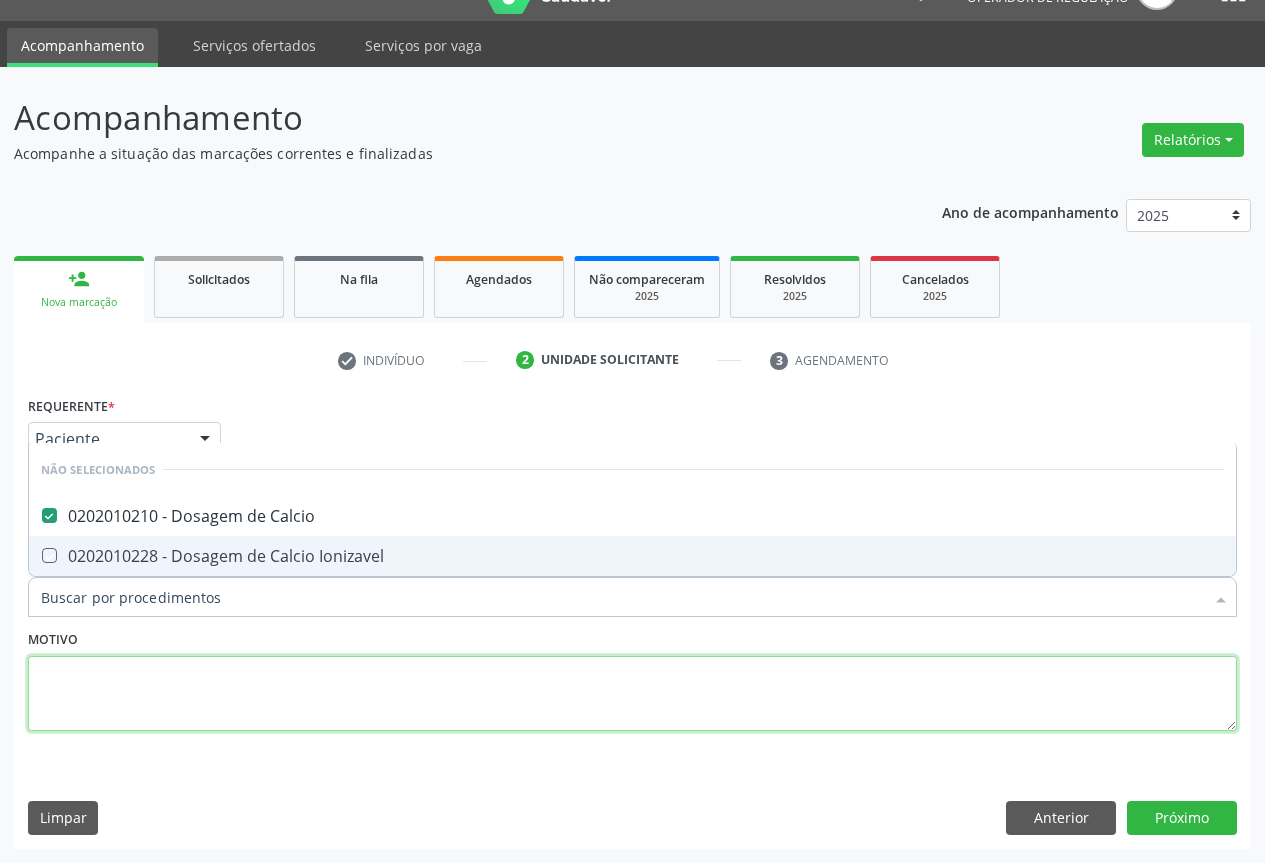 checkbox on "true" 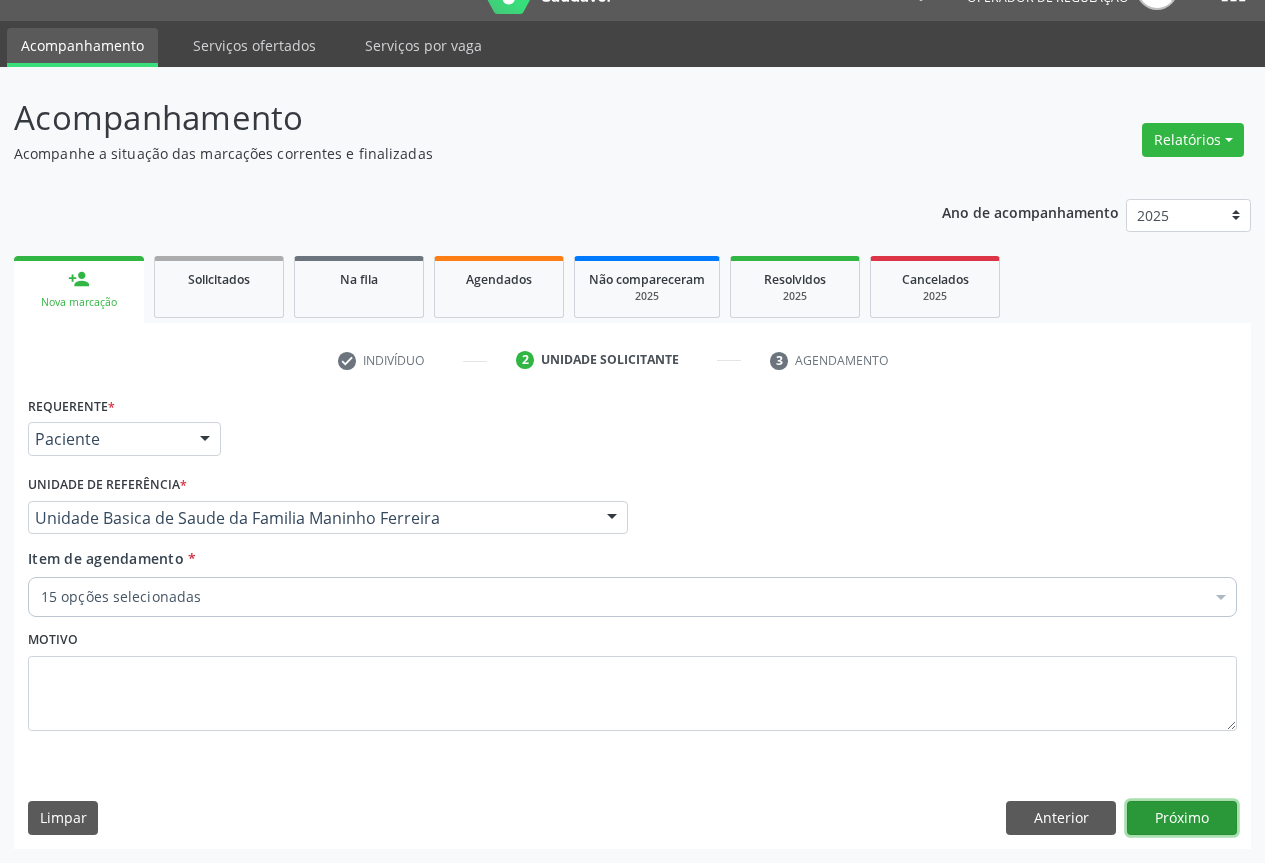 click on "Próximo" at bounding box center (1182, 818) 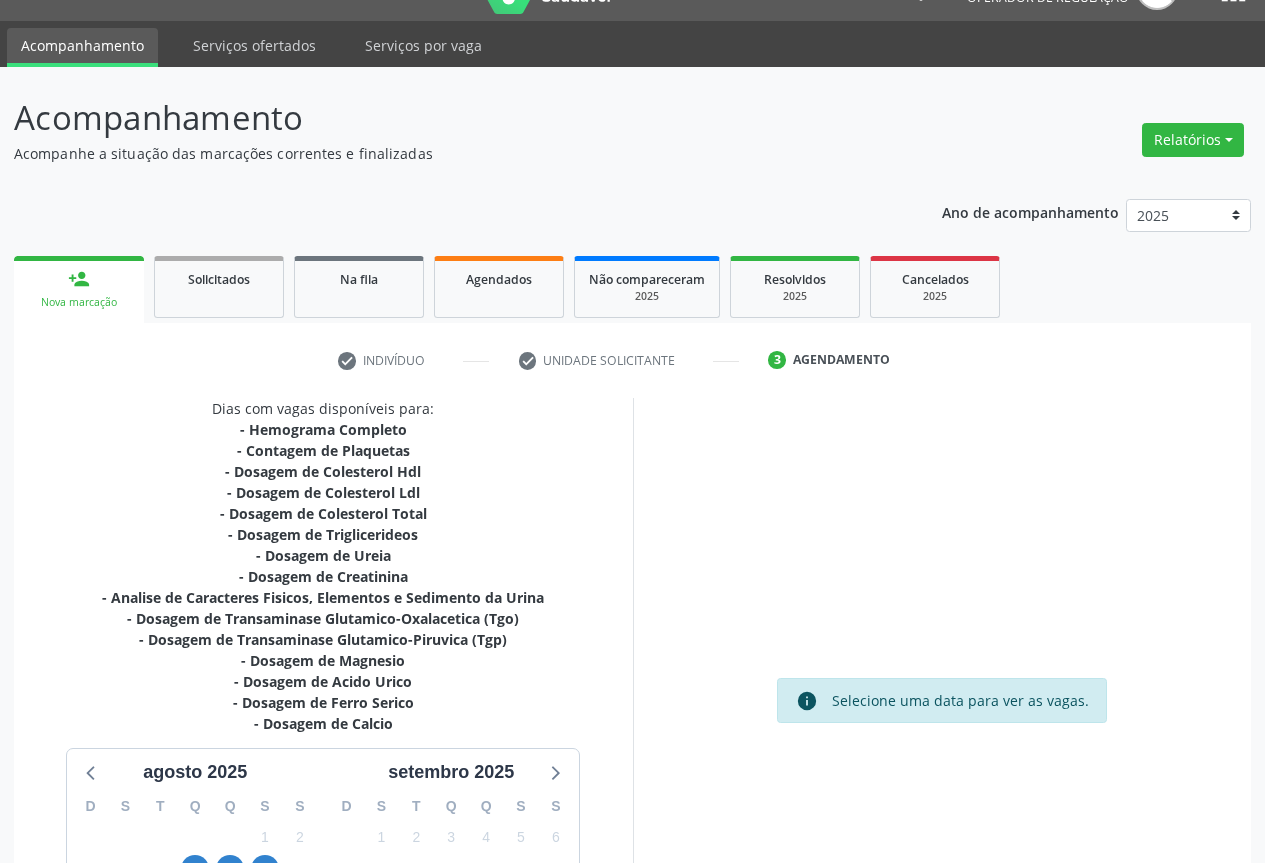 scroll, scrollTop: 301, scrollLeft: 0, axis: vertical 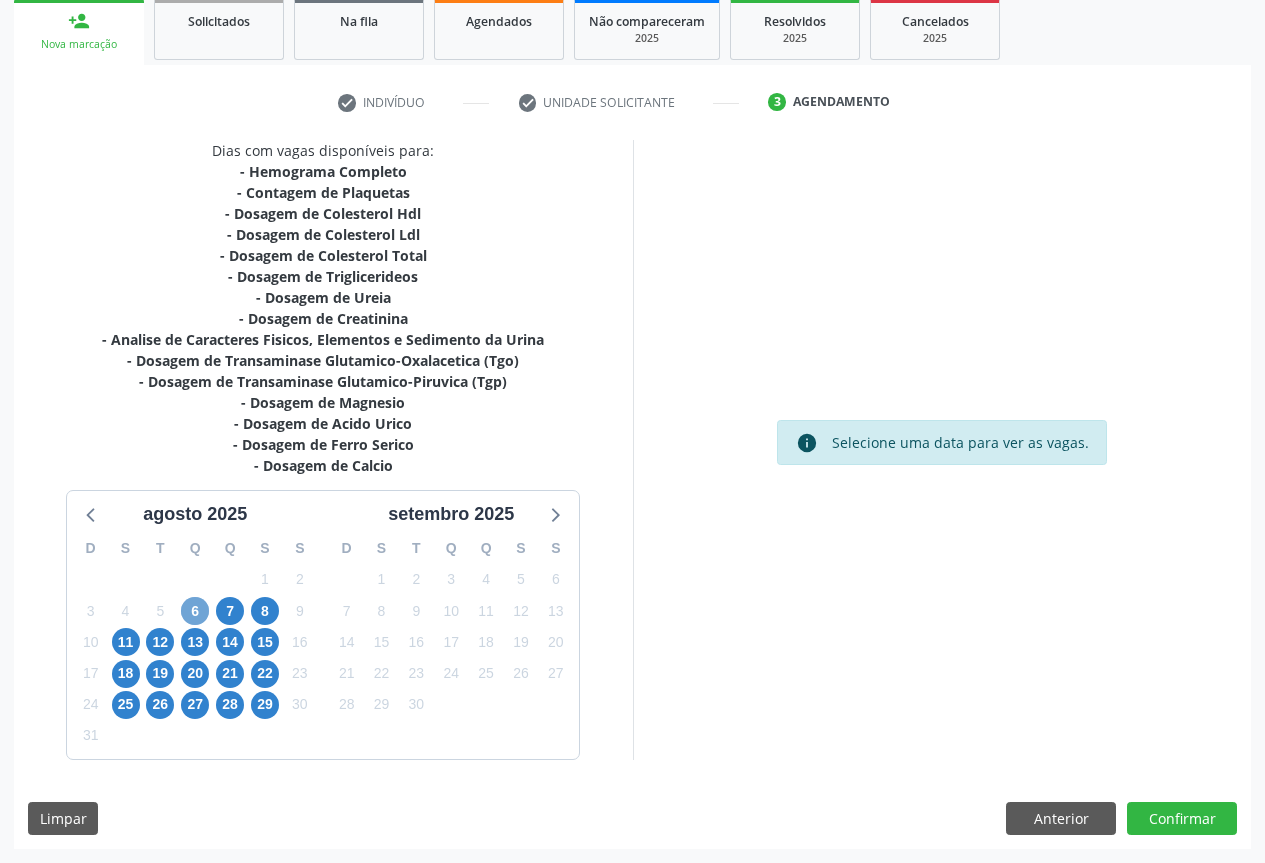 click on "6" at bounding box center [195, 611] 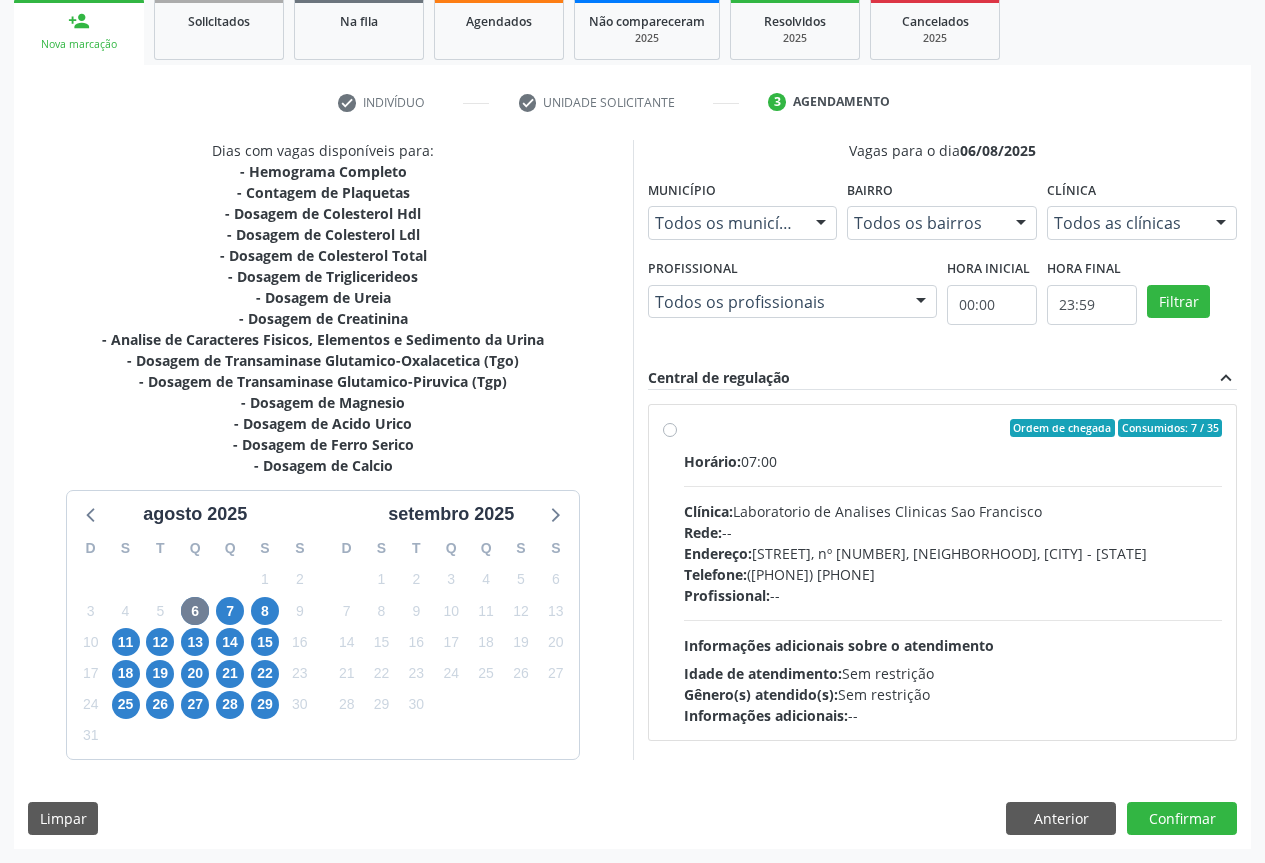 click on "Horário:   07:00
Clínica:  Laboratorio de Analises Clinicas Sao Francisco
Rede:
--
Endereço:   [STREET], nº [NUMBER], [NEIGHBORHOOD], [CITY] - [STATE]
Telefone:   ([PHONE]) [PHONE]
Profissional:
--
Informações adicionais sobre o atendimento
Idade de atendimento:
Sem restrição
Gênero(s) atendido(s):
Sem restrição
Informações adicionais:
--" at bounding box center (953, 588) 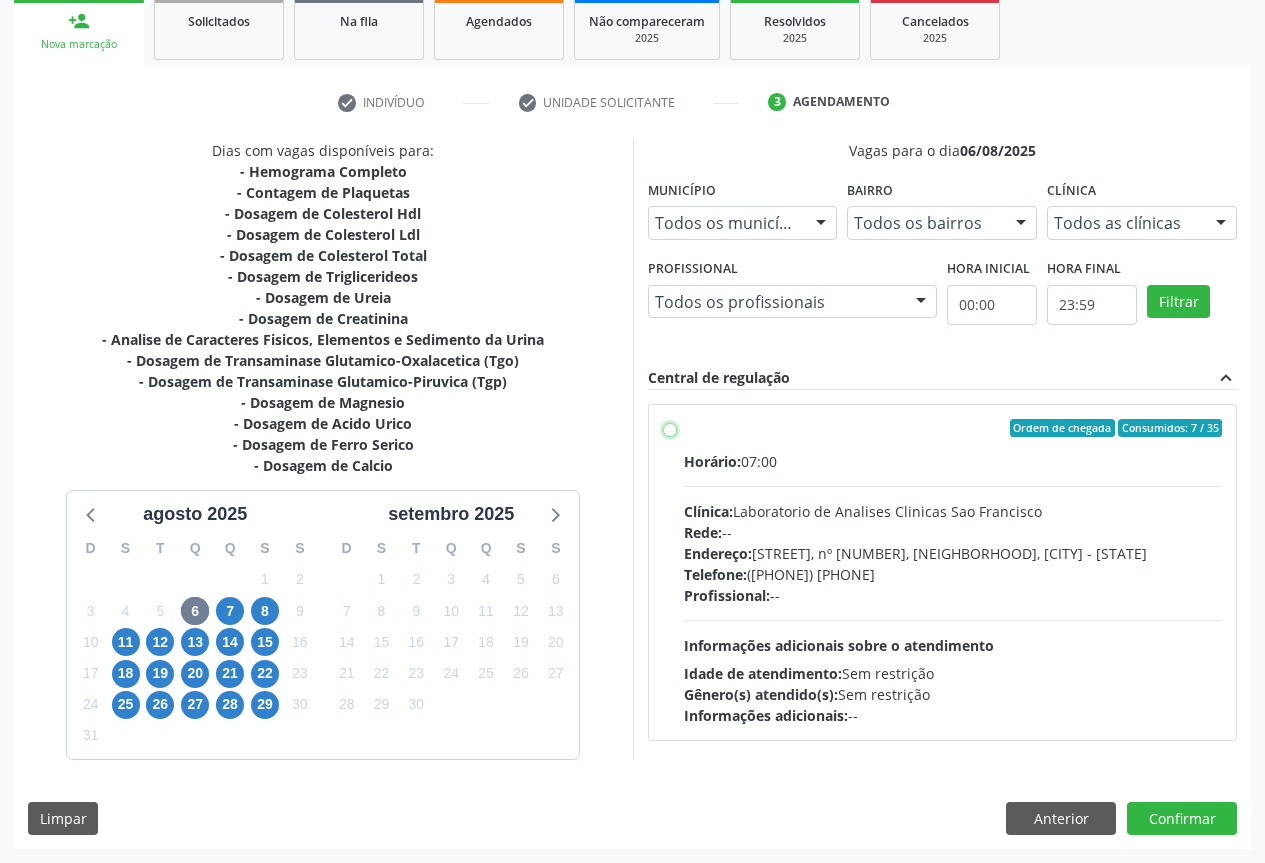 radio on "true" 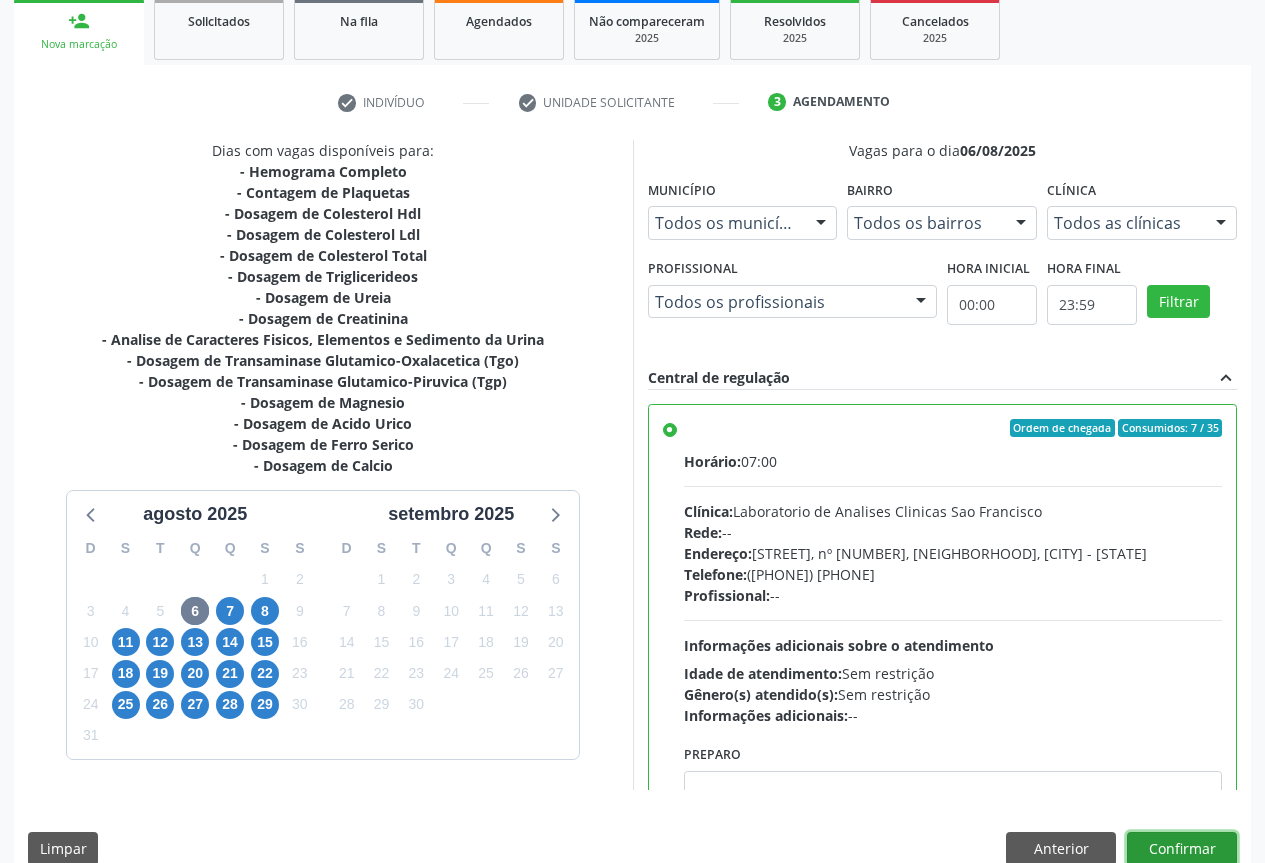 click on "Confirmar" at bounding box center [1182, 849] 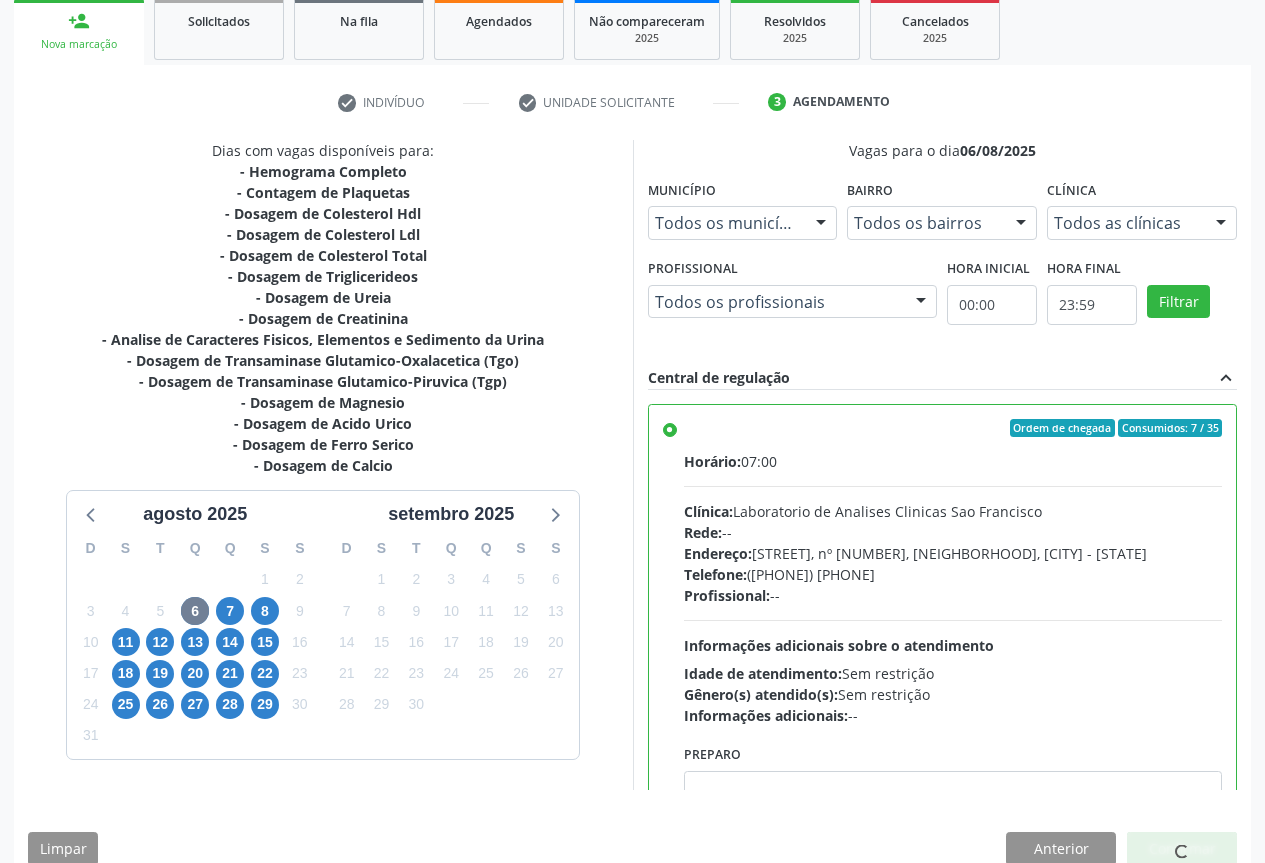 scroll, scrollTop: 99, scrollLeft: 0, axis: vertical 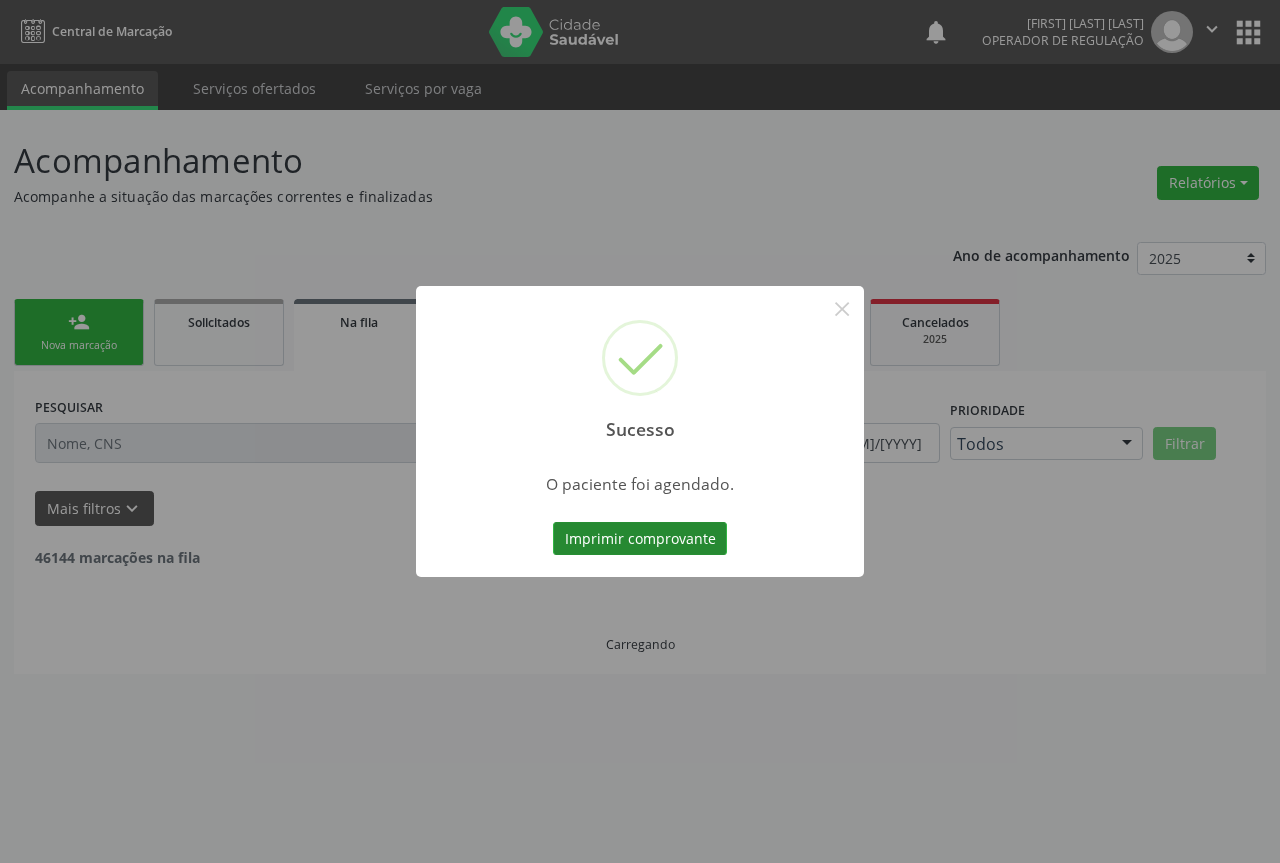 click on "Imprimir comprovante" at bounding box center [640, 539] 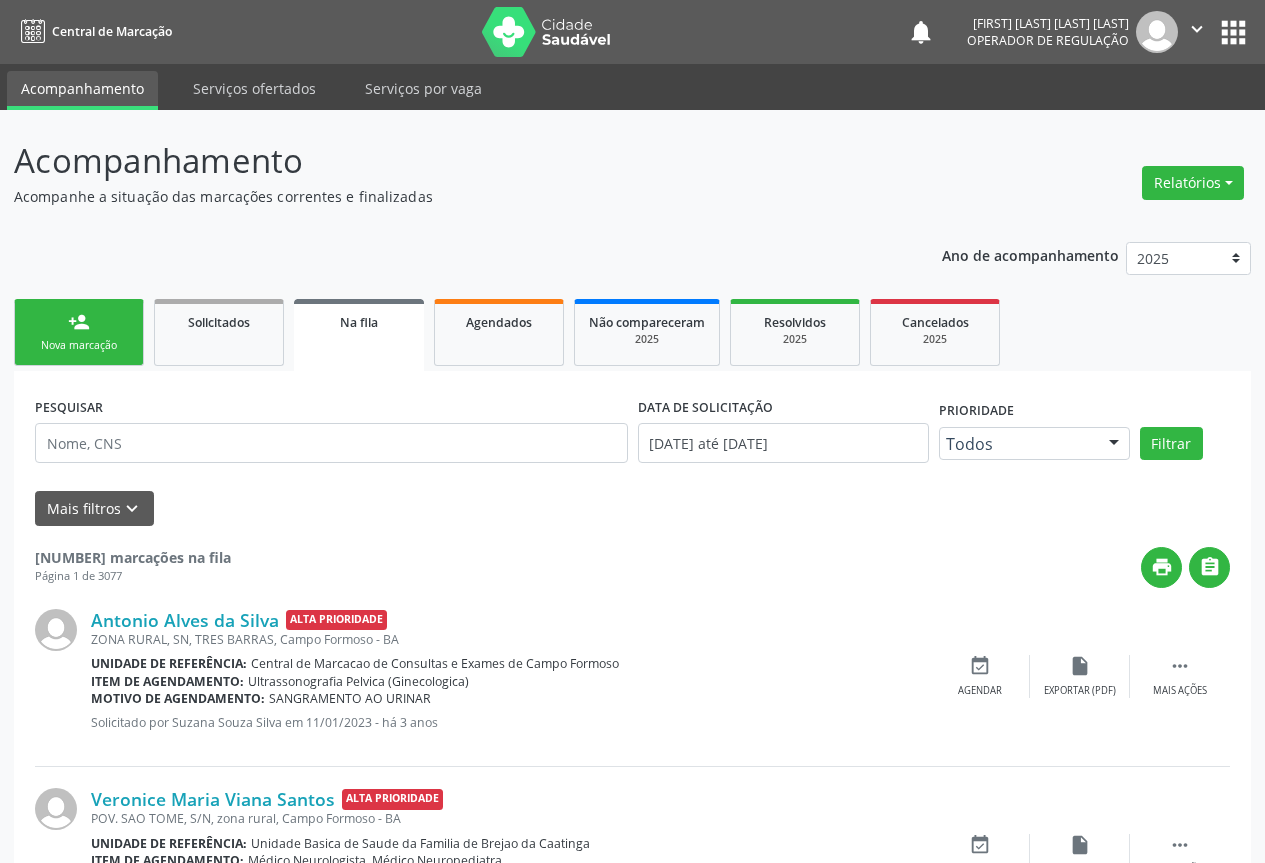 scroll, scrollTop: 0, scrollLeft: 0, axis: both 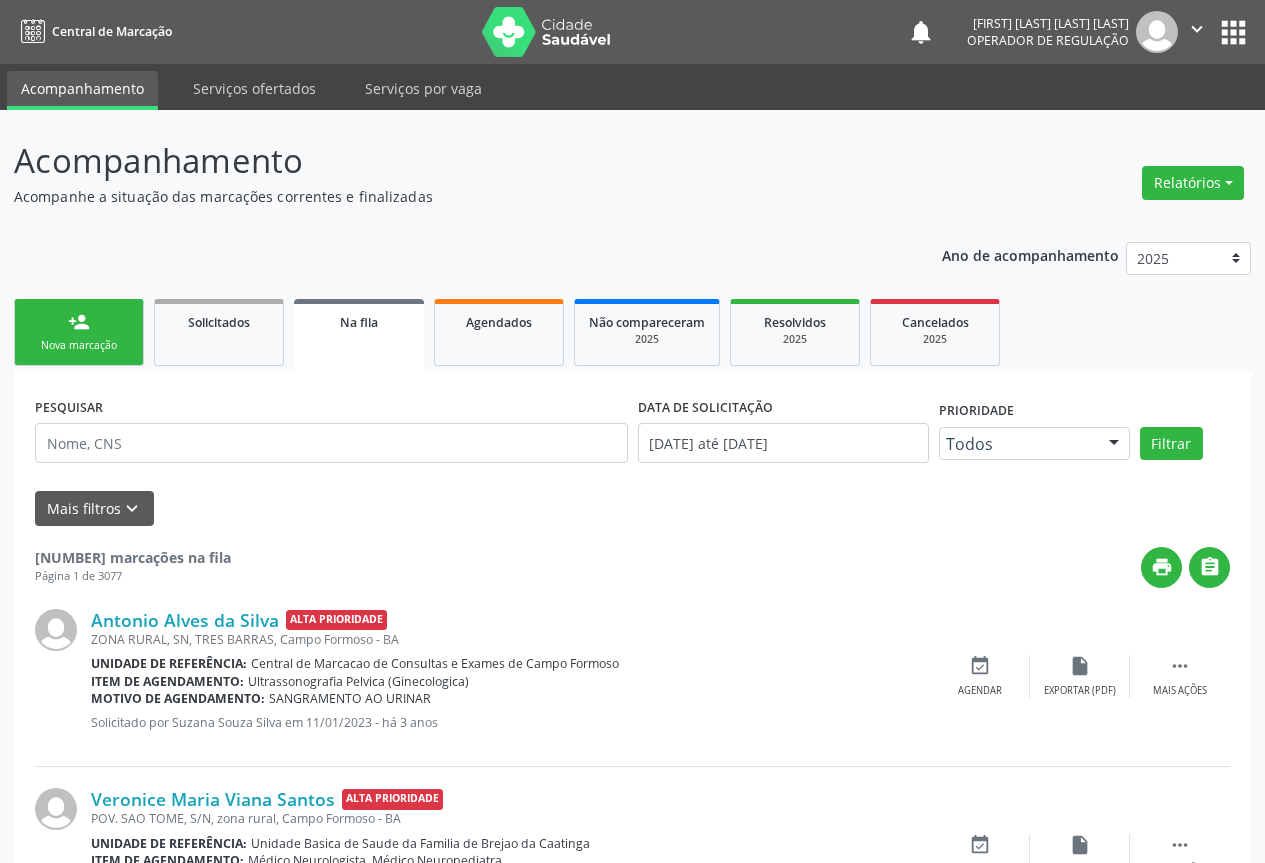 click on "person_add
Nova marcação" at bounding box center (79, 332) 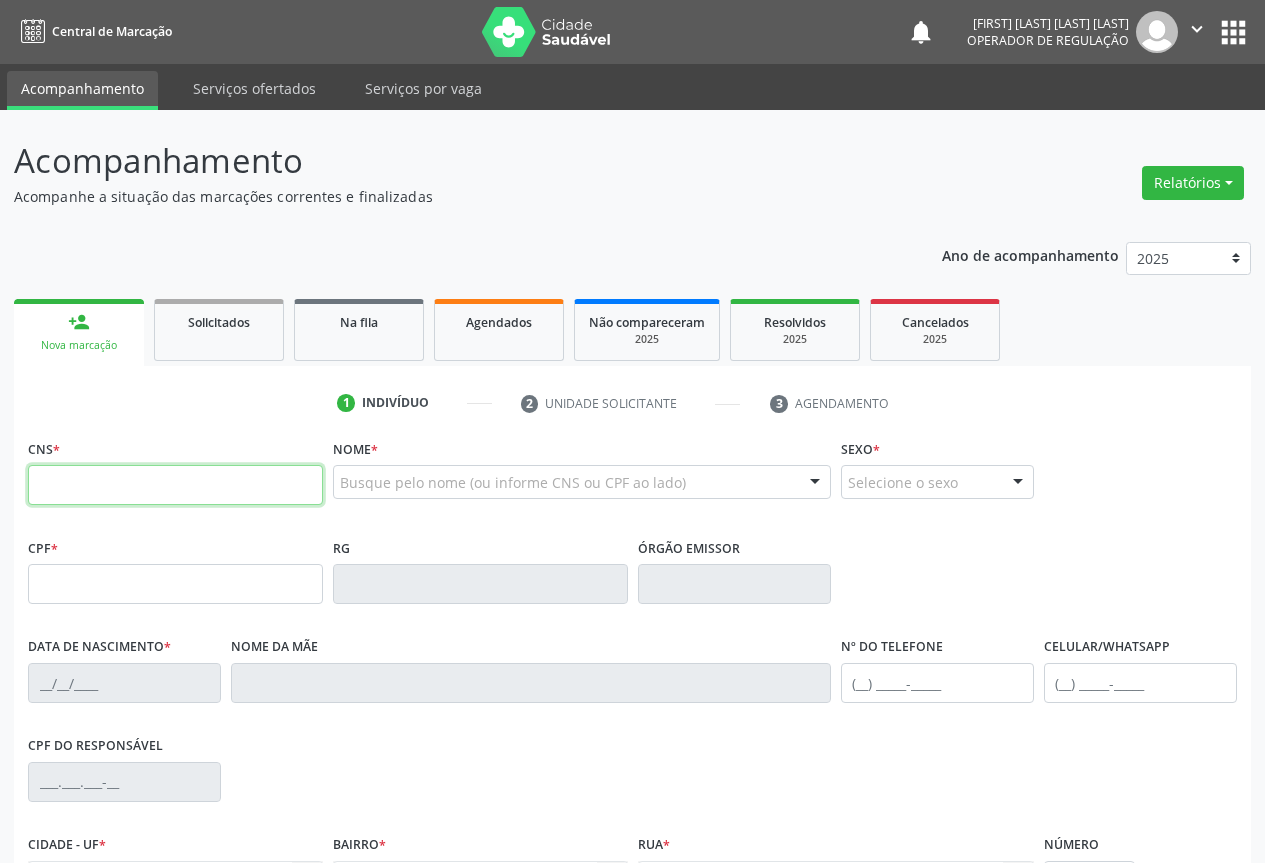 click at bounding box center [175, 485] 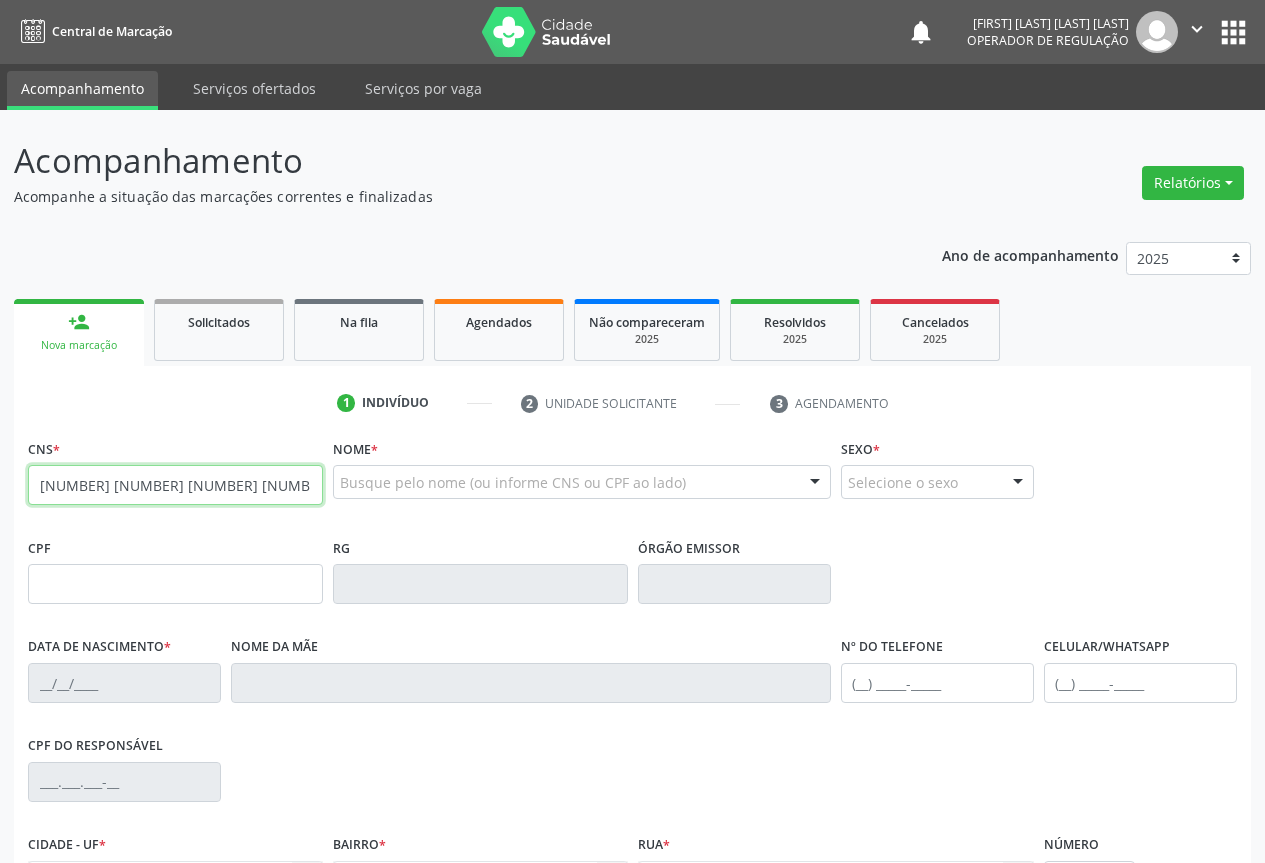 type on "706 9061 9620 6139" 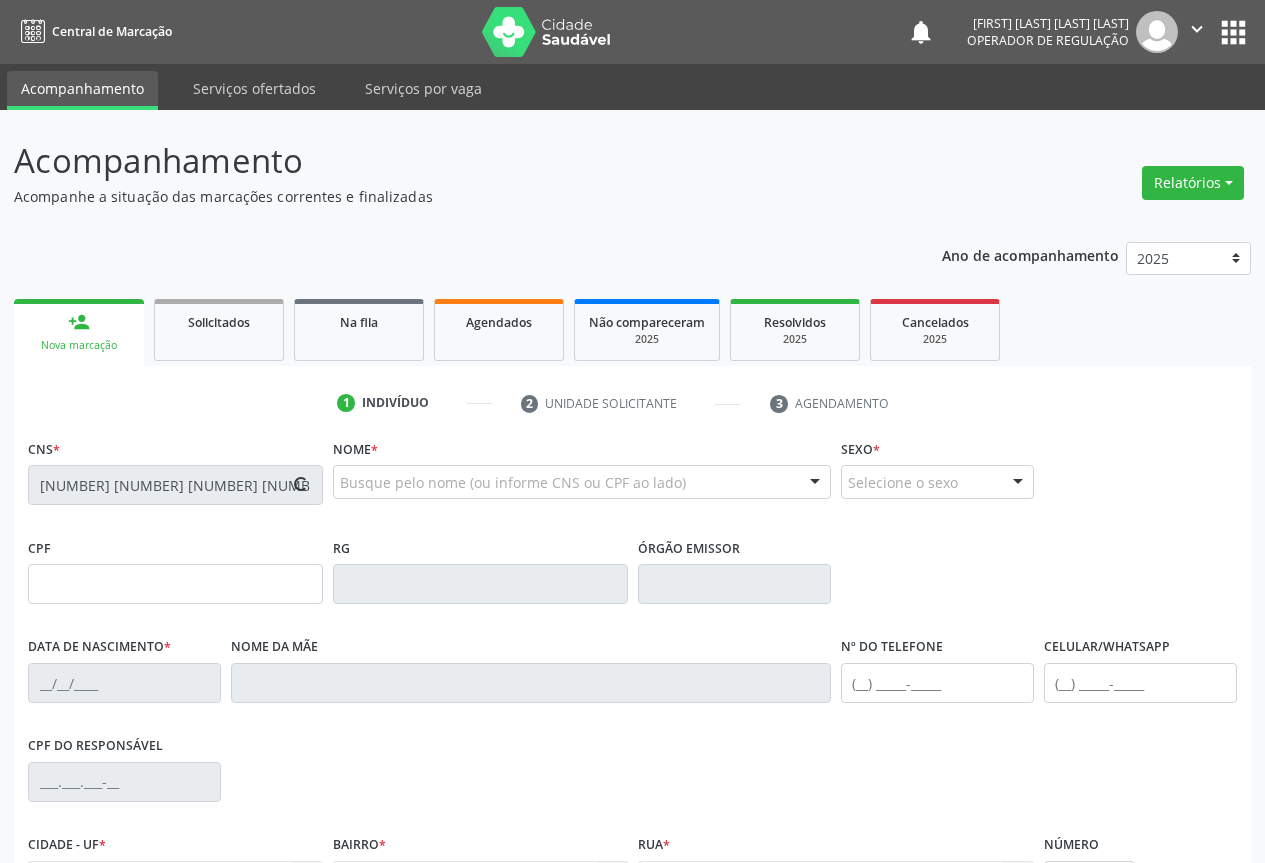 type on "001.117.695-40" 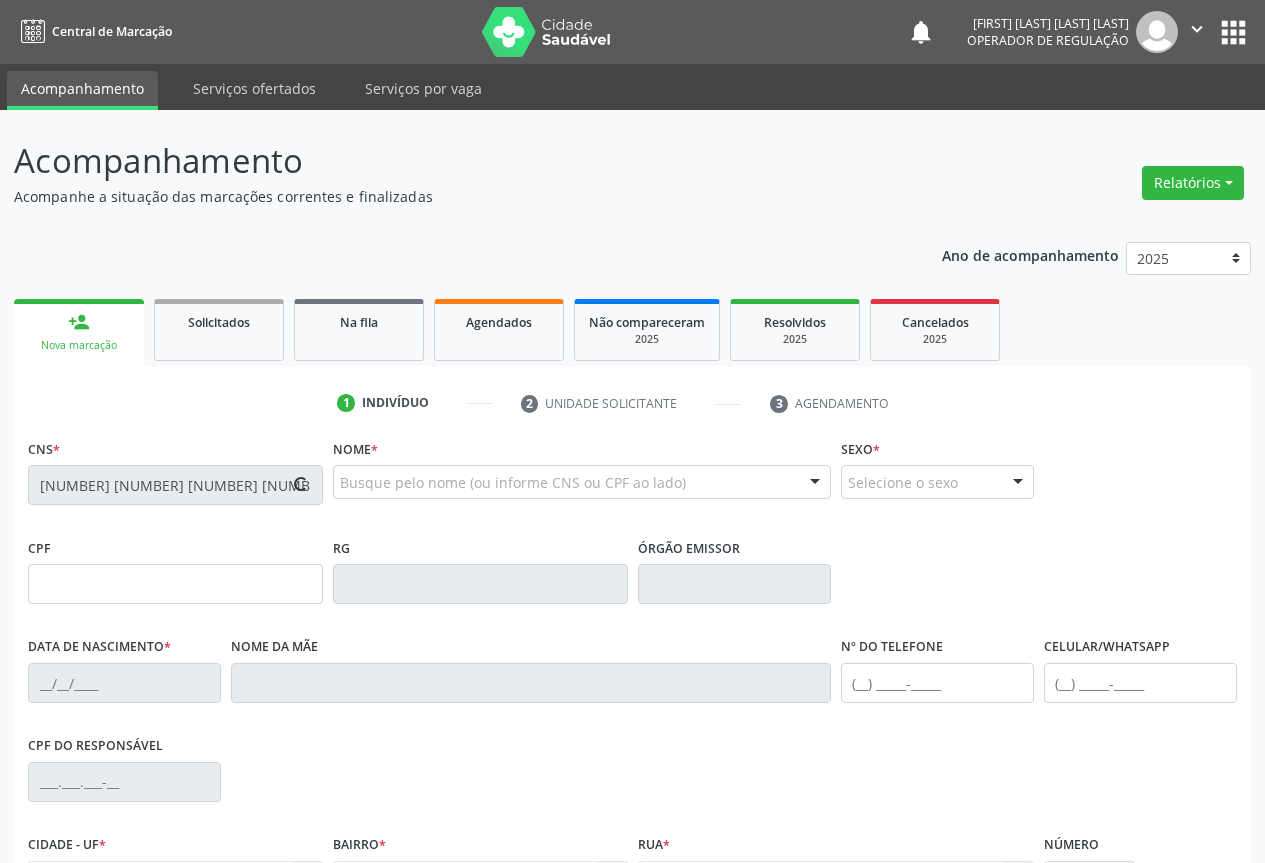 type on "0841632596" 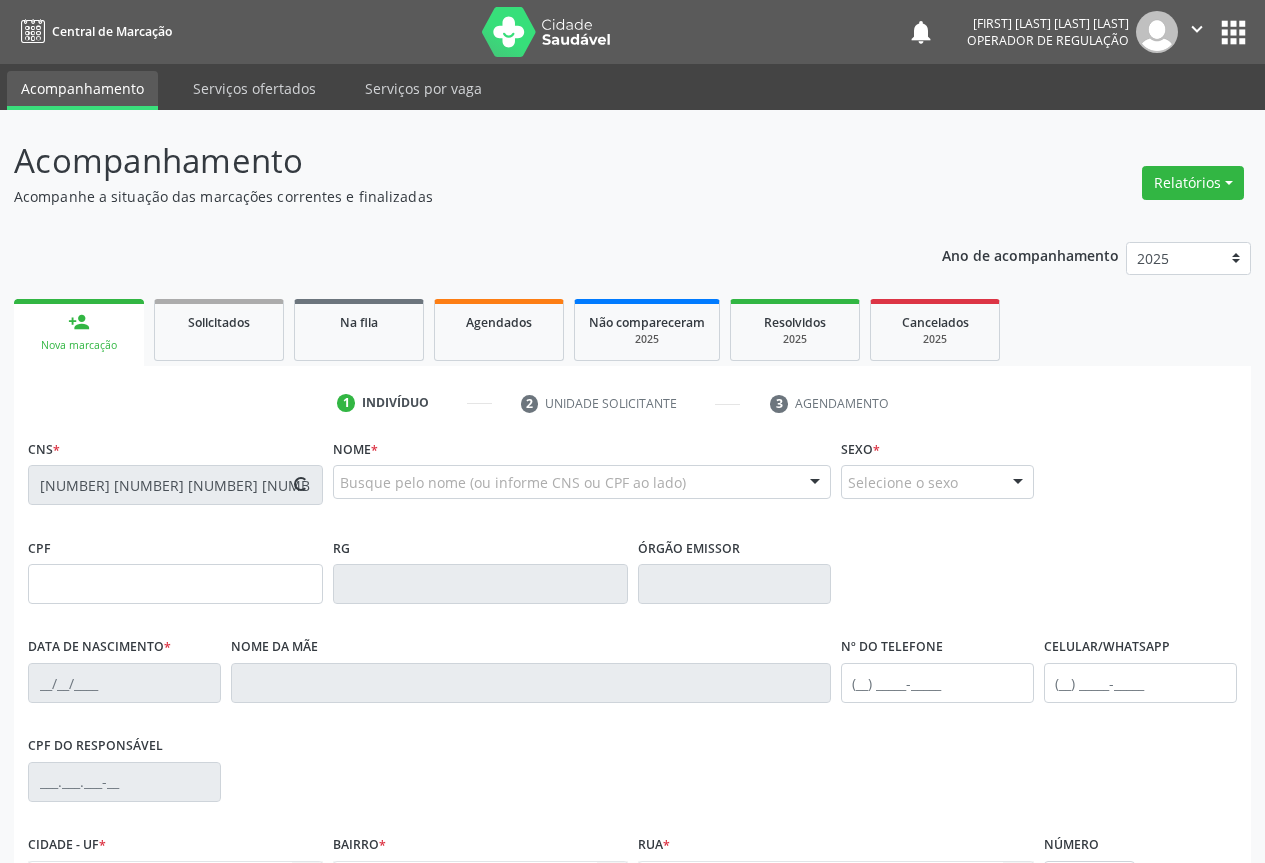 type on "(74) 98816-5996" 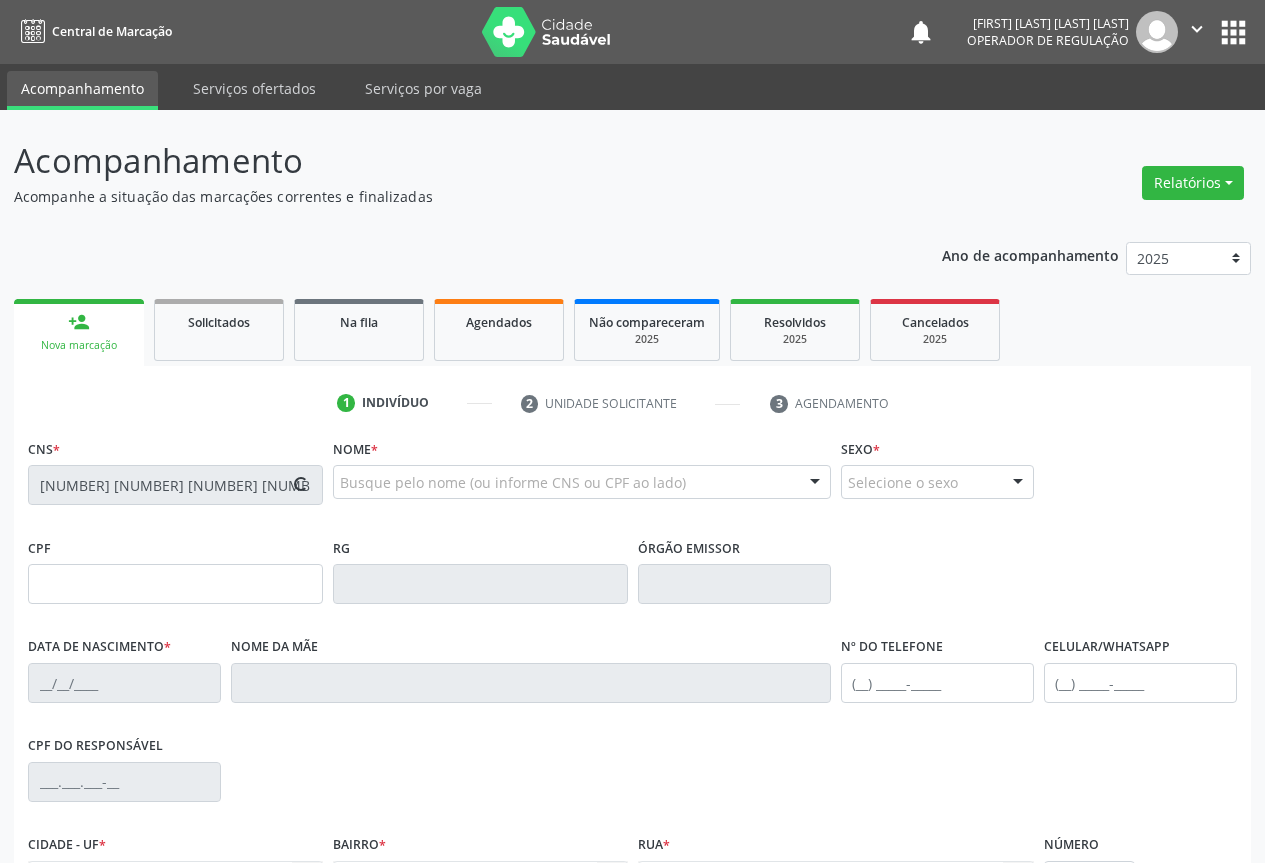 type on "S/N" 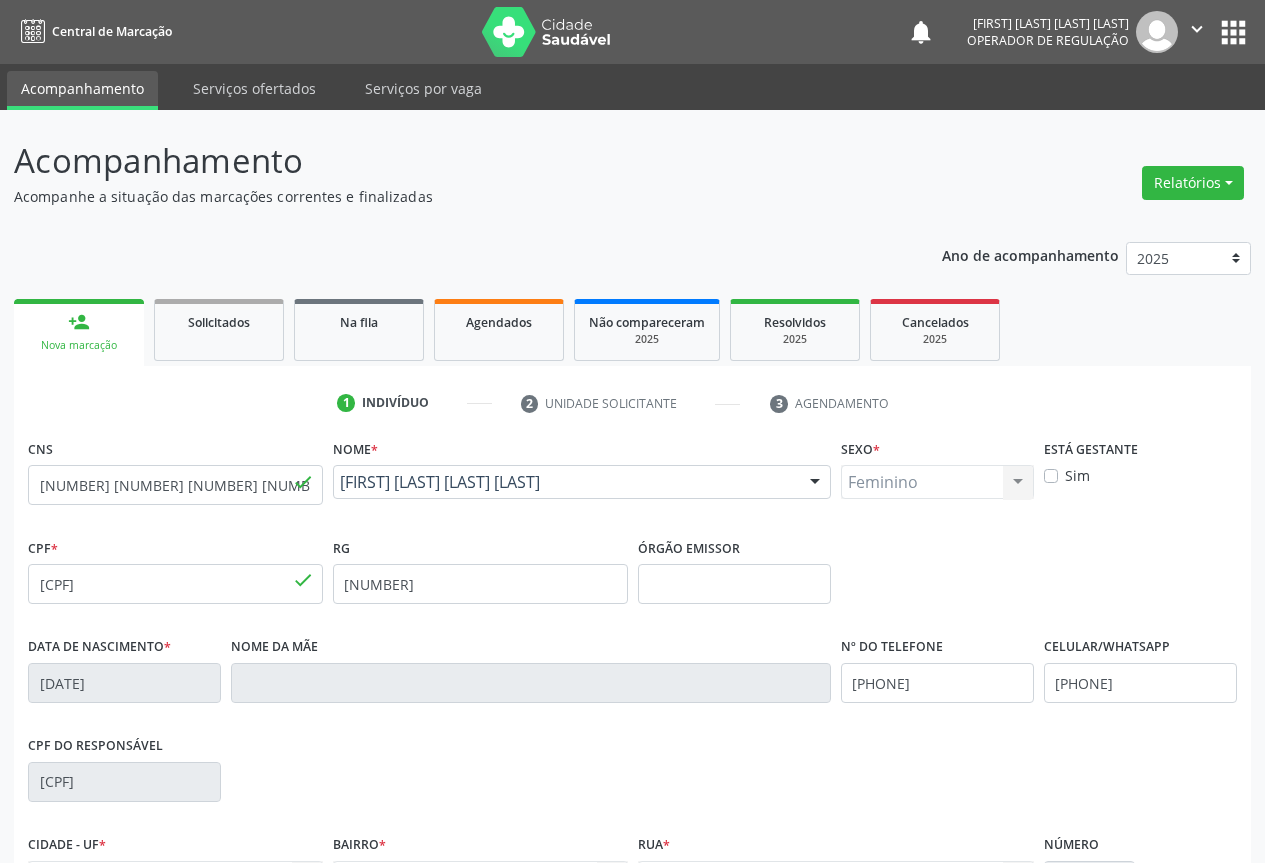 scroll, scrollTop: 221, scrollLeft: 0, axis: vertical 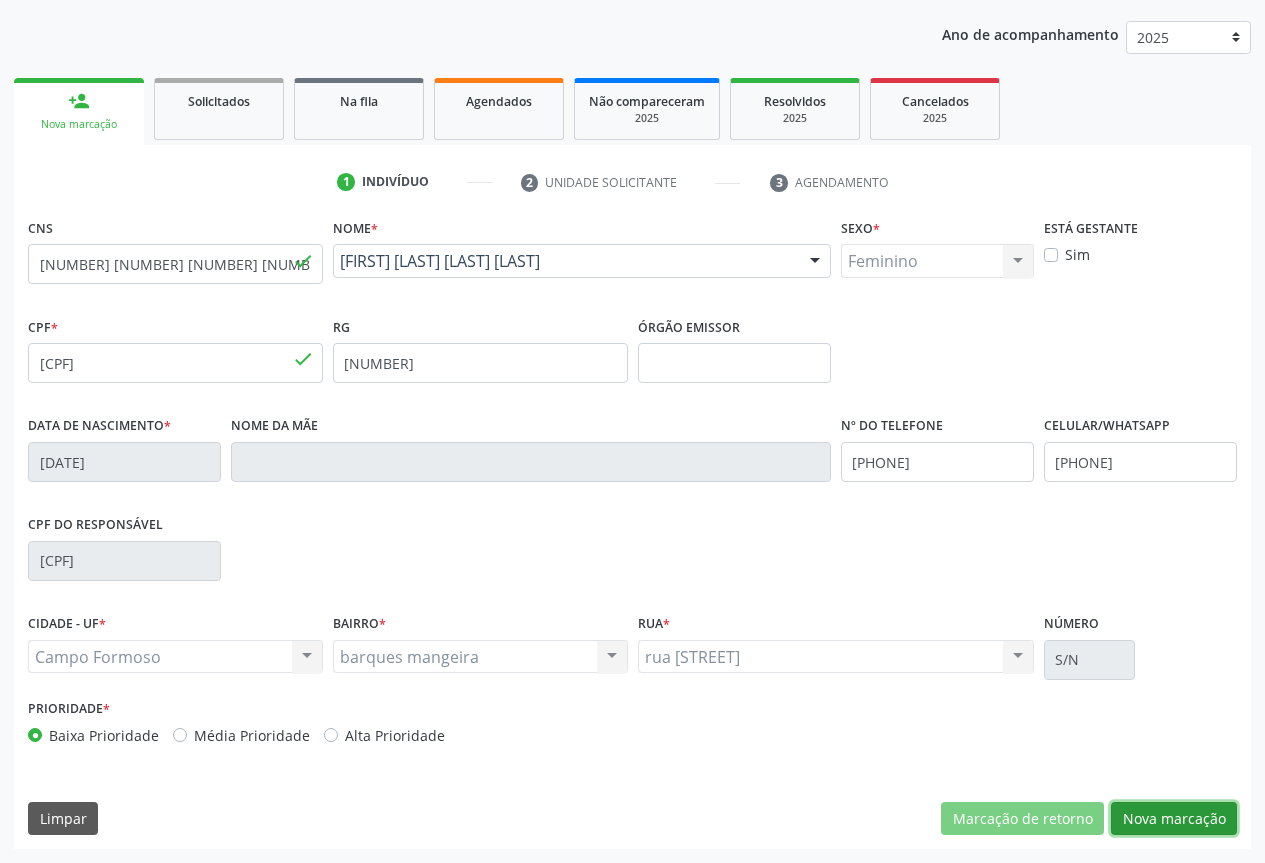 click on "Nova marcação" at bounding box center [1174, 819] 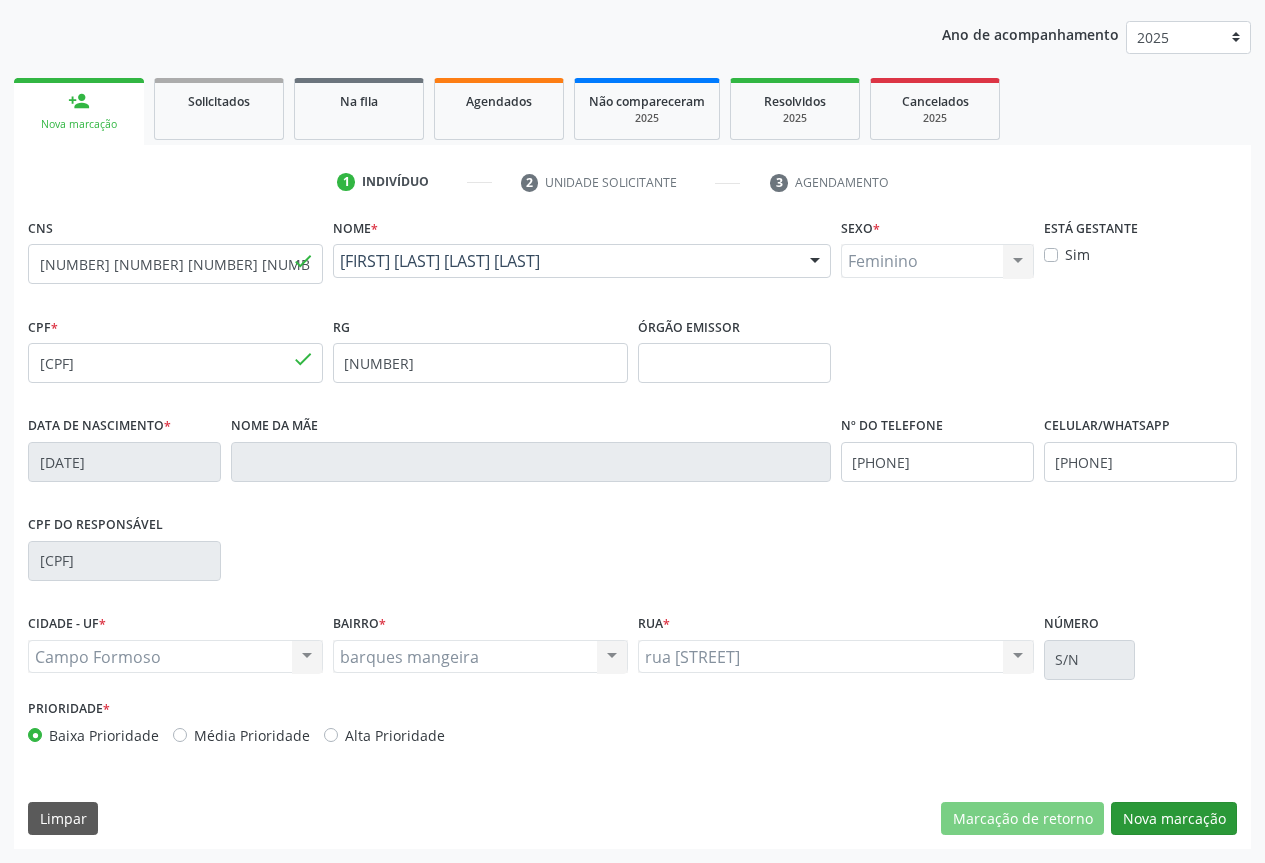 scroll, scrollTop: 43, scrollLeft: 0, axis: vertical 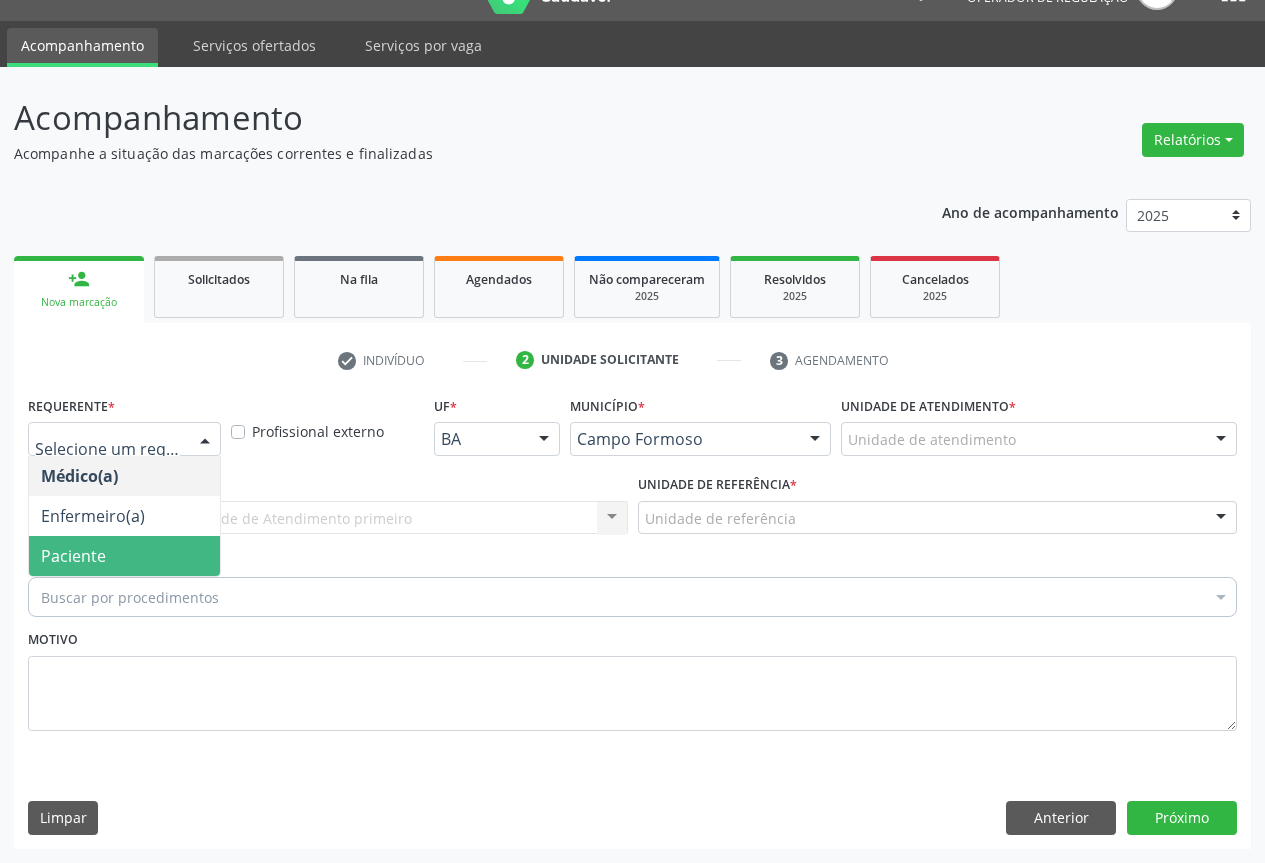 click on "Paciente" at bounding box center [73, 556] 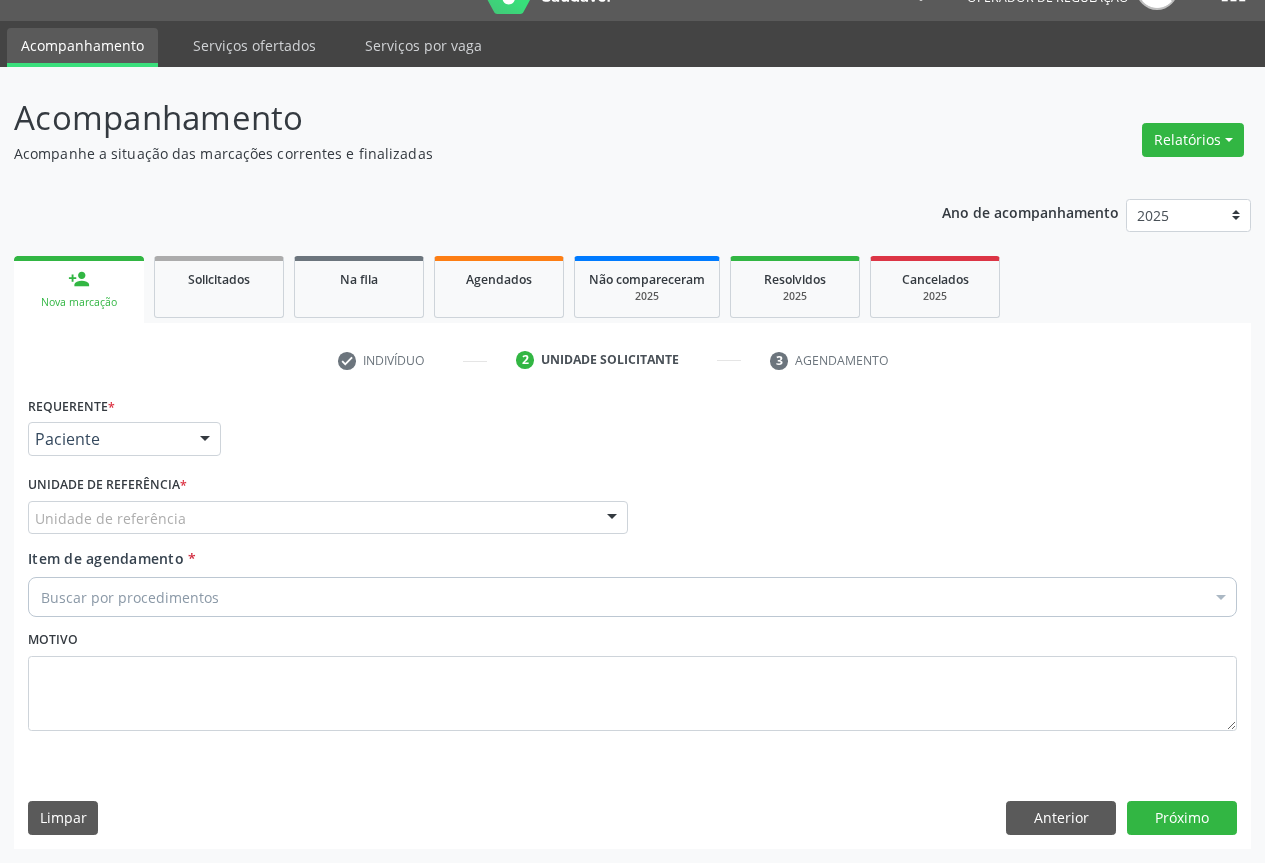 click on "Unidade de referência" at bounding box center (328, 518) 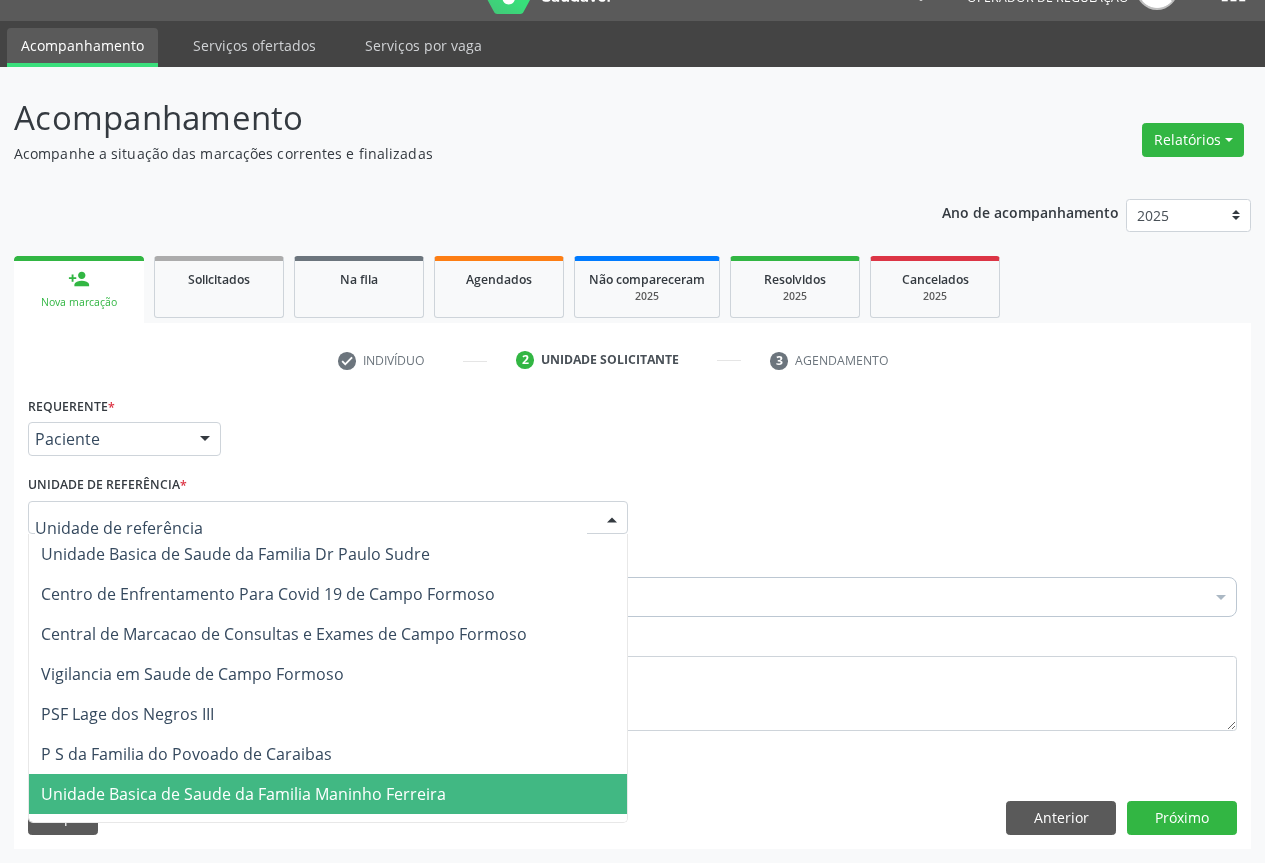 click on "Unidade Basica de Saude da Familia Maninho Ferreira" at bounding box center [328, 794] 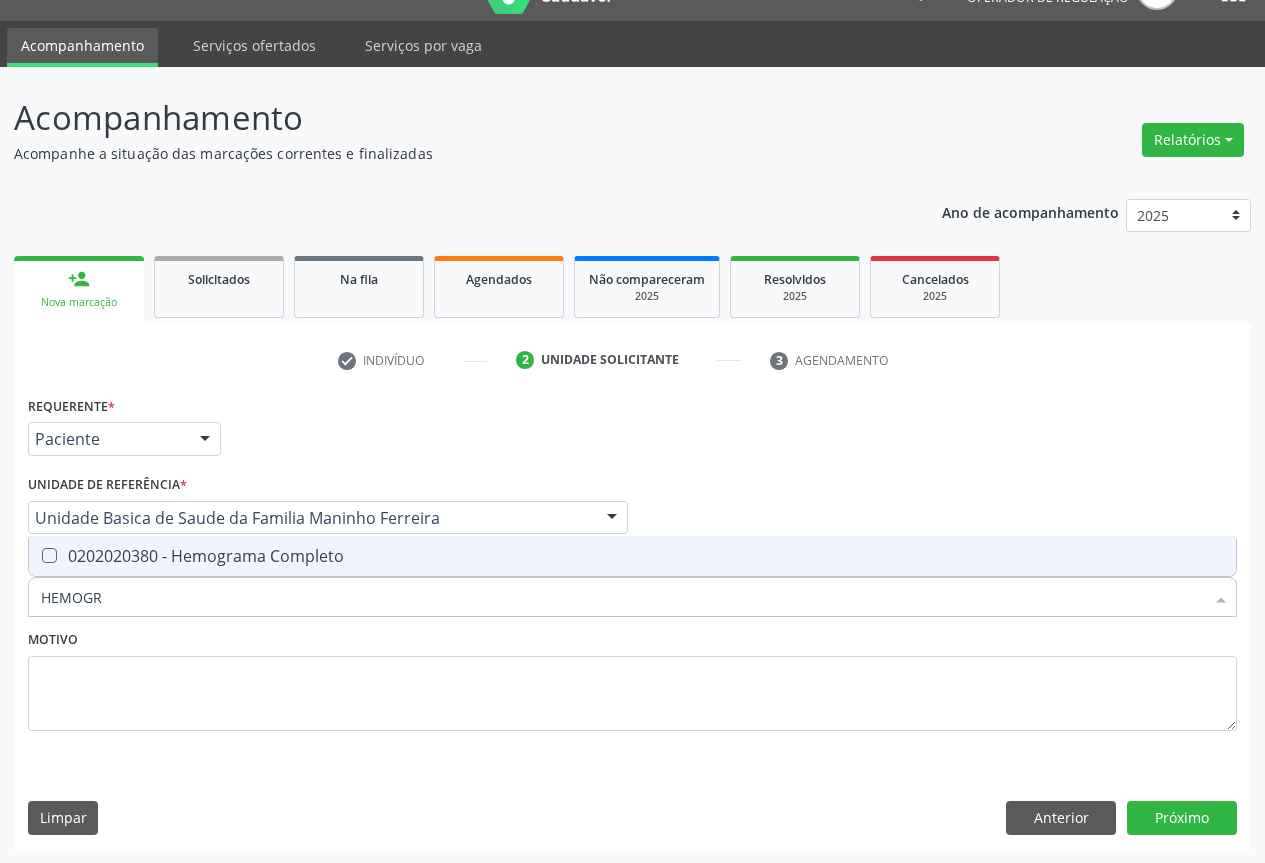 type on "HEMOGRA" 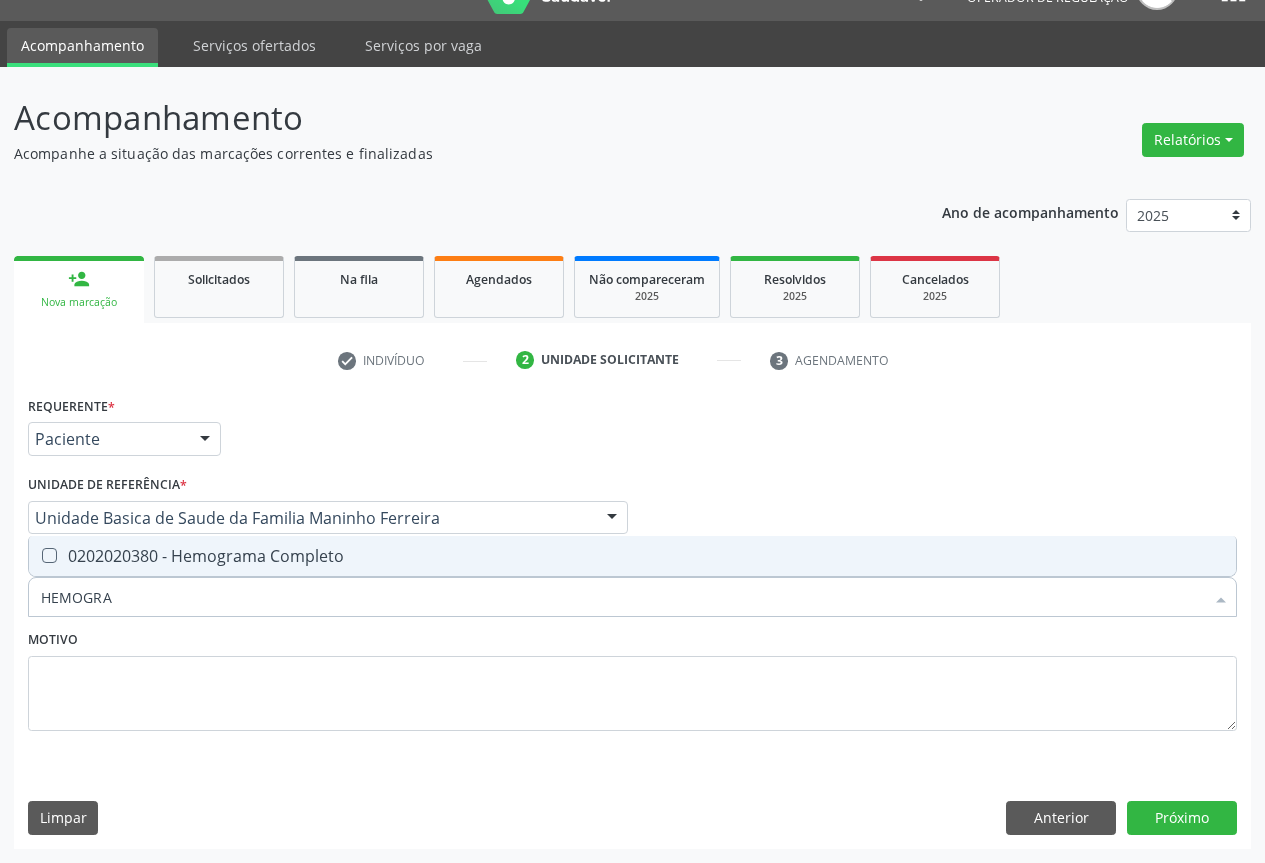 click on "0202020380 - Hemograma Completo" at bounding box center [632, 556] 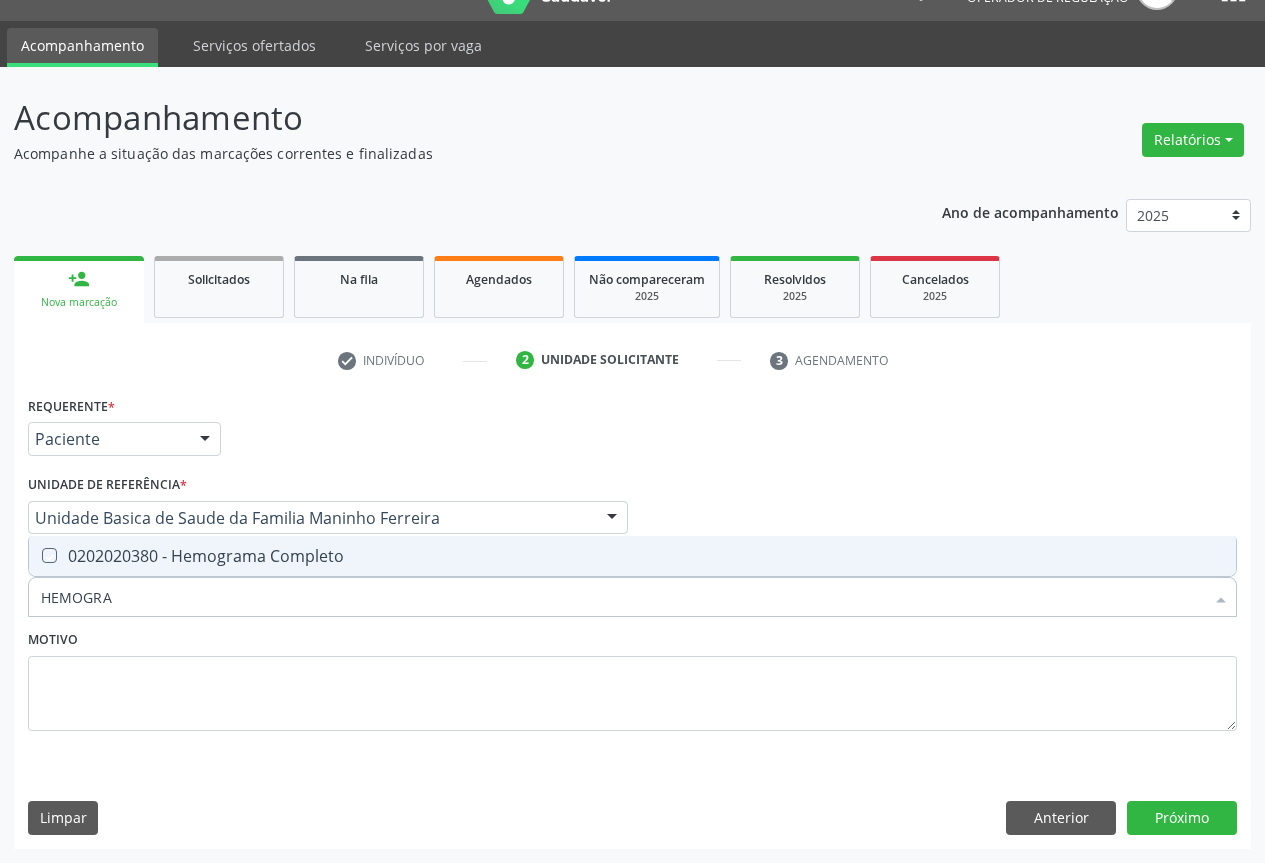 checkbox on "true" 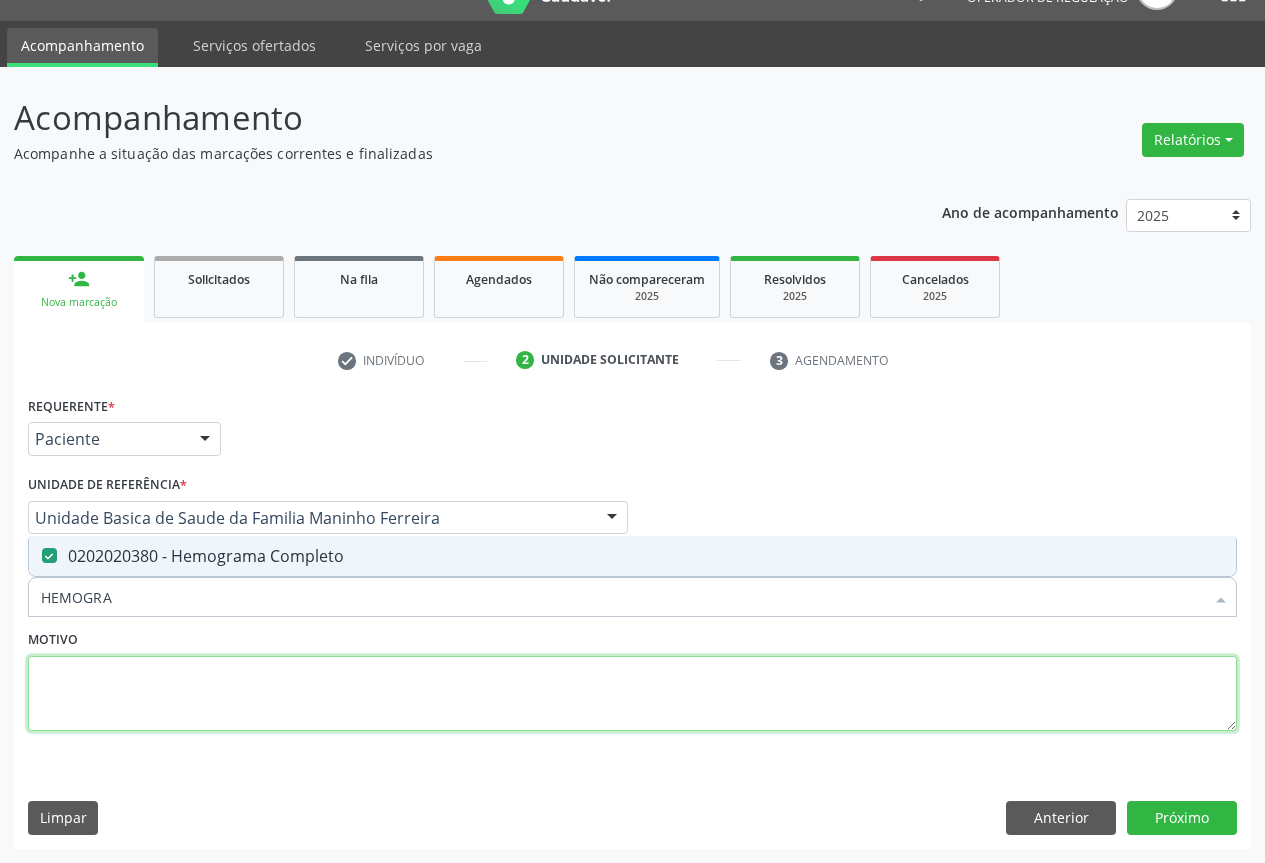 click at bounding box center [632, 694] 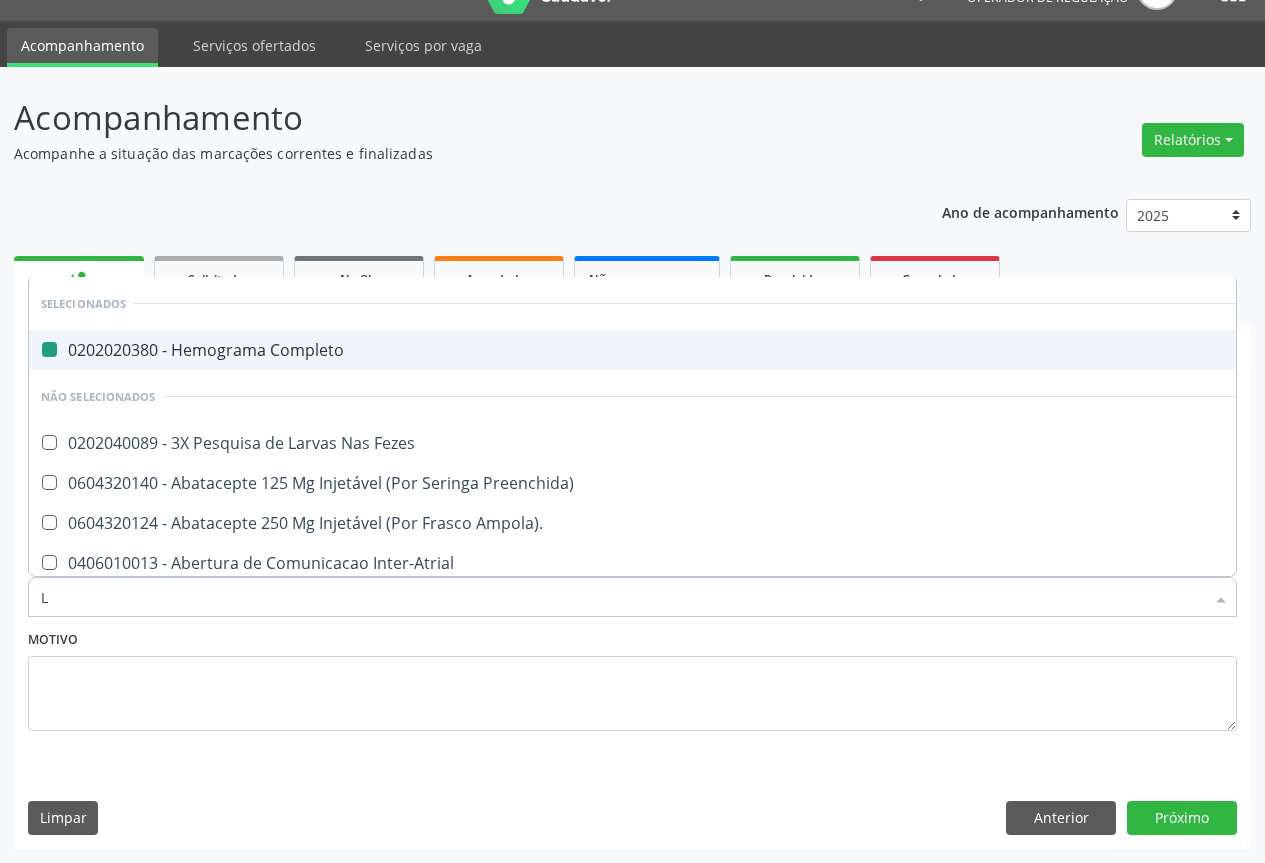 type on "LA" 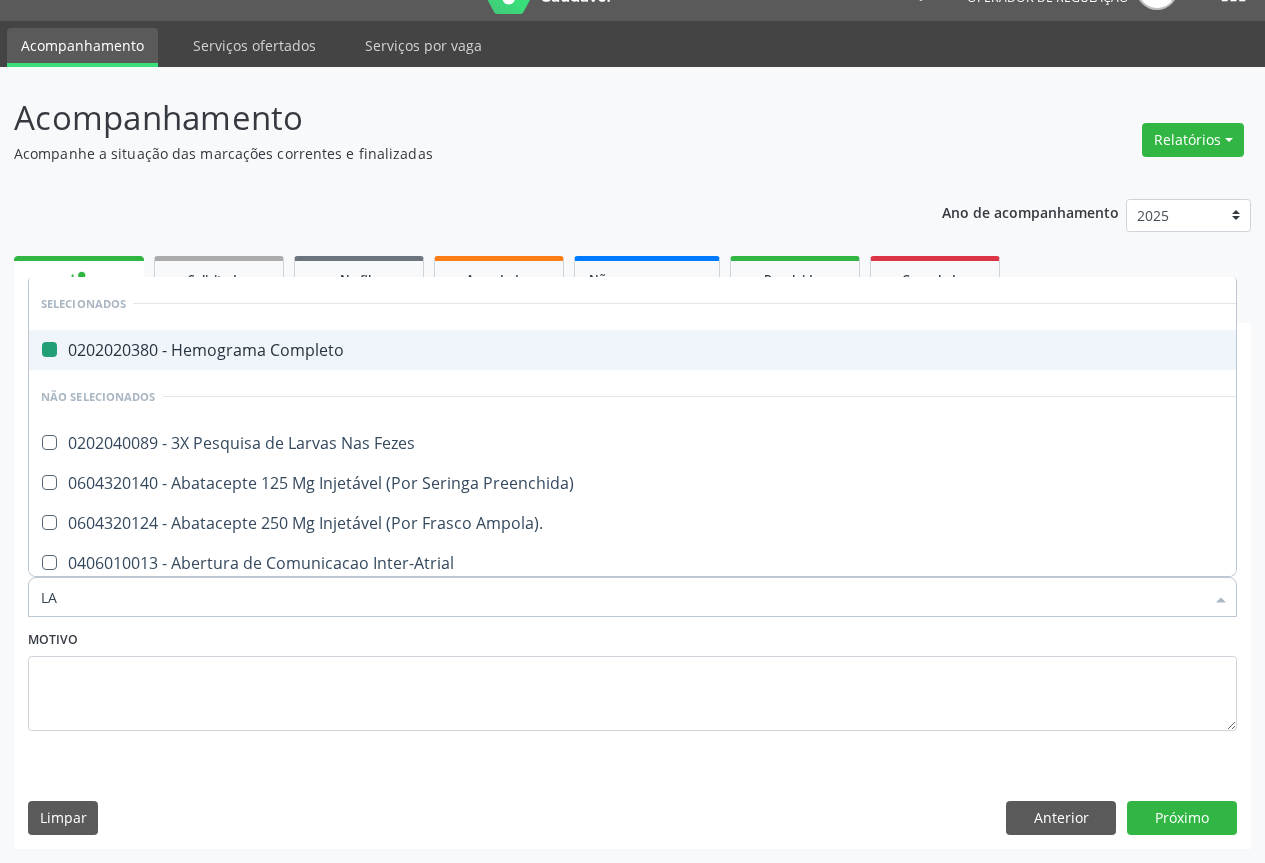 checkbox on "false" 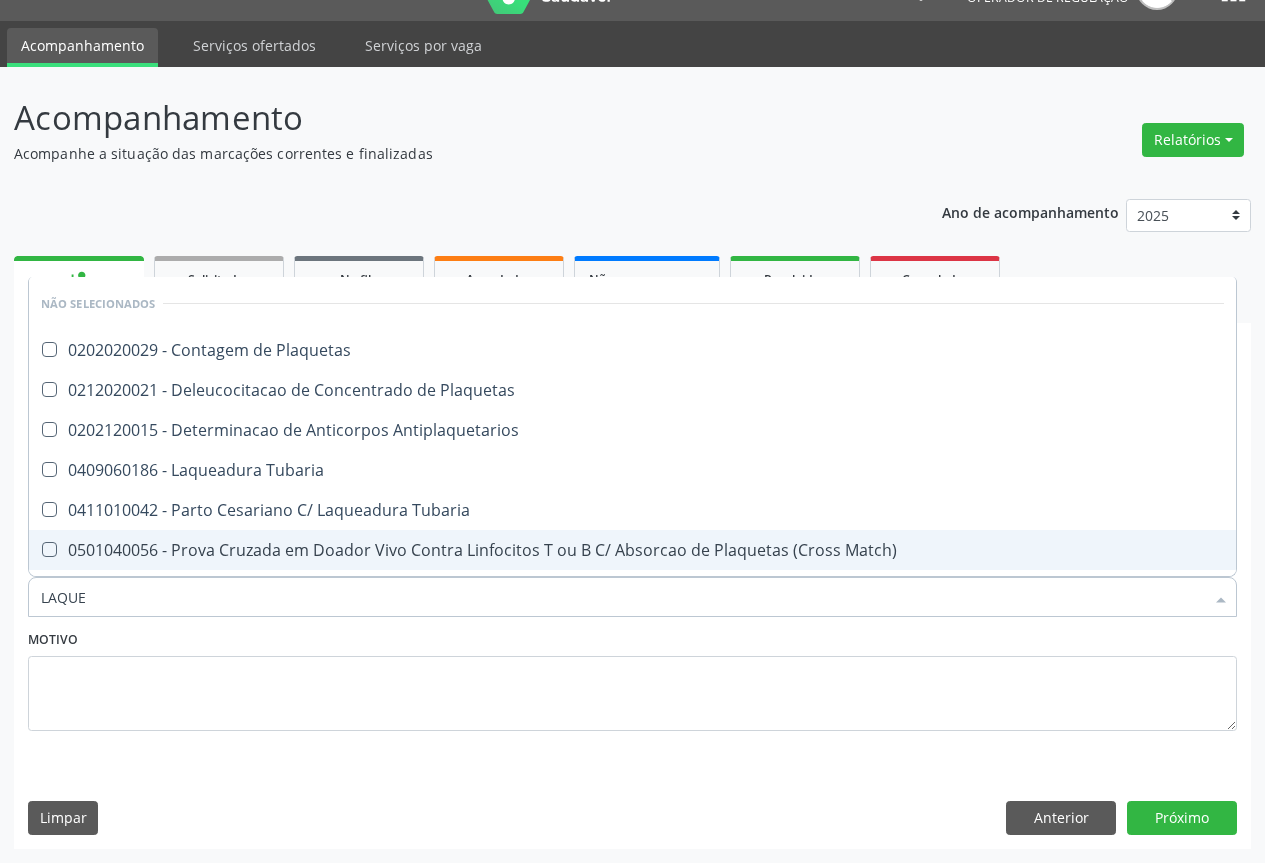 drag, startPoint x: 100, startPoint y: 599, endPoint x: 0, endPoint y: 599, distance: 100 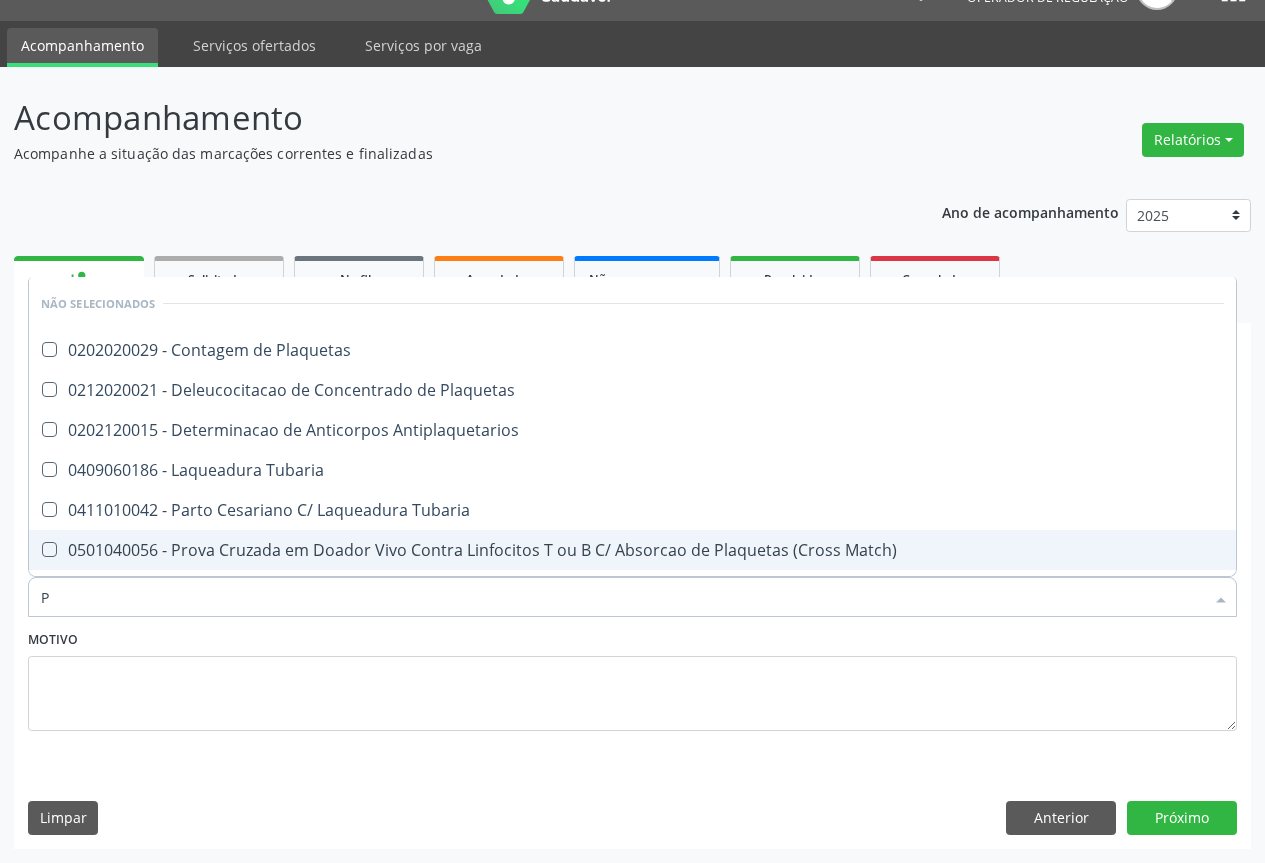 type on "PL" 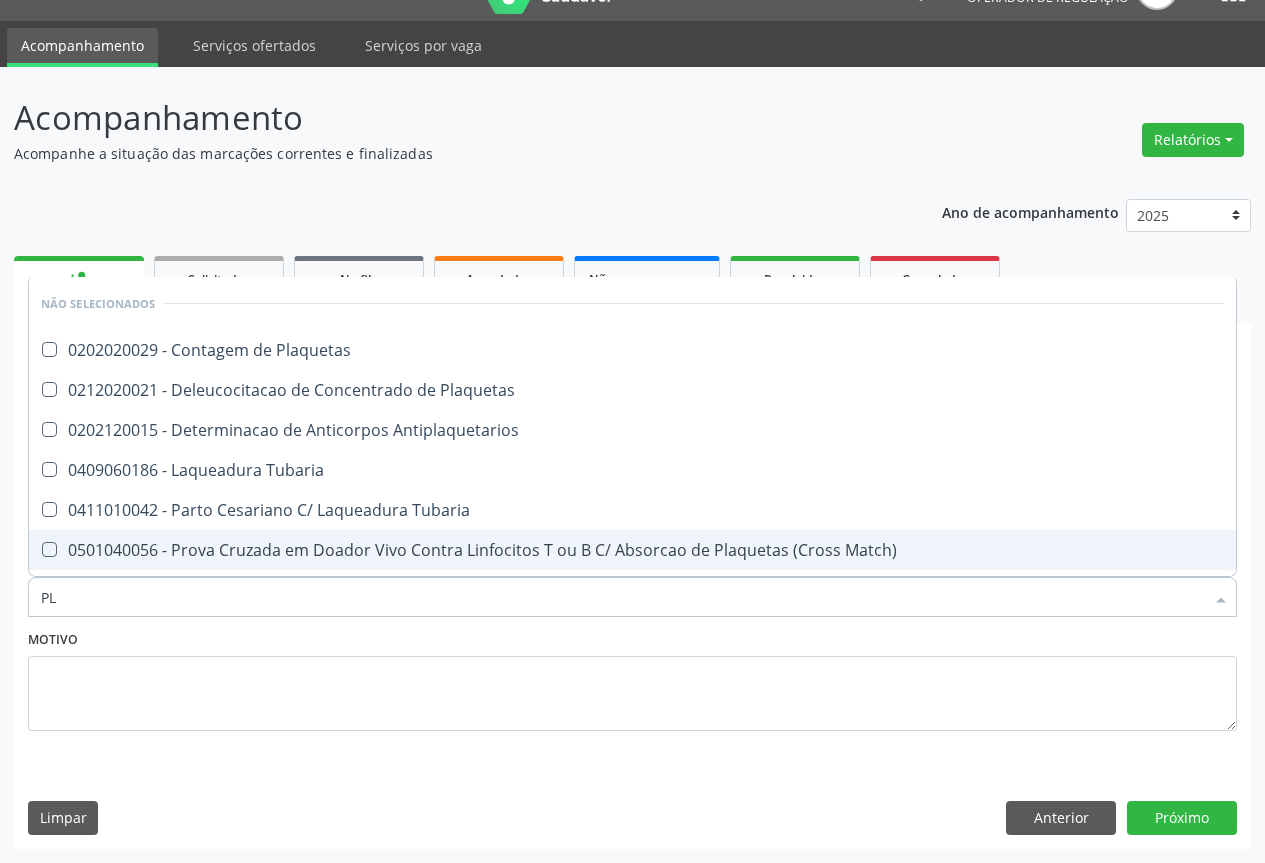 checkbox on "true" 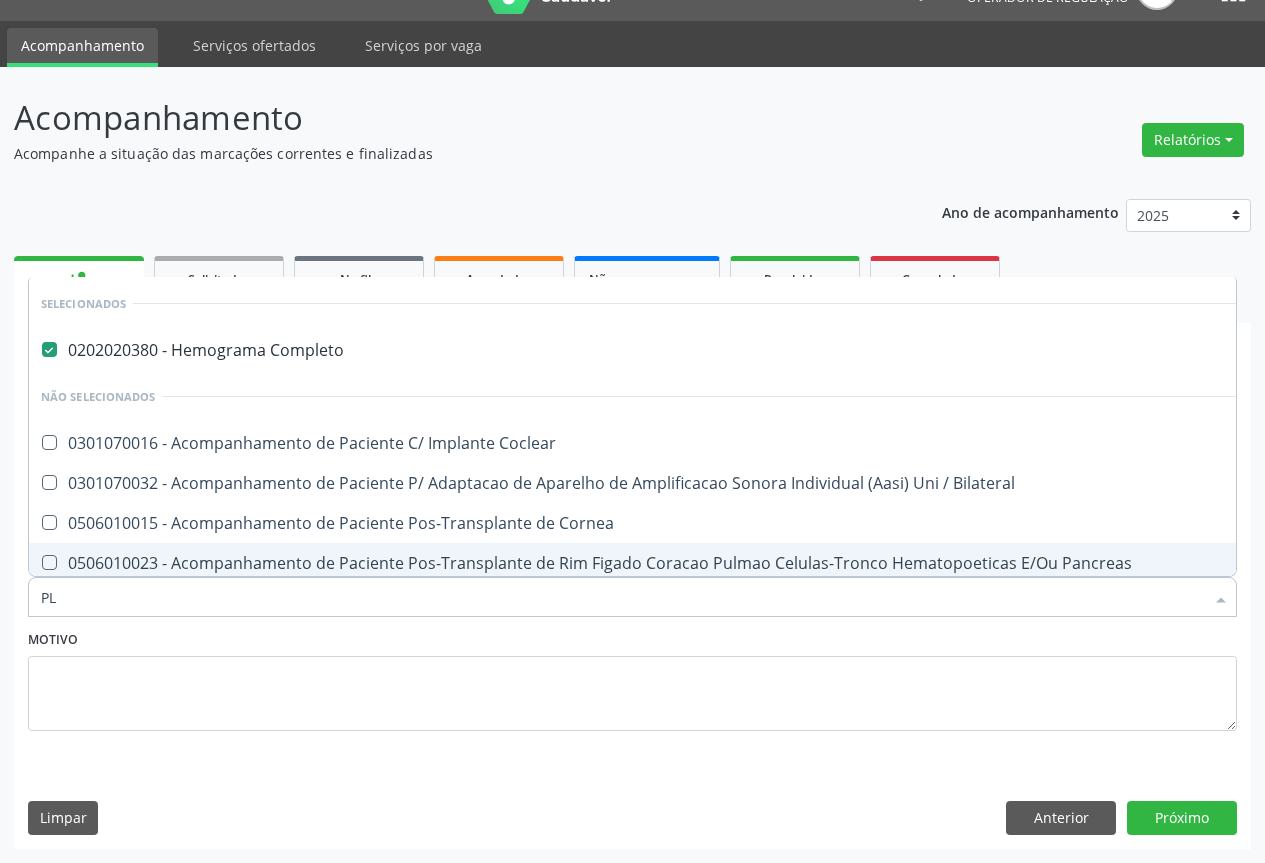 type on "PLA" 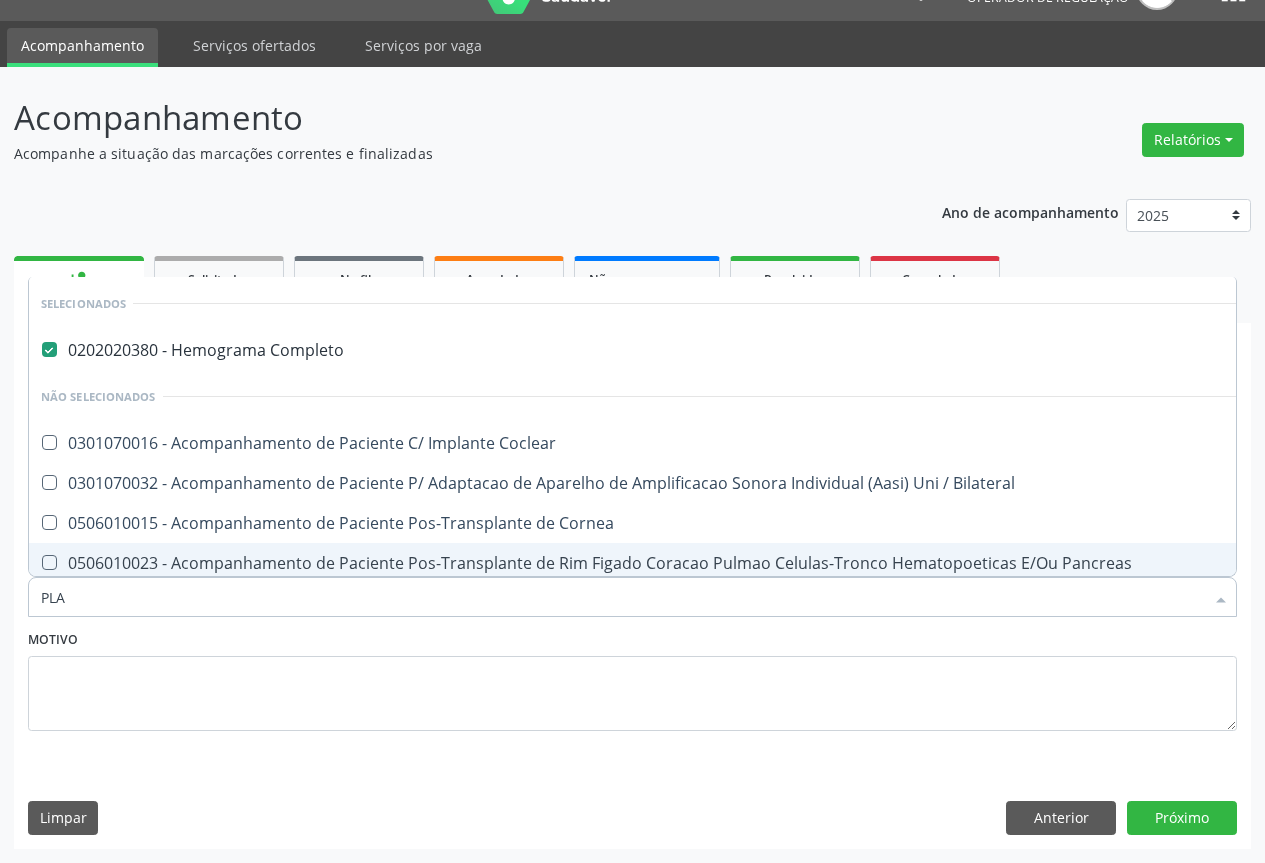 checkbox on "false" 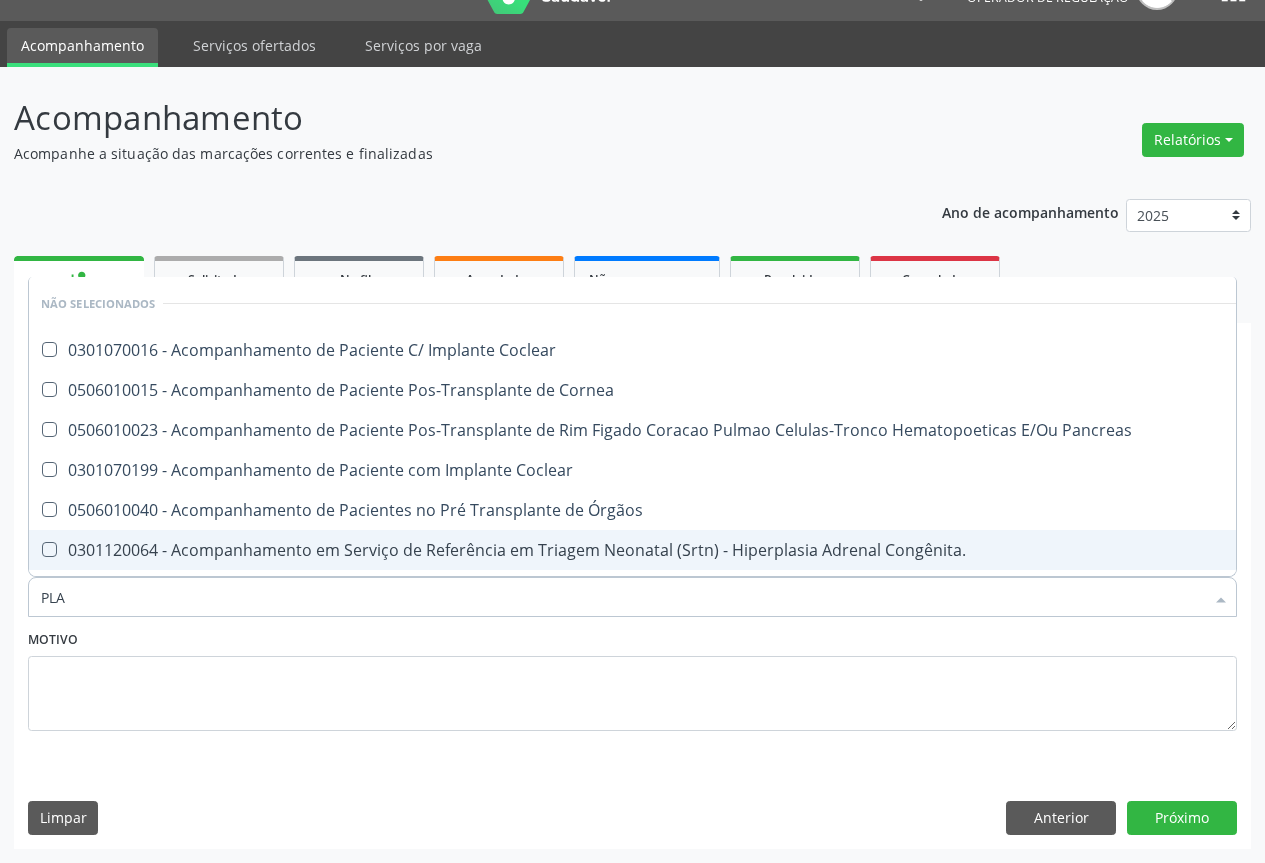 type on "PLAQ" 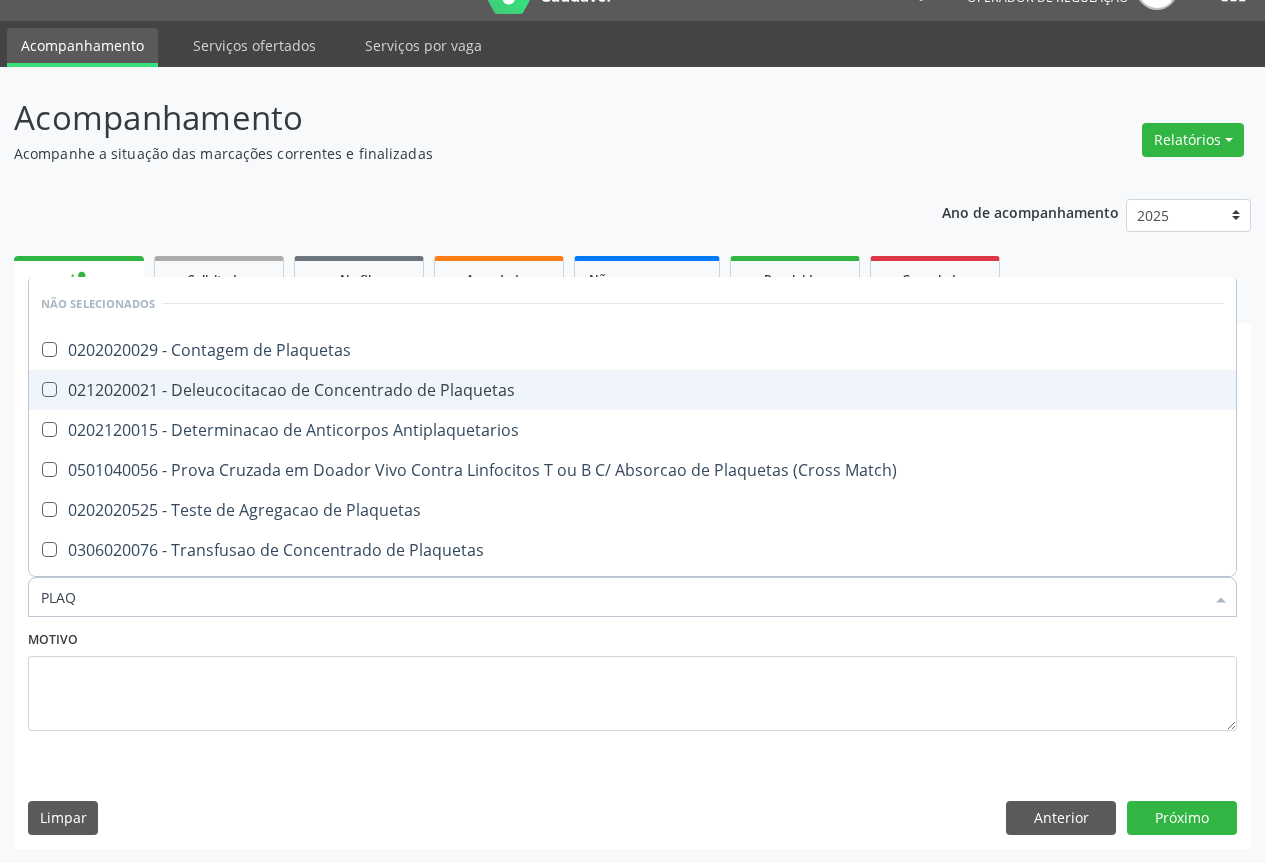 click on "0212020021 - Deleucocitacao de Concentrado de Plaquetas" at bounding box center (632, 390) 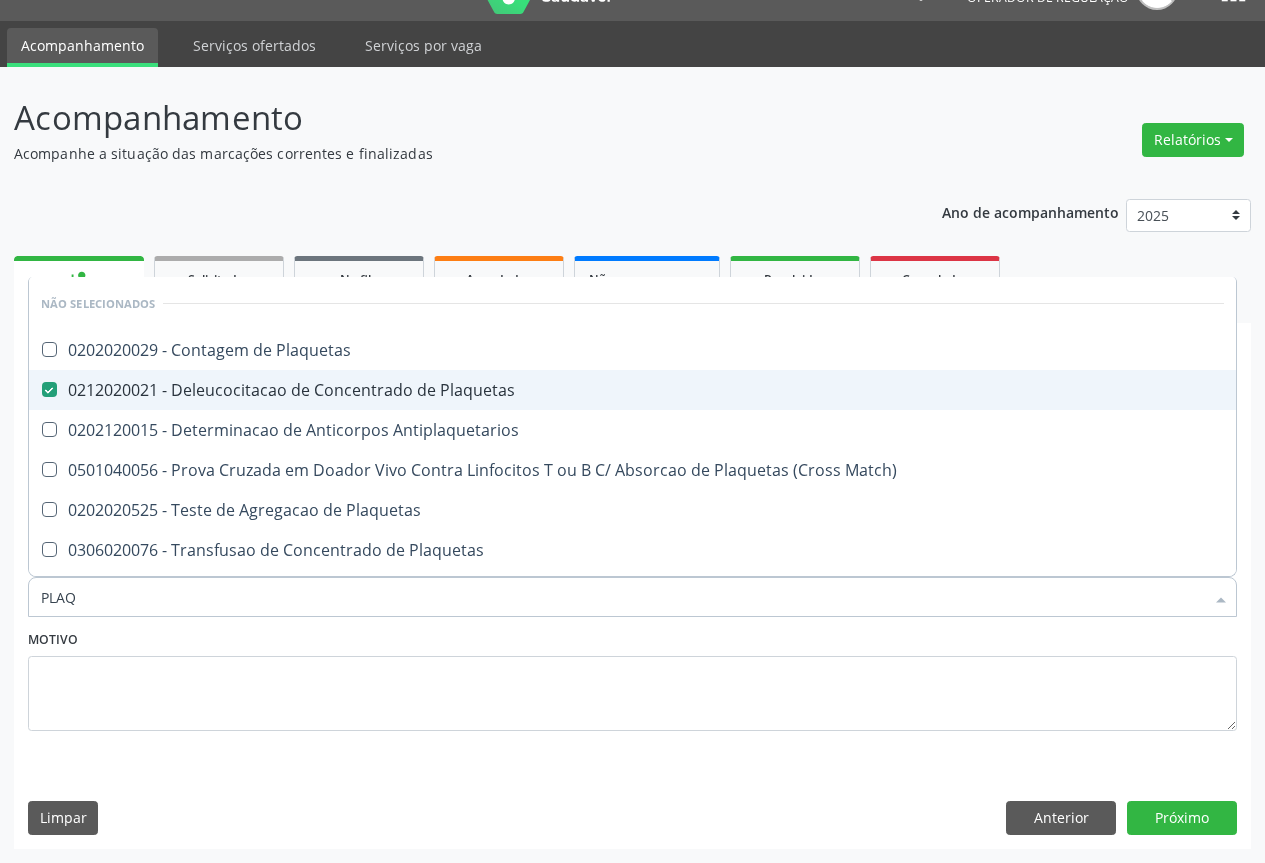 click on "0212020021 - Deleucocitacao de Concentrado de Plaquetas" at bounding box center (632, 390) 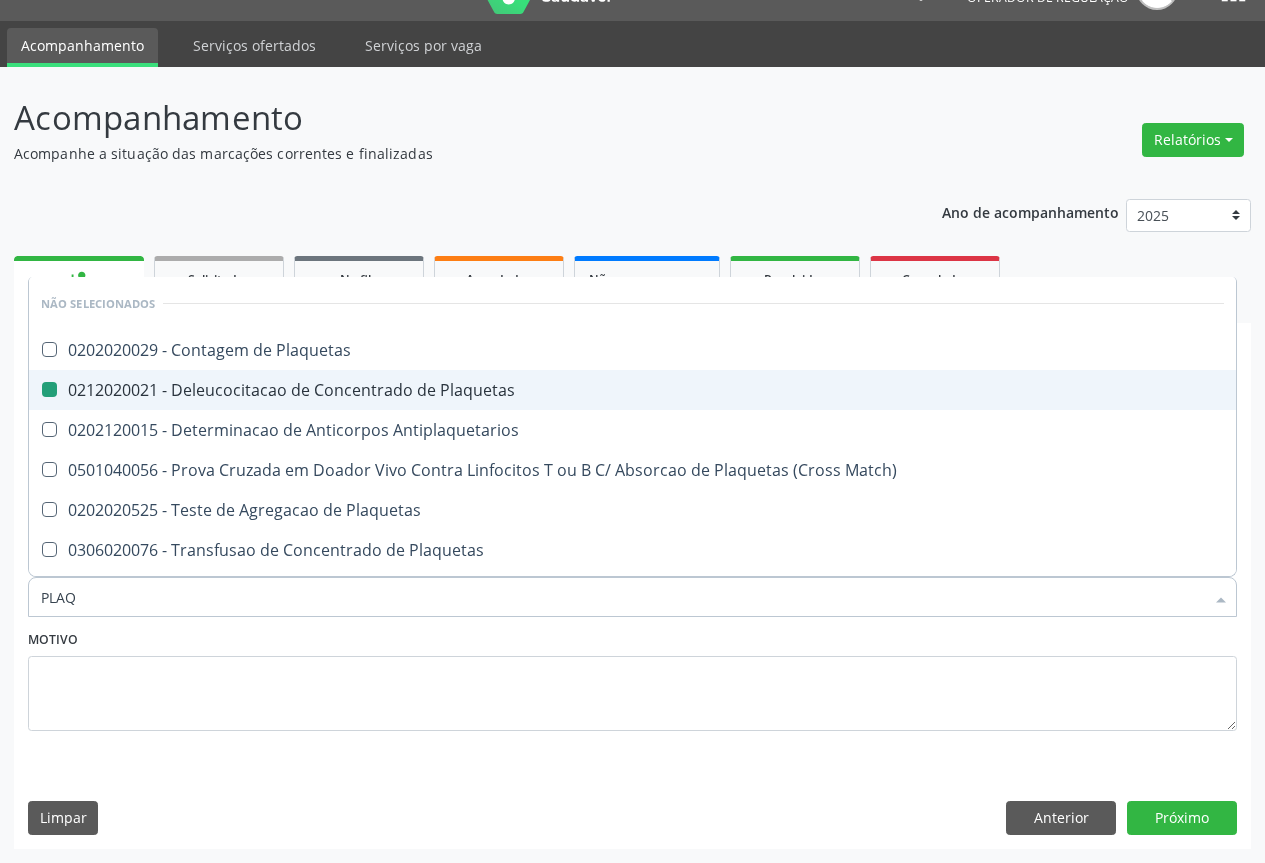 checkbox on "false" 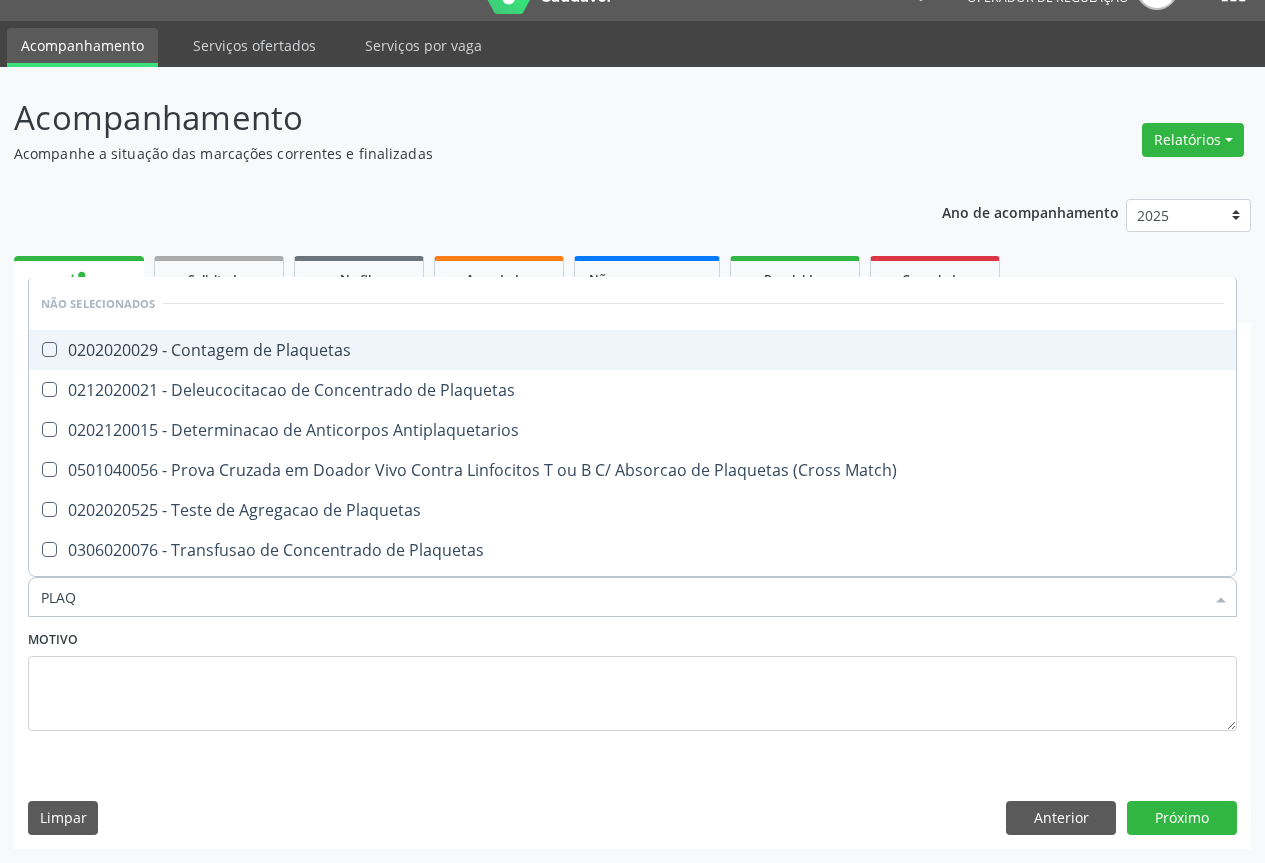 click on "0202020029 - Contagem de Plaquetas" at bounding box center [632, 350] 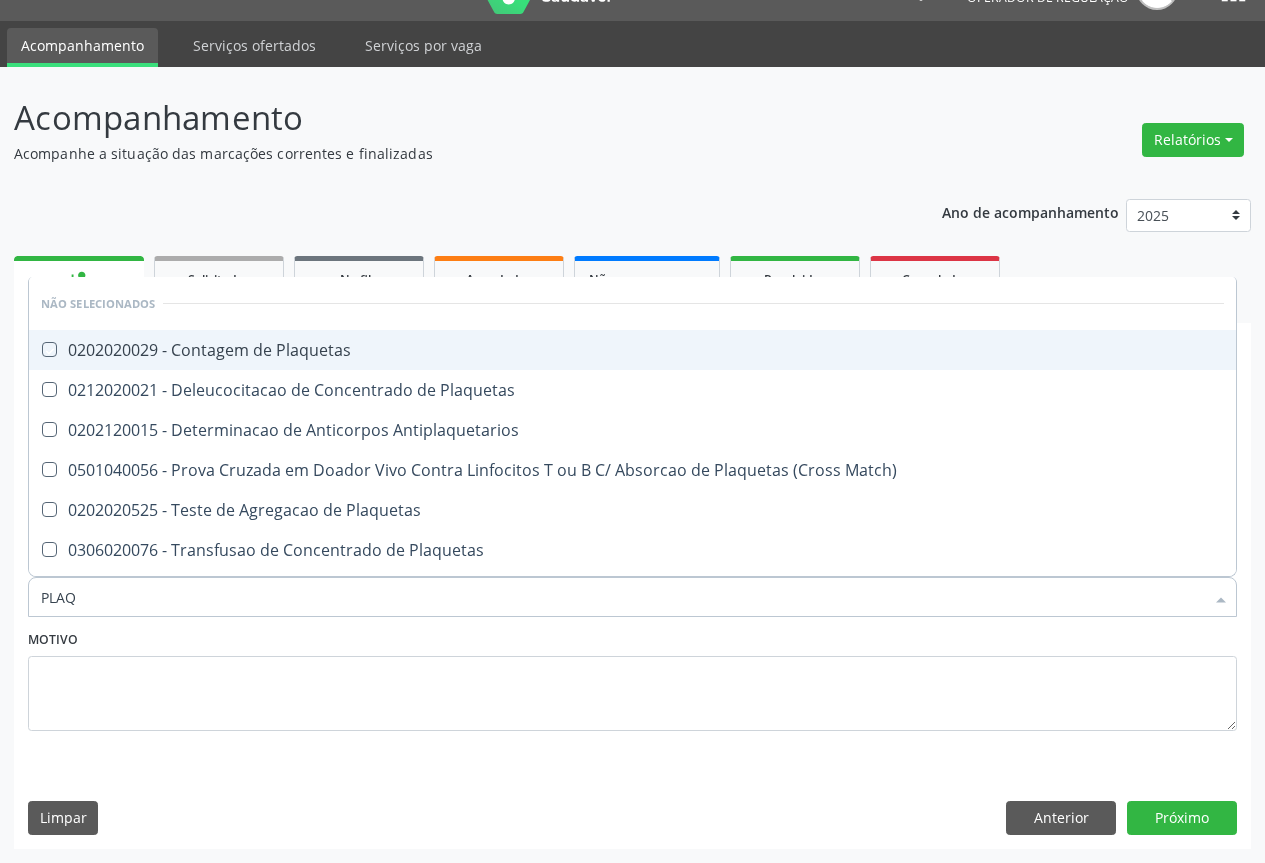 checkbox on "true" 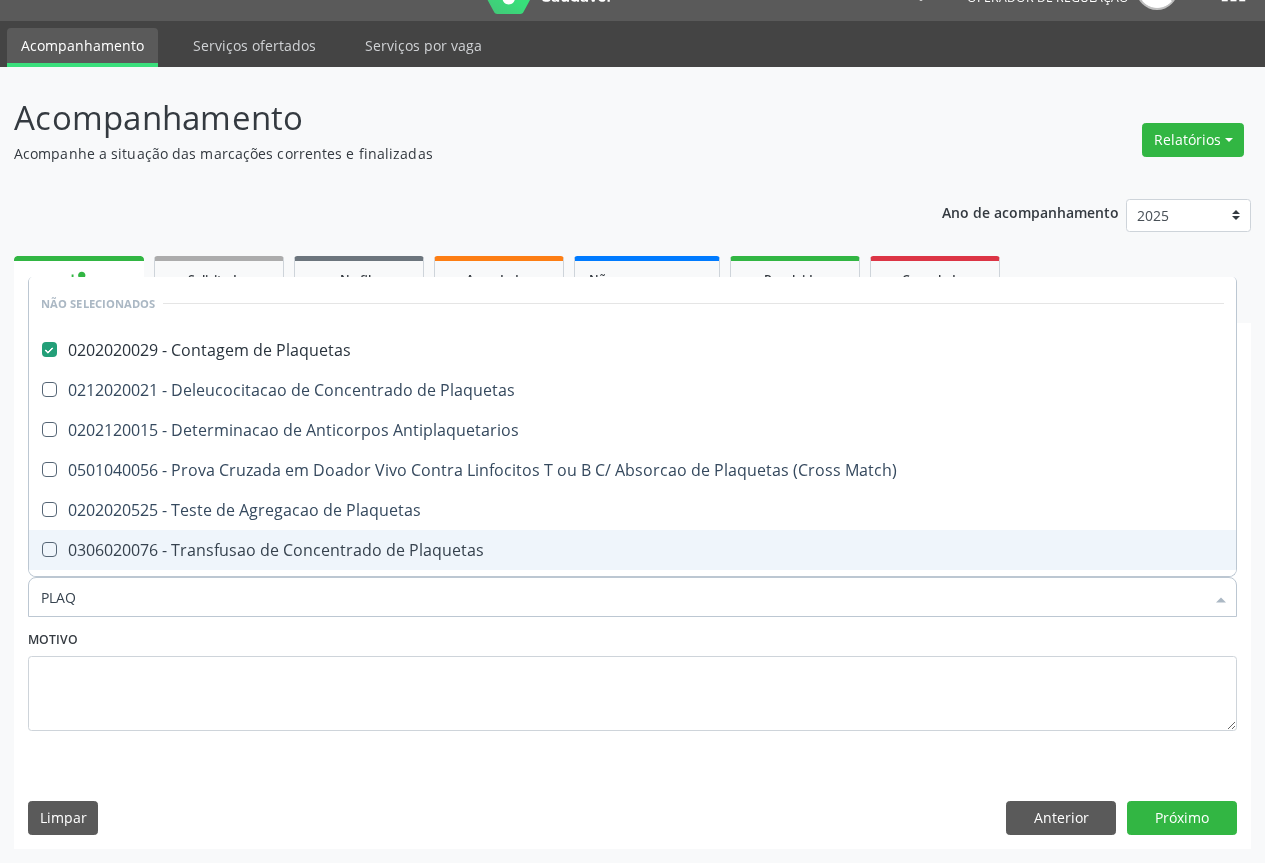 click on "Item de agendamento
*
PLAQ
Desfazer seleção
Não selecionados
0202020029 - Contagem de Plaquetas
0212020021 - Deleucocitacao de Concentrado de Plaquetas
0202120015 - Determinacao de Anticorpos Antiplaquetarios
0501040056 - Prova Cruzada em Doador Vivo Contra Linfocitos T ou B C/ Absorcao de Plaquetas (Cross Match)
0202020525 - Teste de Agregacao de Plaquetas
0306020076 - Transfusao de Concentrado de Plaquetas
0306020092 - Transfusao de Plaquetas Por Aferese
Nenhum resultado encontrado para: " PLAQ  "
Não há nenhuma opção para ser exibida." at bounding box center [632, 586] 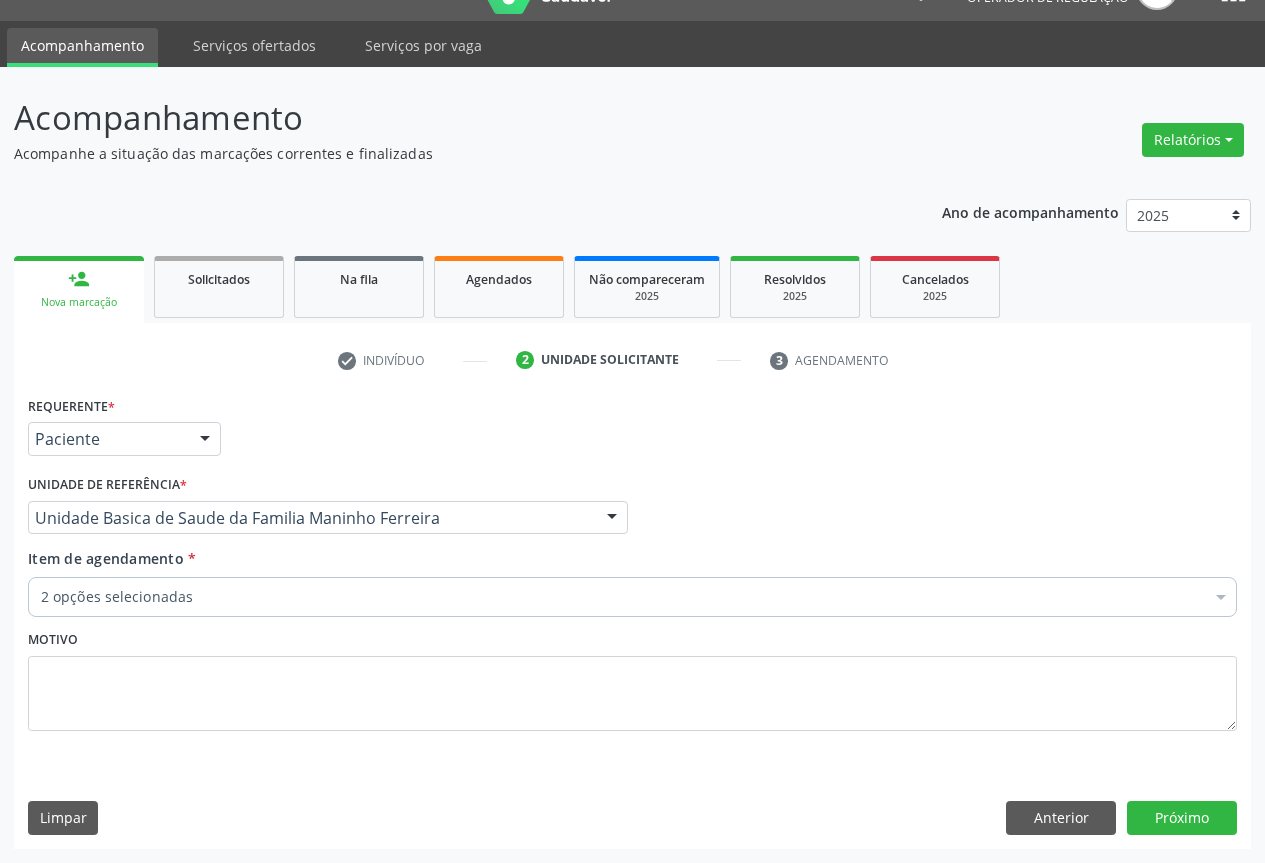 click on "2 opções selecionadas" at bounding box center [632, 597] 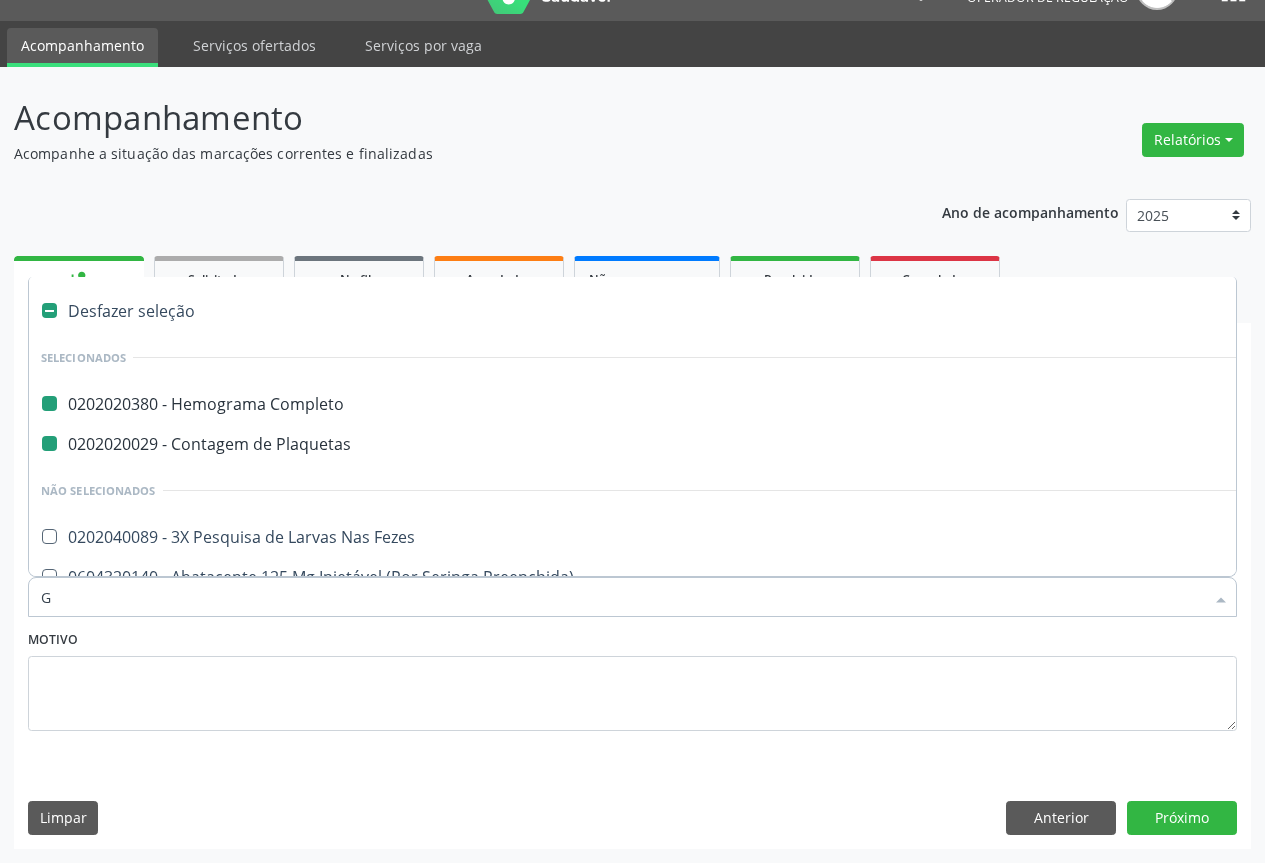 type on "GL" 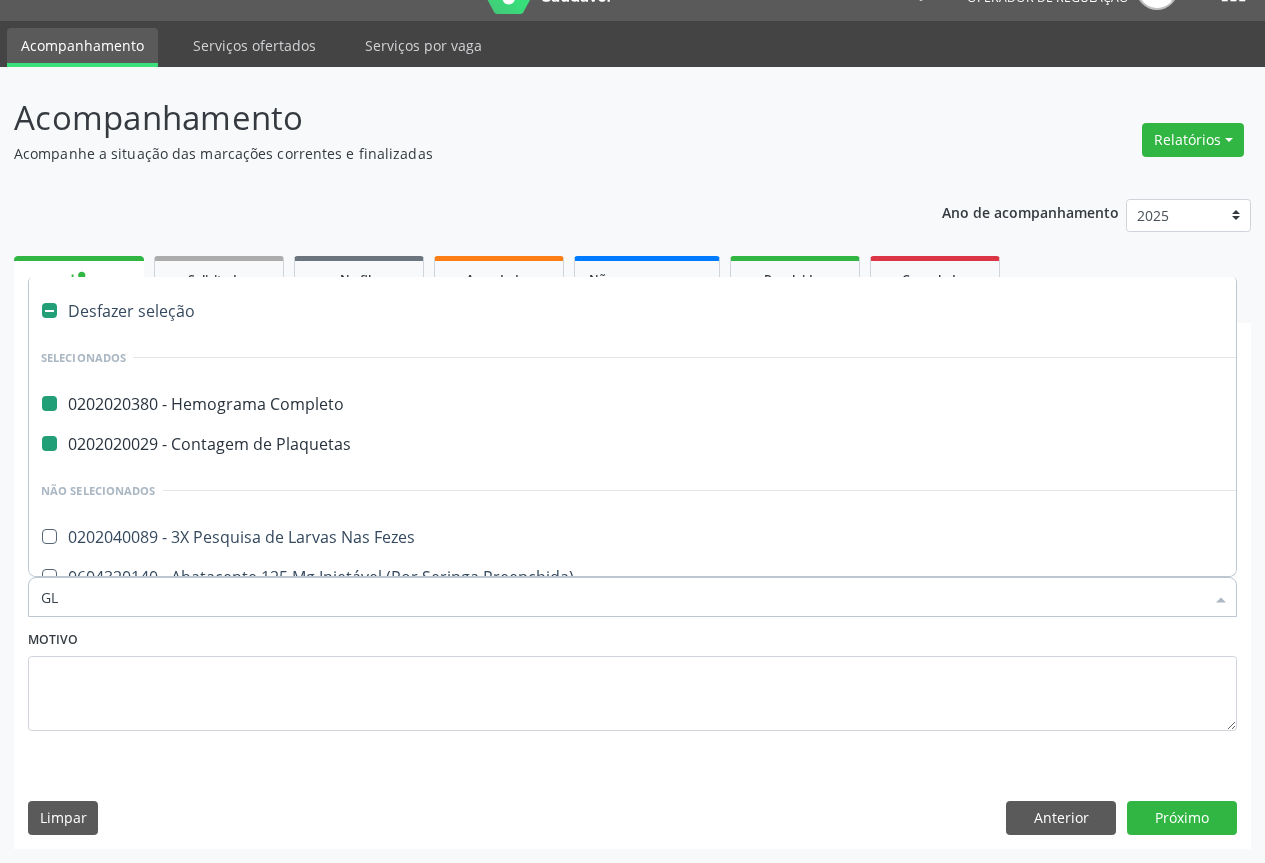 checkbox on "false" 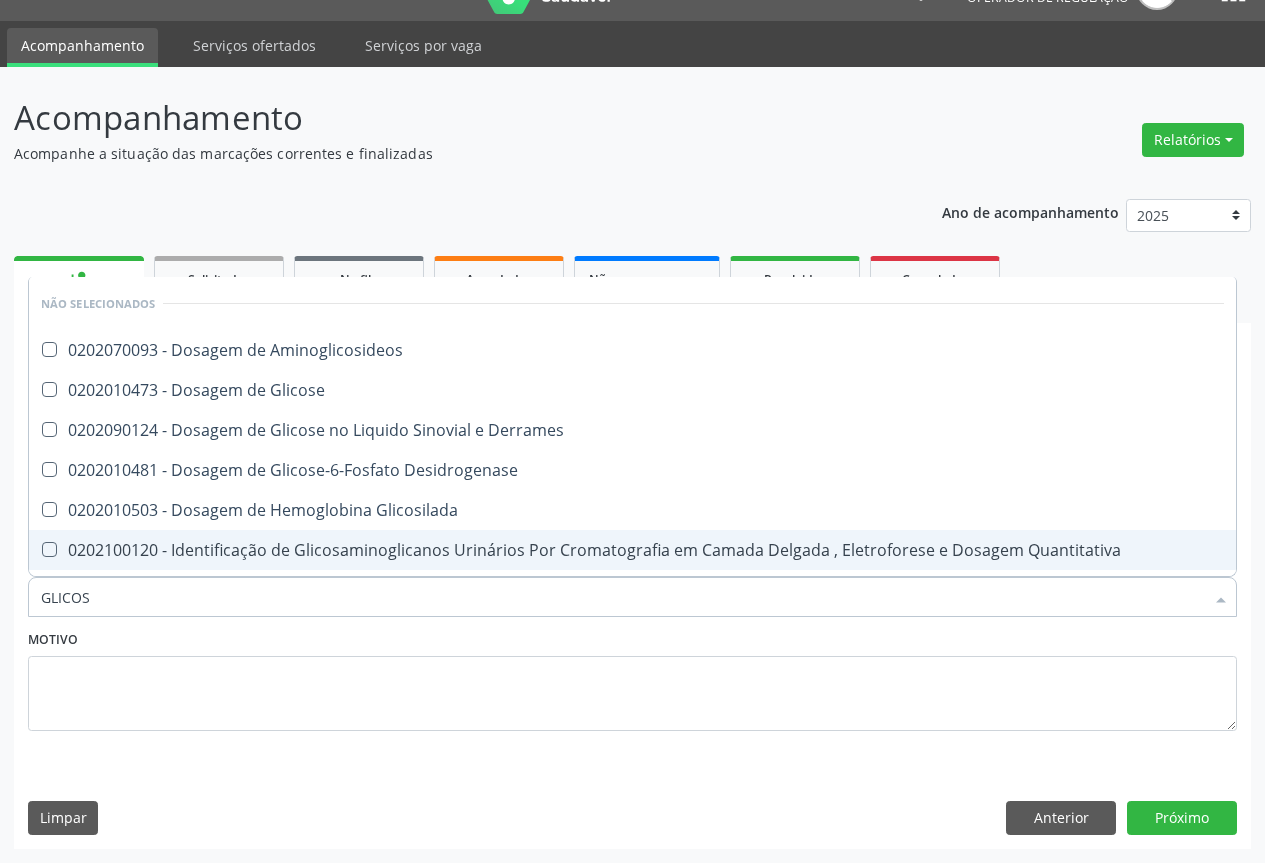 type on "GLICOSE" 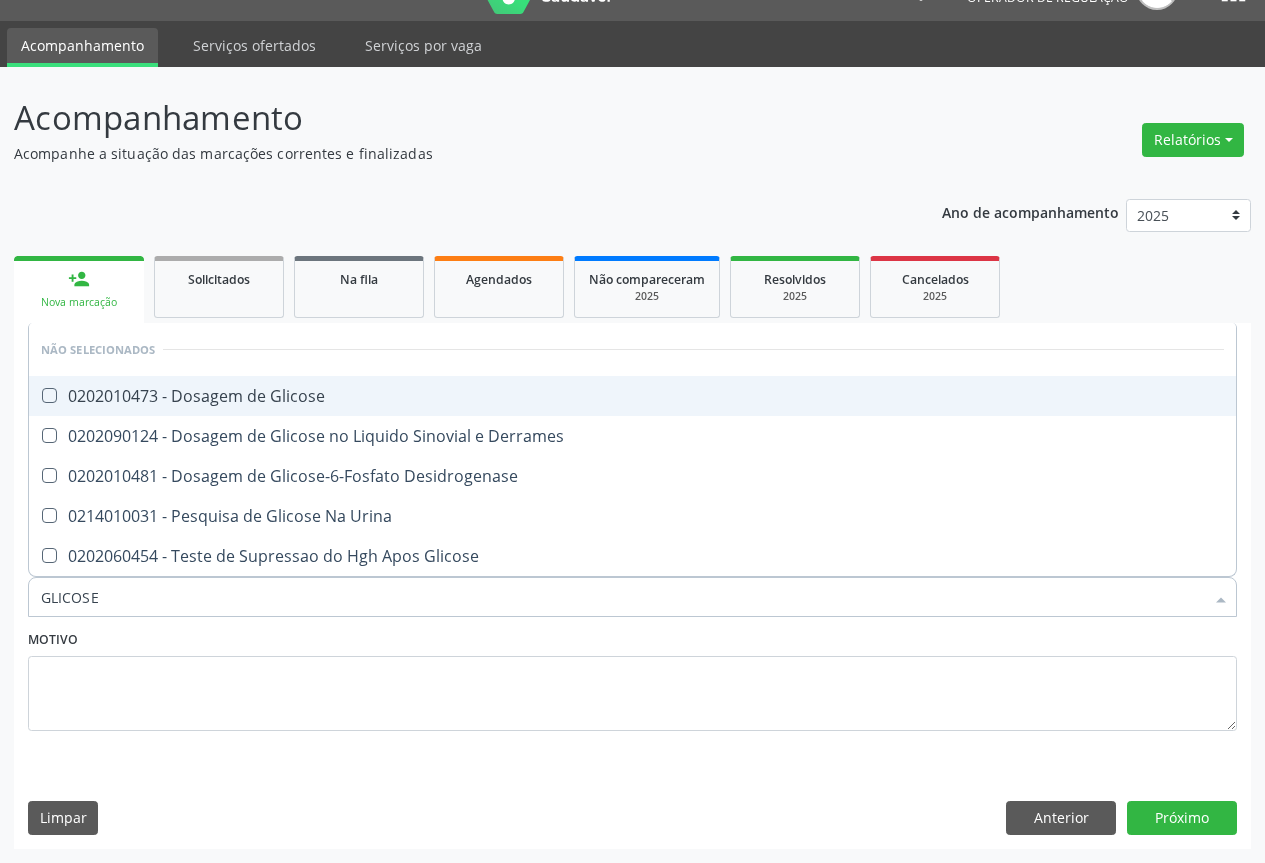 click on "0202010473 - Dosagem de Glicose" at bounding box center [632, 396] 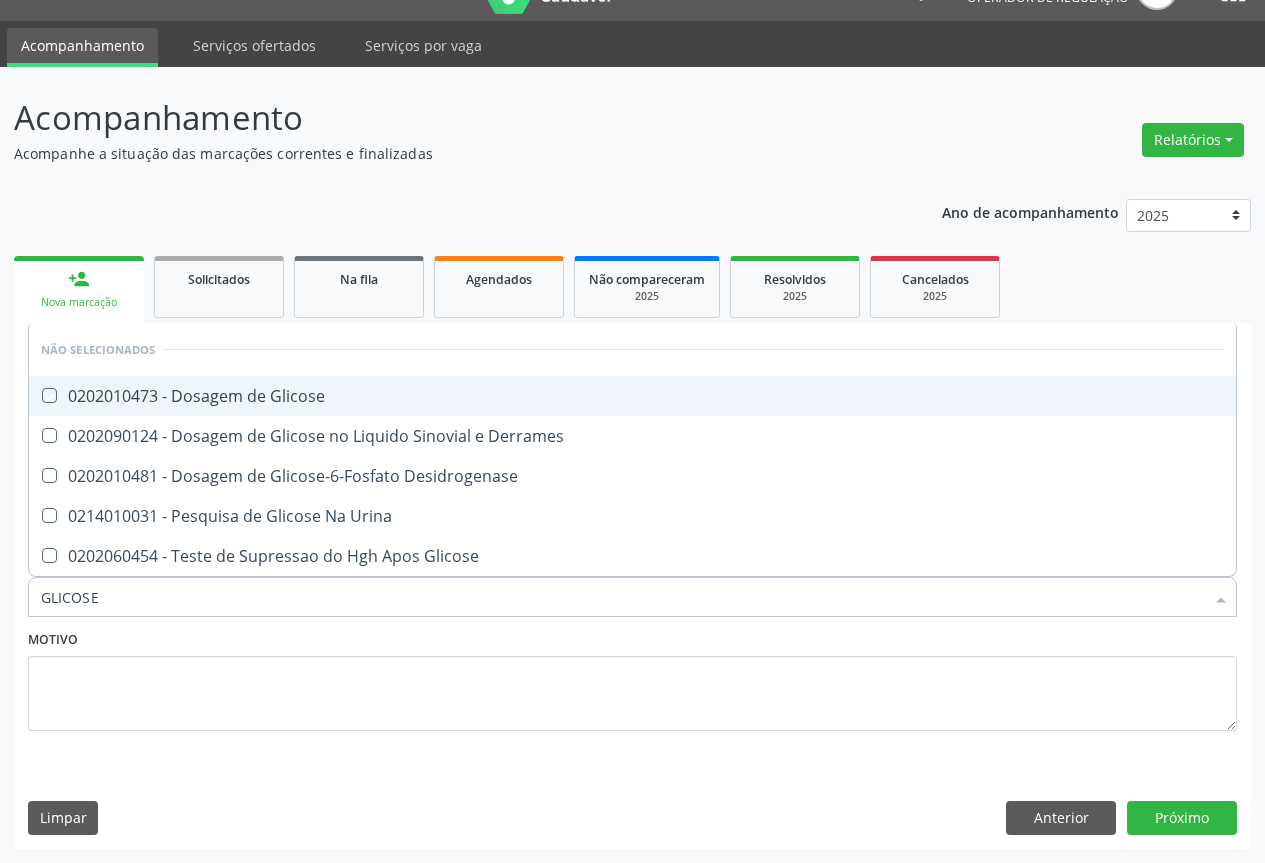 checkbox on "true" 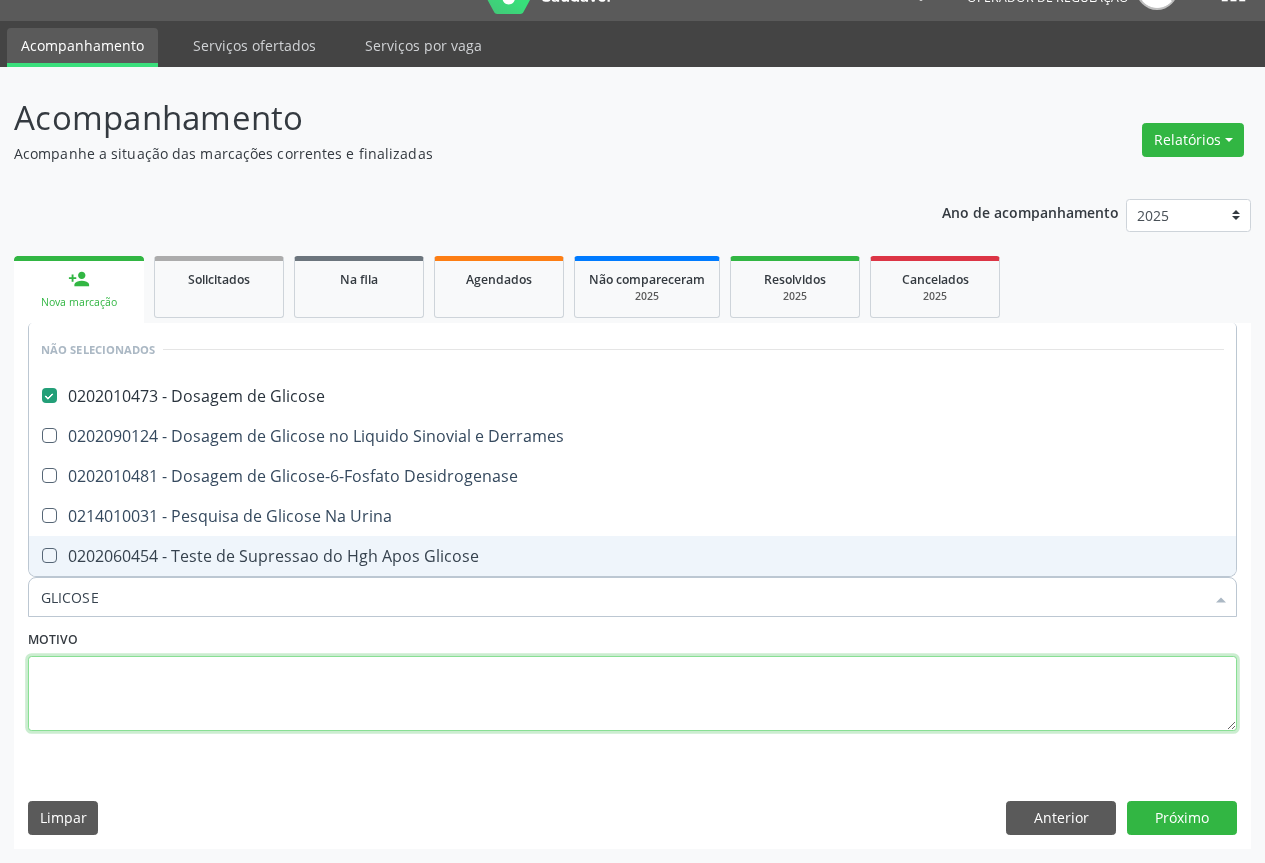 click at bounding box center [632, 694] 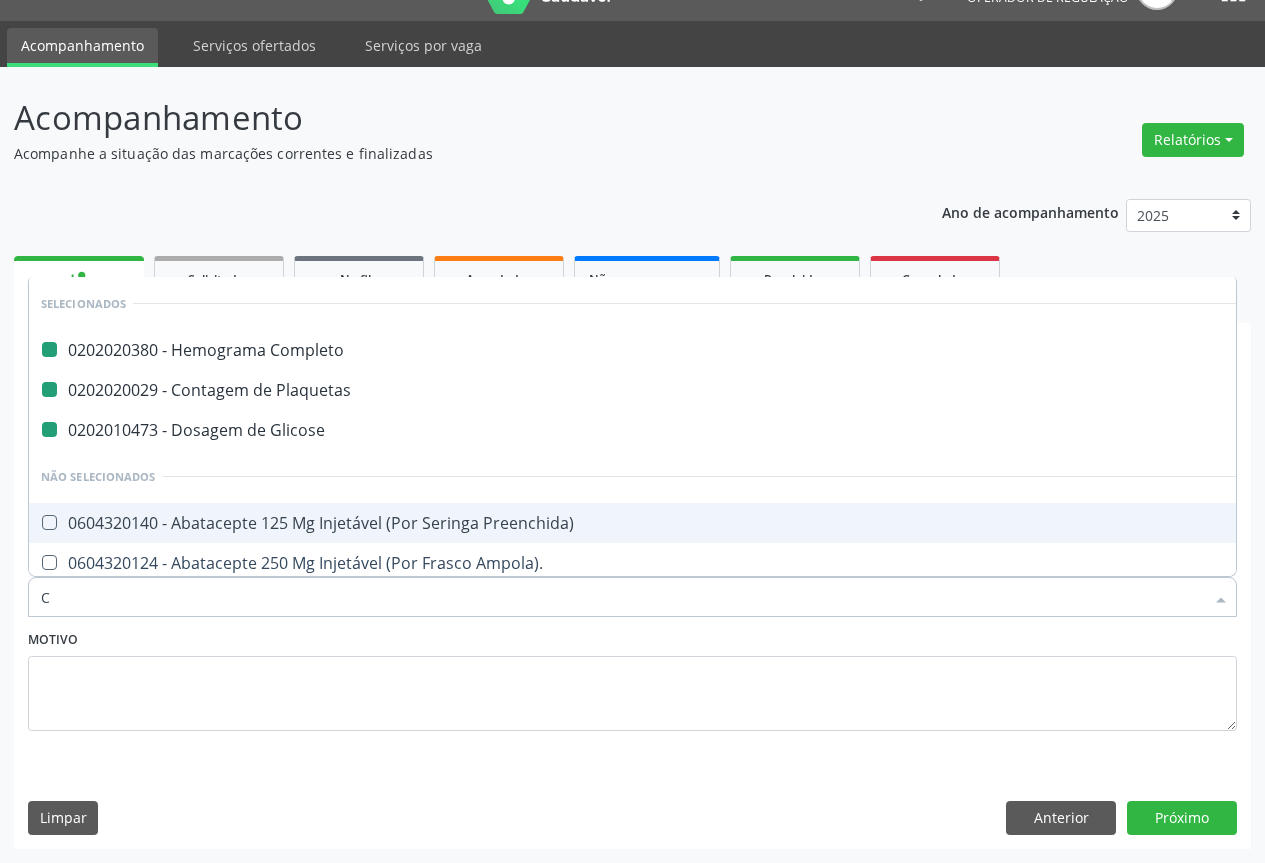 type on "CR" 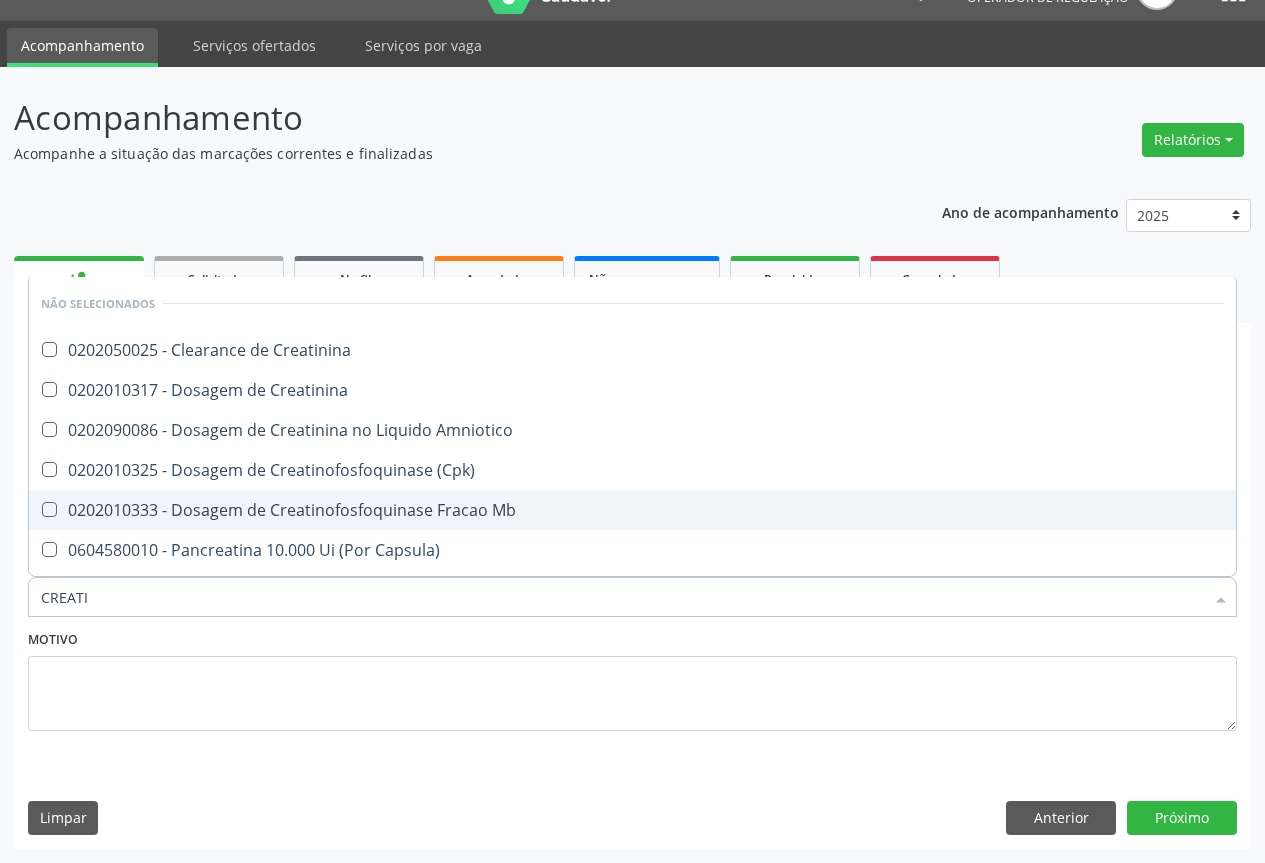 type on "CREATIN" 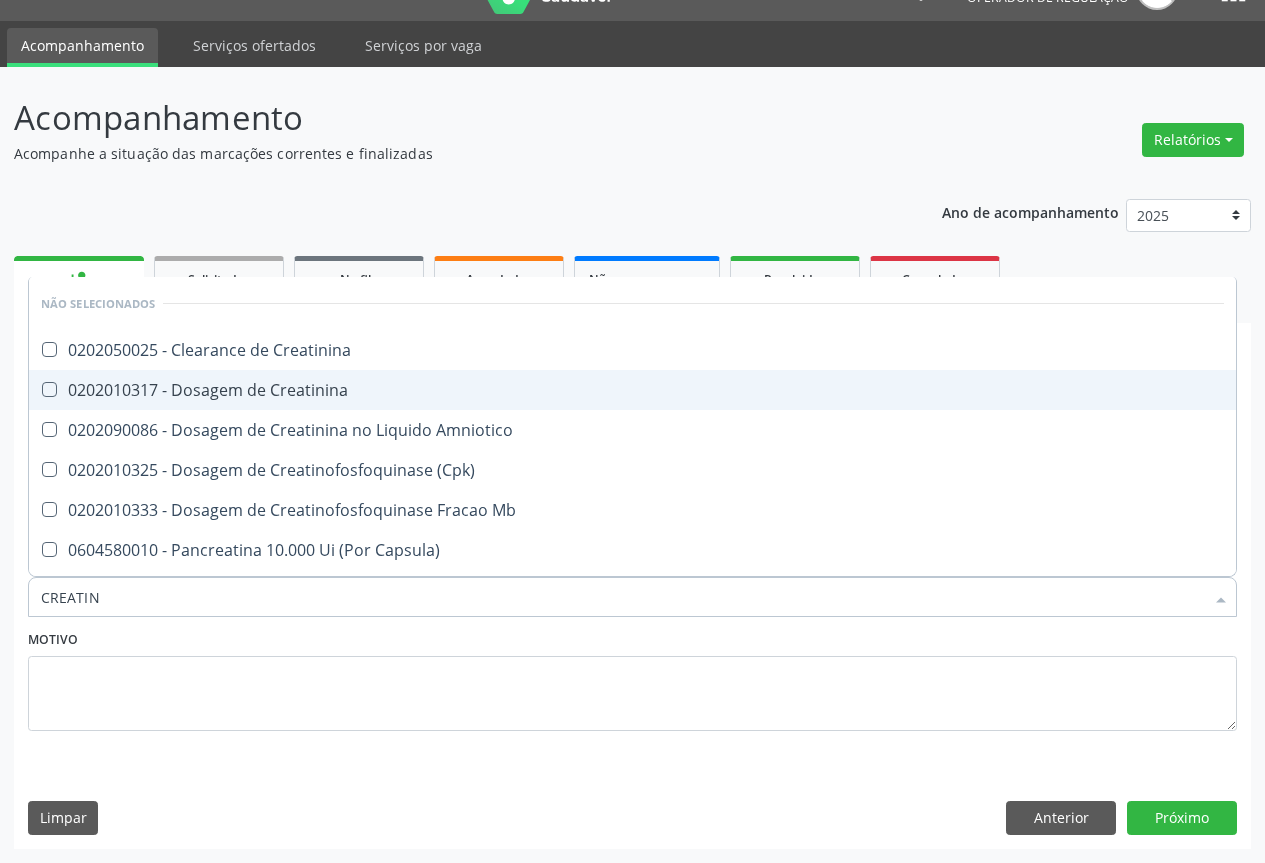 click on "0202010317 - Dosagem de Creatinina" at bounding box center [632, 390] 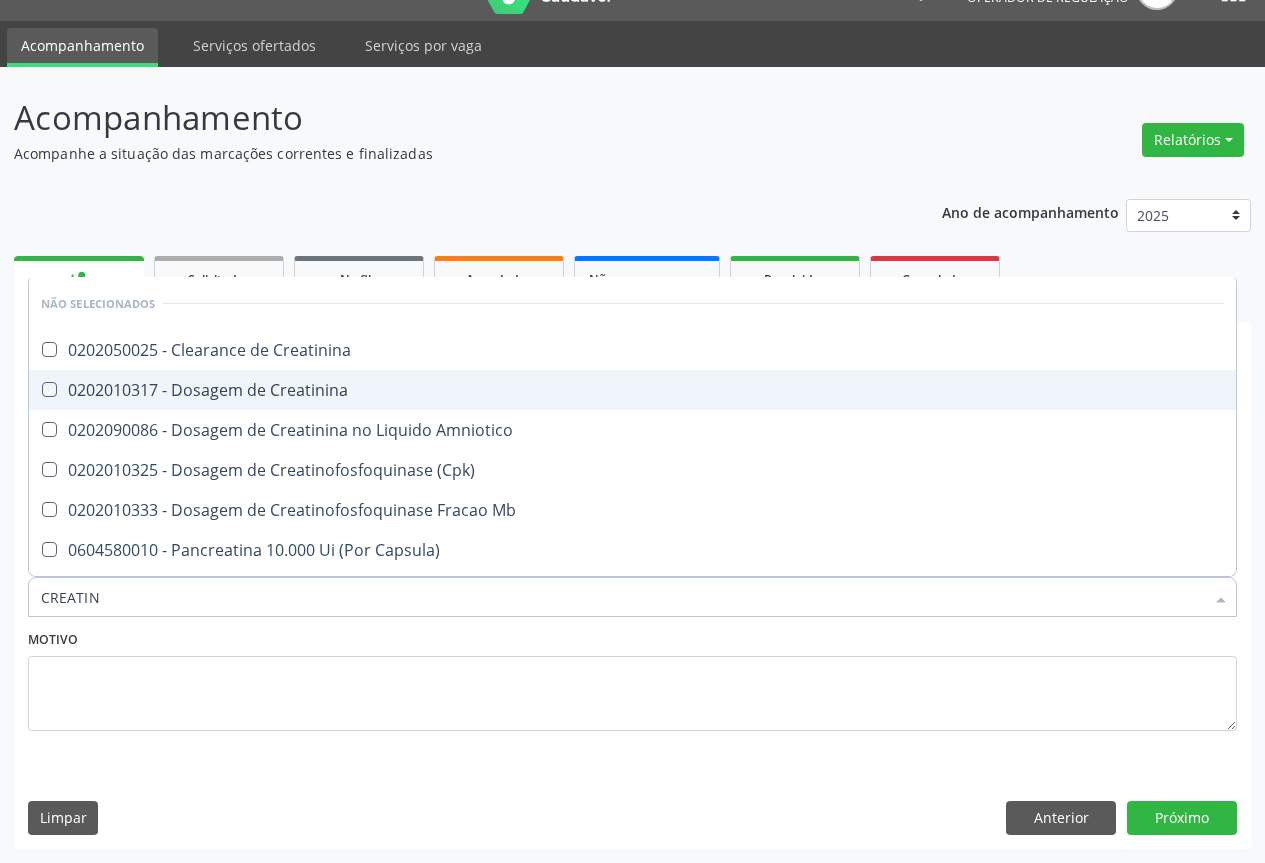checkbox on "true" 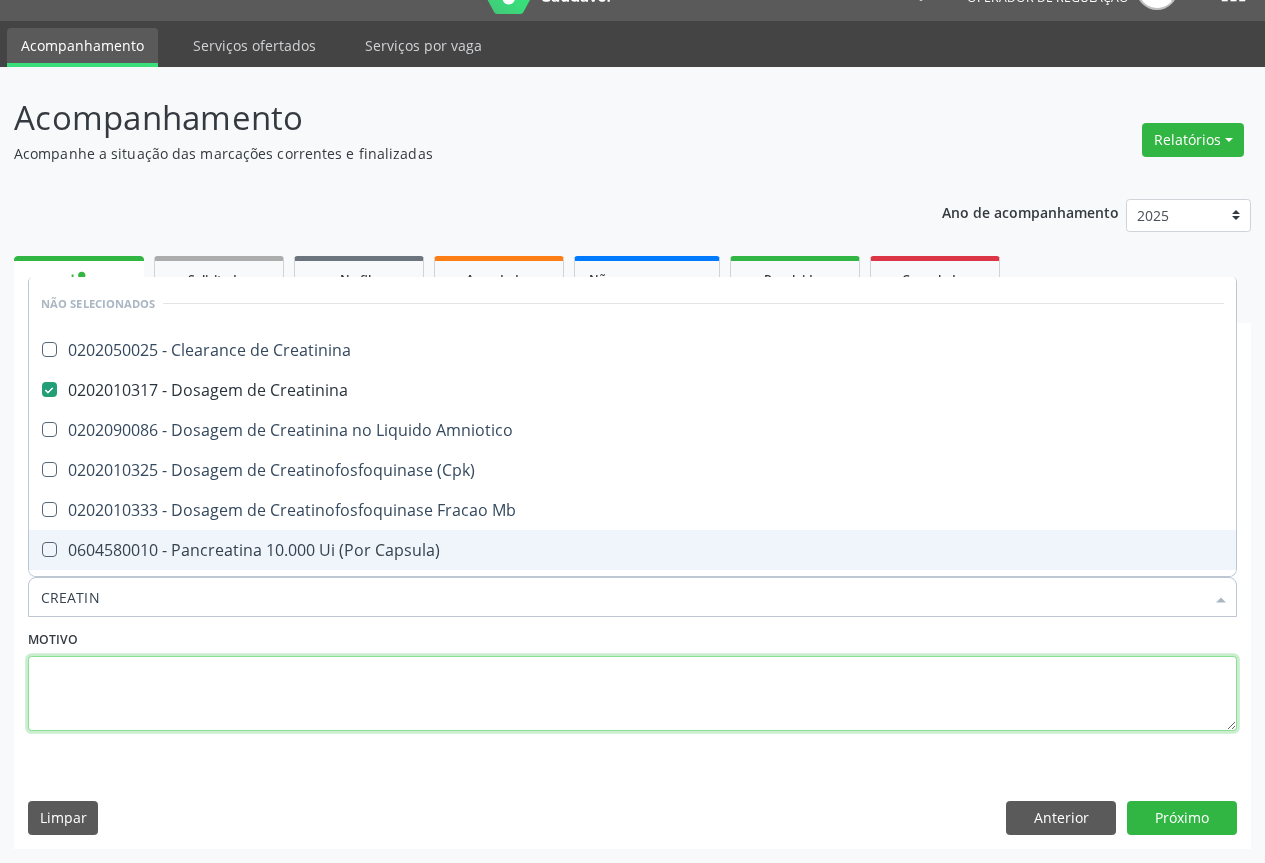 click at bounding box center [632, 694] 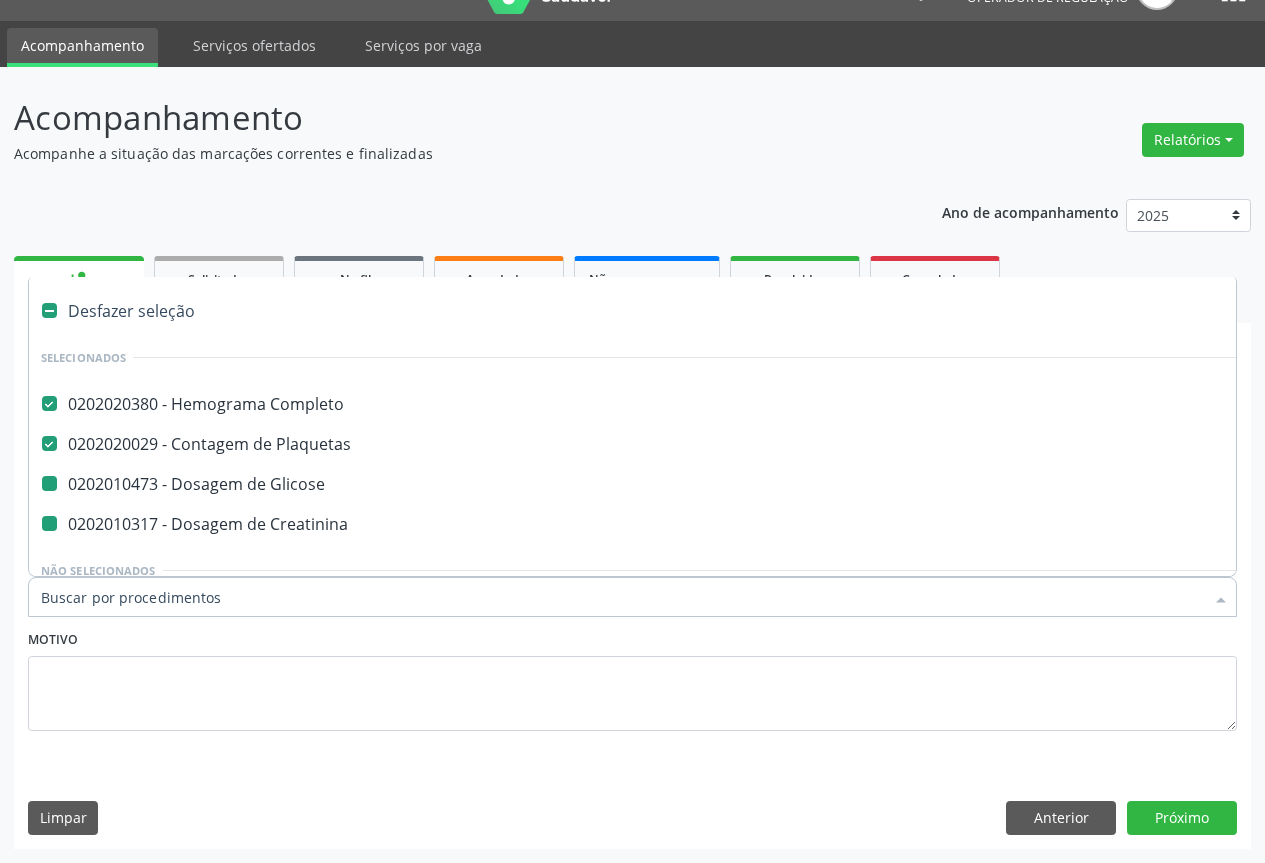 type on "U" 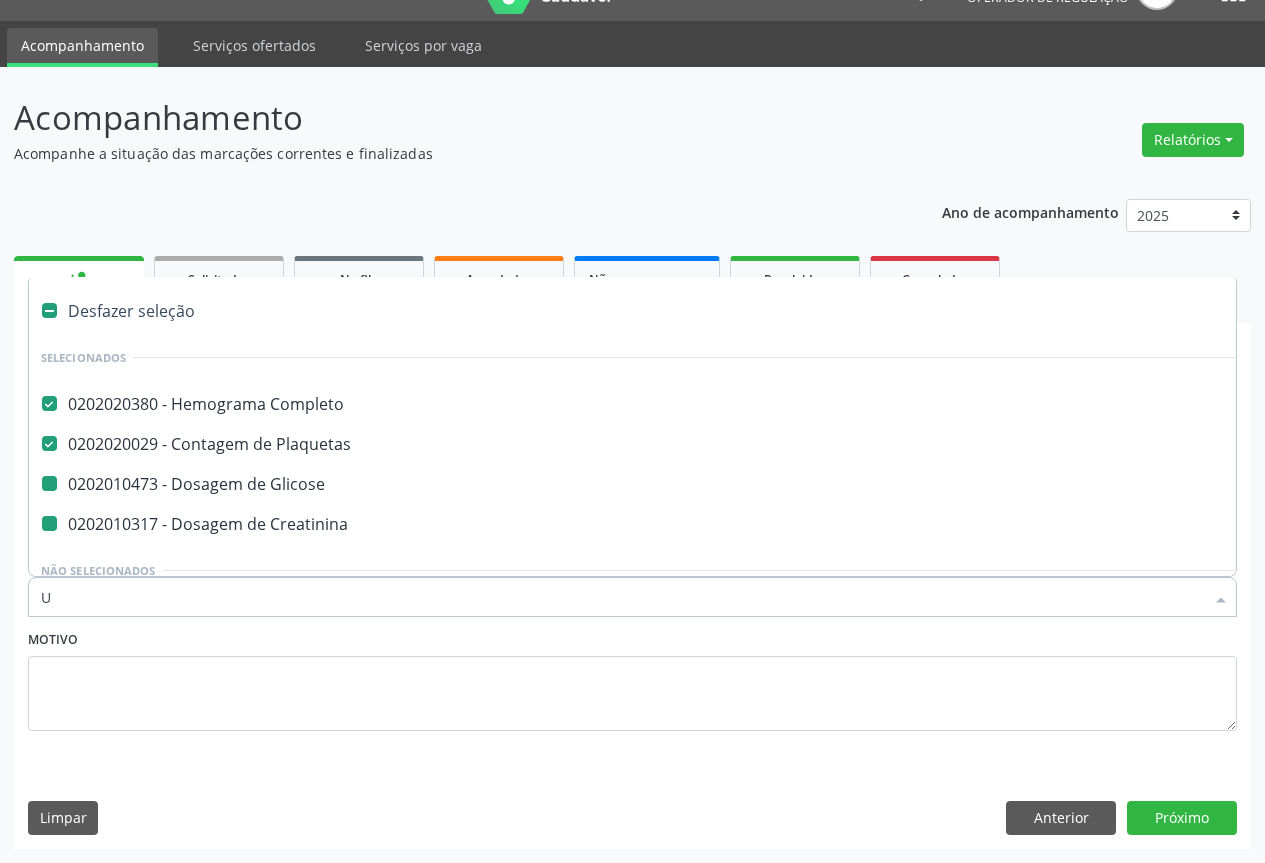 checkbox on "false" 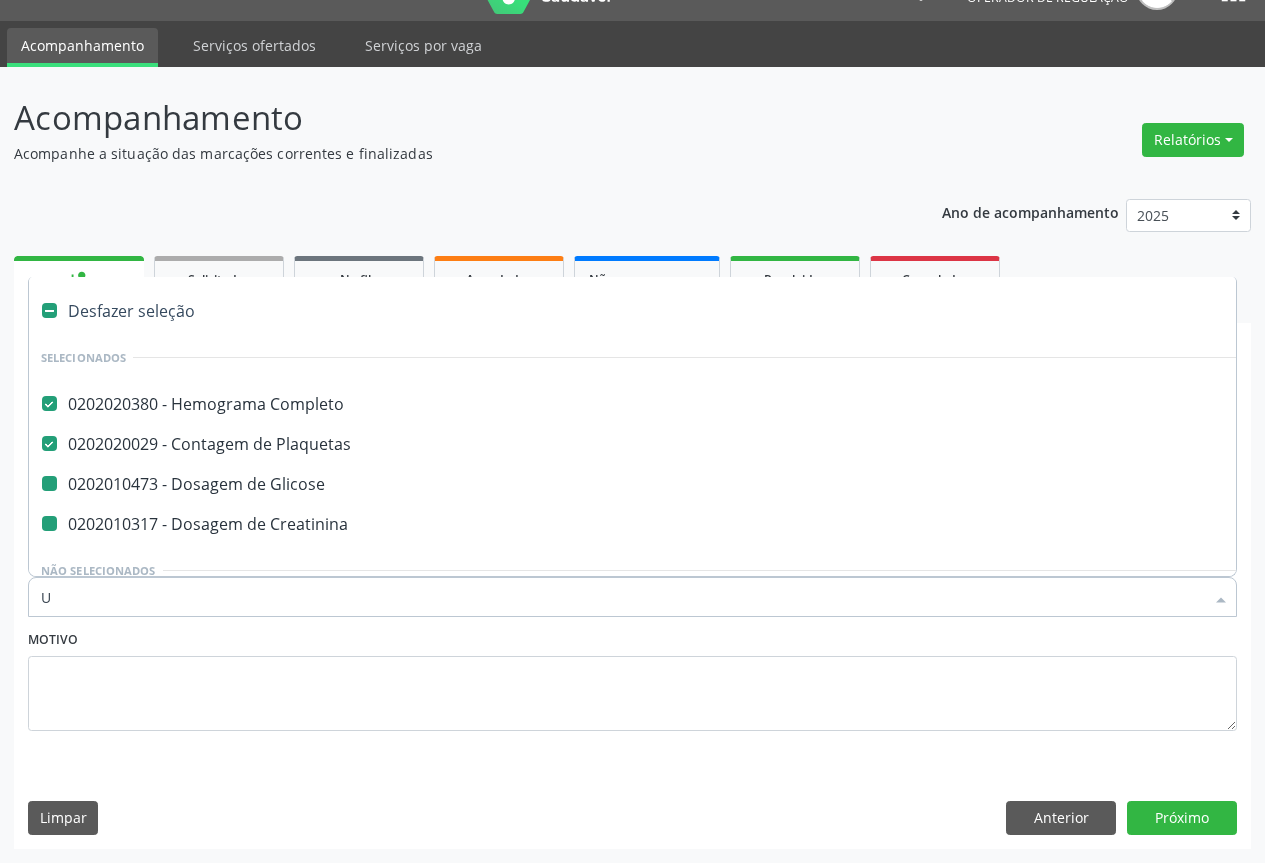 checkbox on "false" 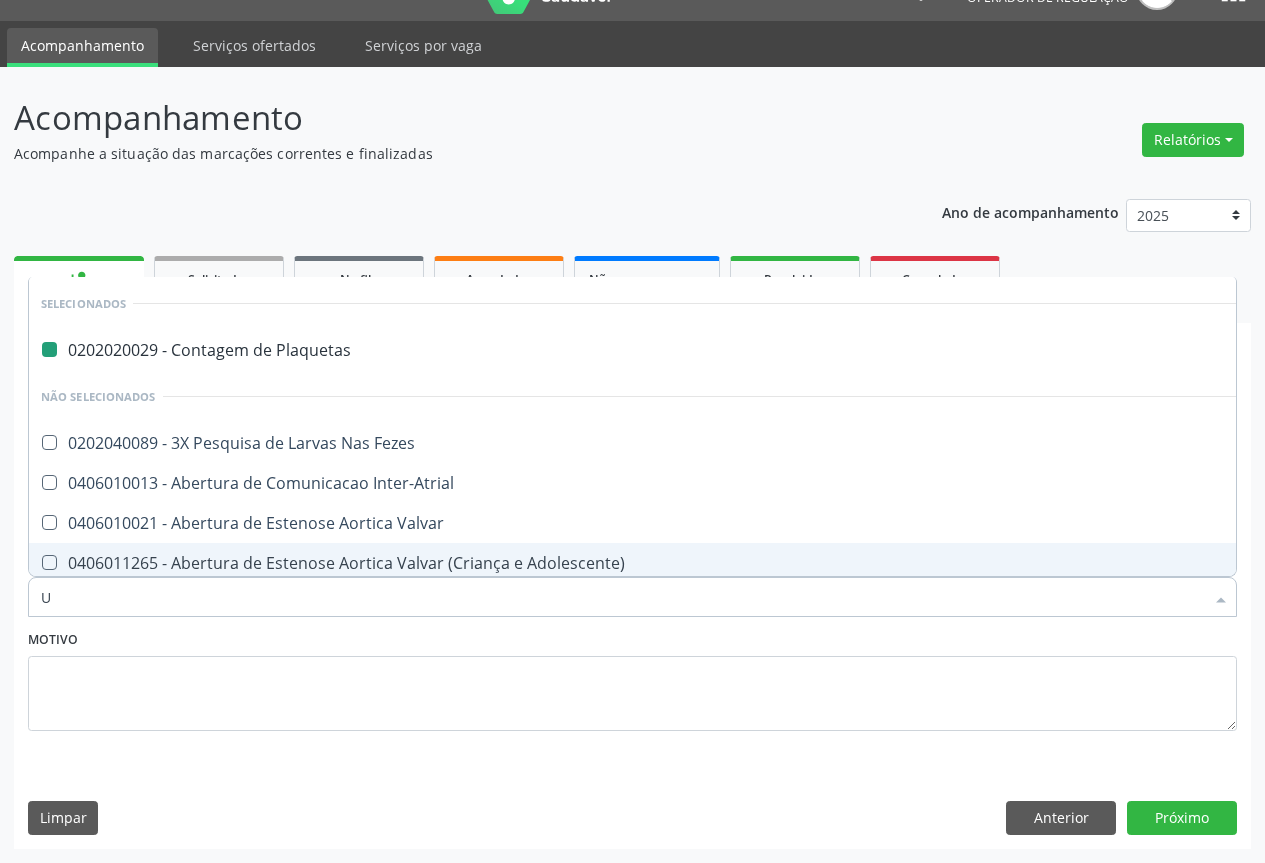 type on "UR" 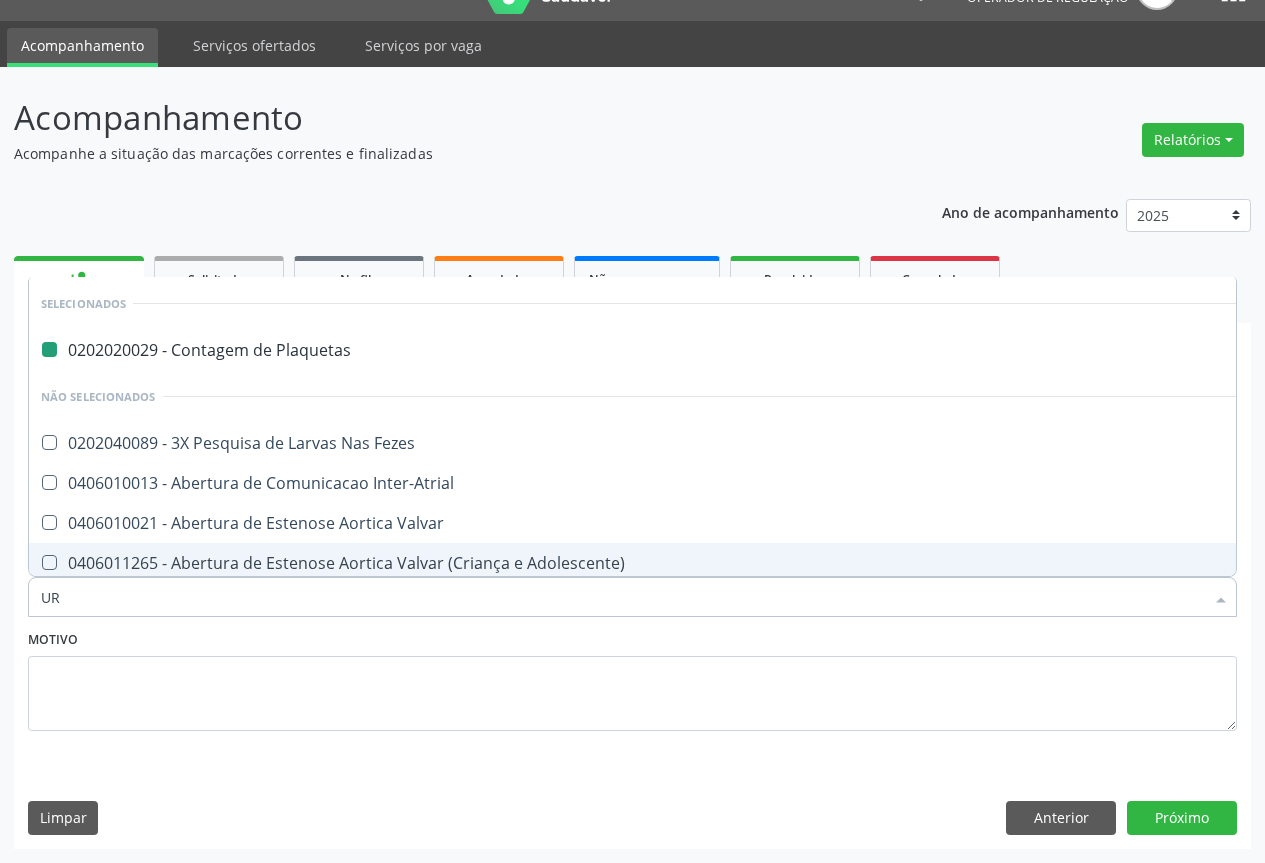 checkbox on "false" 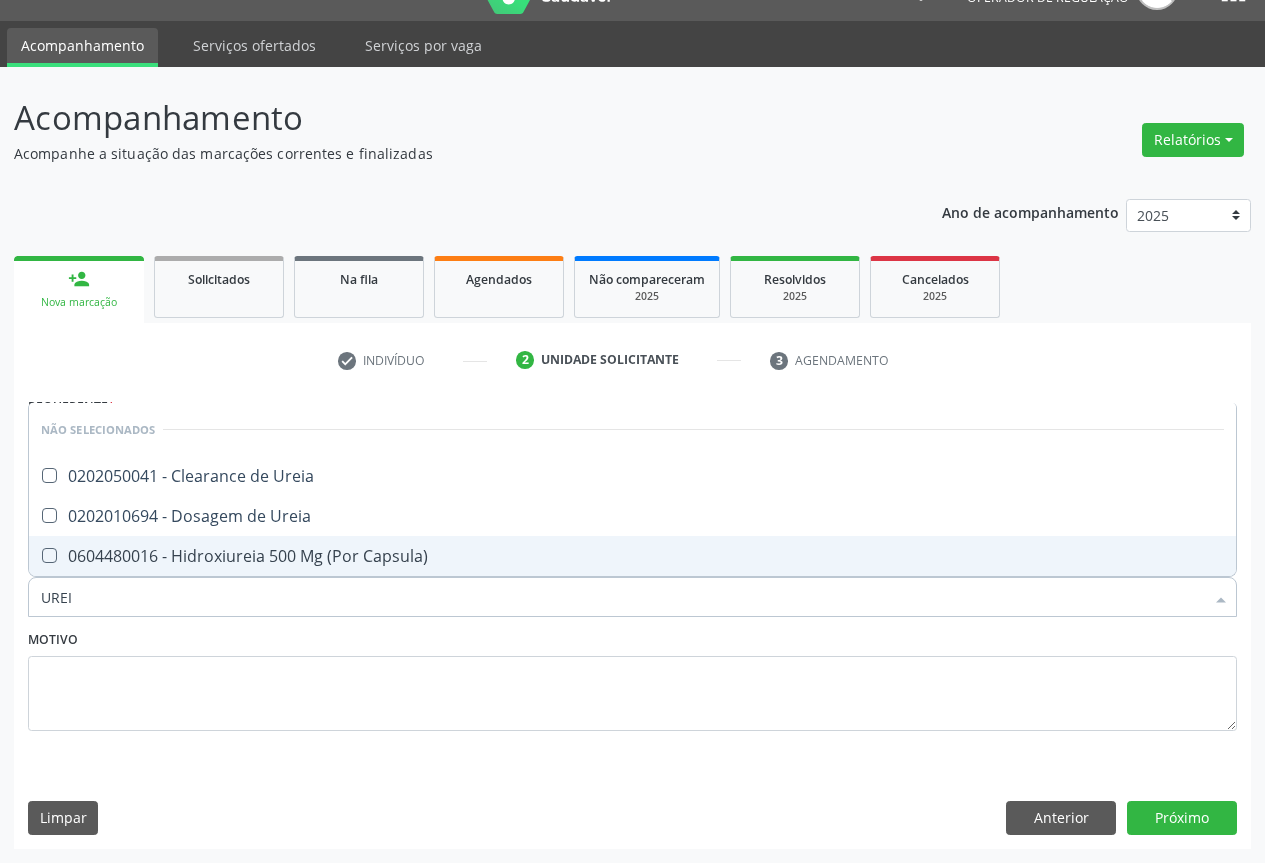 type on "UREIA" 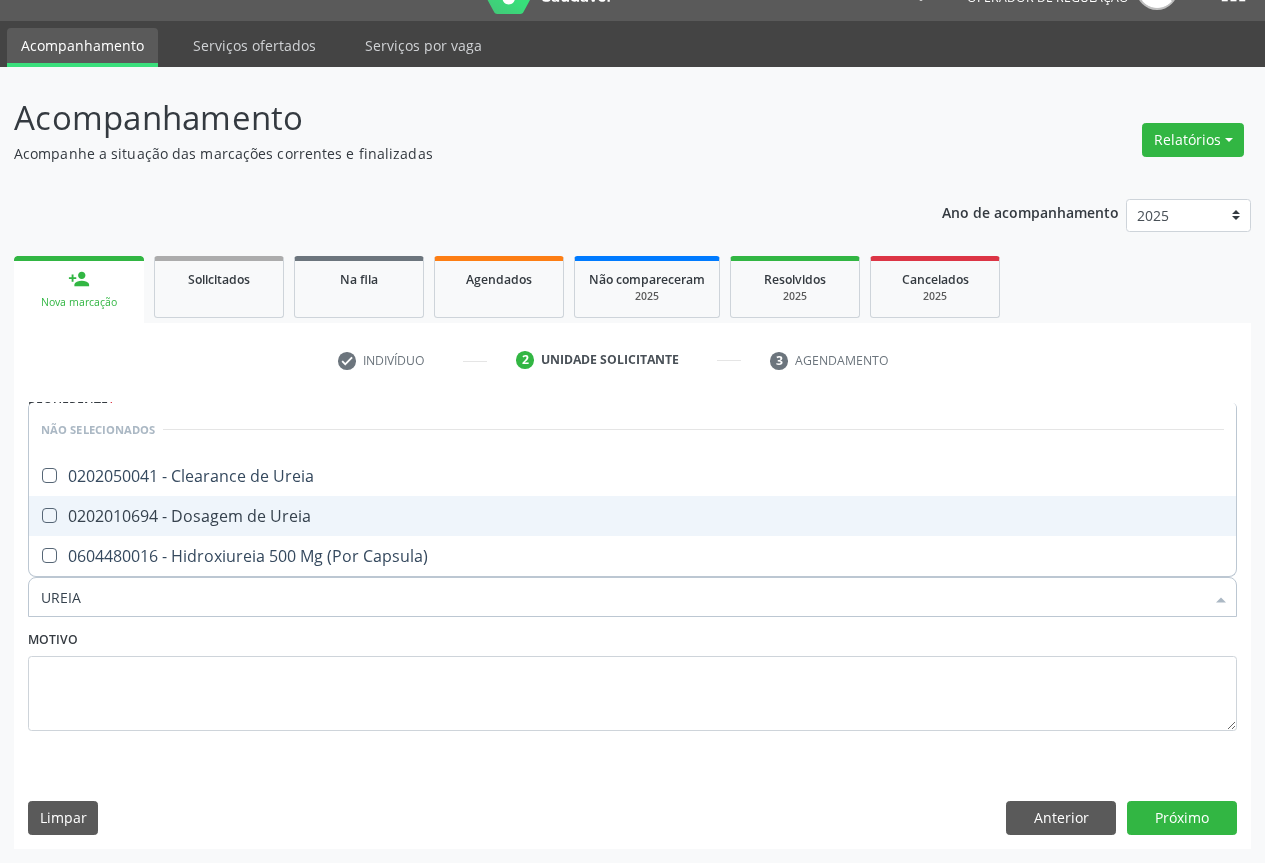 click on "0202010694 - Dosagem de Ureia" at bounding box center (632, 516) 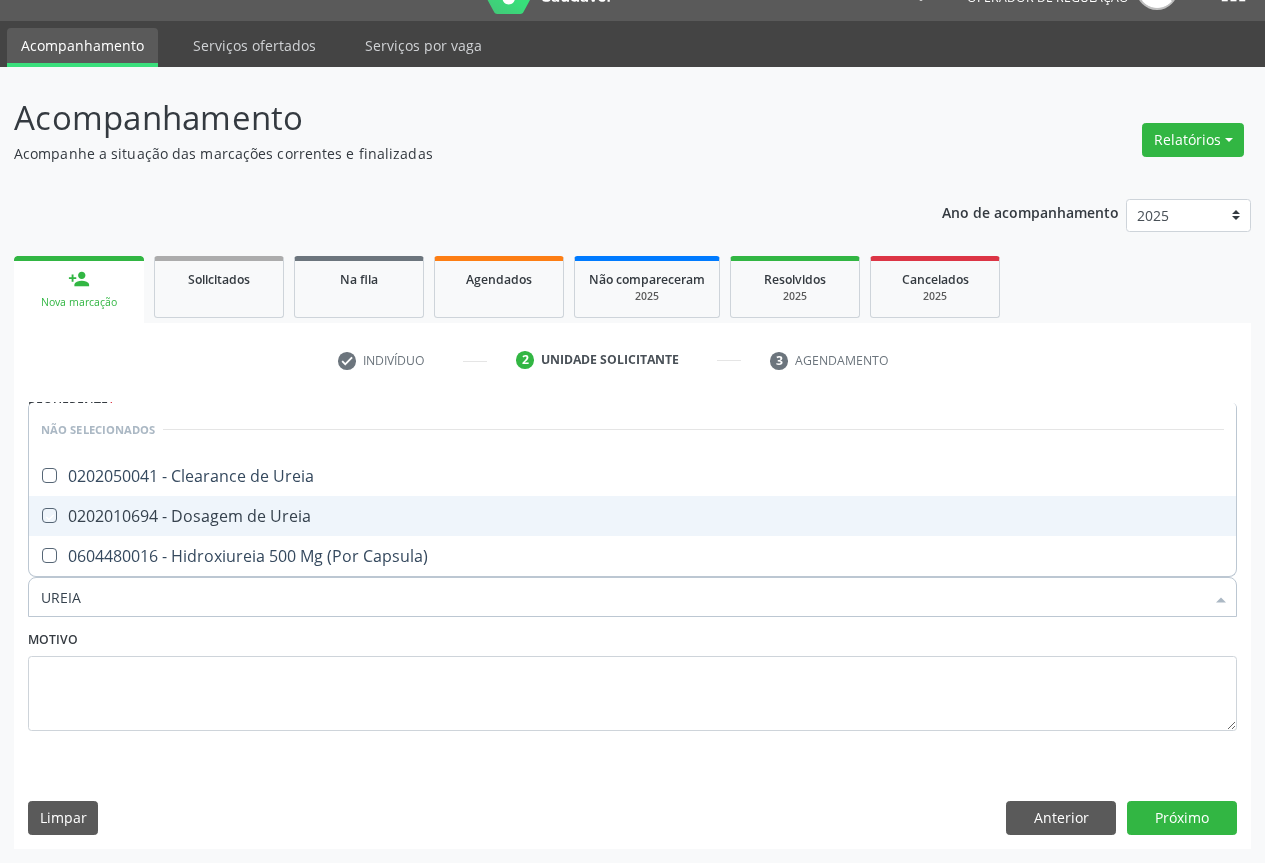 checkbox on "true" 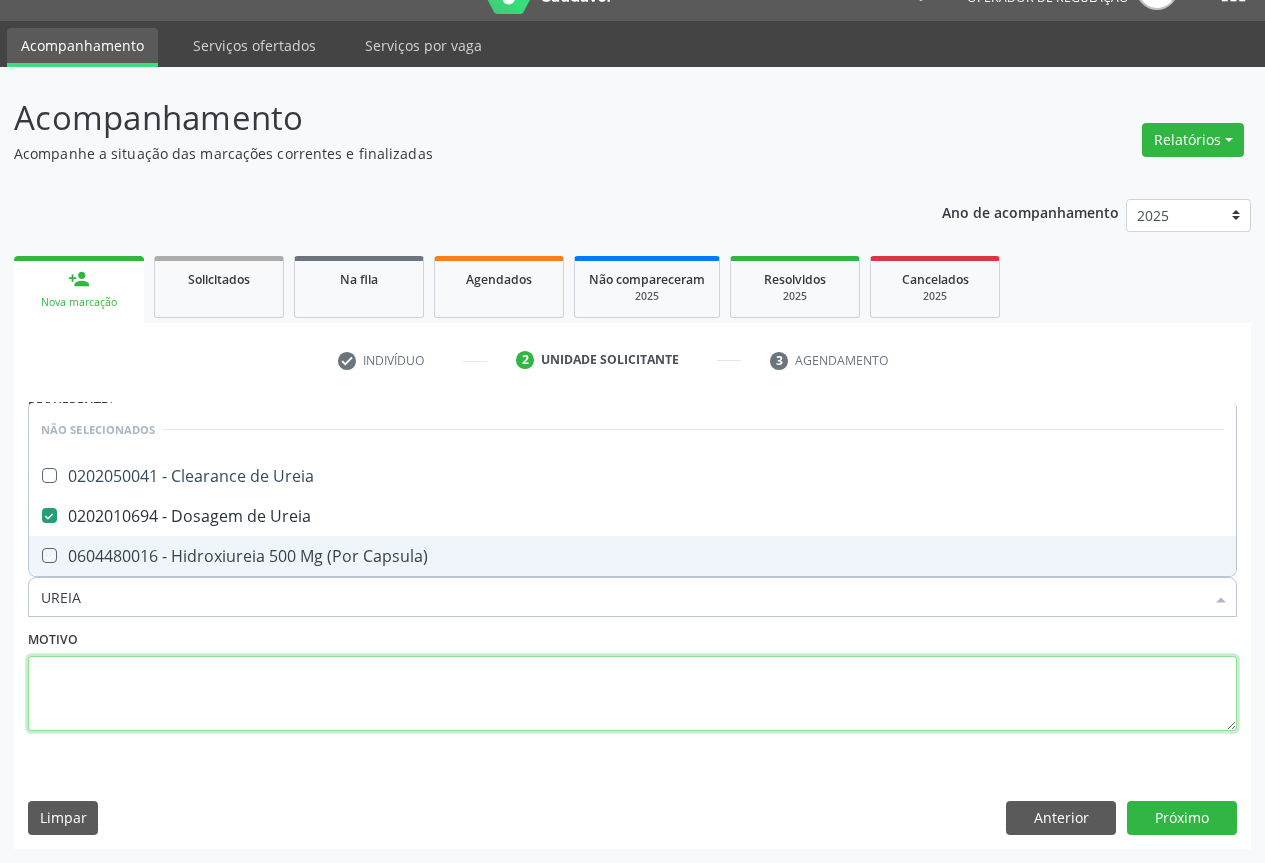 click at bounding box center (632, 694) 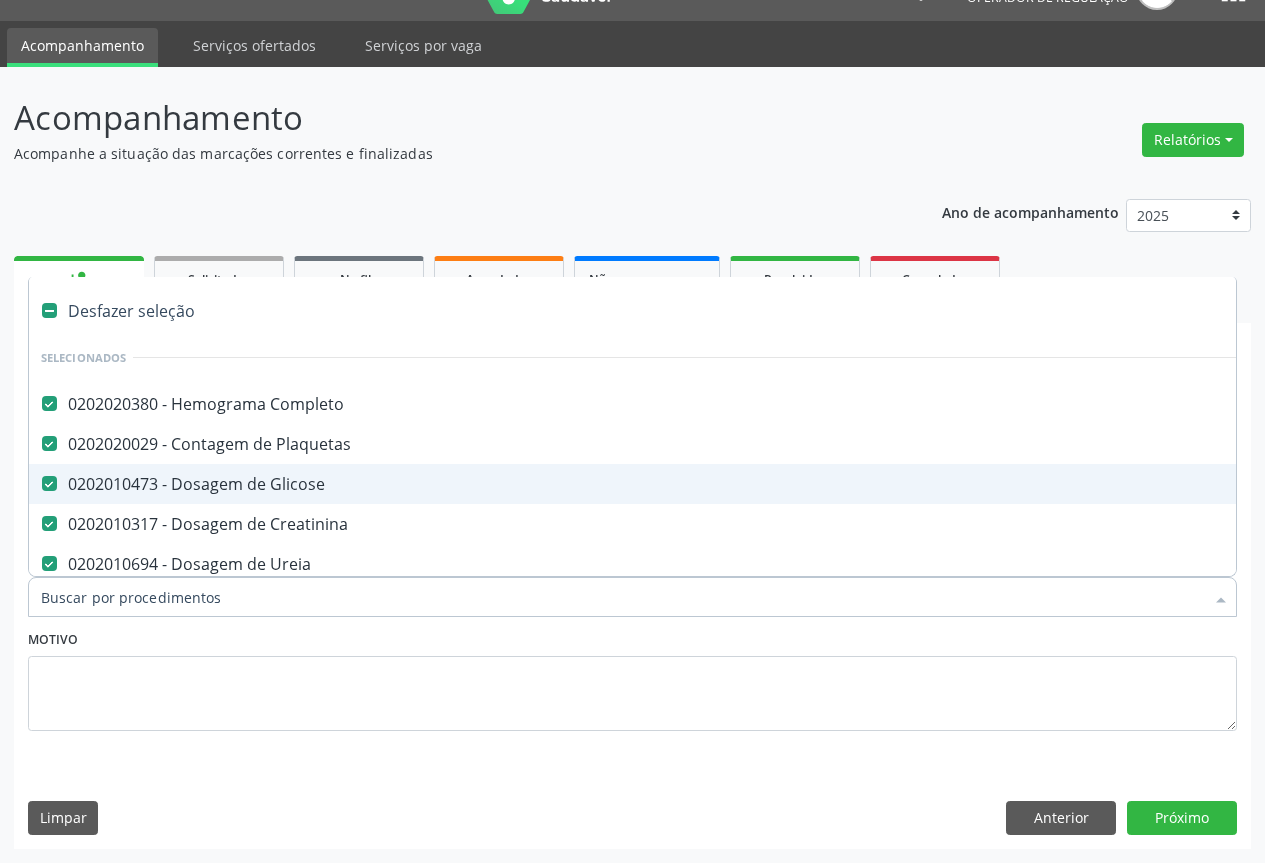 click at bounding box center [632, 597] 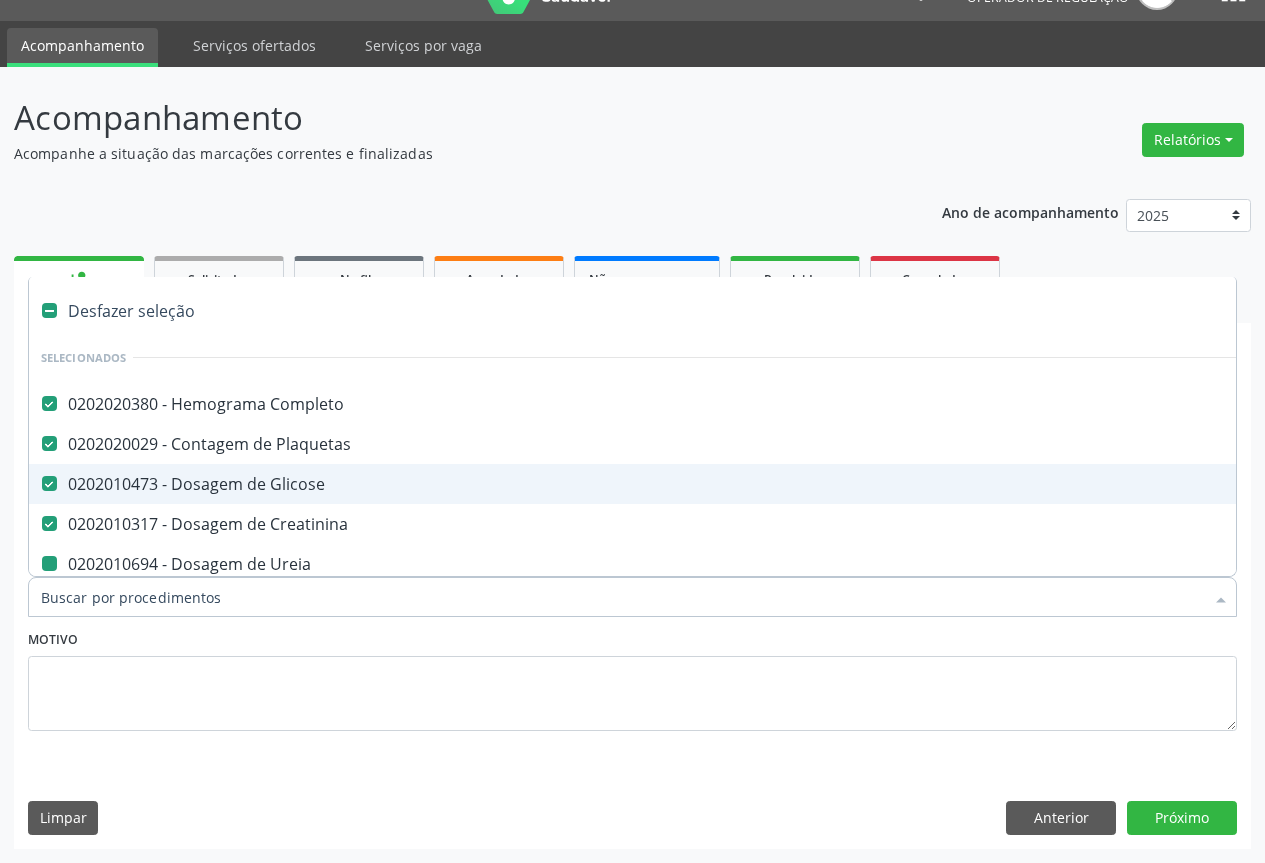 type on "T" 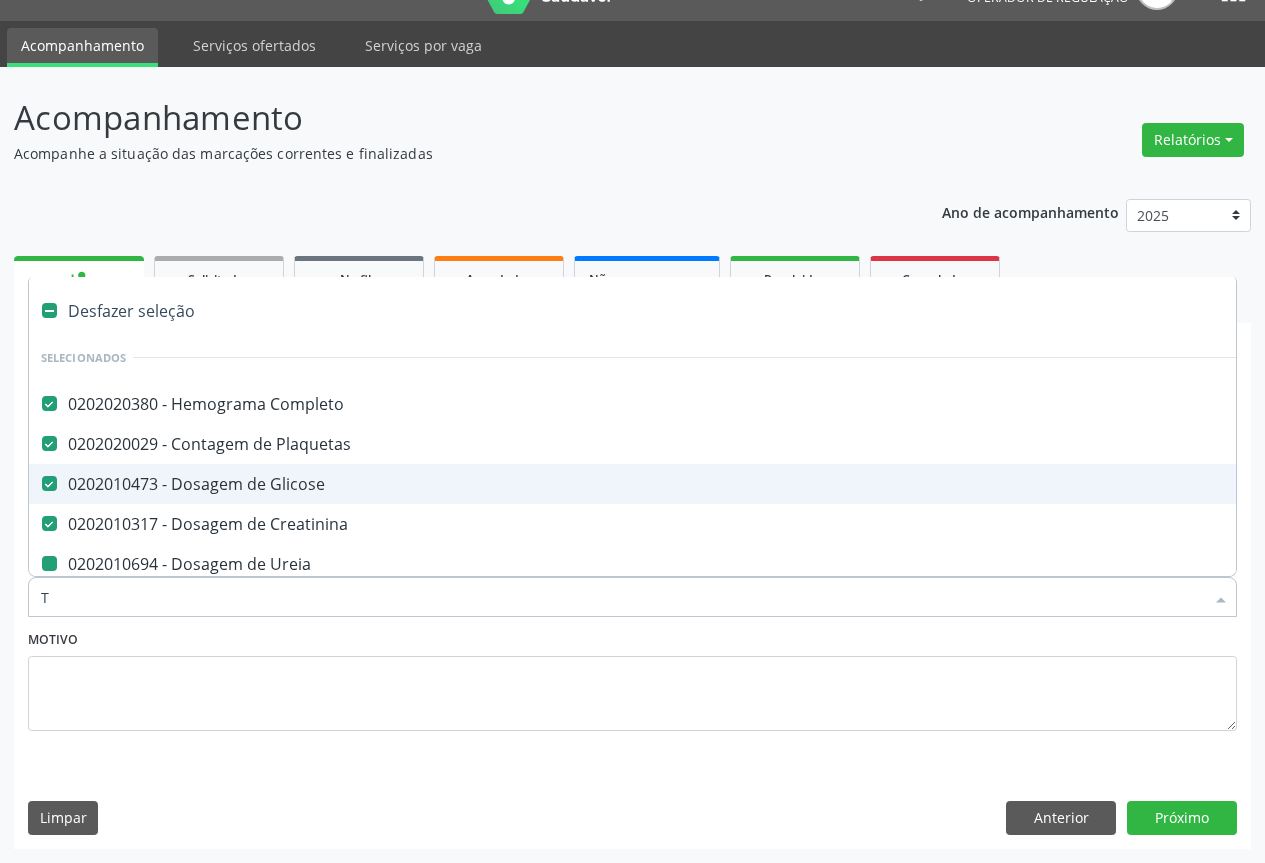 checkbox on "false" 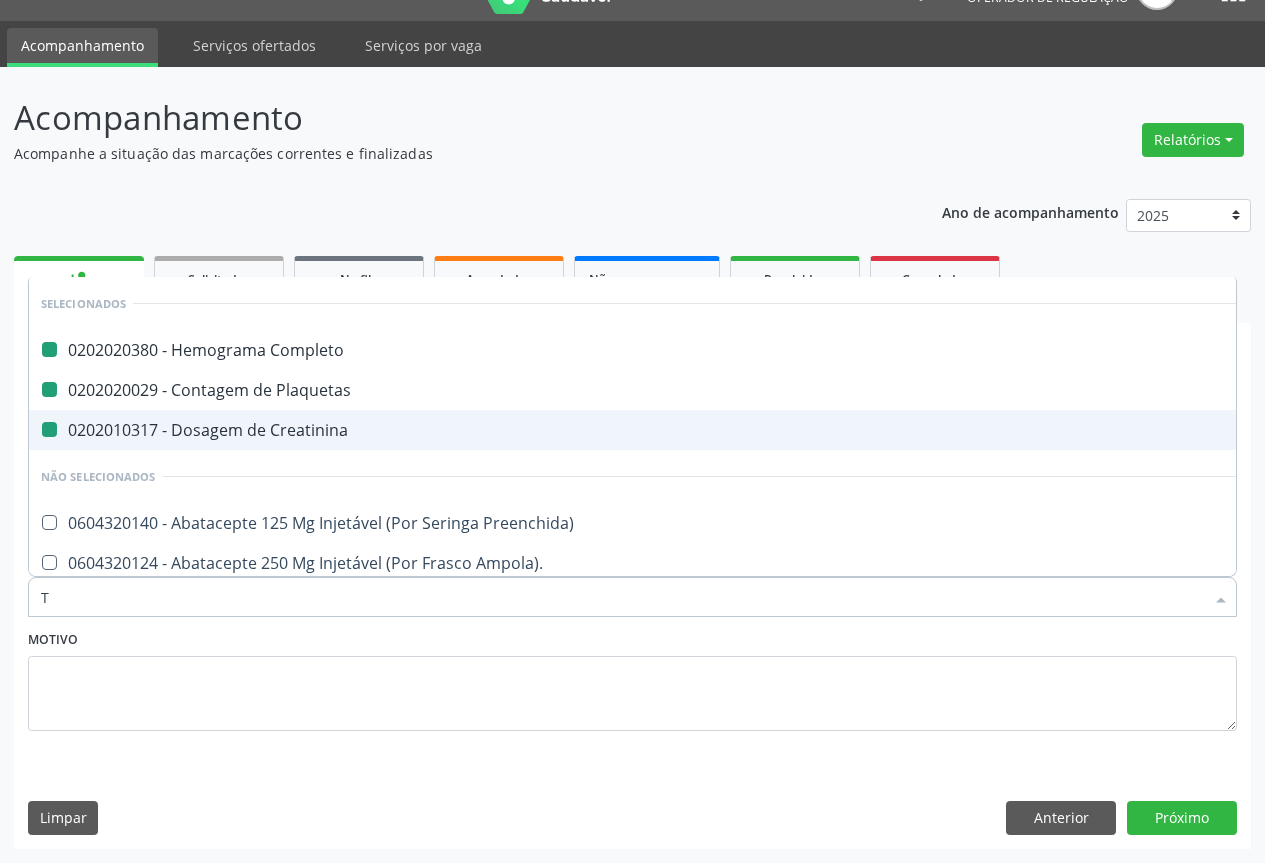type on "TT" 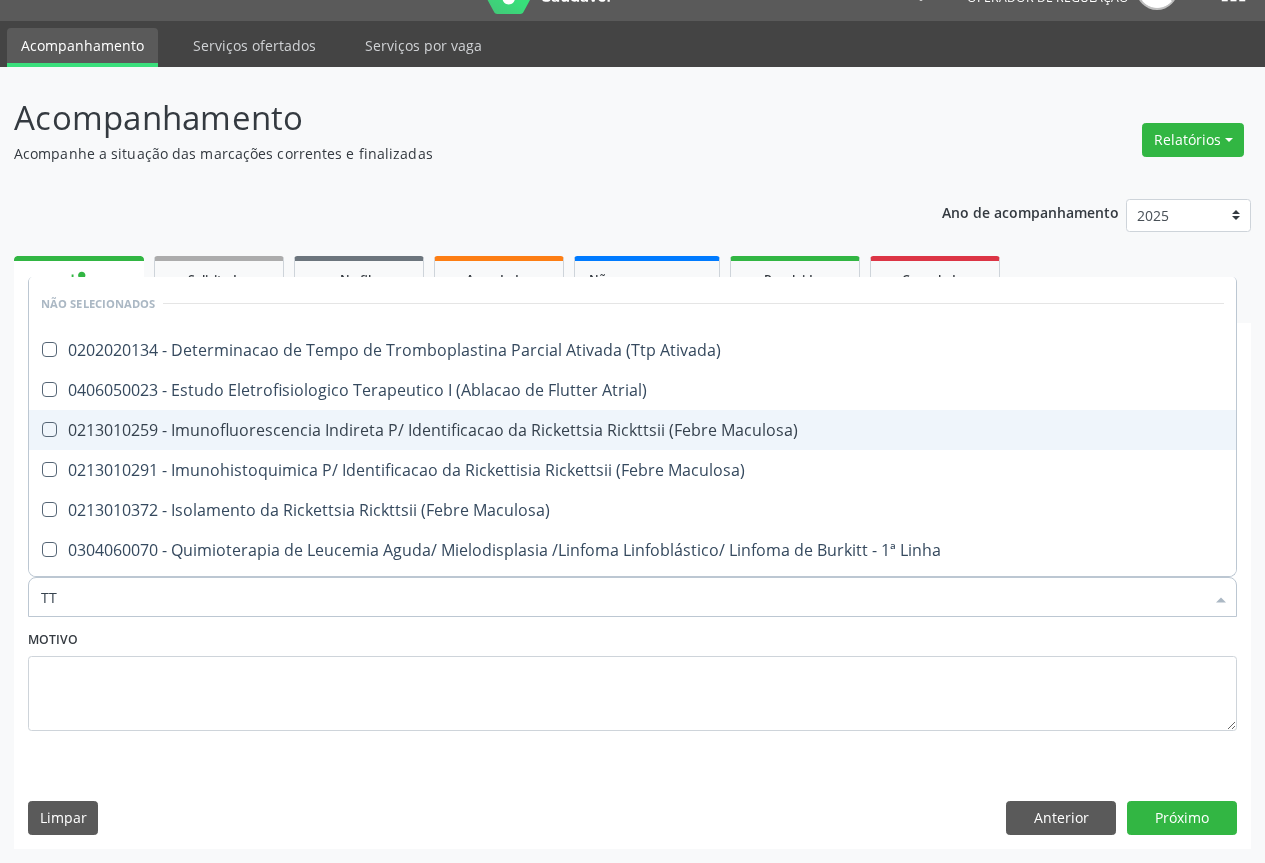 type on "TTP" 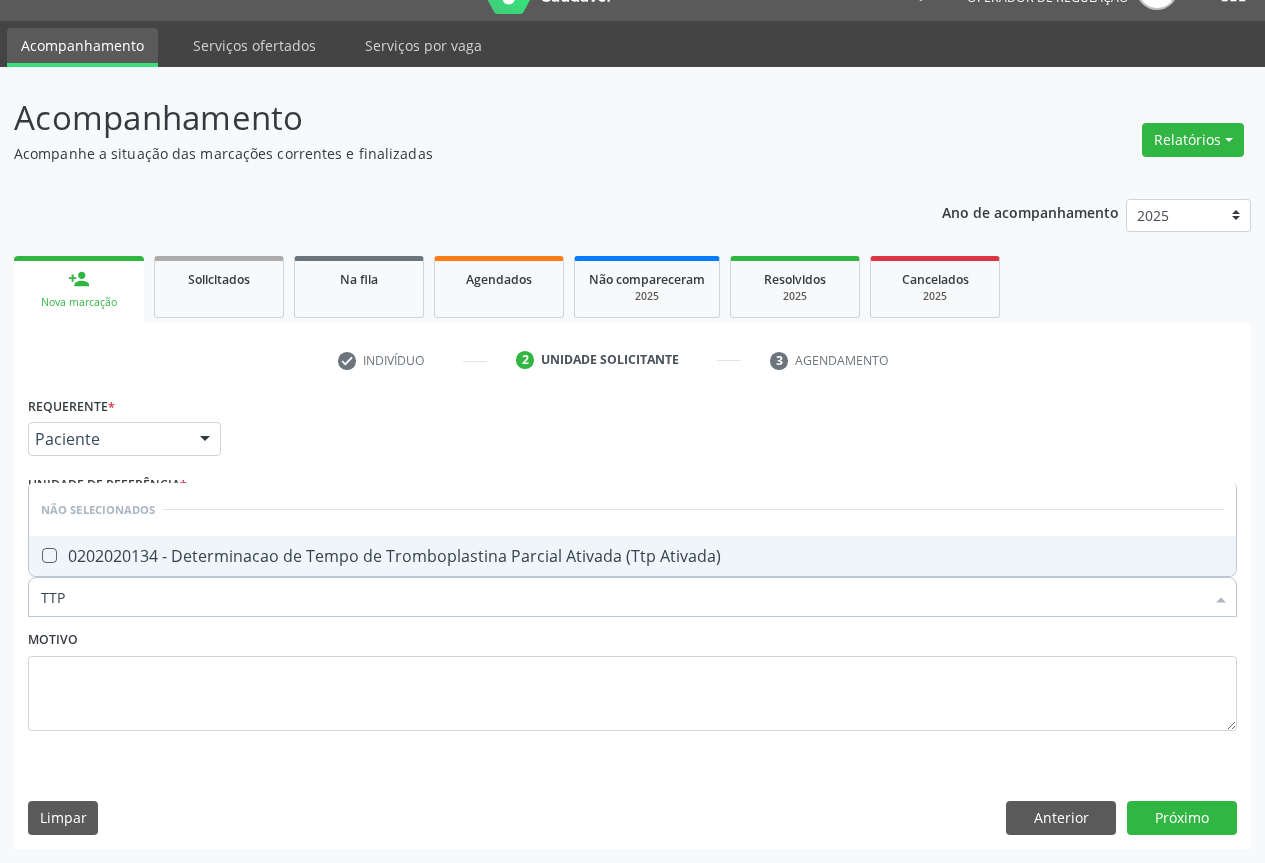 click on "0202020134 - Determinacao de Tempo de Tromboplastina Parcial Ativada (Ttp Ativada)" at bounding box center [632, 556] 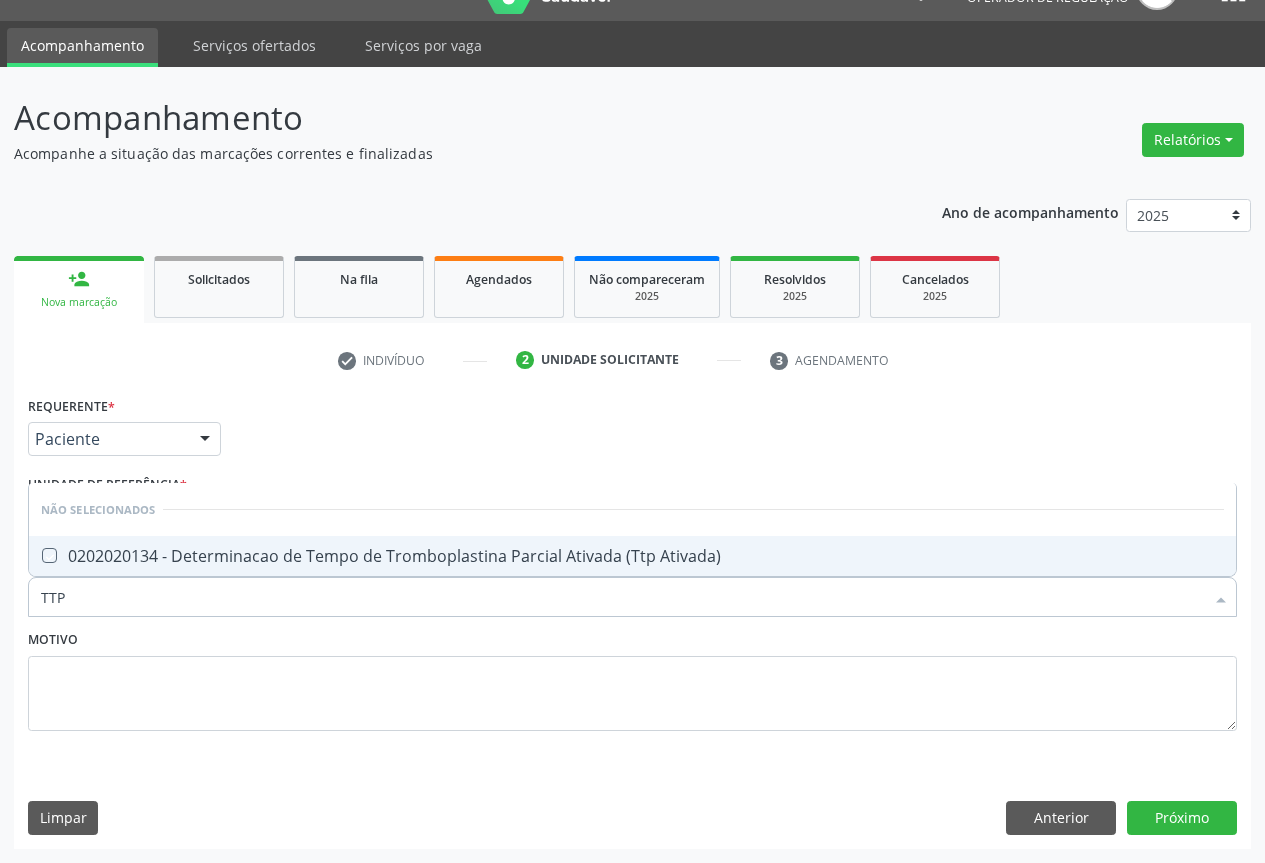 checkbox on "true" 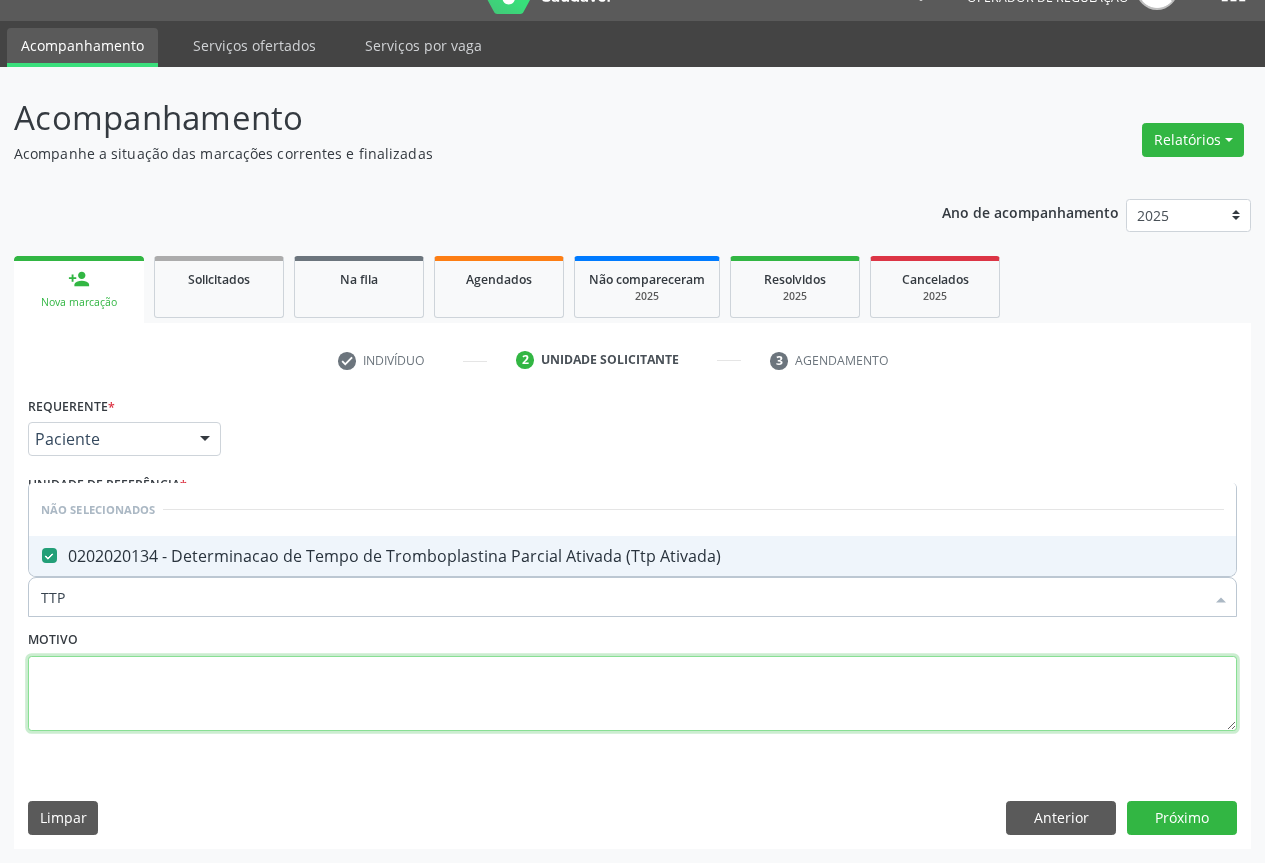 drag, startPoint x: 172, startPoint y: 685, endPoint x: 105, endPoint y: 609, distance: 101.31634 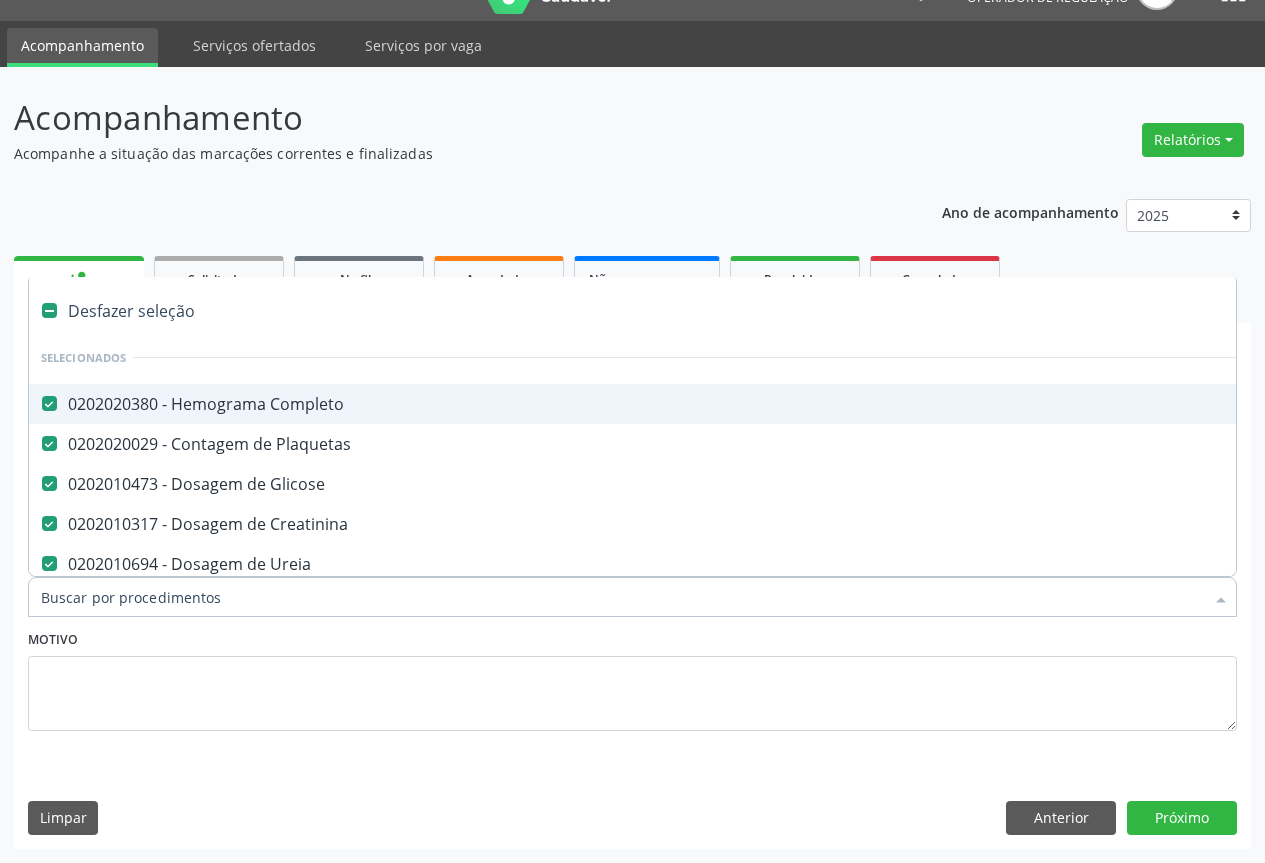 type on "T" 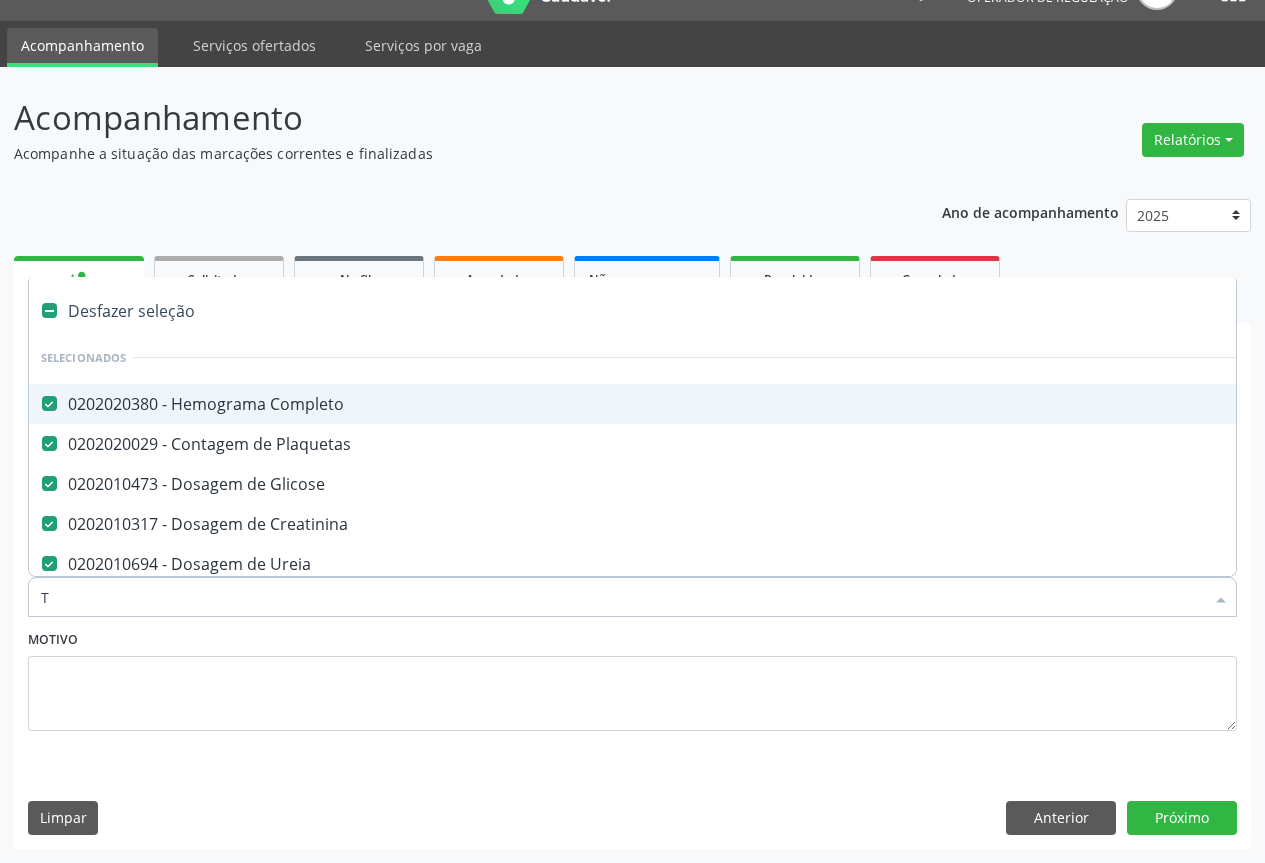 checkbox on "false" 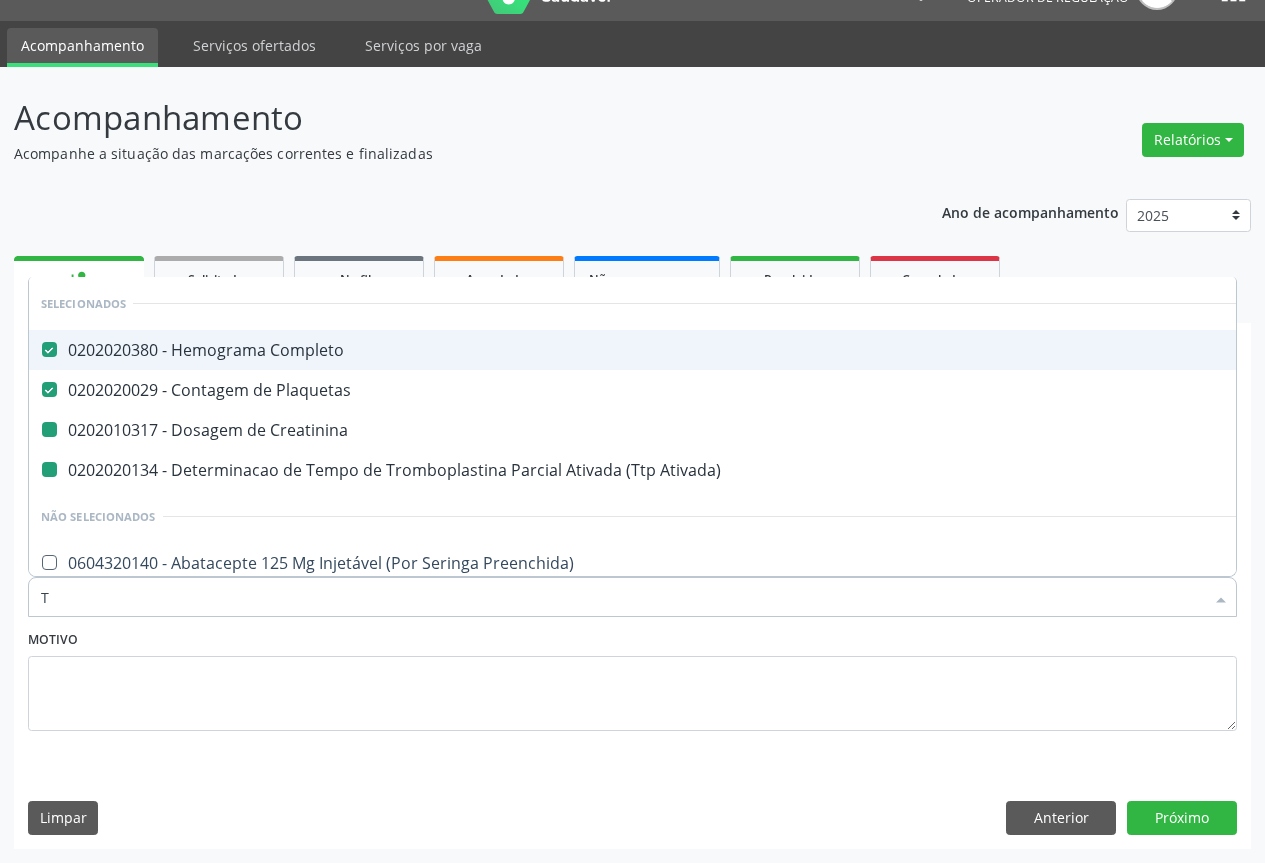type on "TA" 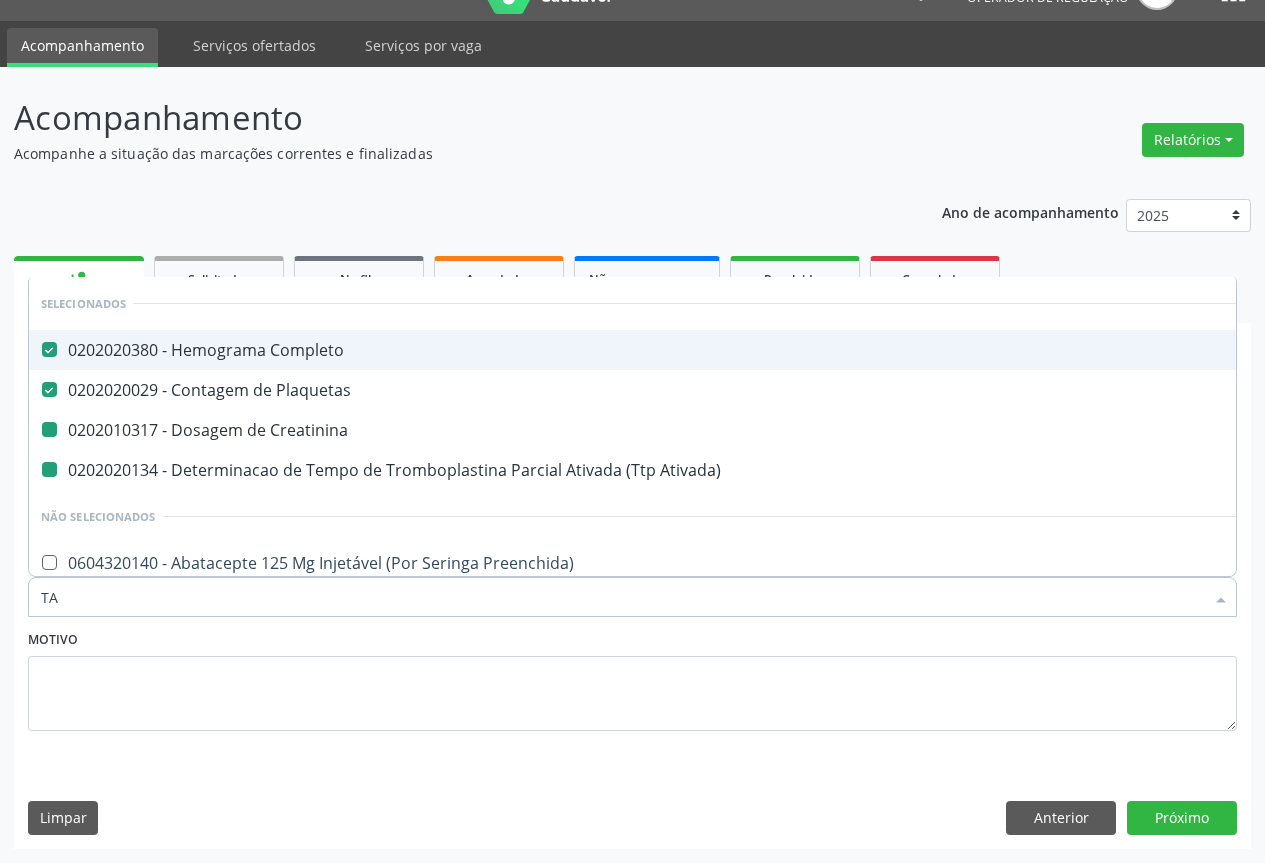 checkbox on "false" 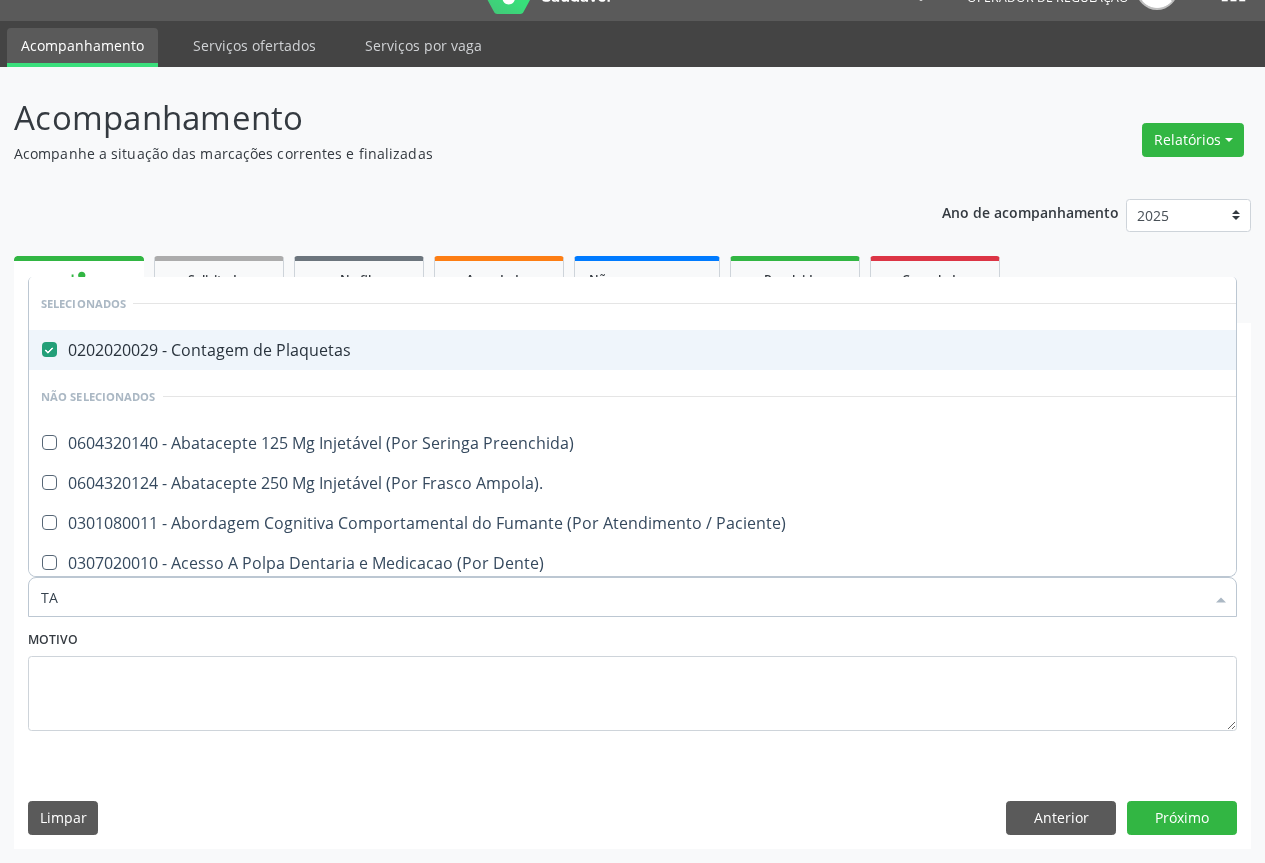 type on "TAP" 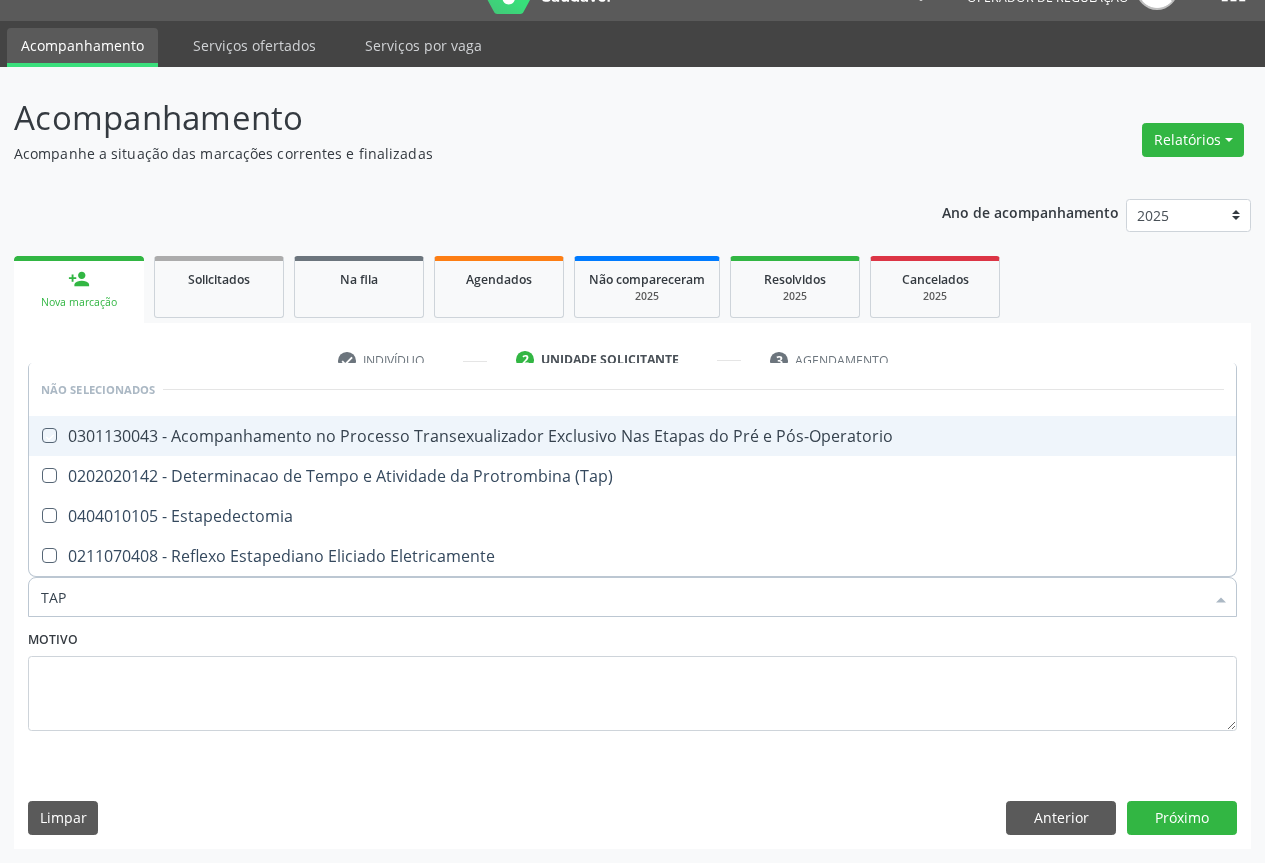 checkbox on "false" 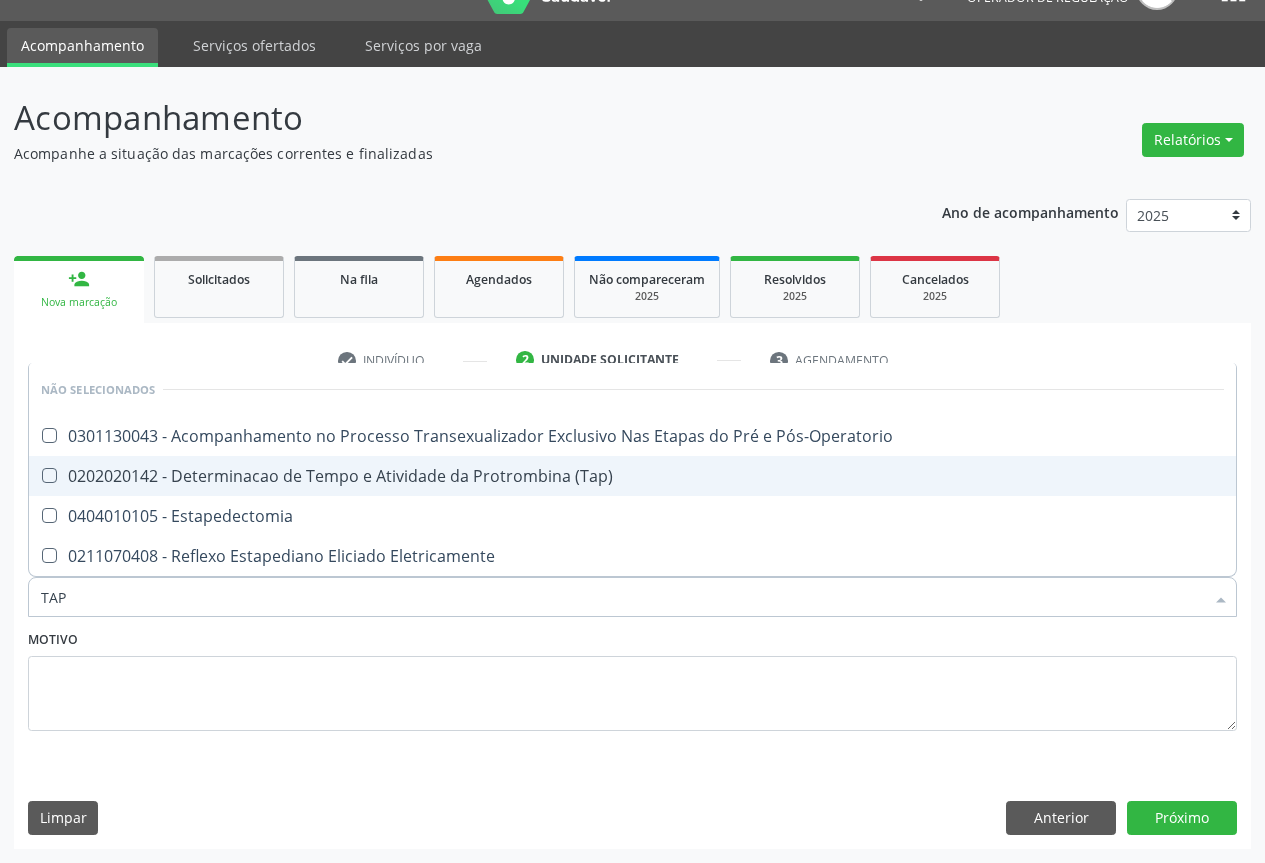 click on "0202020142 - Determinacao de Tempo e Atividade da Protrombina (Tap)" at bounding box center [632, 476] 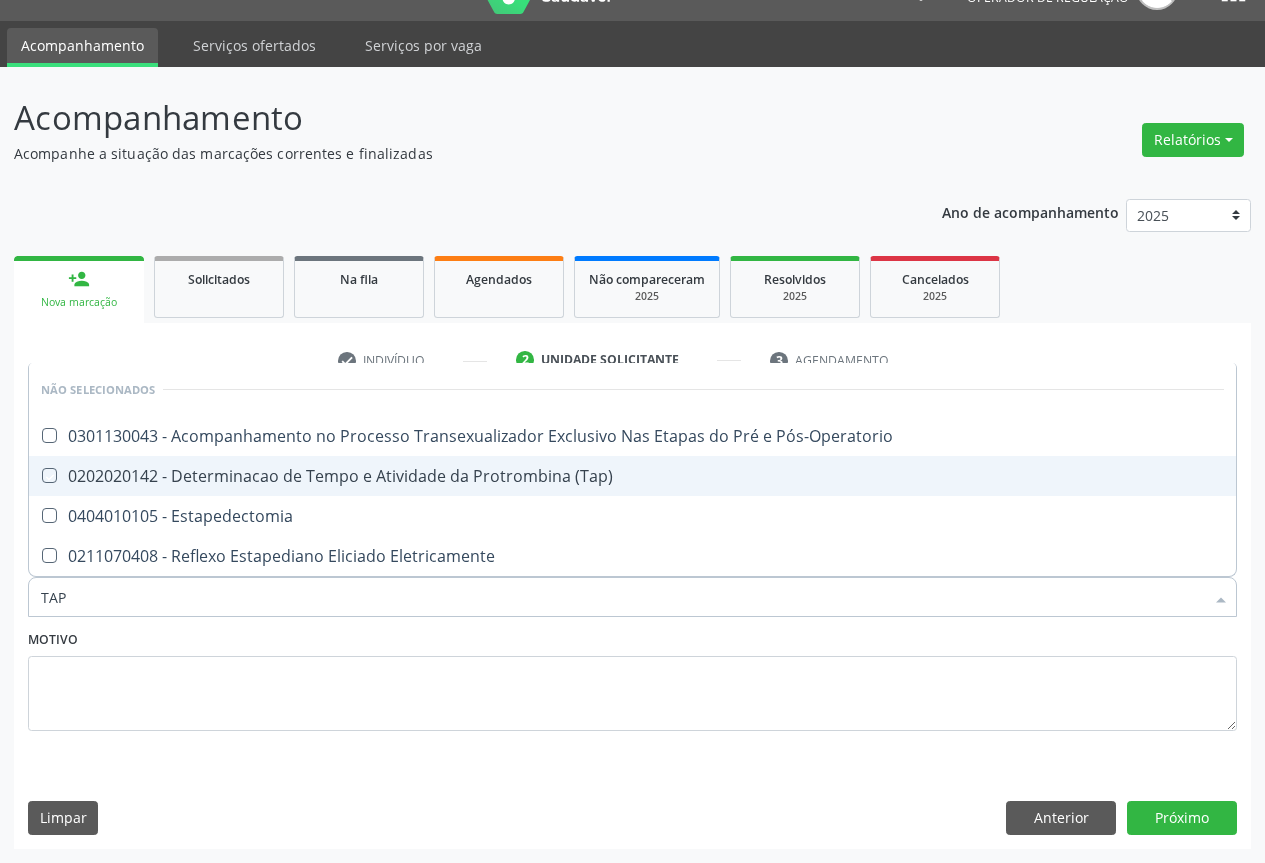 checkbox on "true" 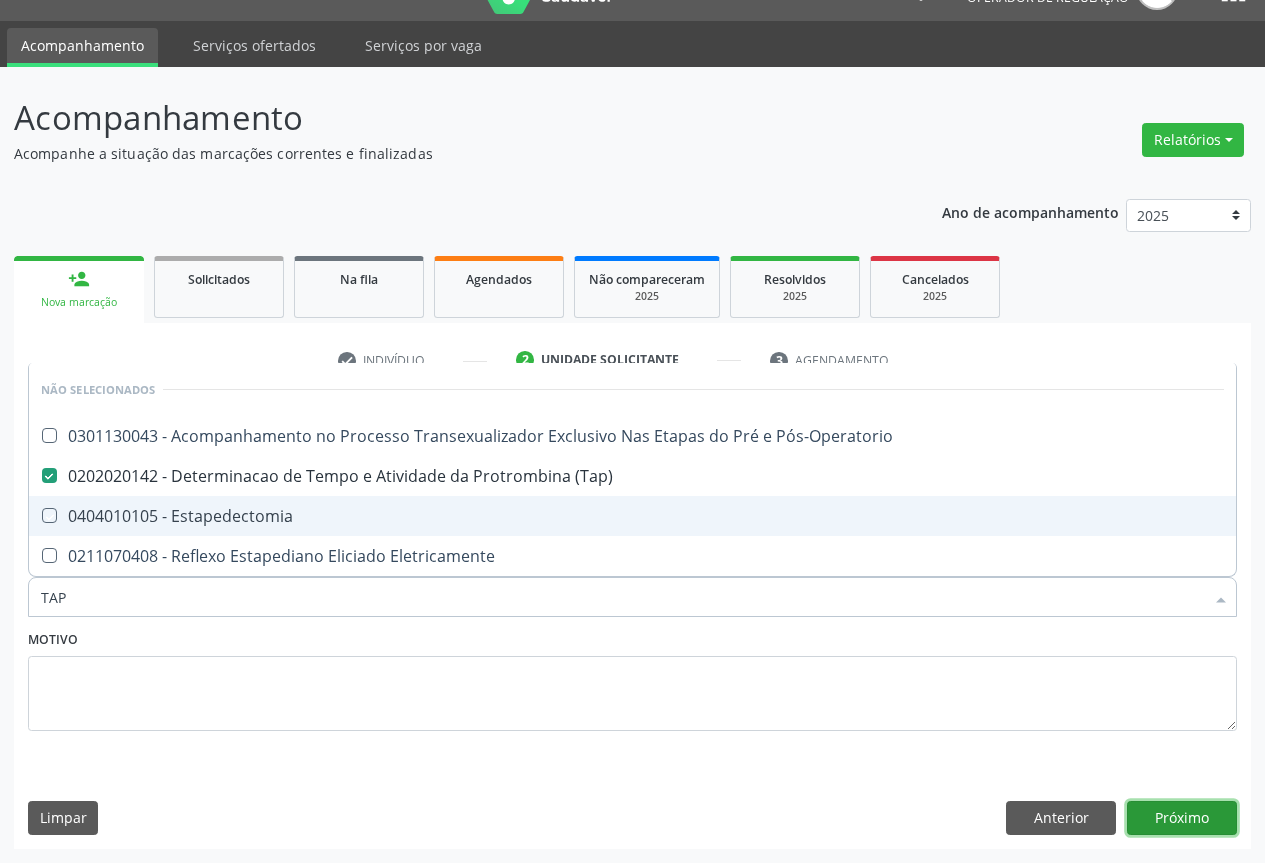 click on "Próximo" at bounding box center [1182, 818] 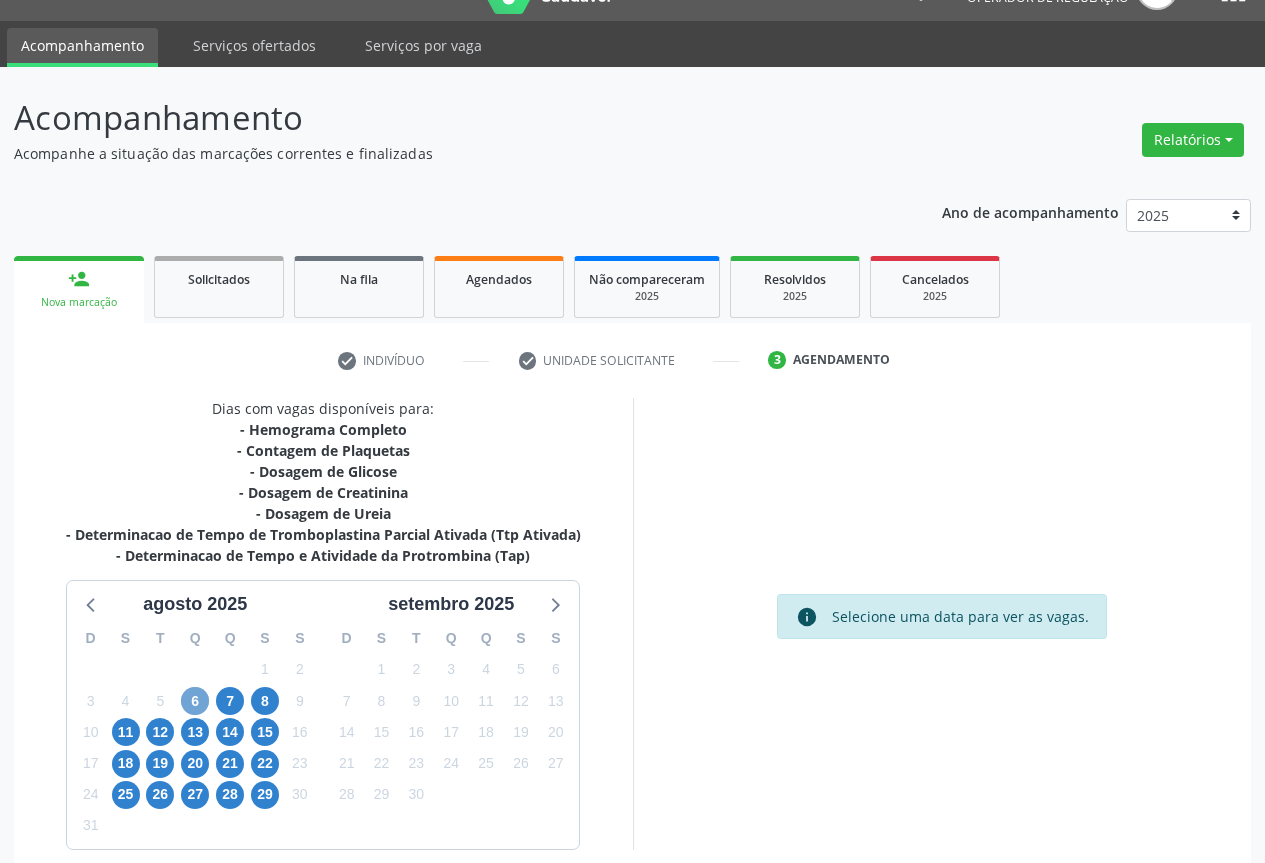 click on "6" at bounding box center [195, 701] 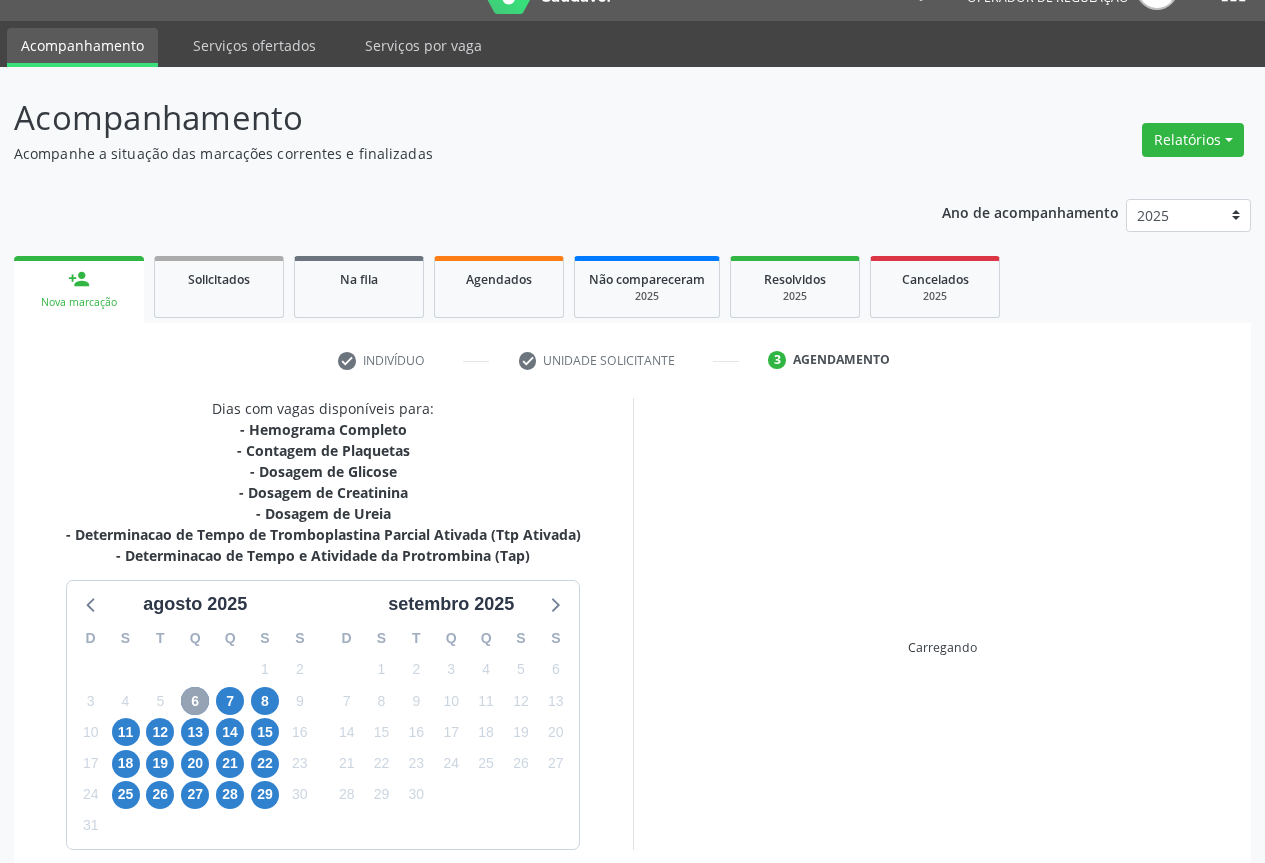 scroll, scrollTop: 133, scrollLeft: 0, axis: vertical 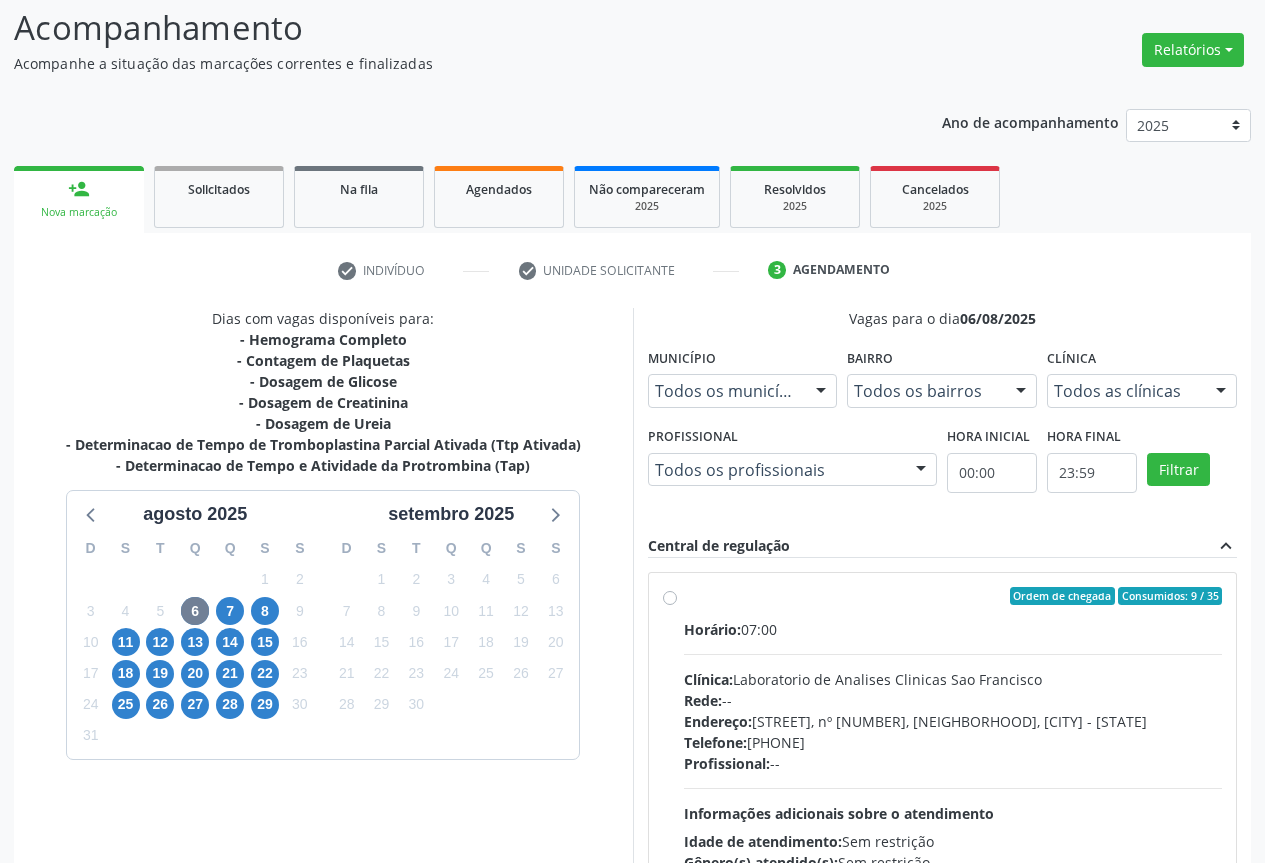 drag, startPoint x: 785, startPoint y: 700, endPoint x: 823, endPoint y: 682, distance: 42.047592 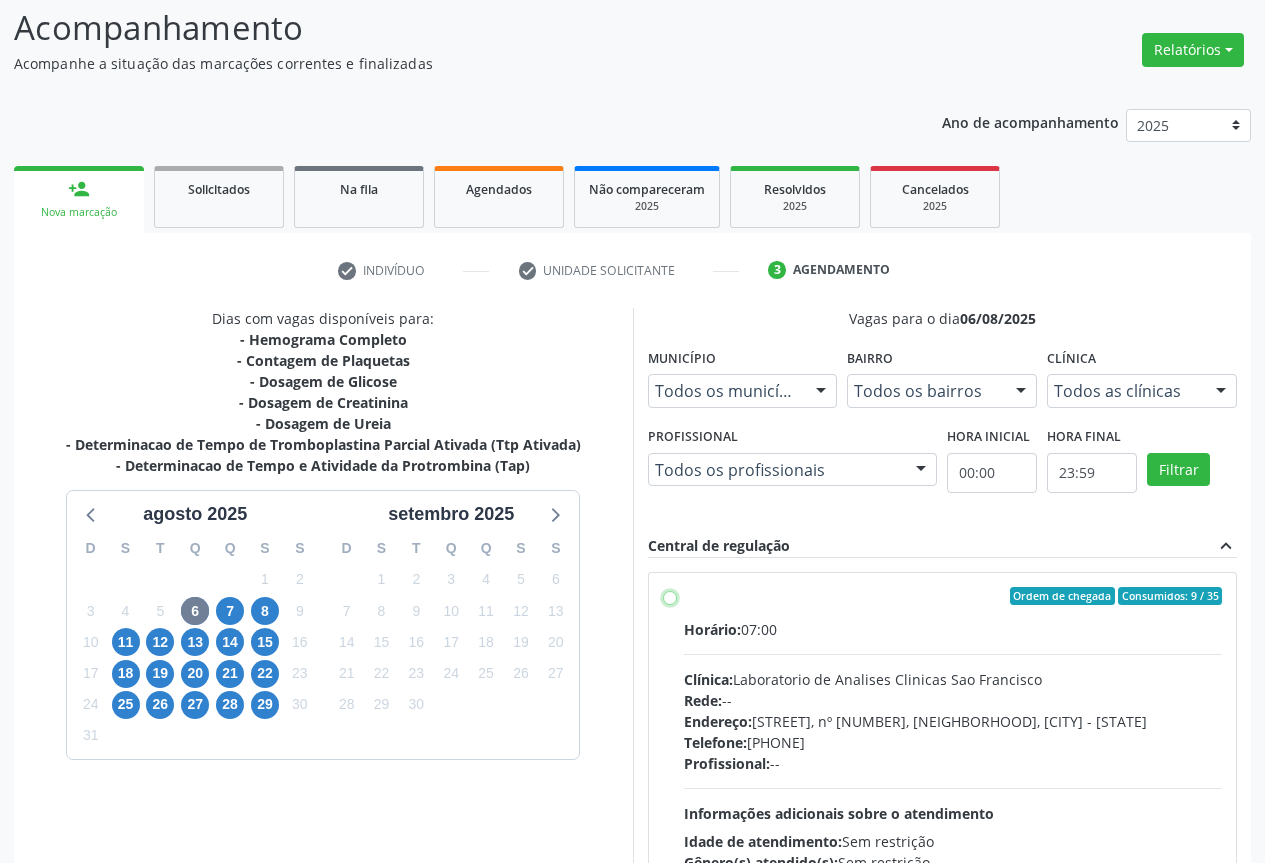 click on "Ordem de chegada
Consumidos: 9 / 35
Horário:   07:00
Clínica:  Laboratorio de Analises Clinicas Sao Francisco
Rede:
--
Endereço:   Terreo, nº 258, Centro, Campo Formoso - BA
Telefone:   (74) 36453588
Profissional:
--
Informações adicionais sobre o atendimento
Idade de atendimento:
Sem restrição
Gênero(s) atendido(s):
Sem restrição
Informações adicionais:
--" at bounding box center (670, 596) 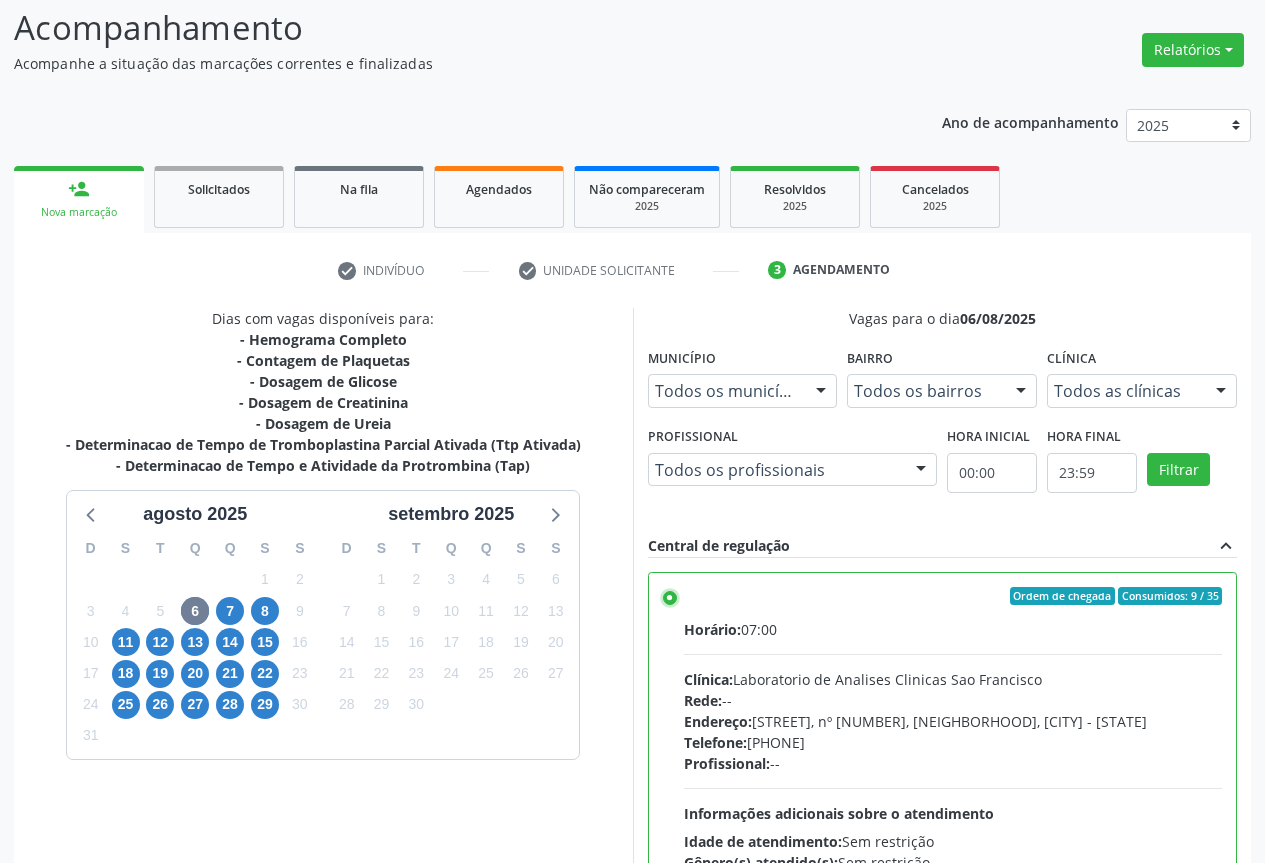 scroll, scrollTop: 332, scrollLeft: 0, axis: vertical 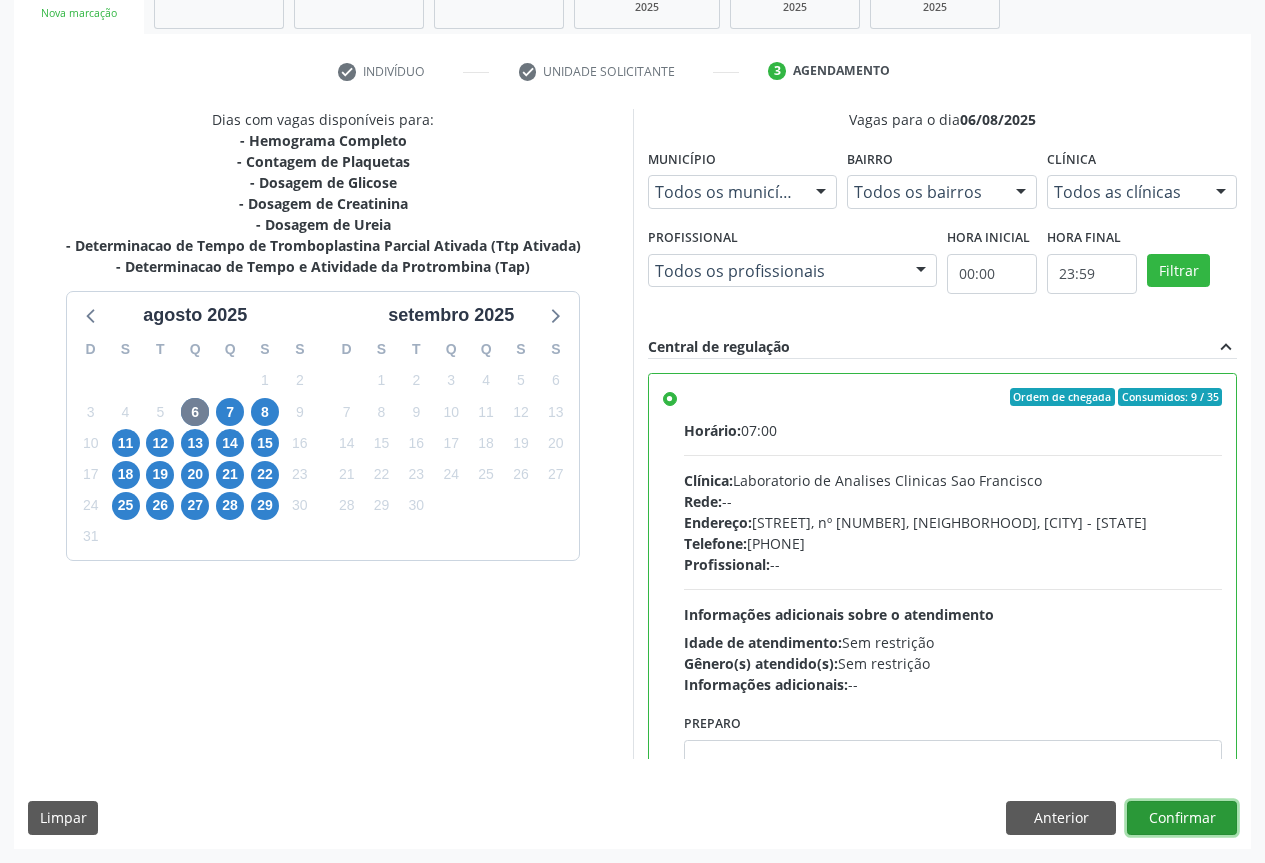 click on "Confirmar" at bounding box center [1182, 818] 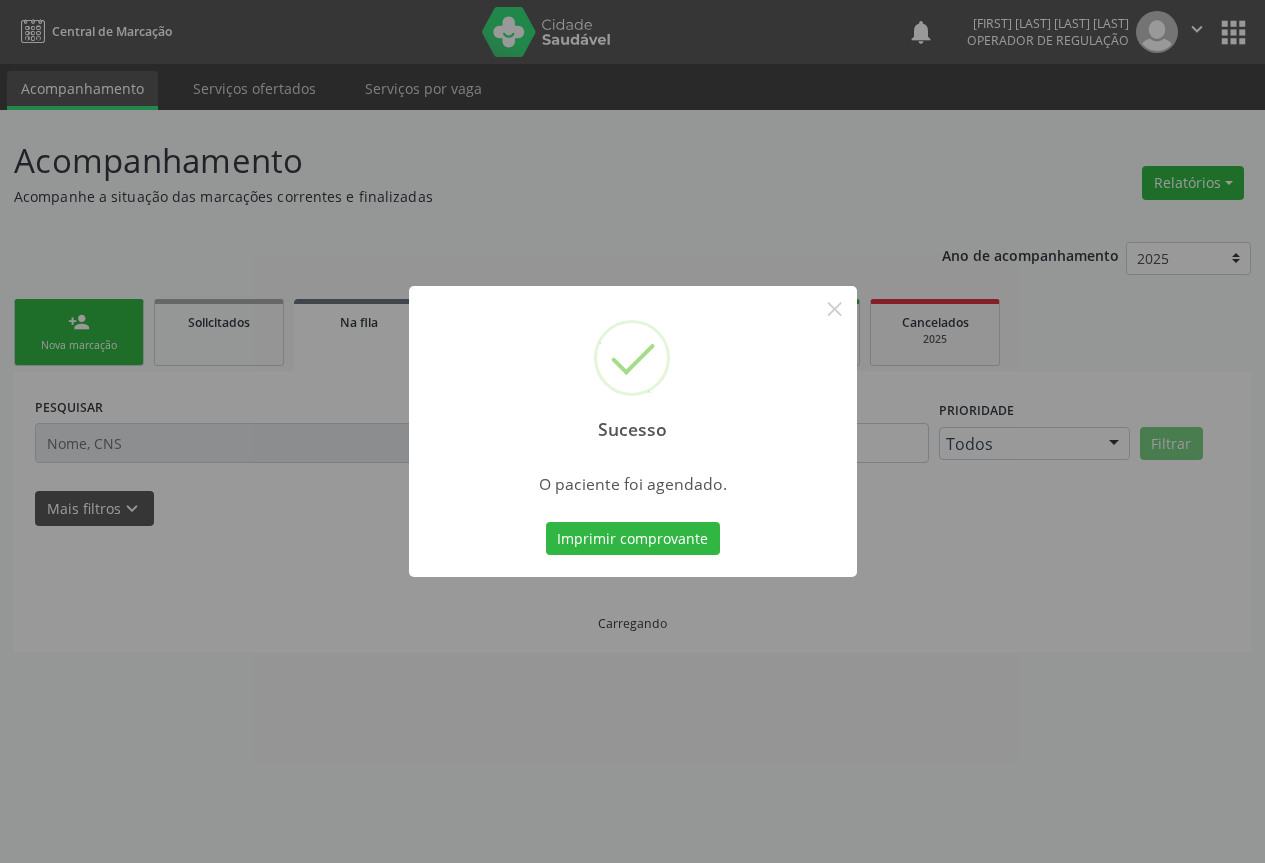 scroll, scrollTop: 0, scrollLeft: 0, axis: both 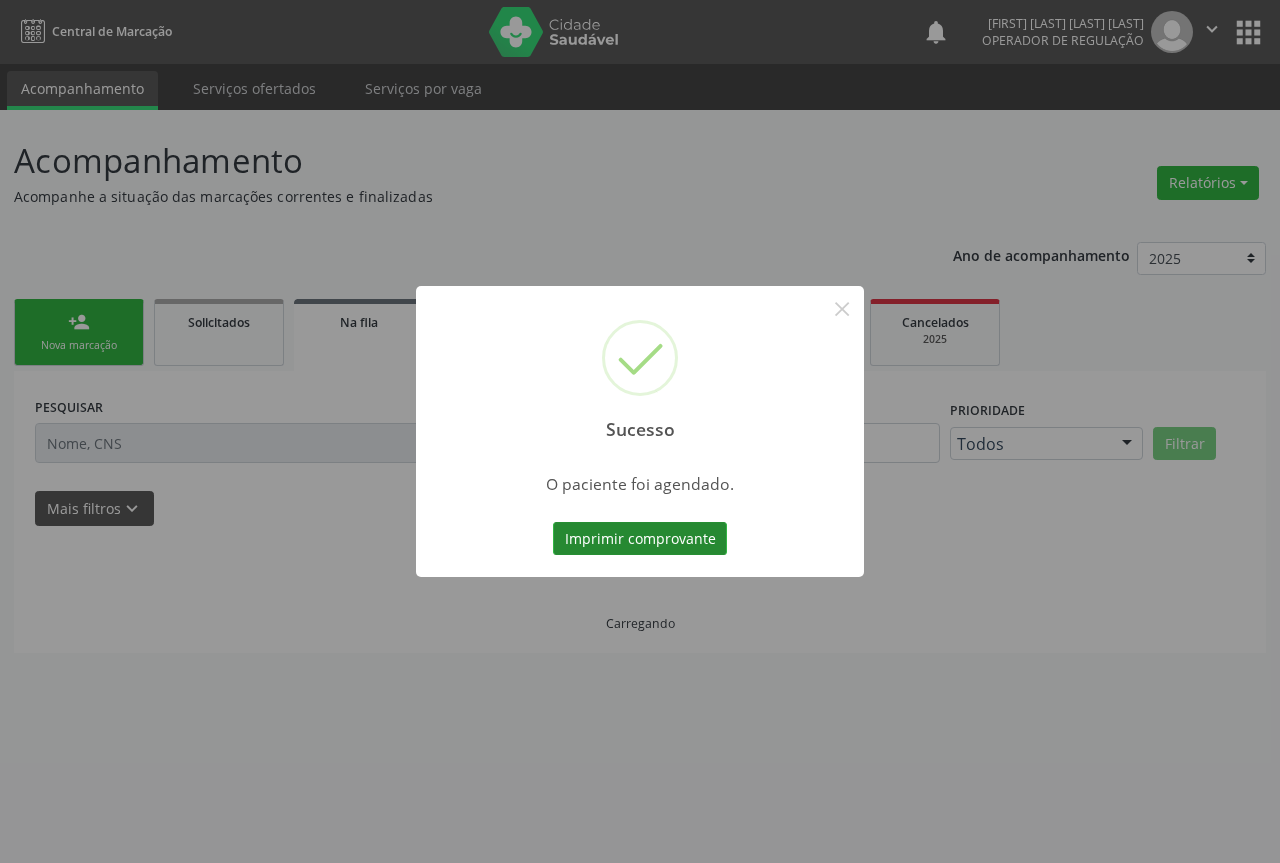 click on "Imprimir comprovante" at bounding box center [640, 539] 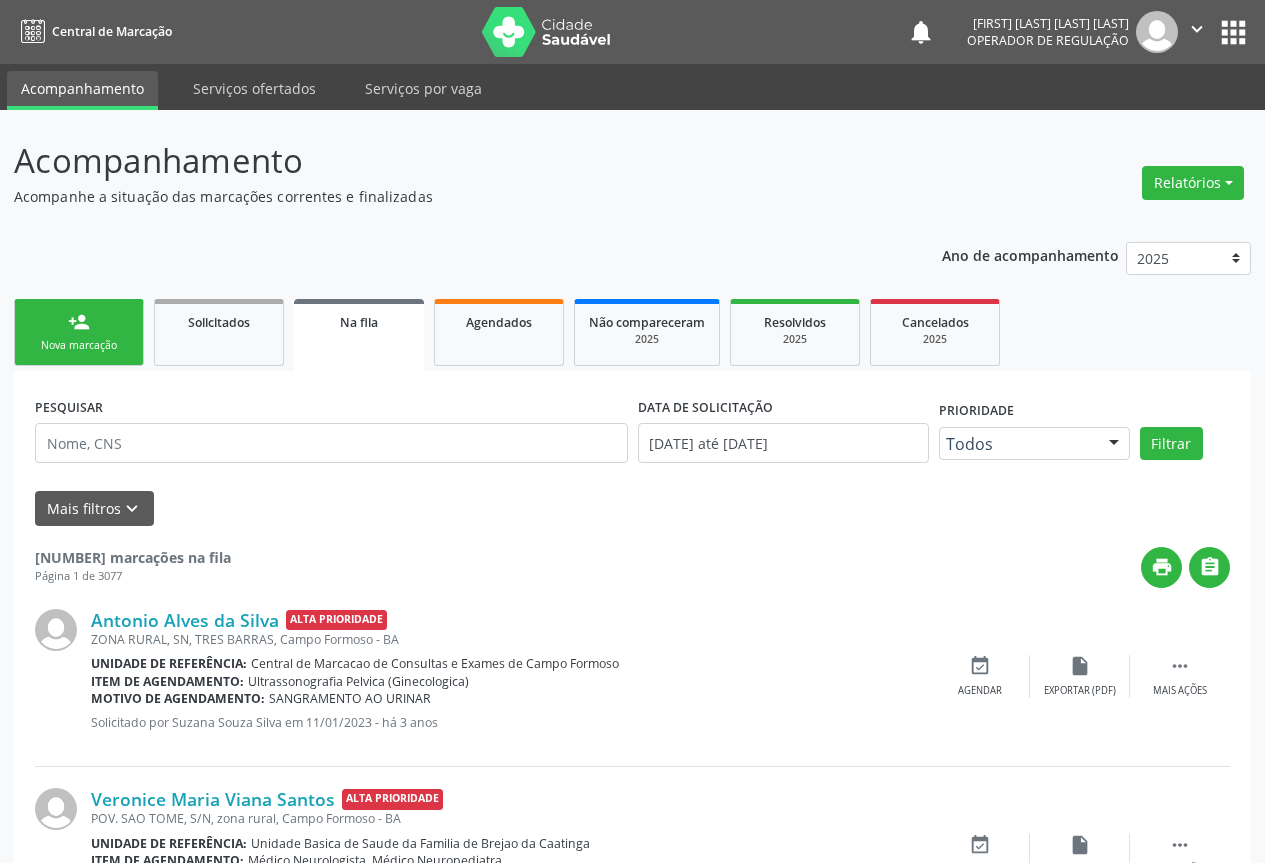 click on "Nova marcação" at bounding box center [79, 345] 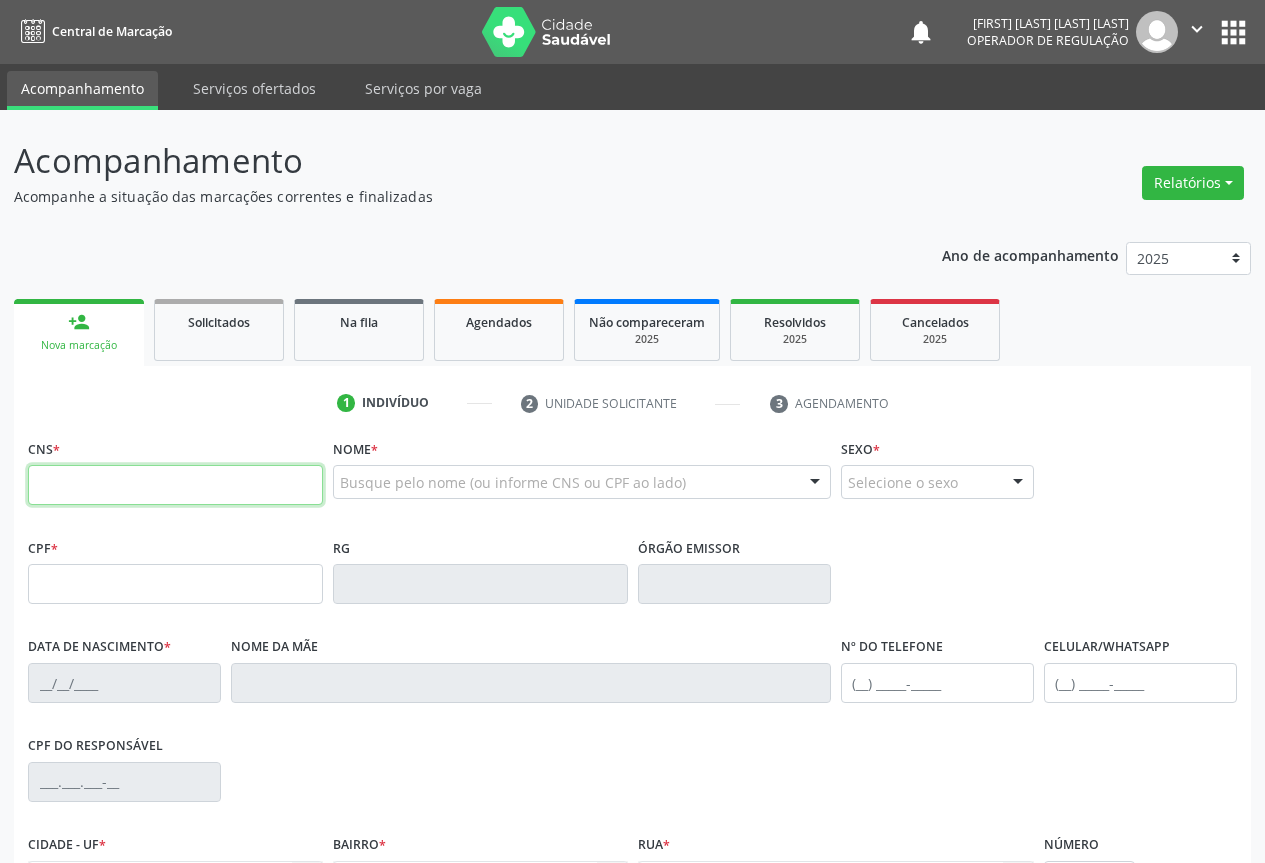 click at bounding box center [175, 485] 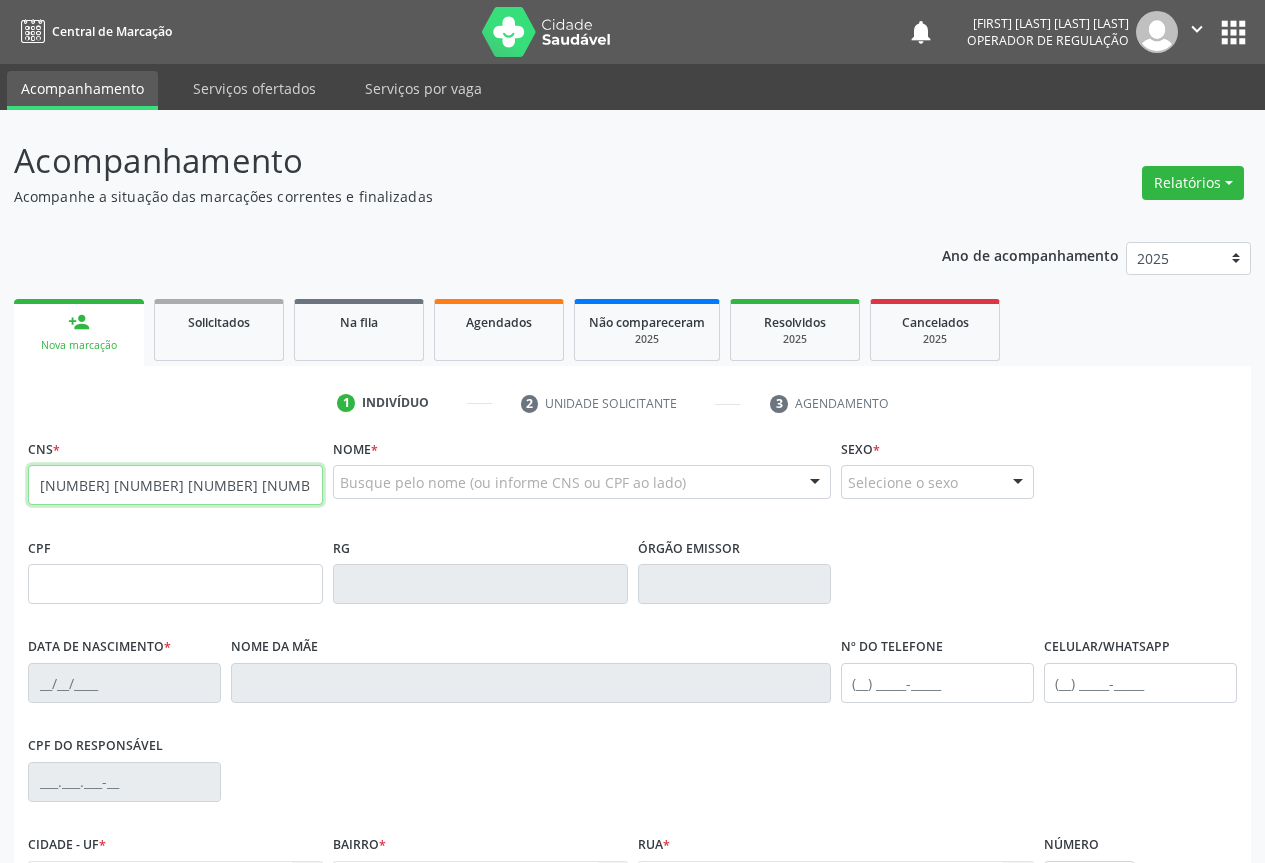 type on "704 3065 2202 4599" 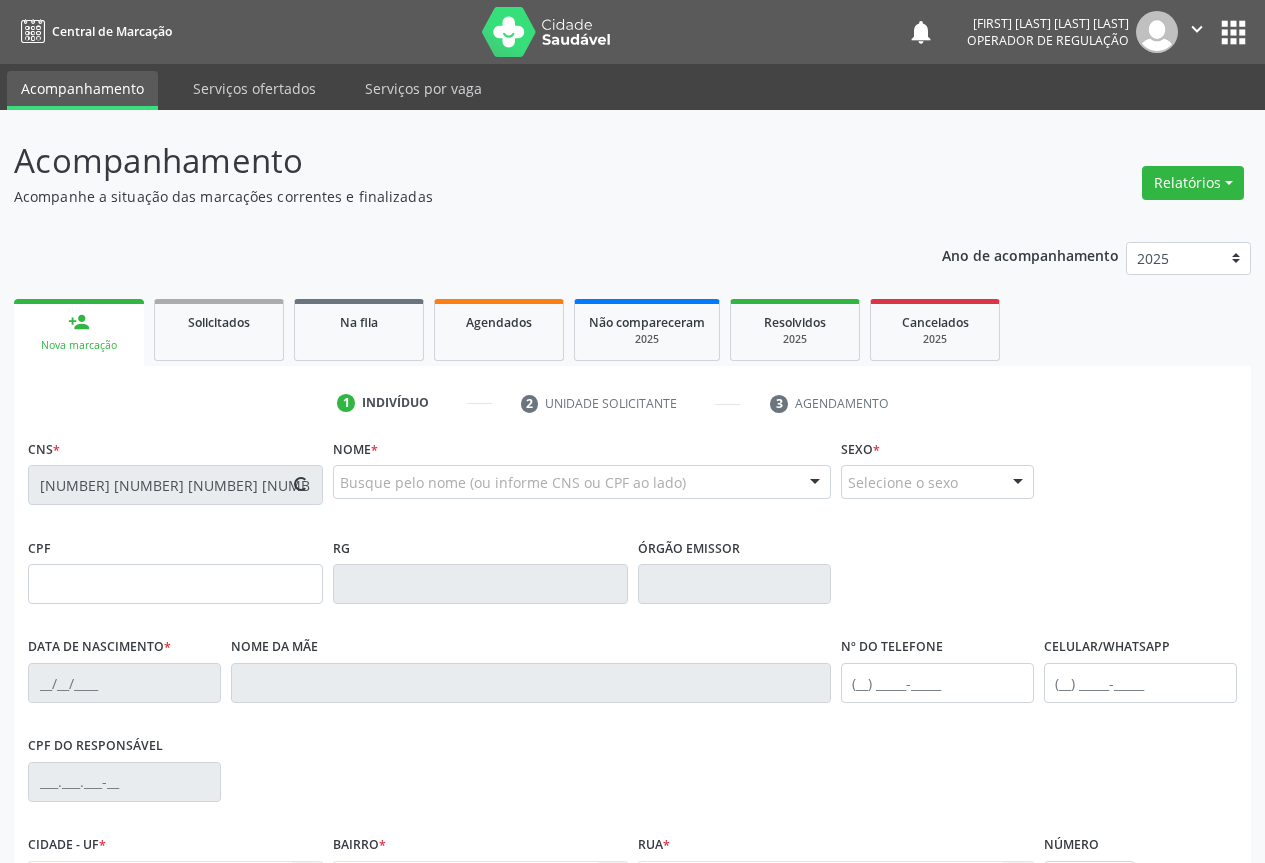 type on "0592213307" 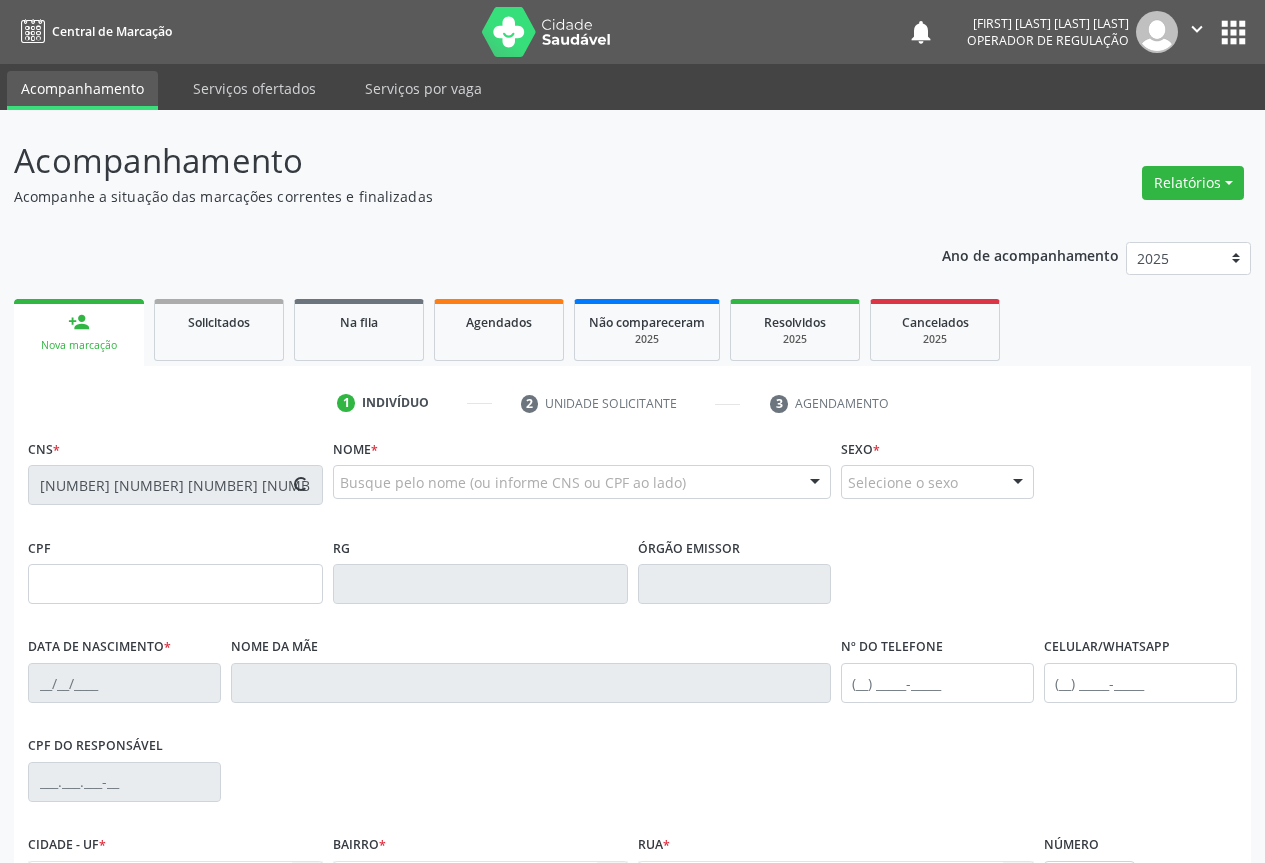 type on "30/10/1969" 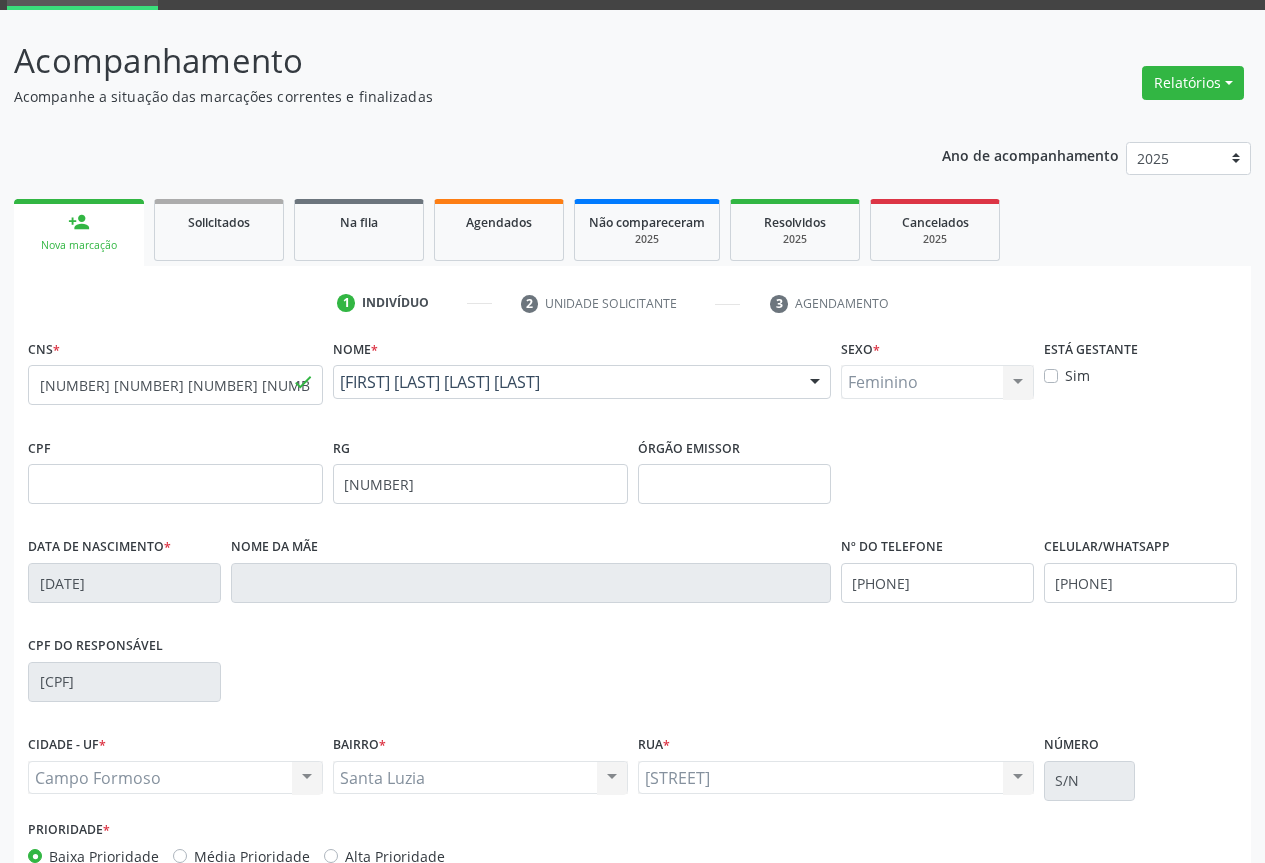 scroll, scrollTop: 200, scrollLeft: 0, axis: vertical 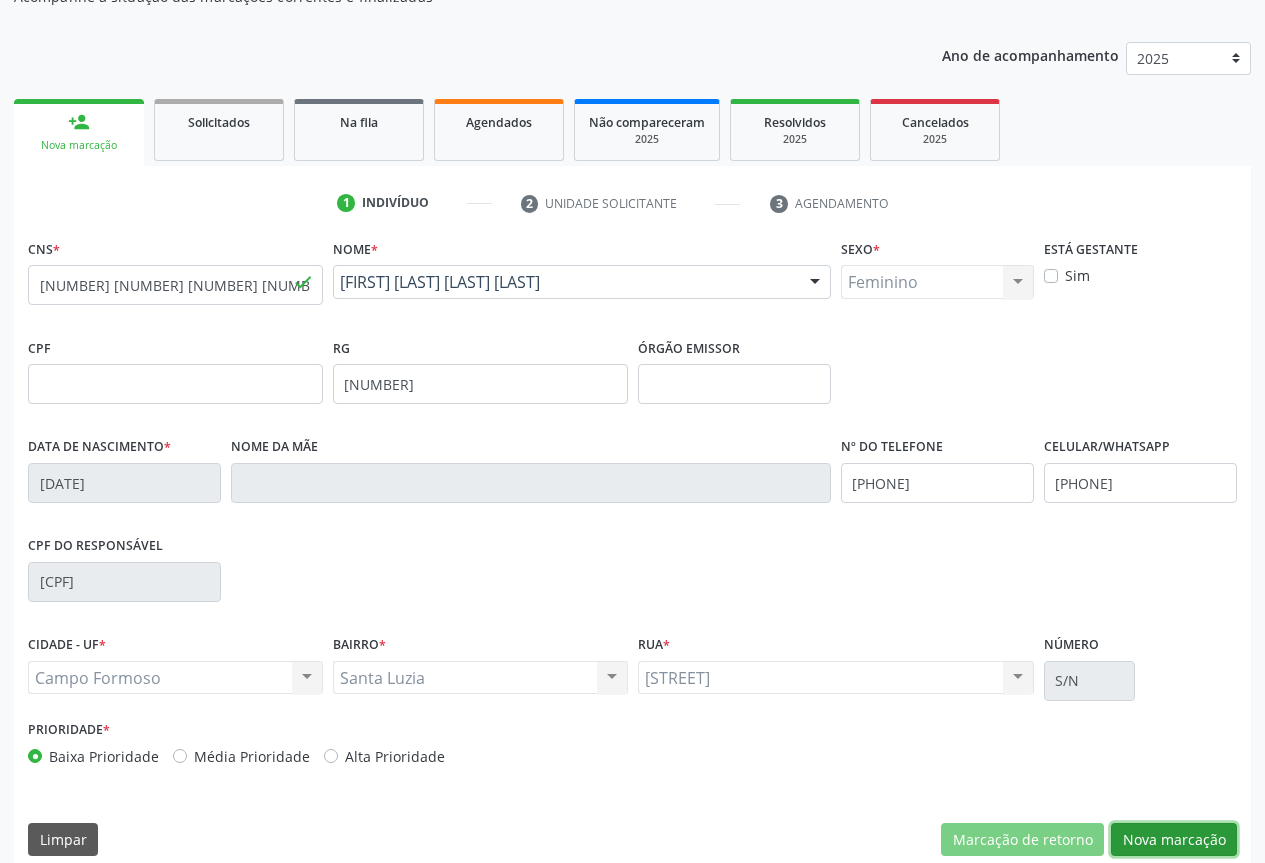 click on "Nova marcação" at bounding box center [1174, 840] 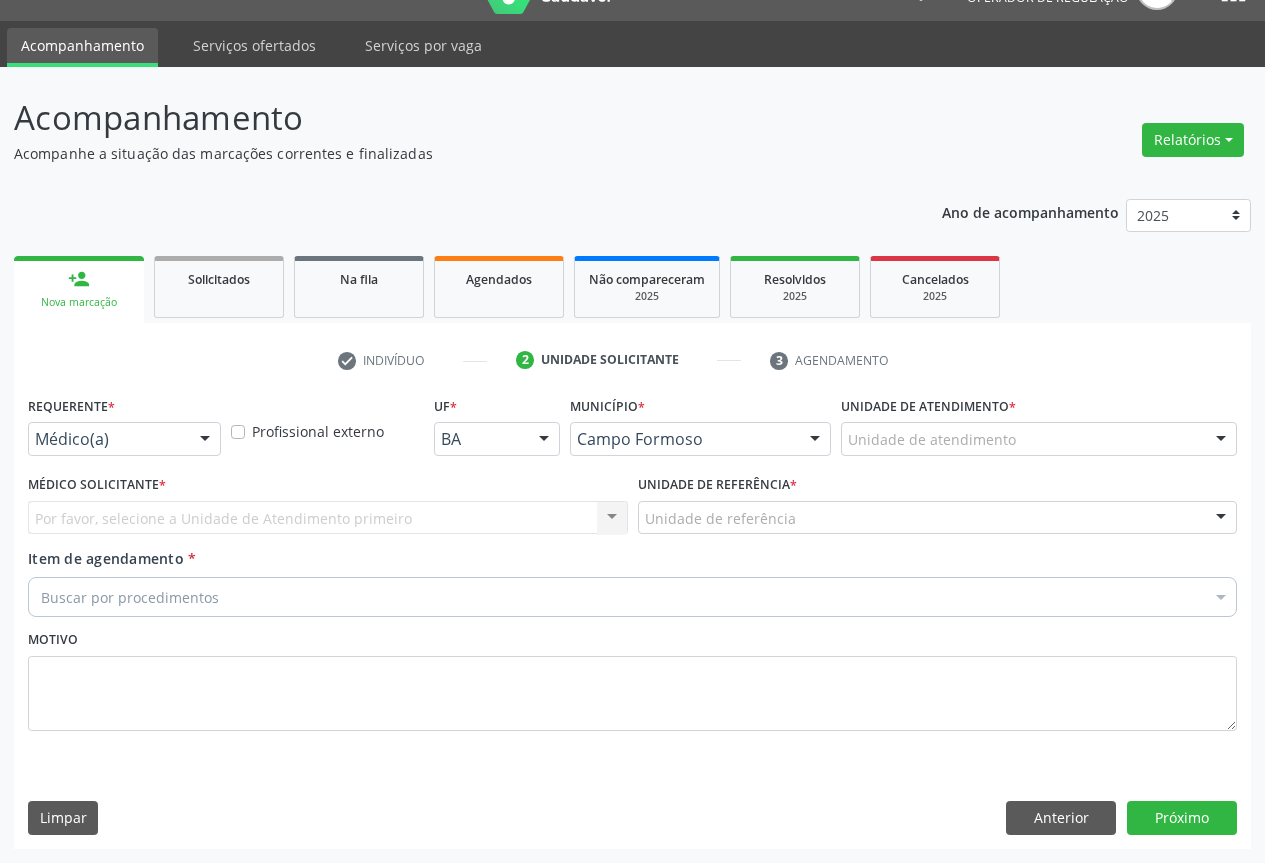 scroll, scrollTop: 43, scrollLeft: 0, axis: vertical 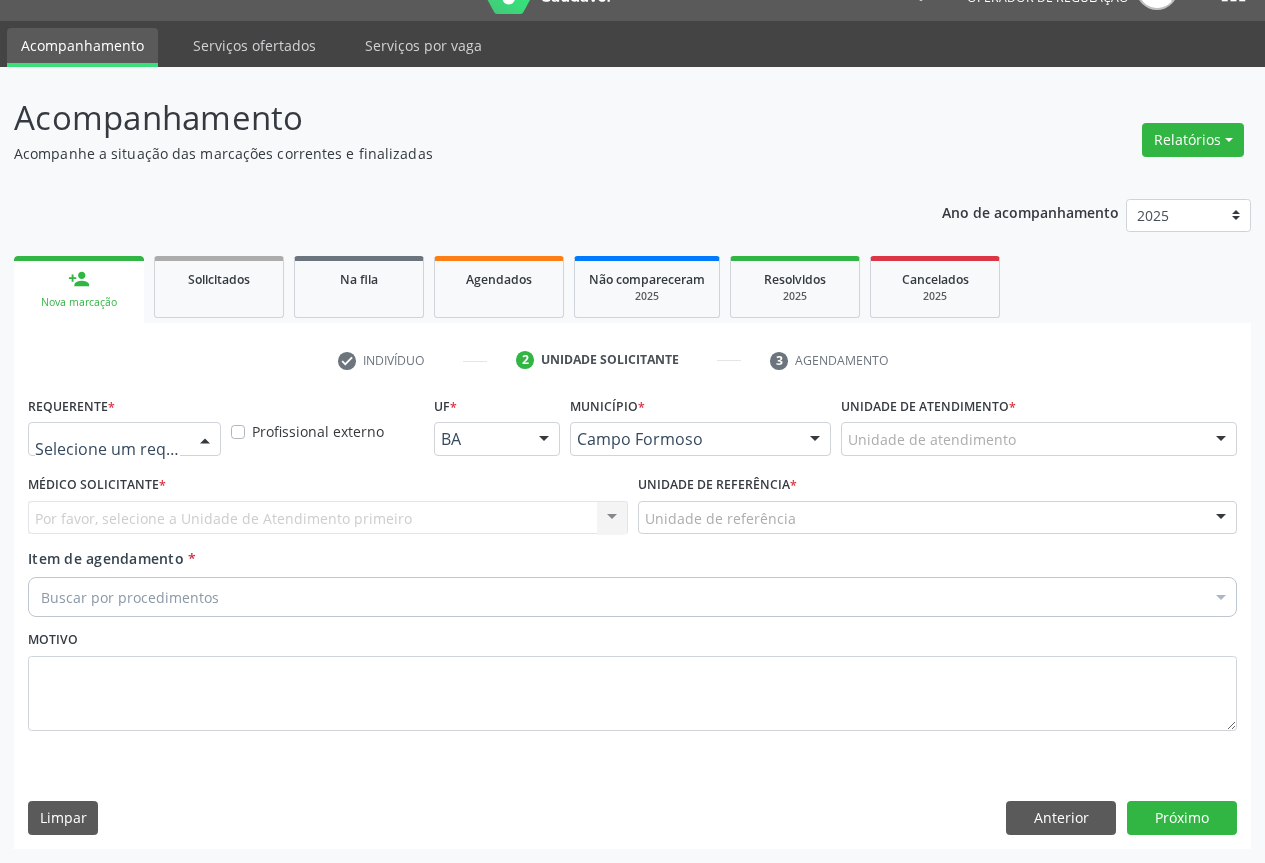 click at bounding box center [124, 439] 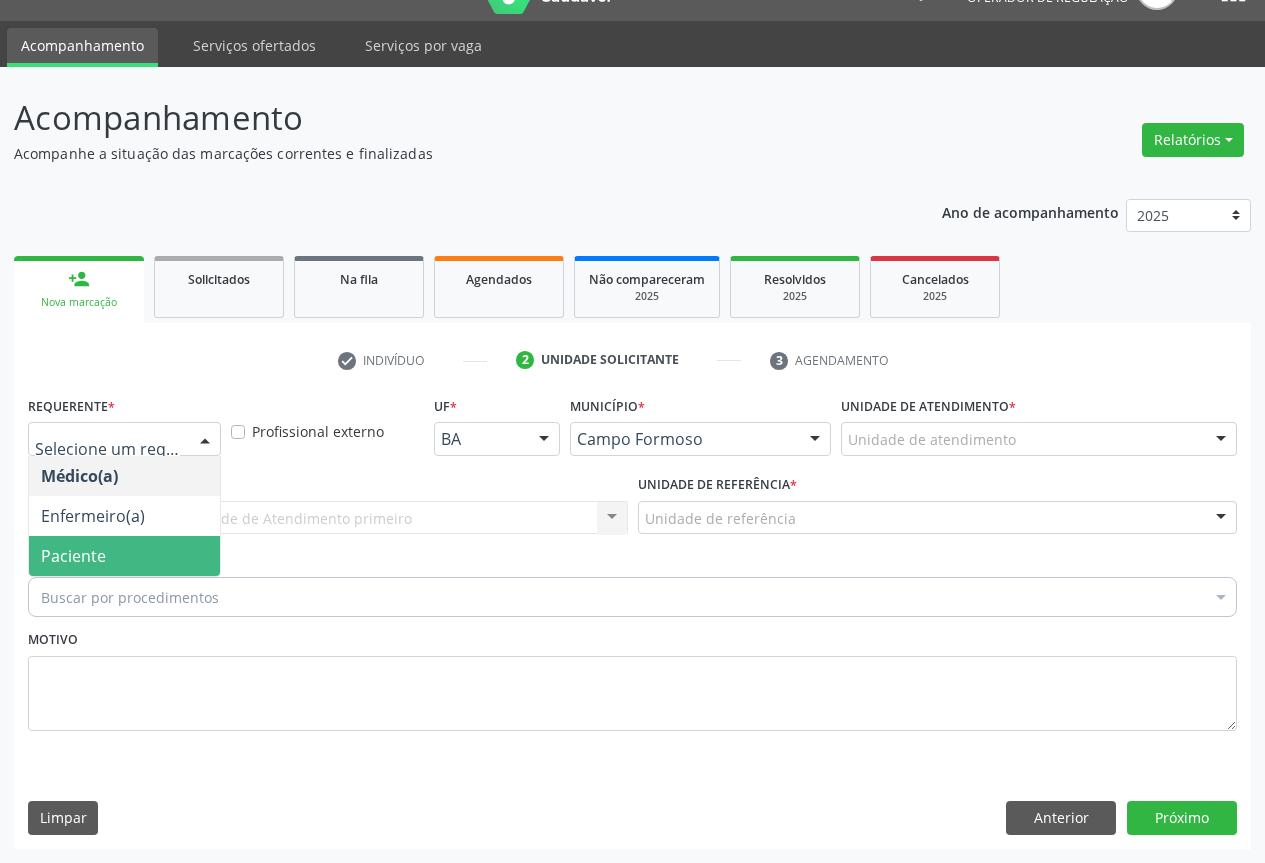 click on "Paciente" at bounding box center [73, 556] 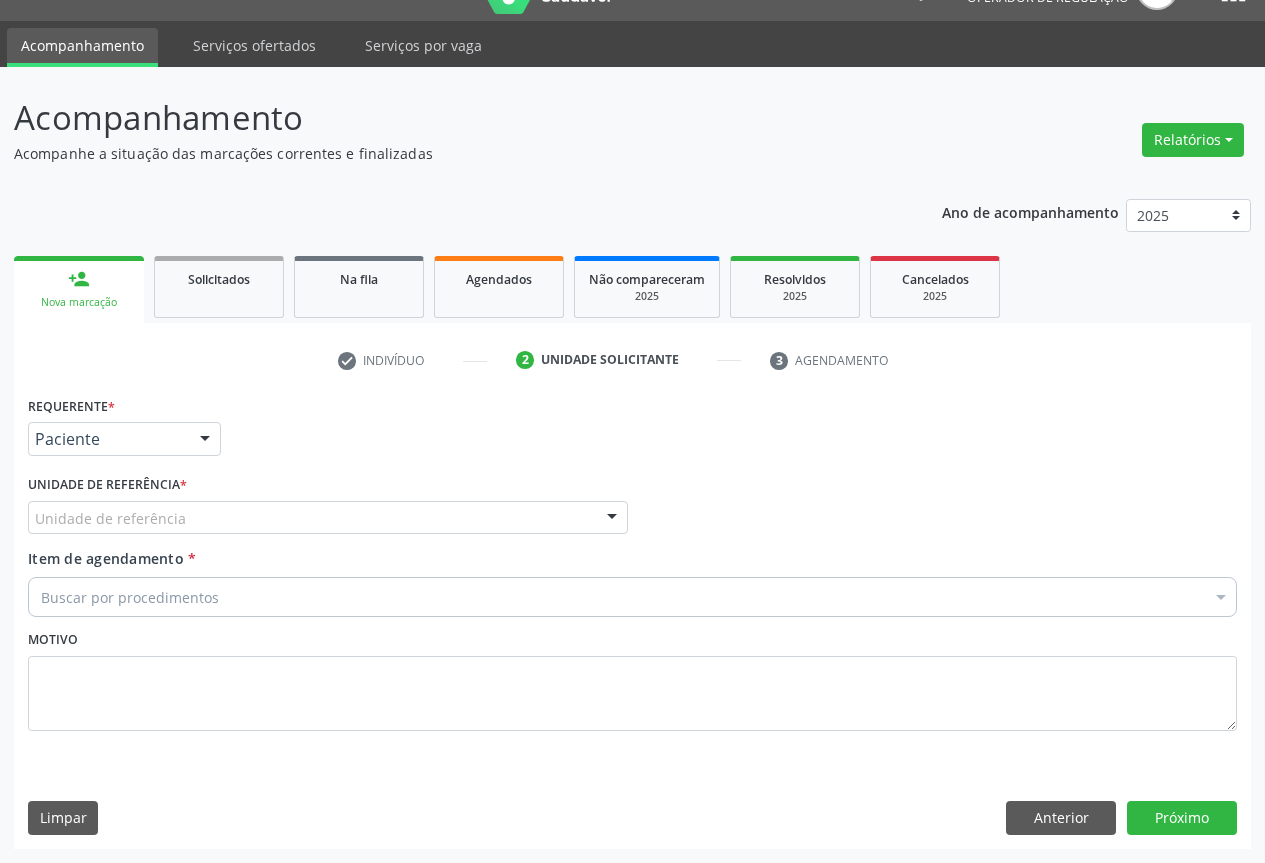click on "Unidade de referência" at bounding box center (328, 518) 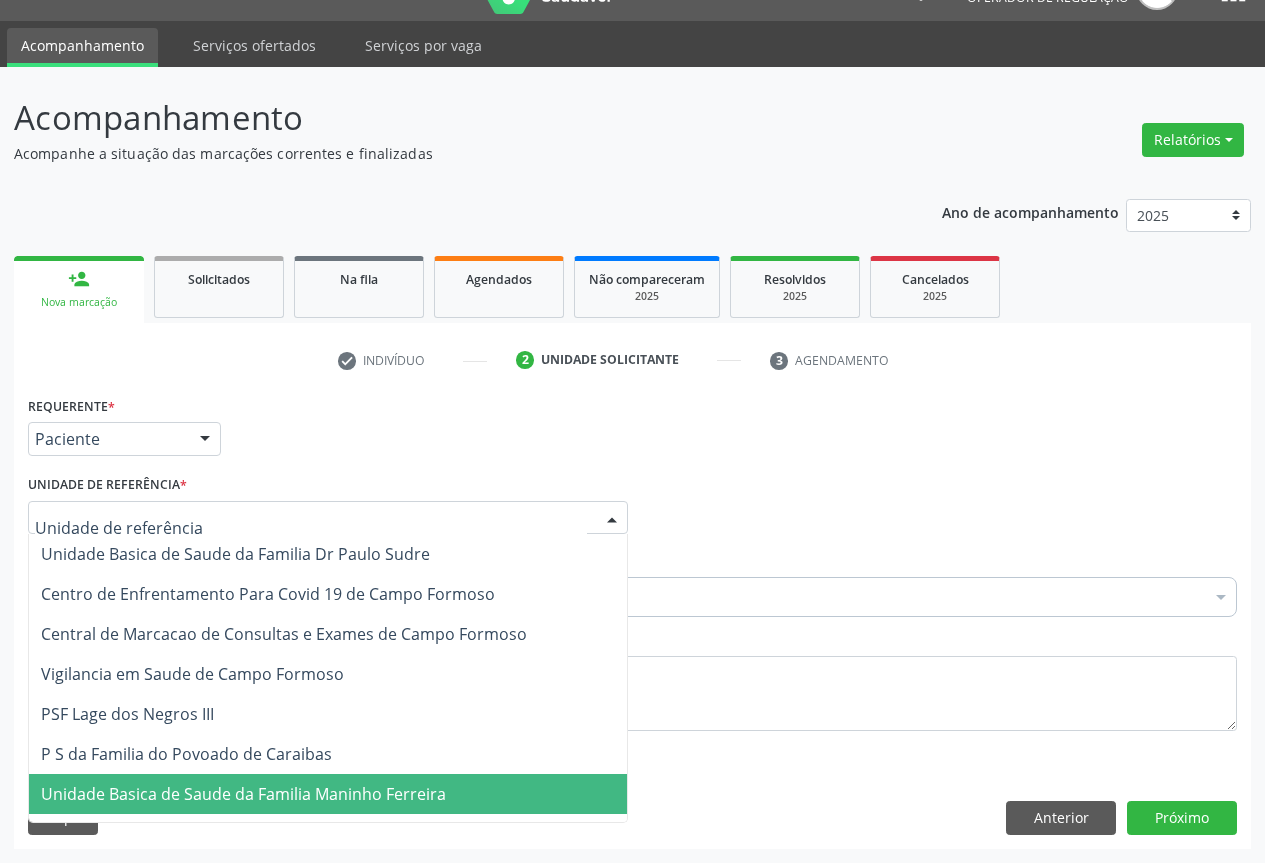 click on "Unidade Basica de Saude da Familia Maninho Ferreira" at bounding box center (243, 794) 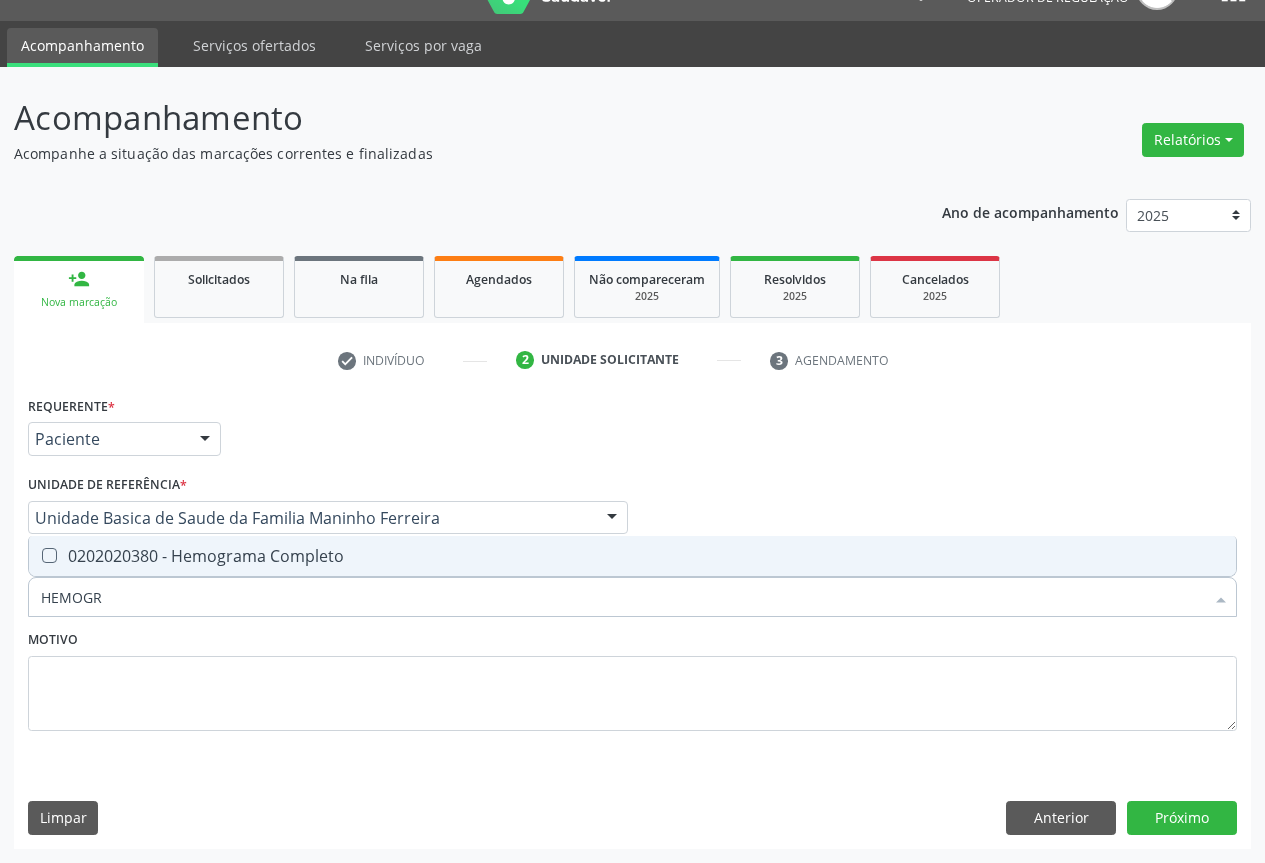 type on "HEMOGRA" 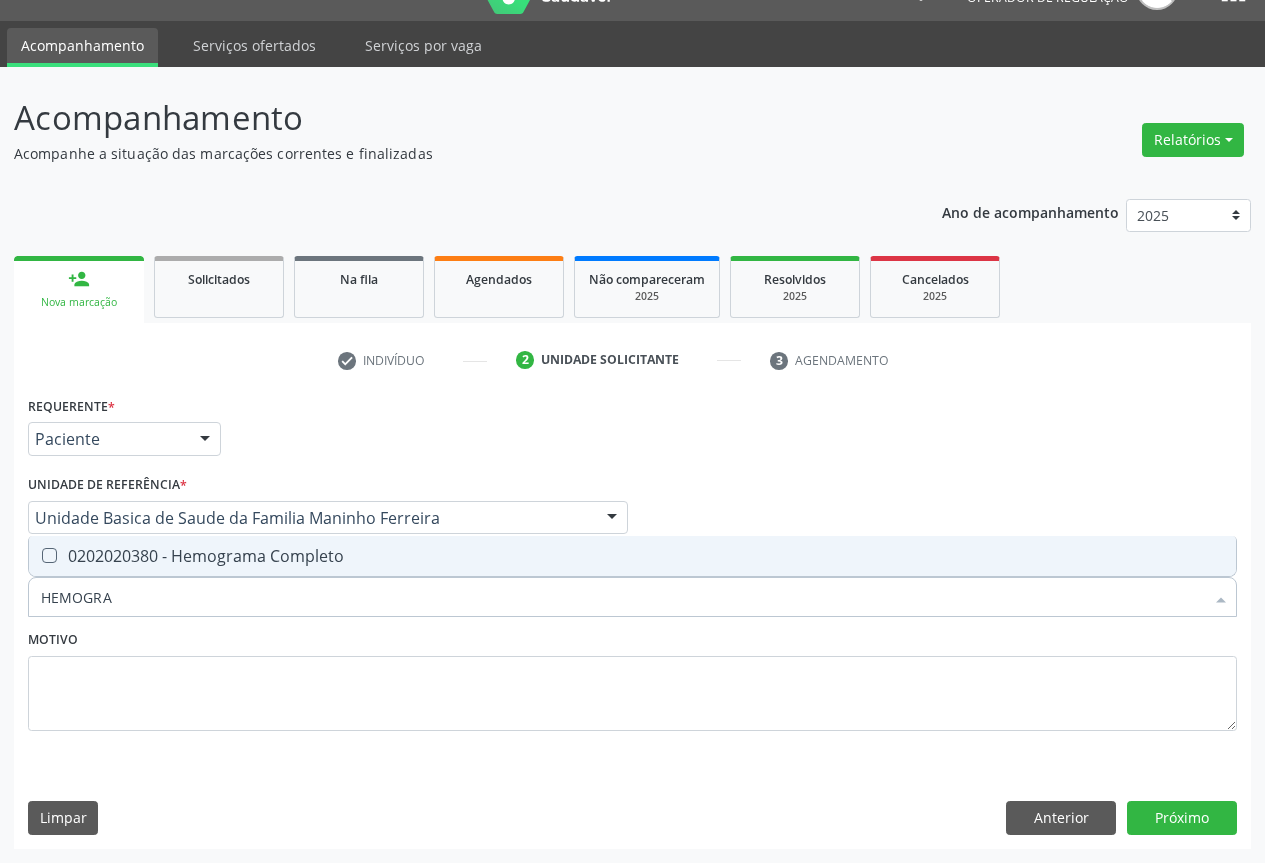 click on "0202020380 - Hemograma Completo" at bounding box center [632, 556] 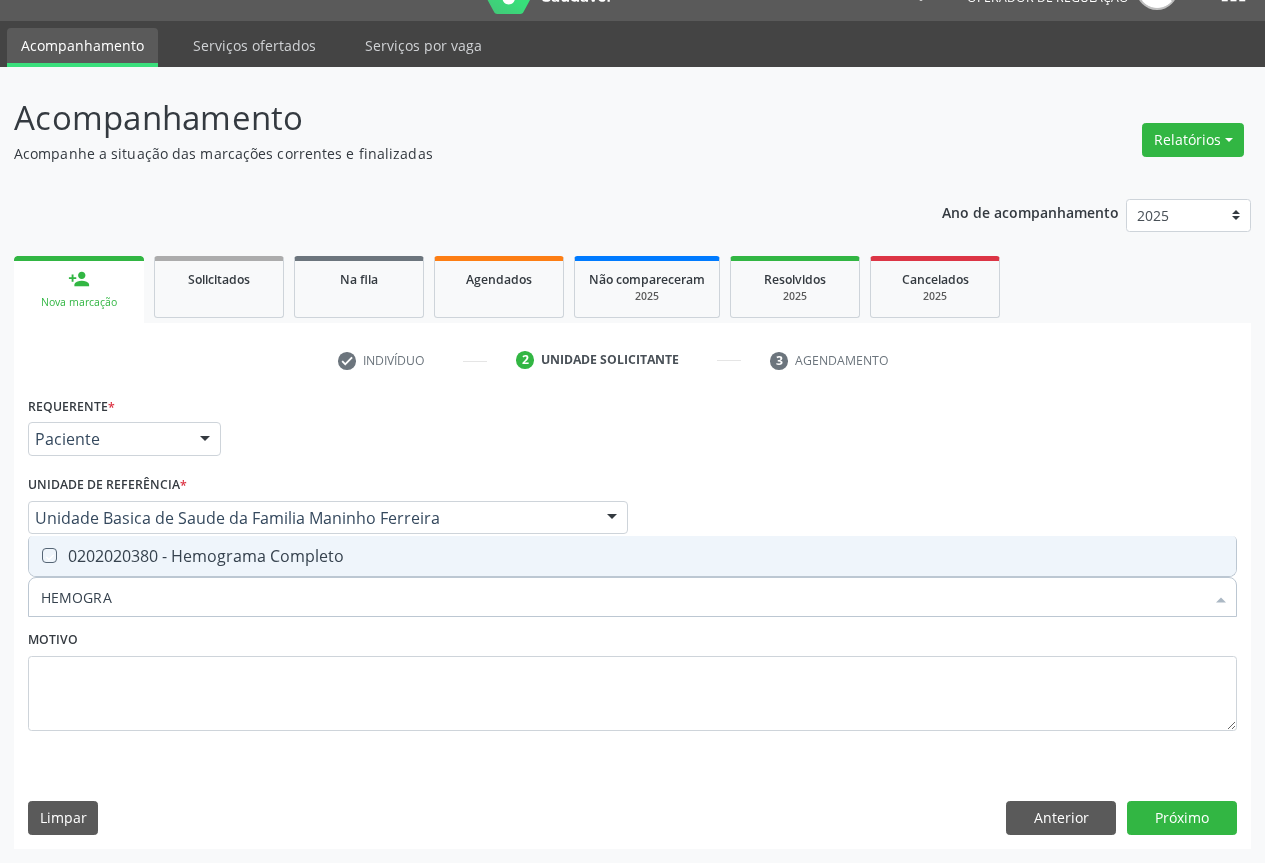 checkbox on "true" 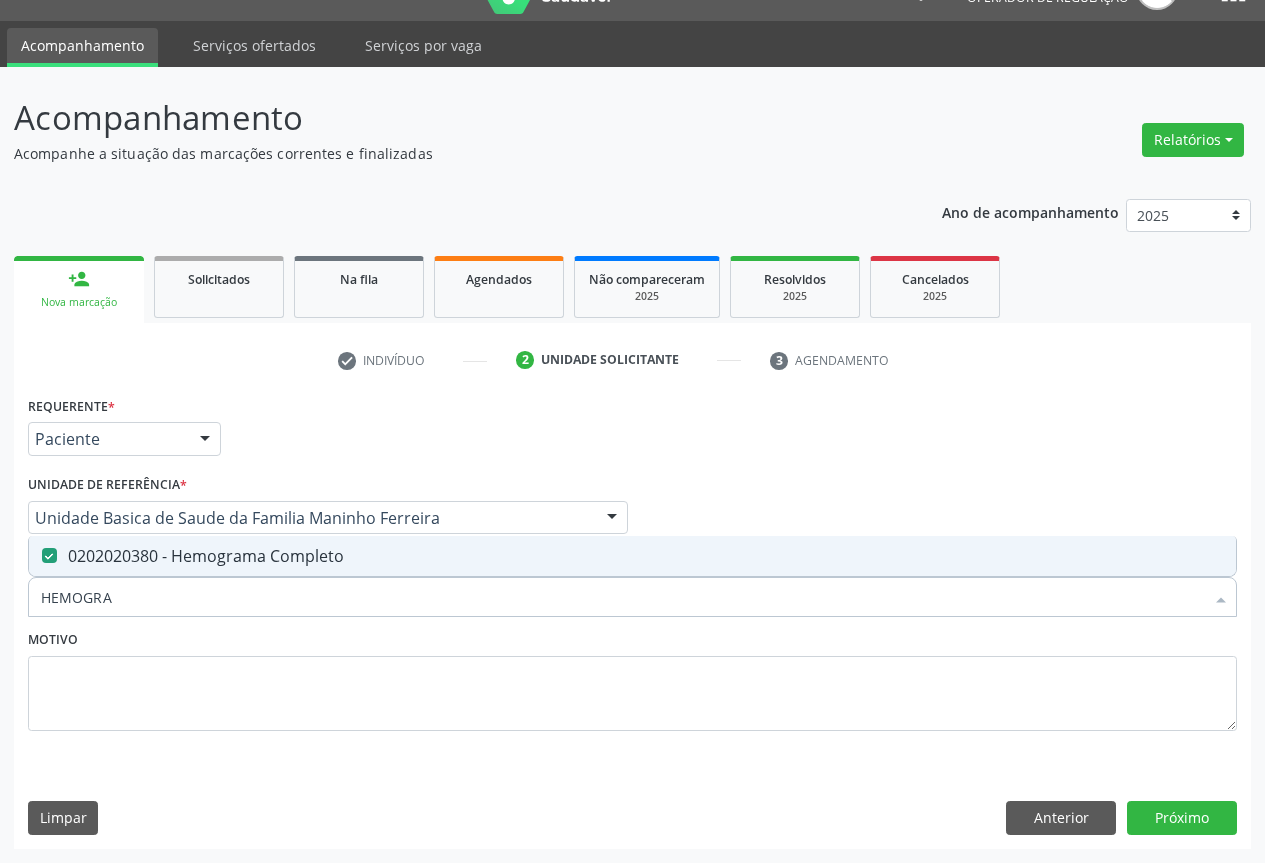 type on "HEMOGRA" 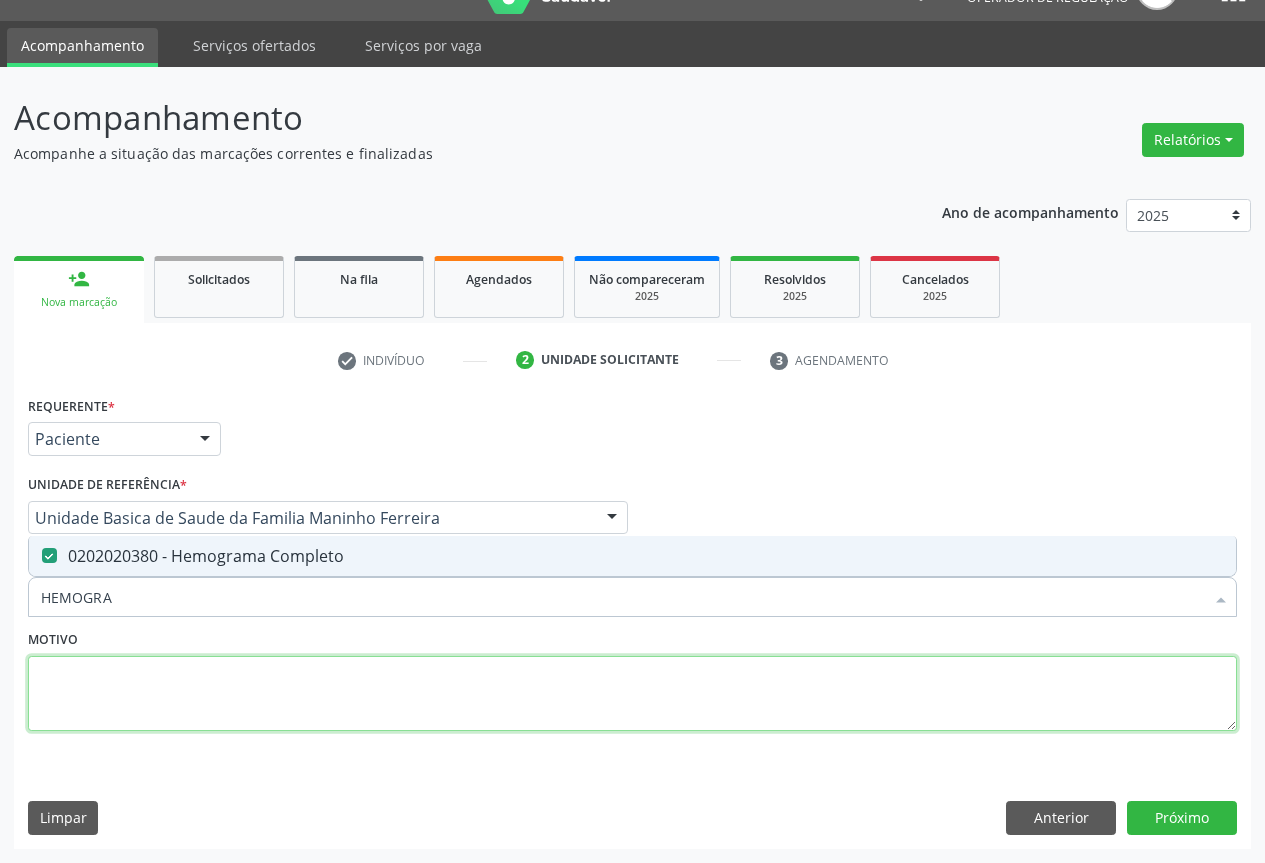 drag, startPoint x: 154, startPoint y: 655, endPoint x: 113, endPoint y: 632, distance: 47.010635 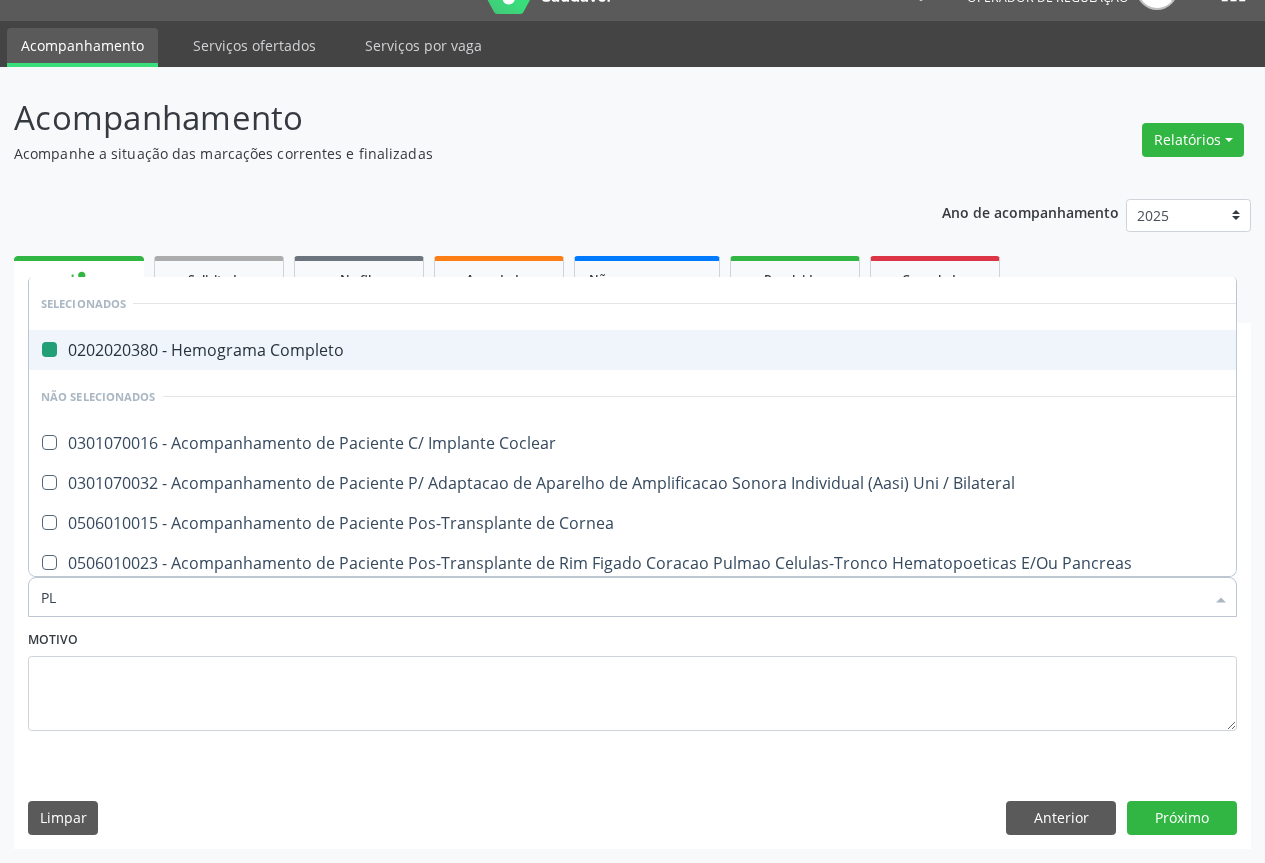 type on "PLA" 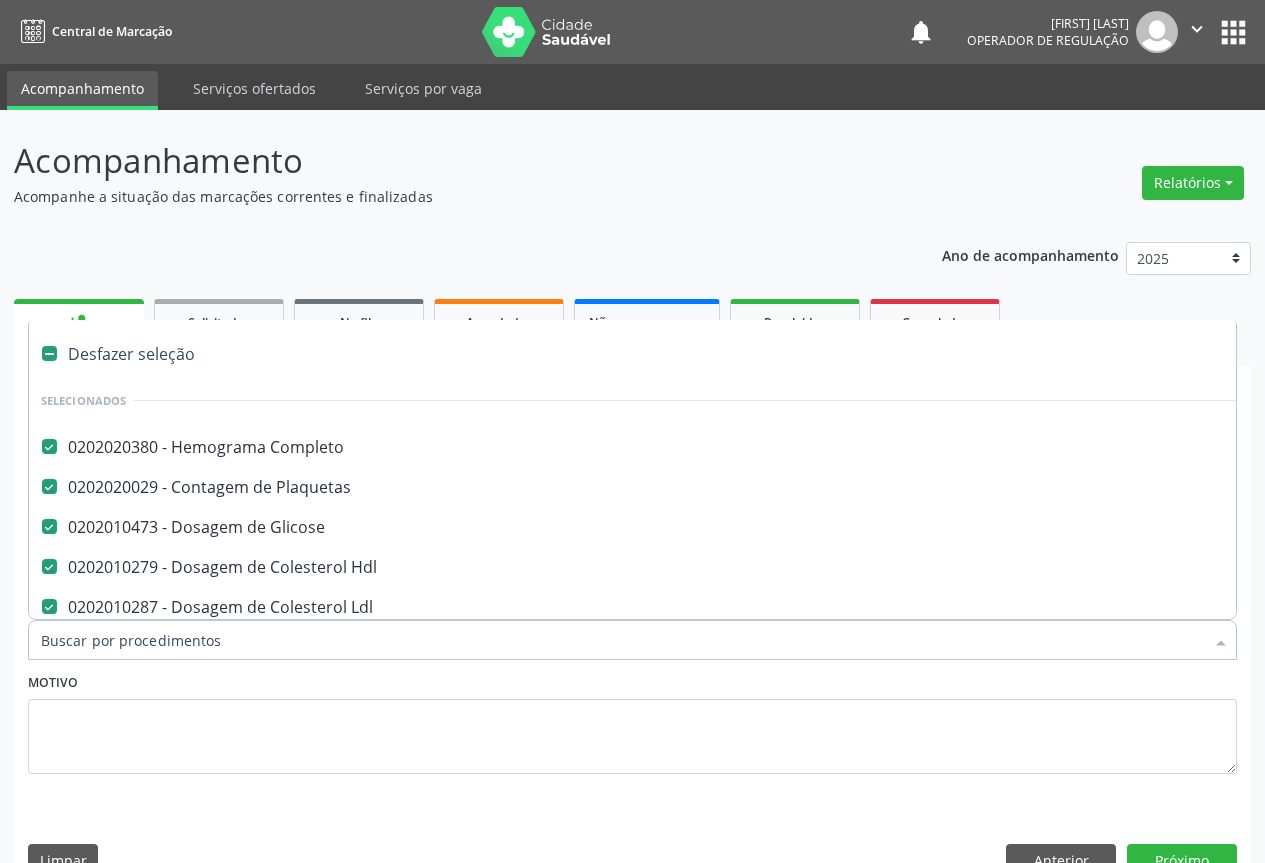scroll, scrollTop: 43, scrollLeft: 0, axis: vertical 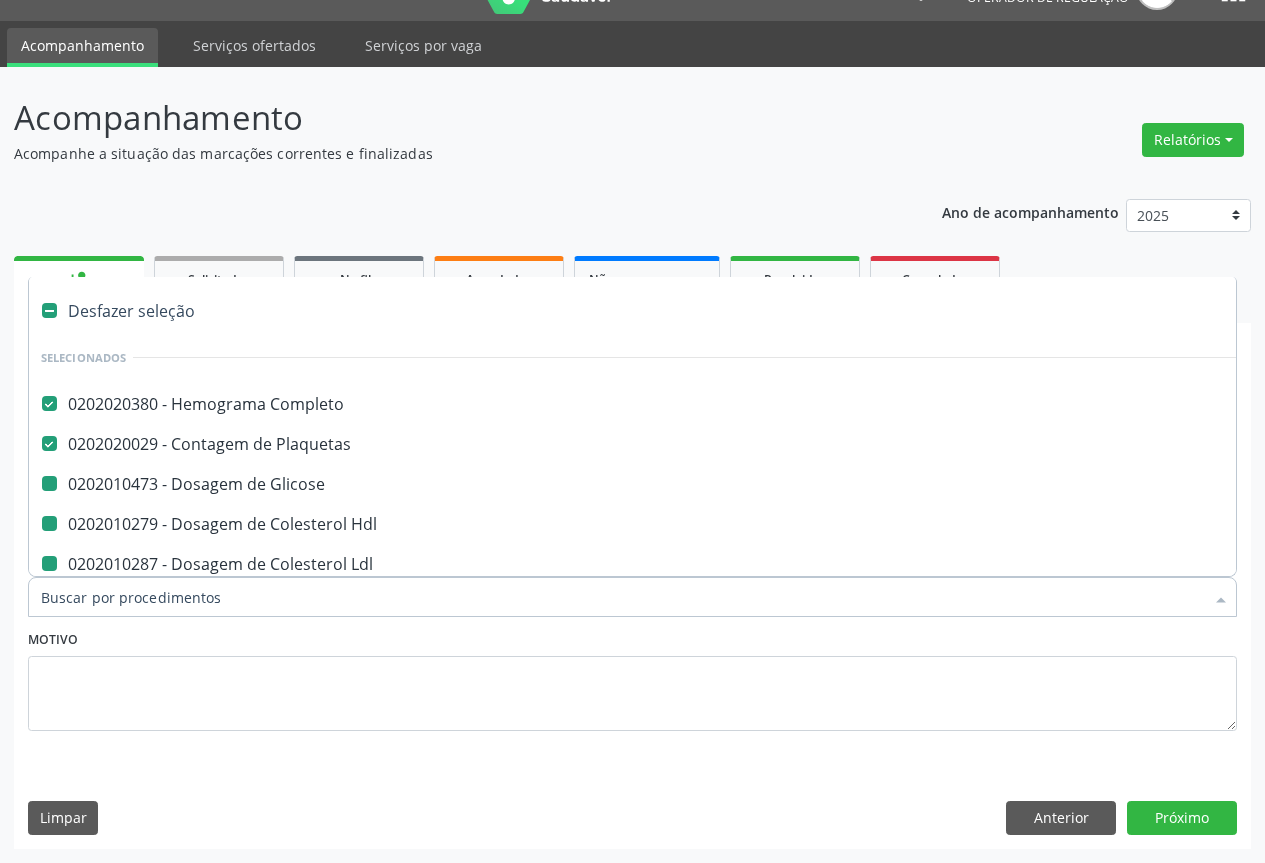 type on "F" 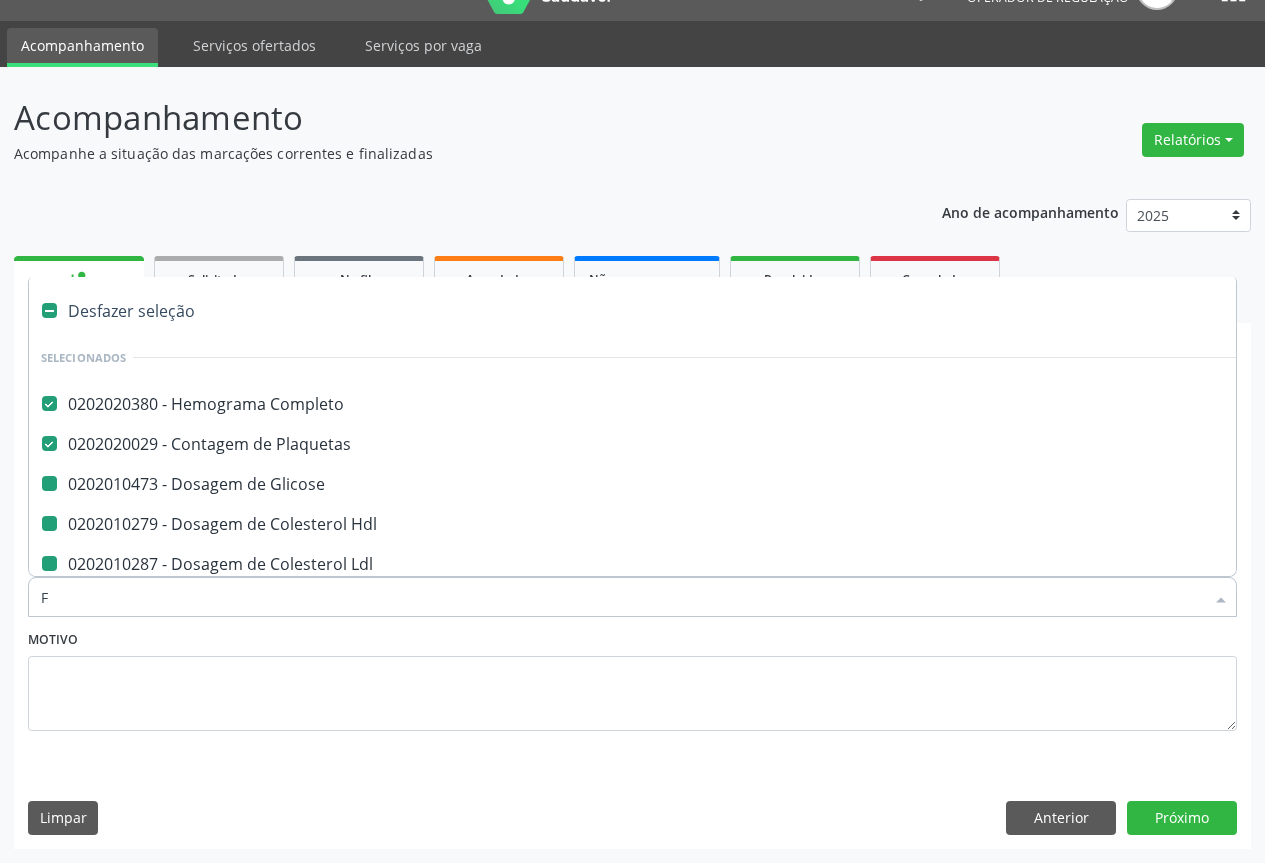 checkbox on "false" 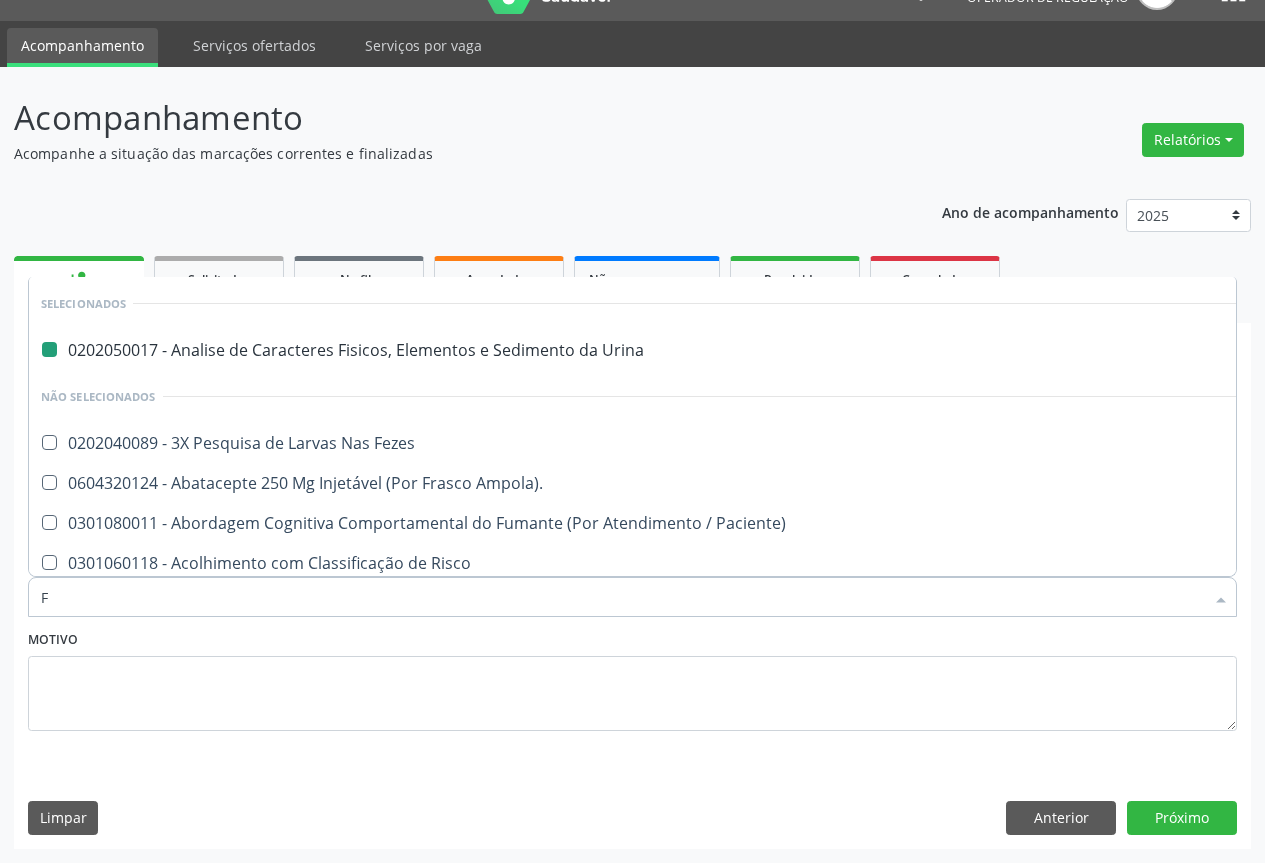 type on "FE" 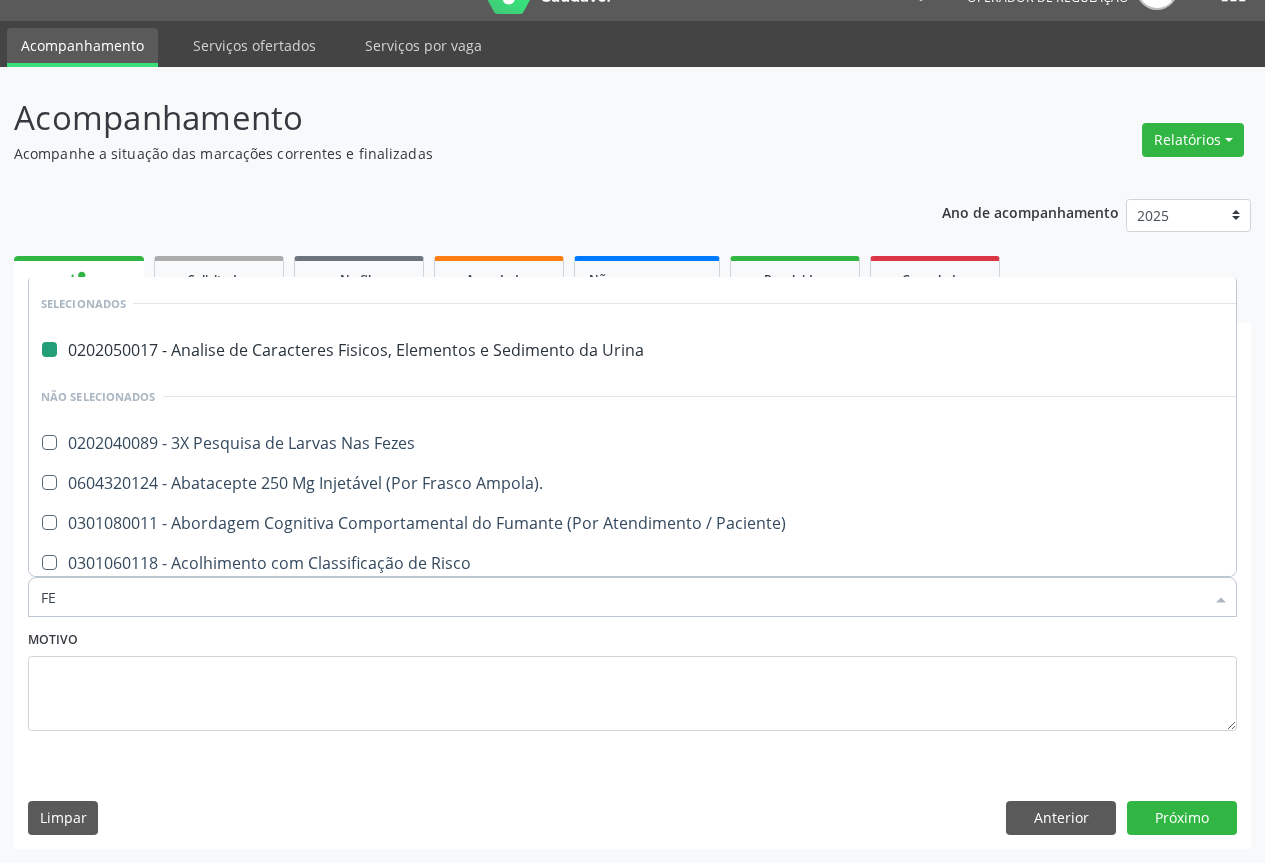 checkbox on "false" 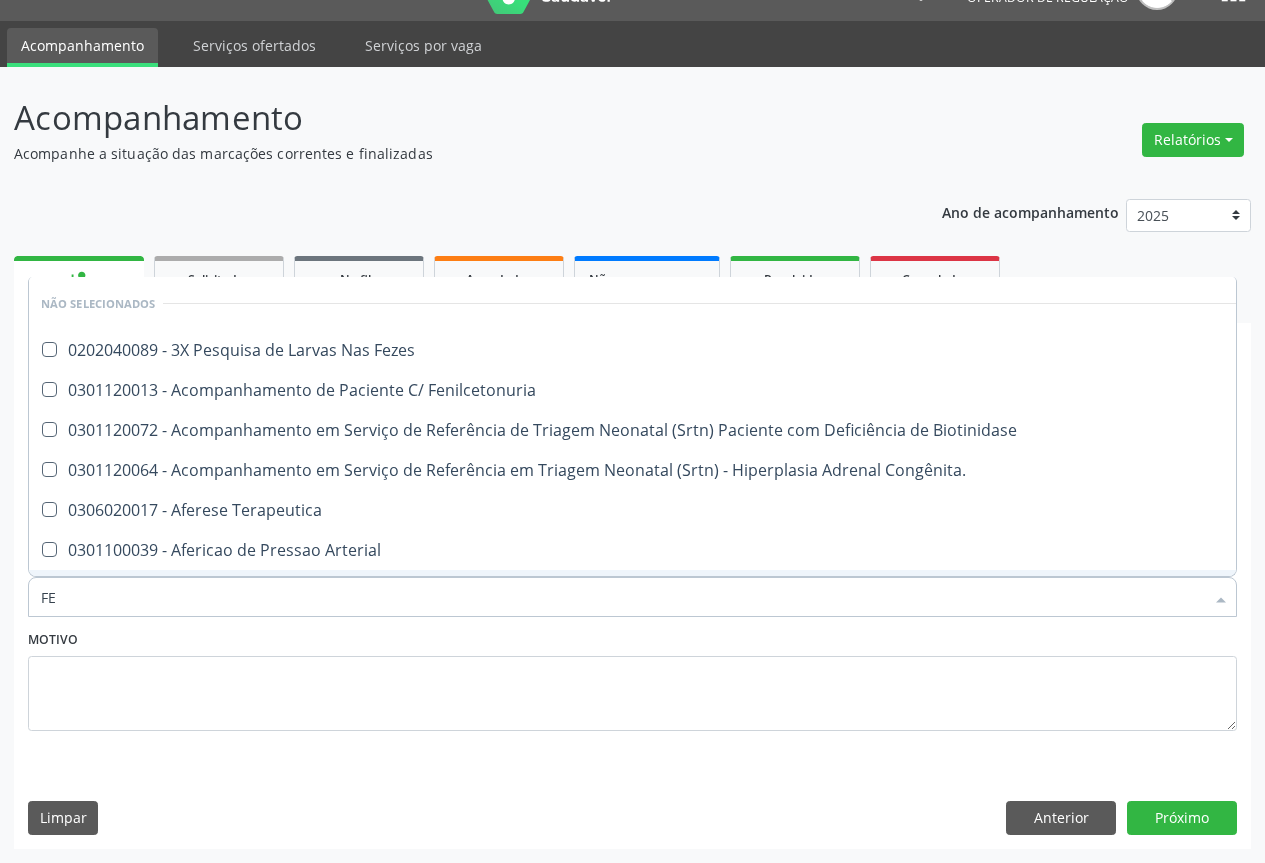 type on "FEZ" 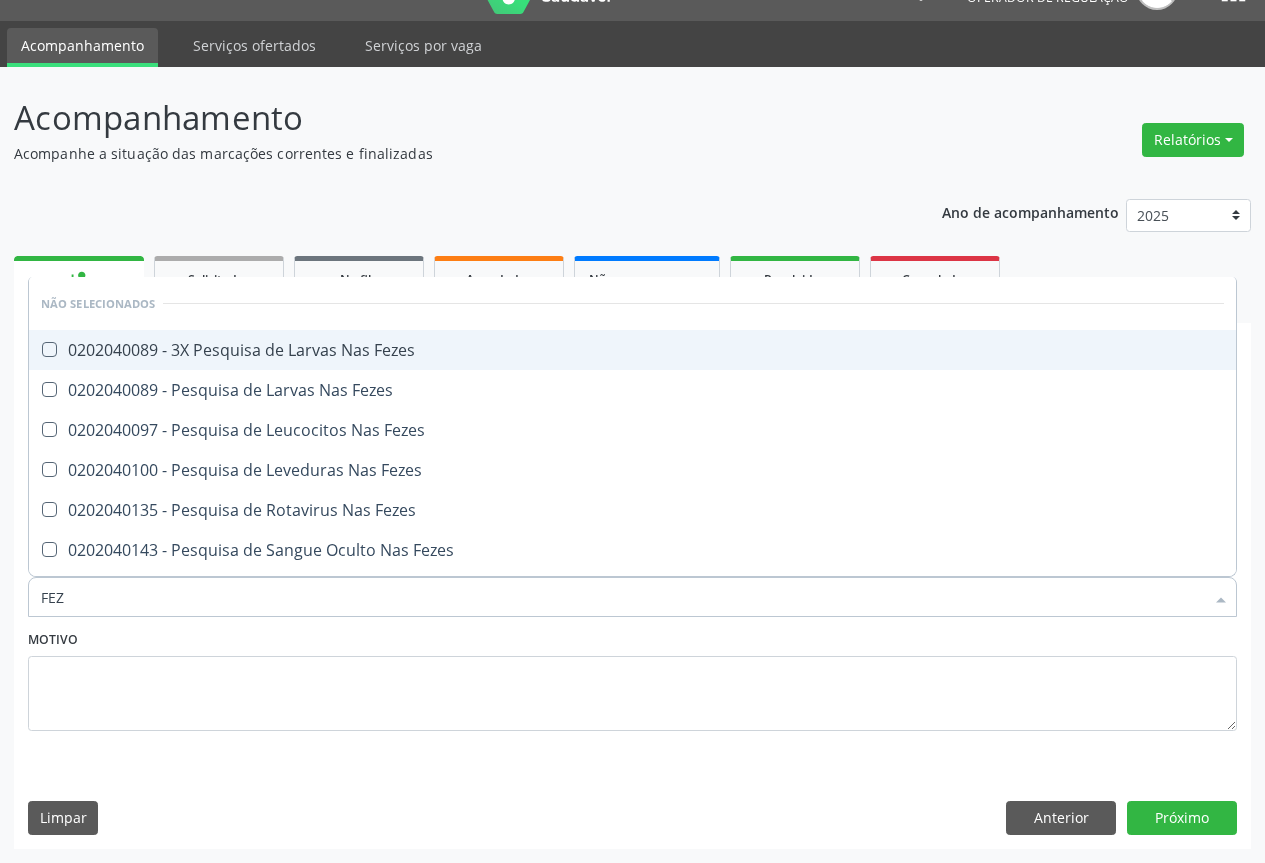 click on "0202040089 - 3X Pesquisa de Larvas Nas Fezes" at bounding box center [632, 350] 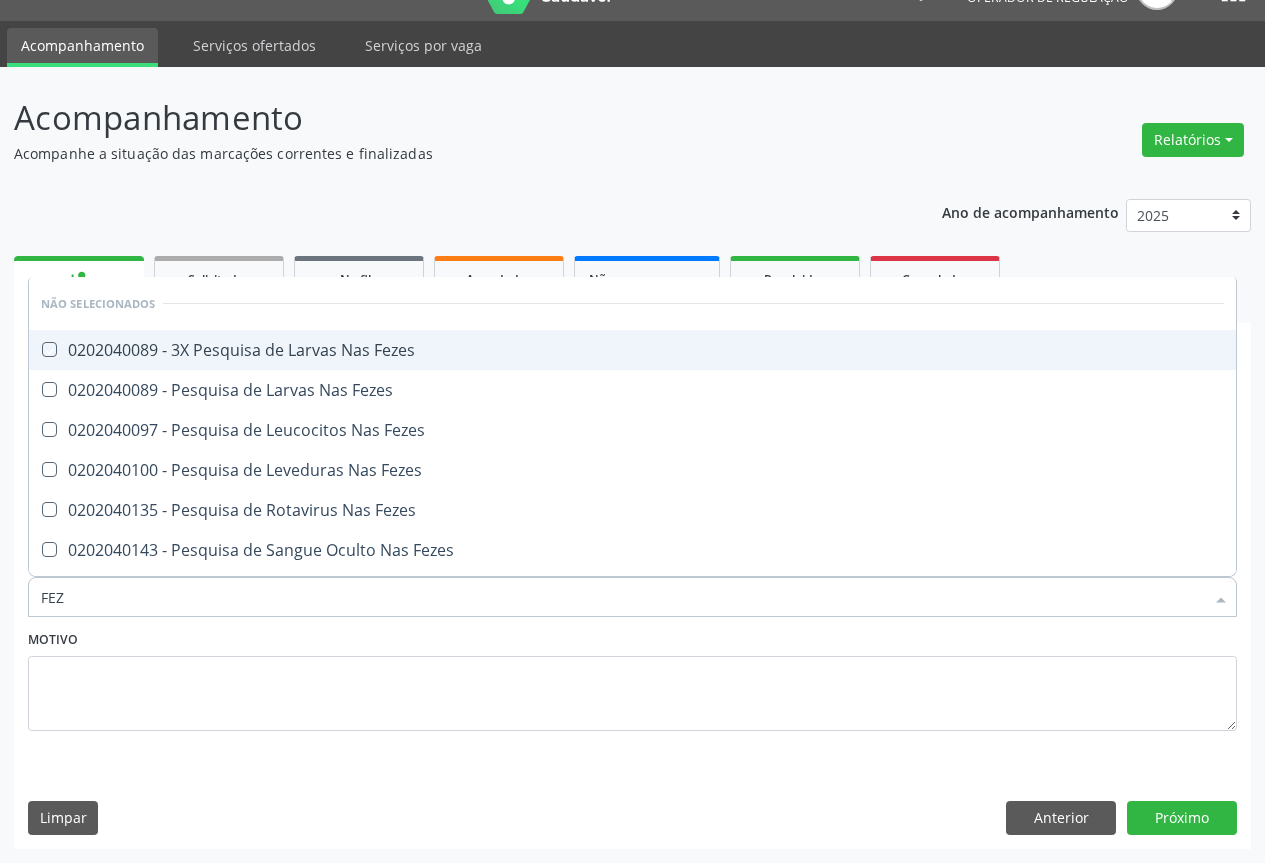 checkbox on "true" 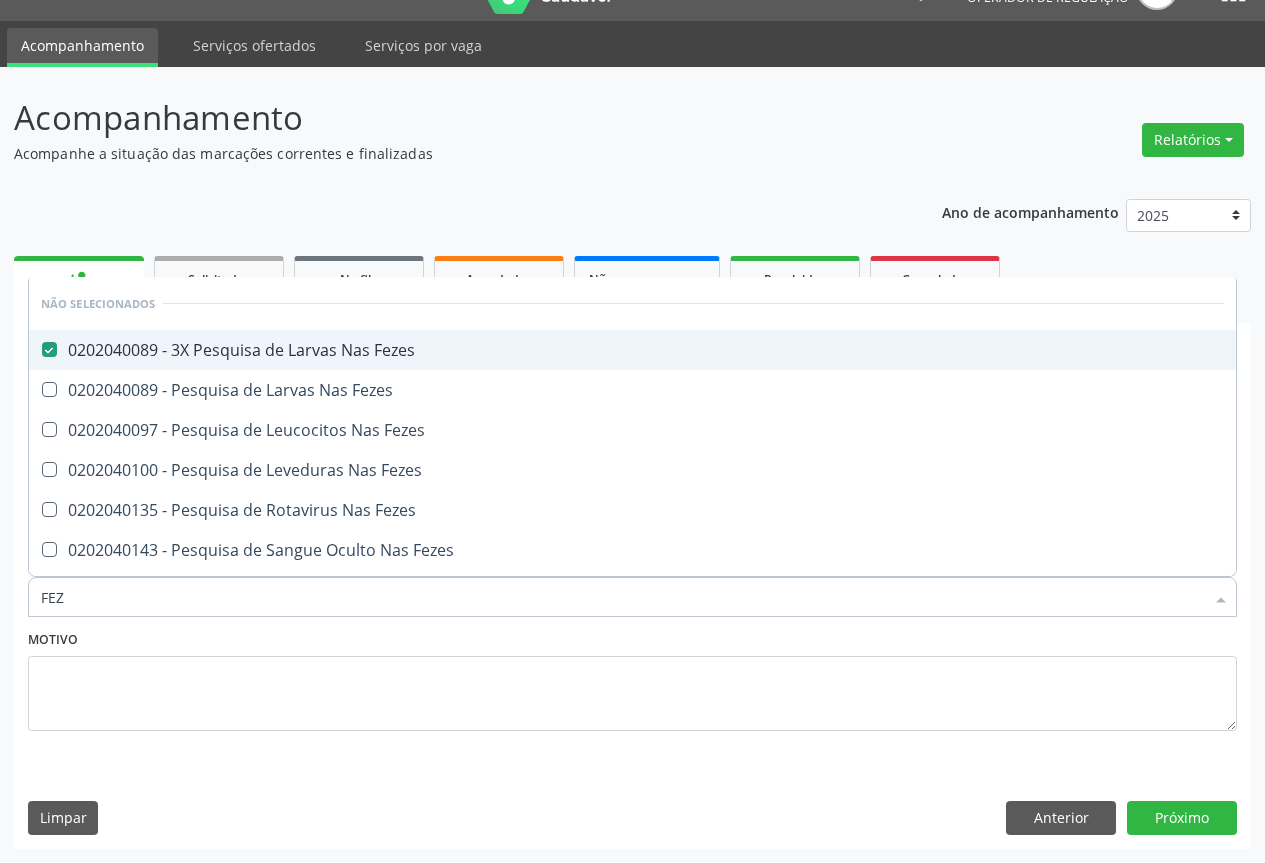 click on "Motivo" at bounding box center [632, 678] 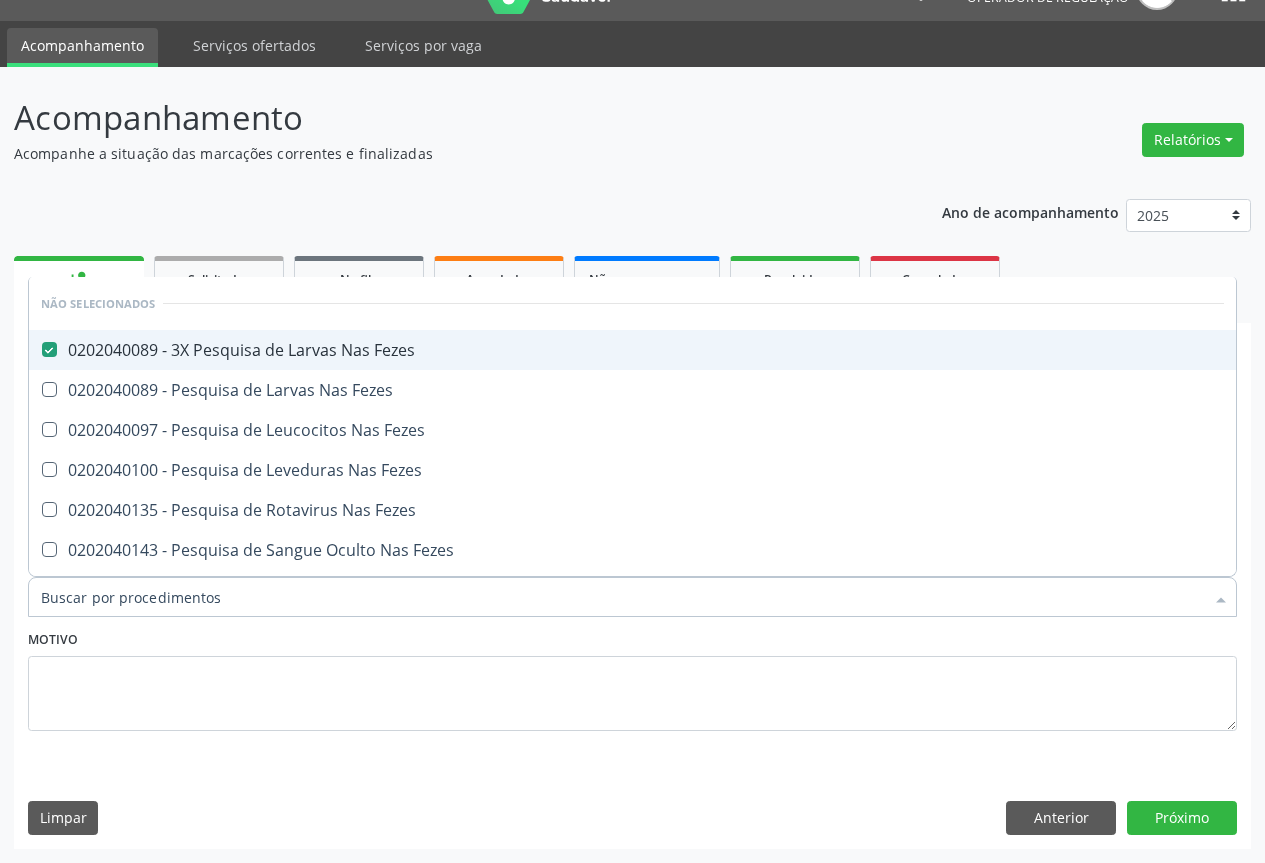 checkbox on "true" 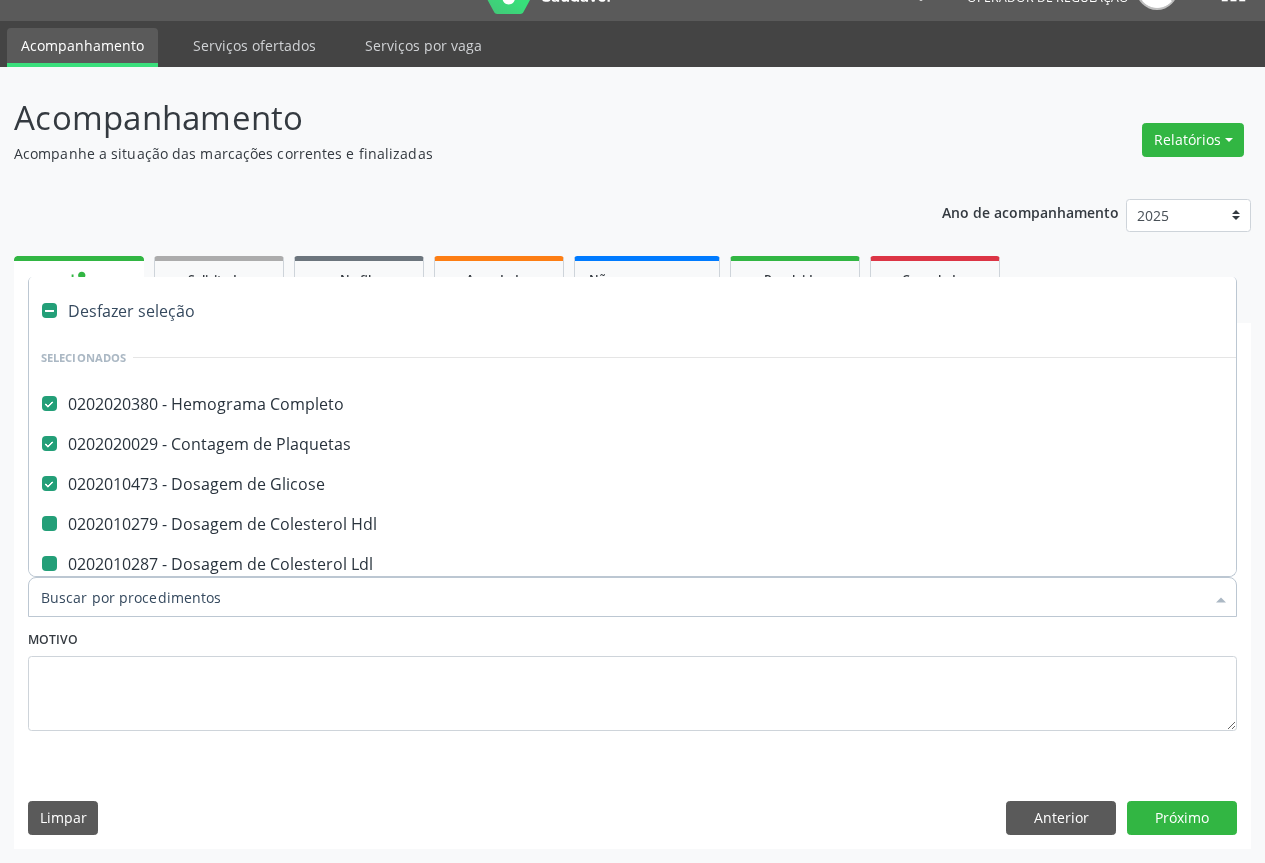 type on "F" 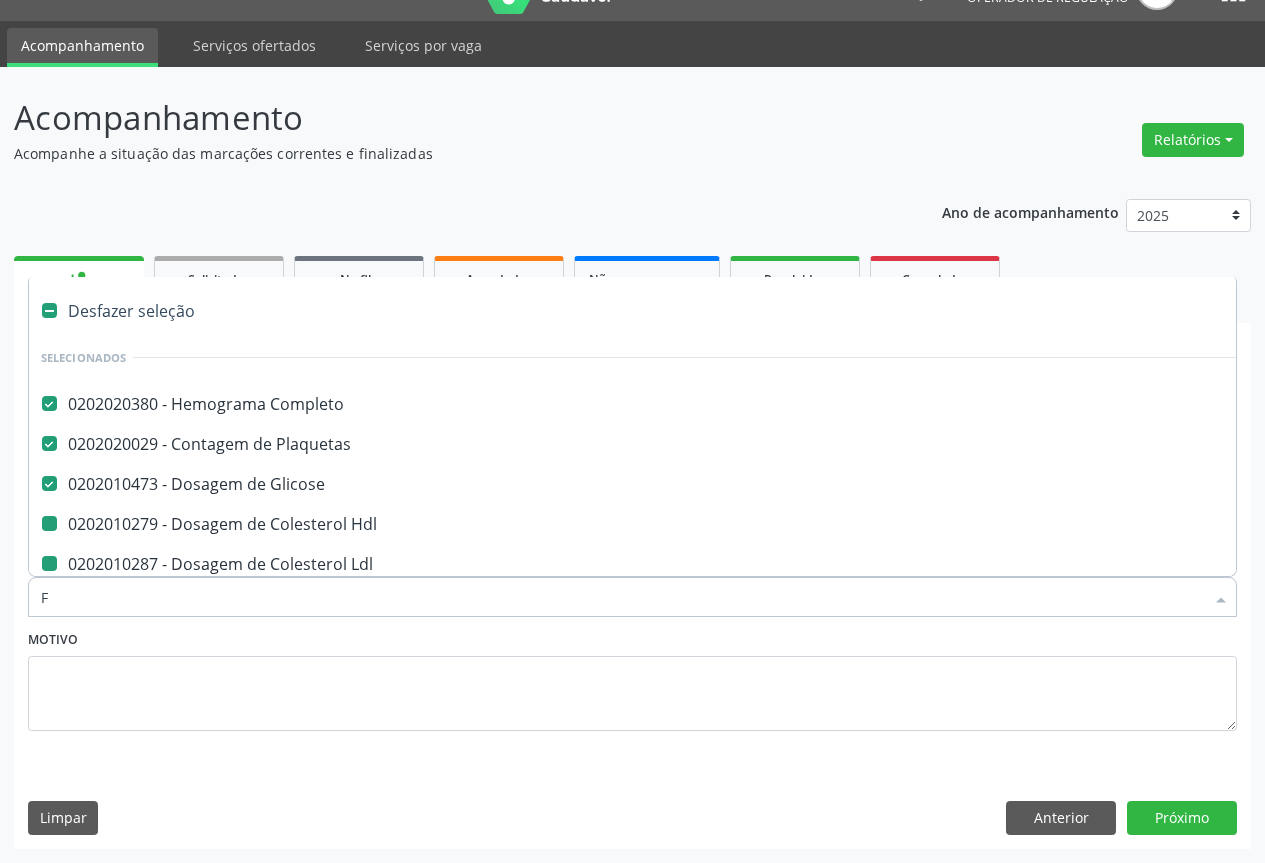 checkbox on "false" 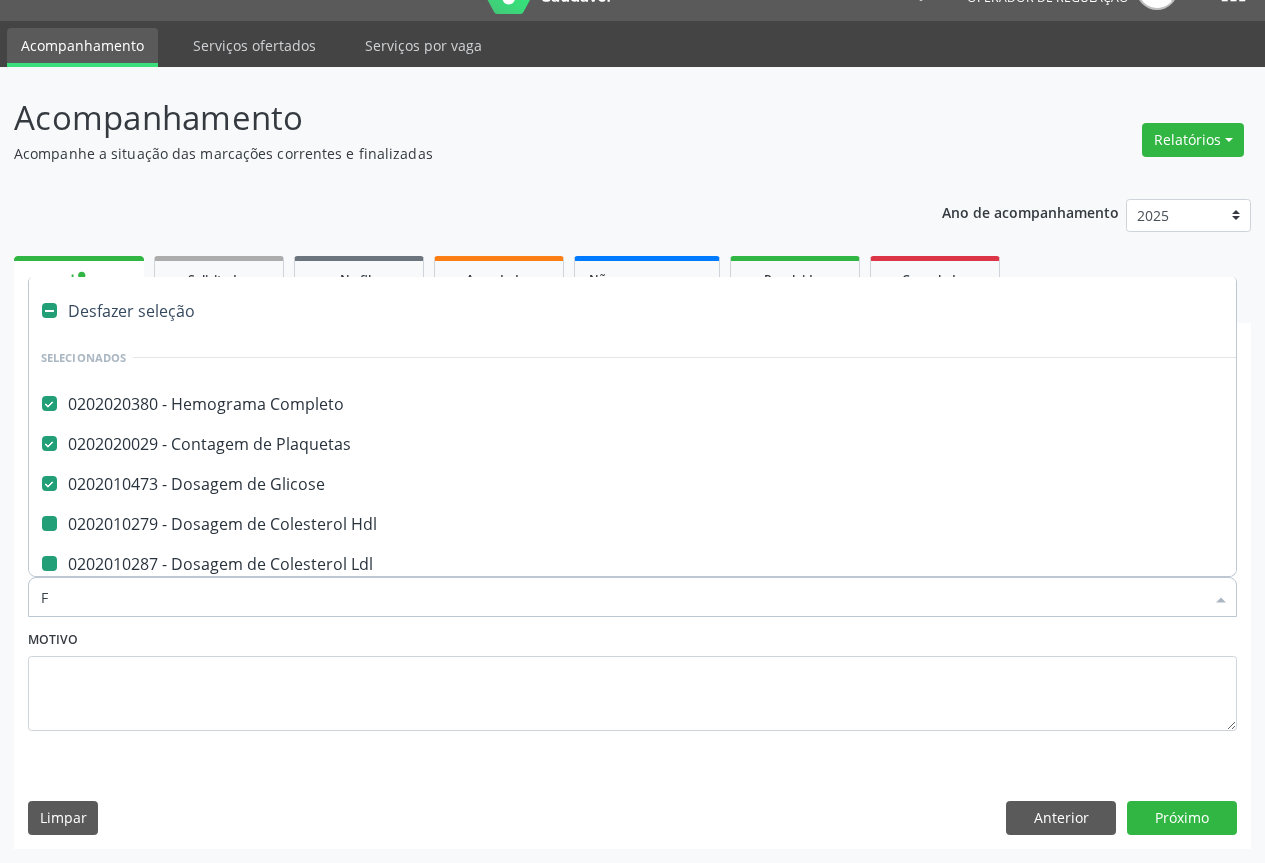 checkbox on "false" 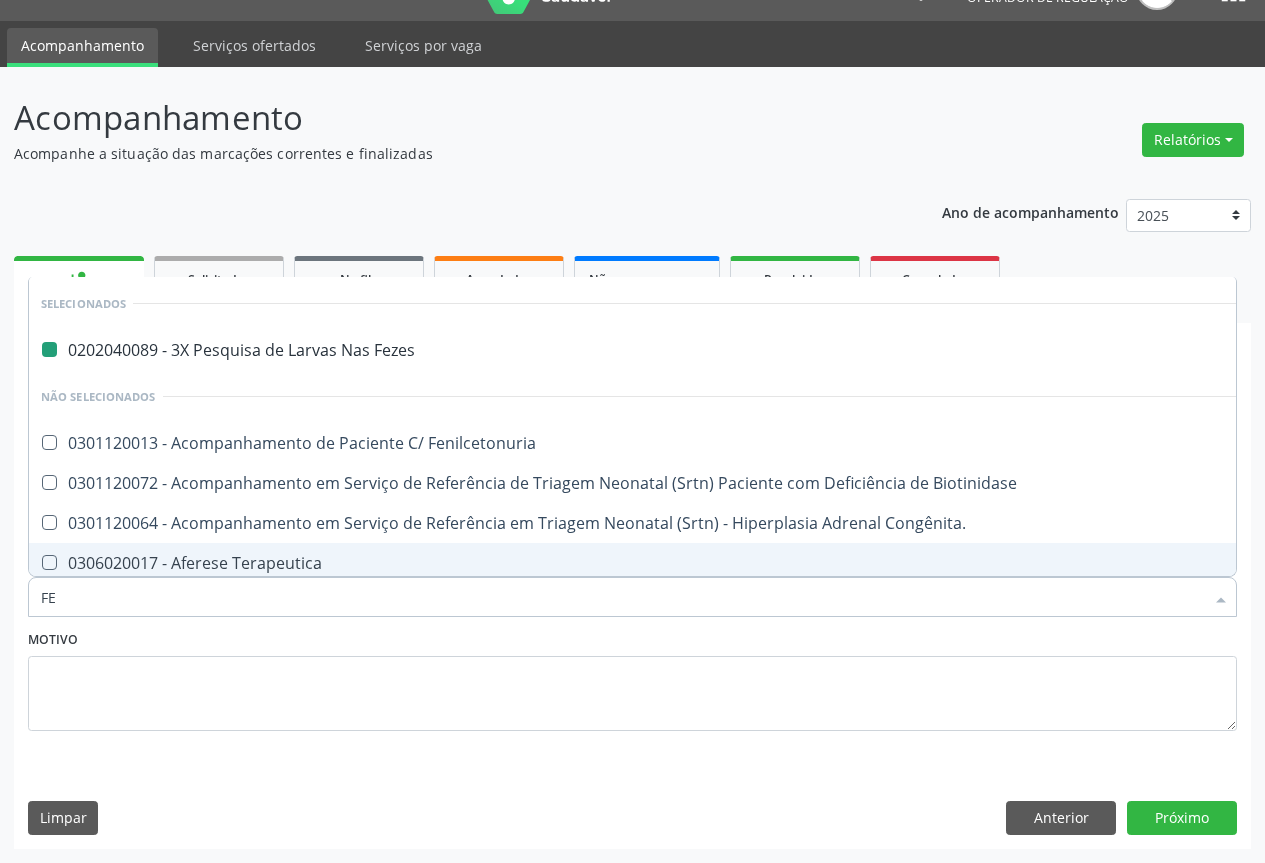 type on "FER" 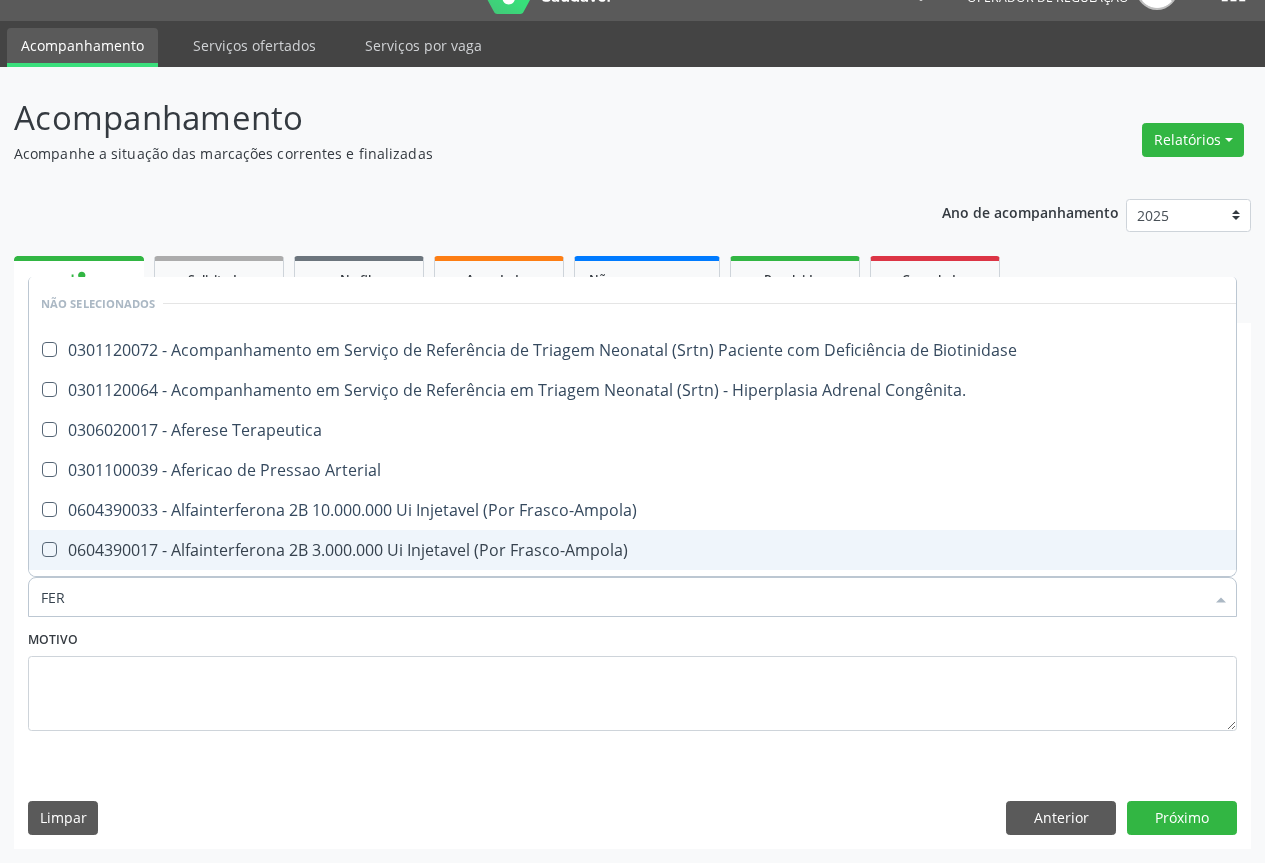 type on "FERR" 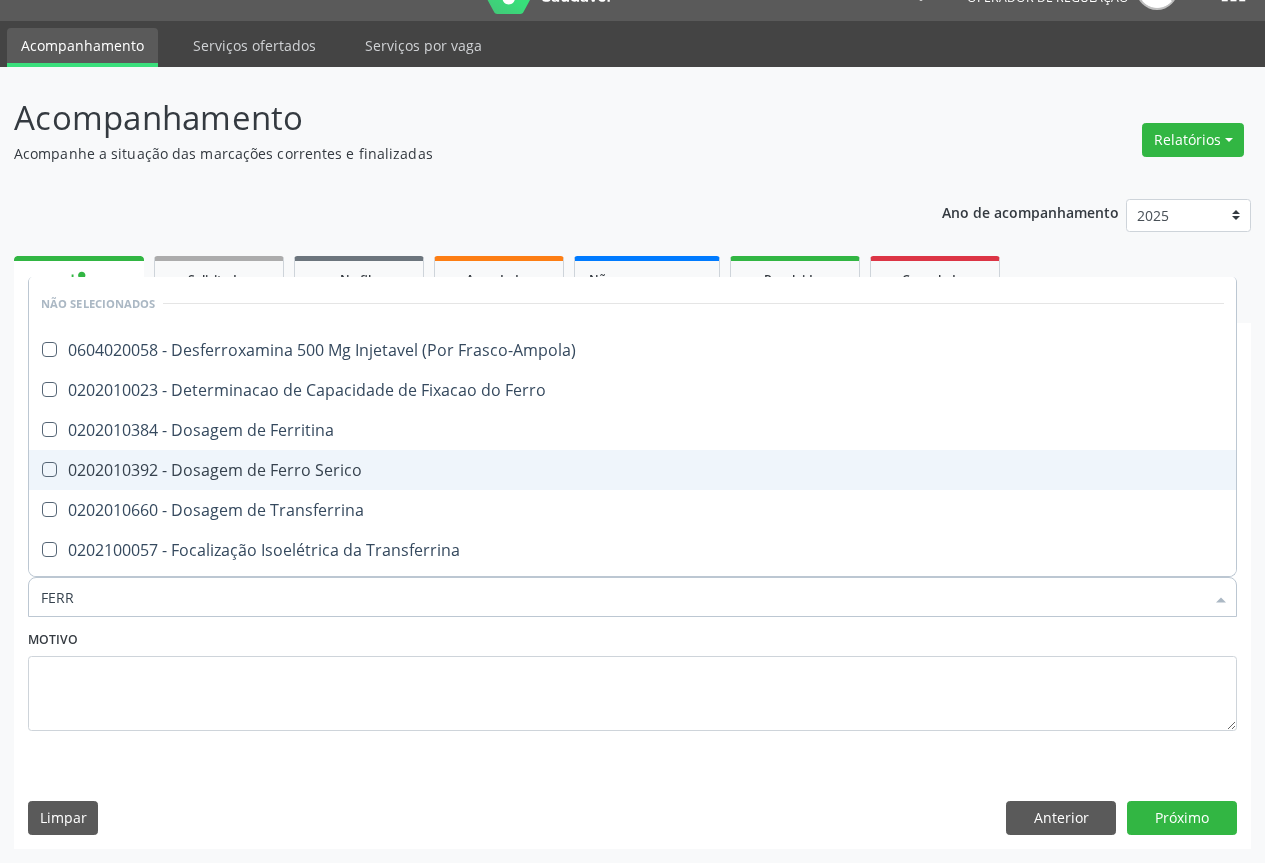 click on "0202010392 - Dosagem de Ferro Serico" at bounding box center [632, 470] 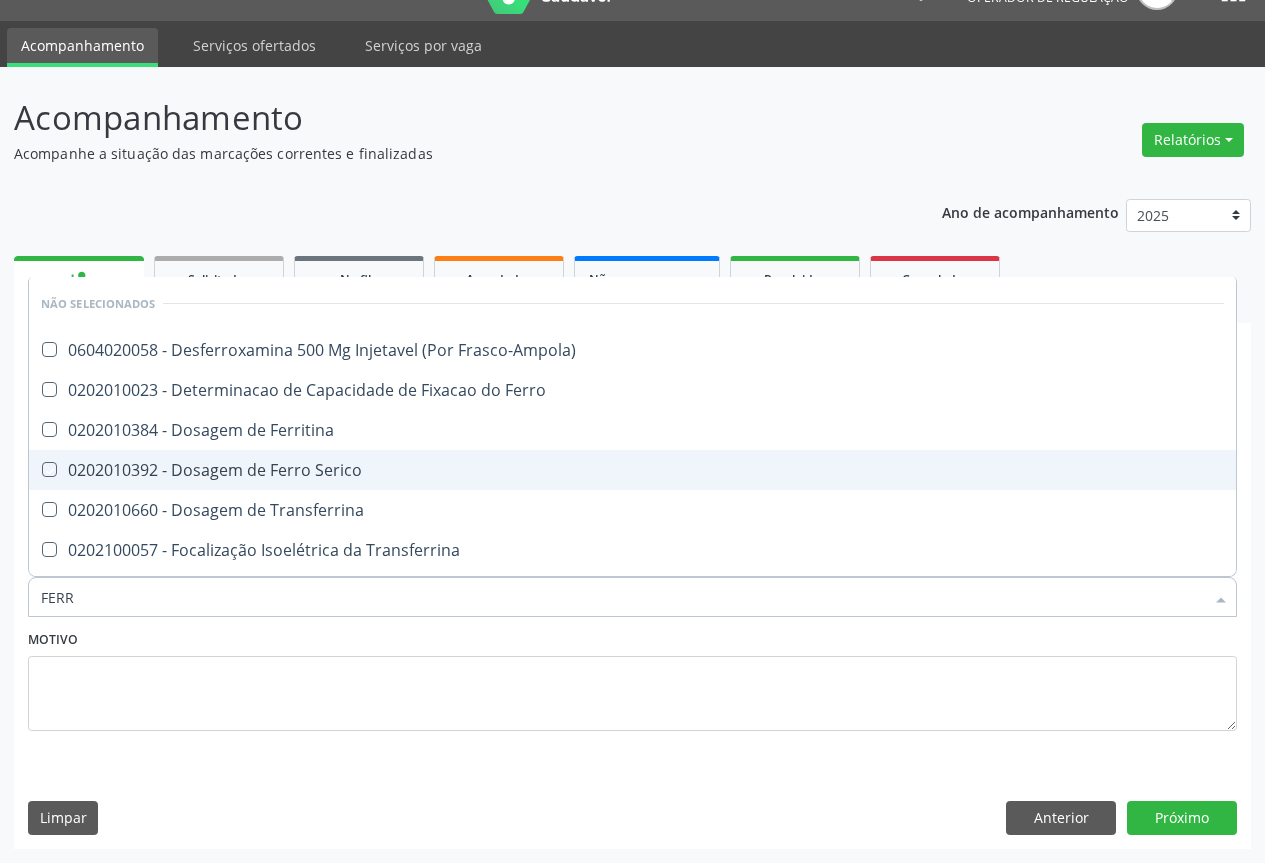 checkbox on "true" 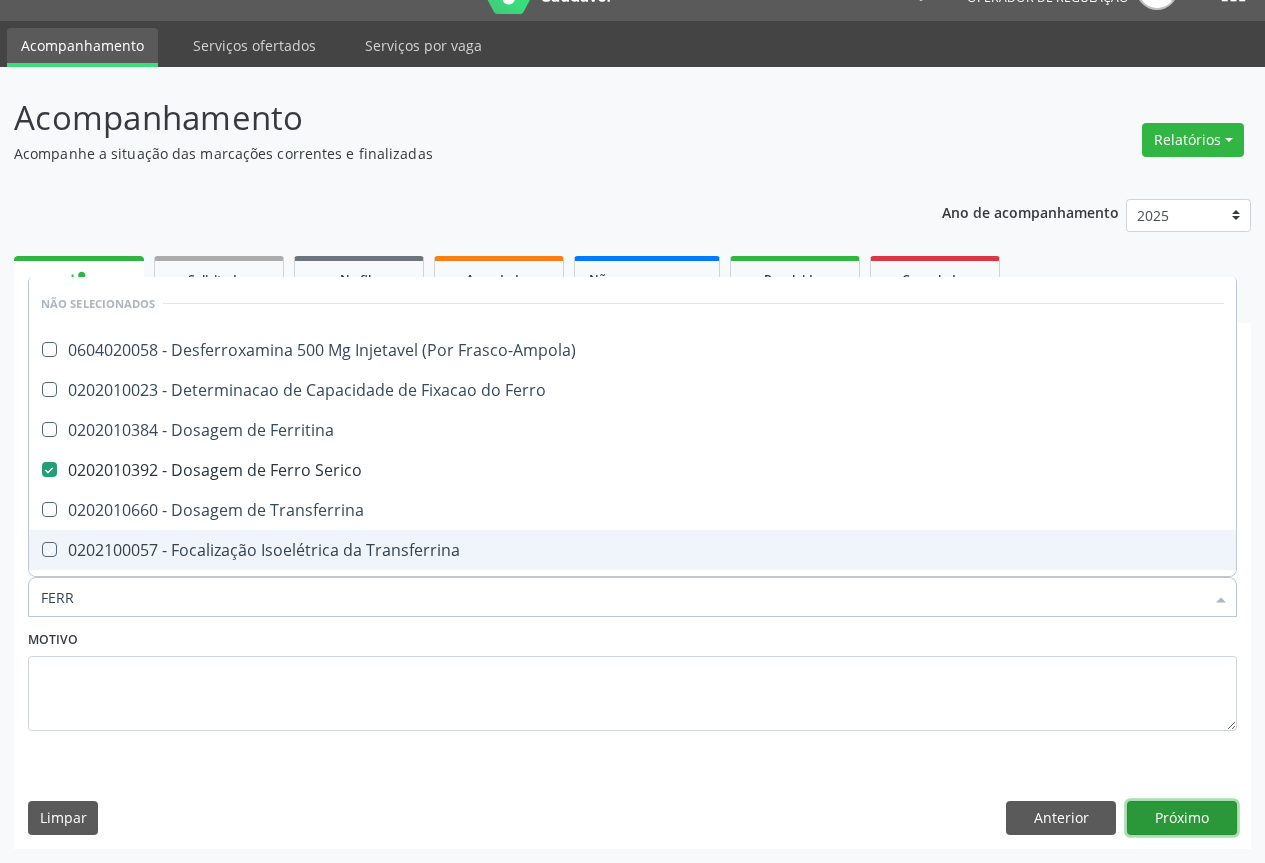 click on "Próximo" at bounding box center (1182, 818) 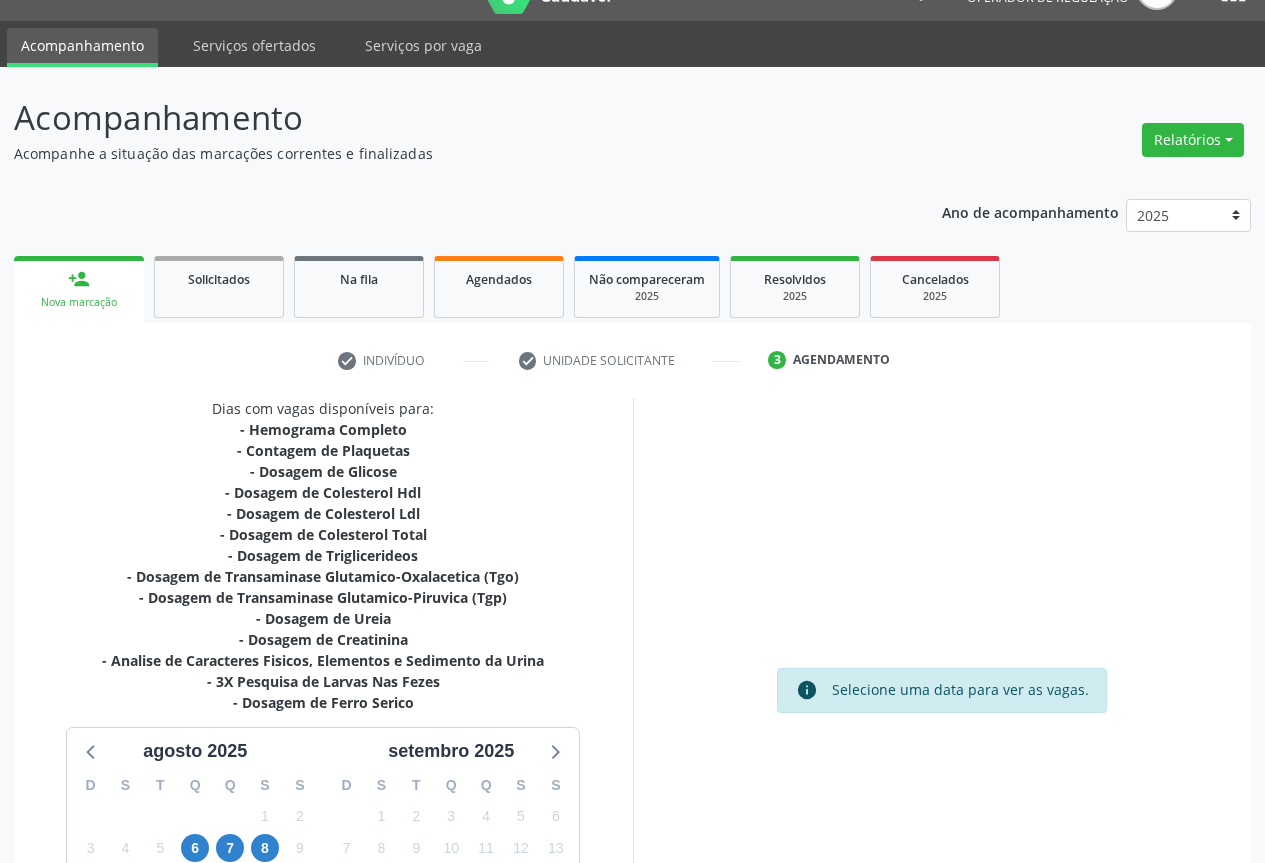 scroll, scrollTop: 280, scrollLeft: 0, axis: vertical 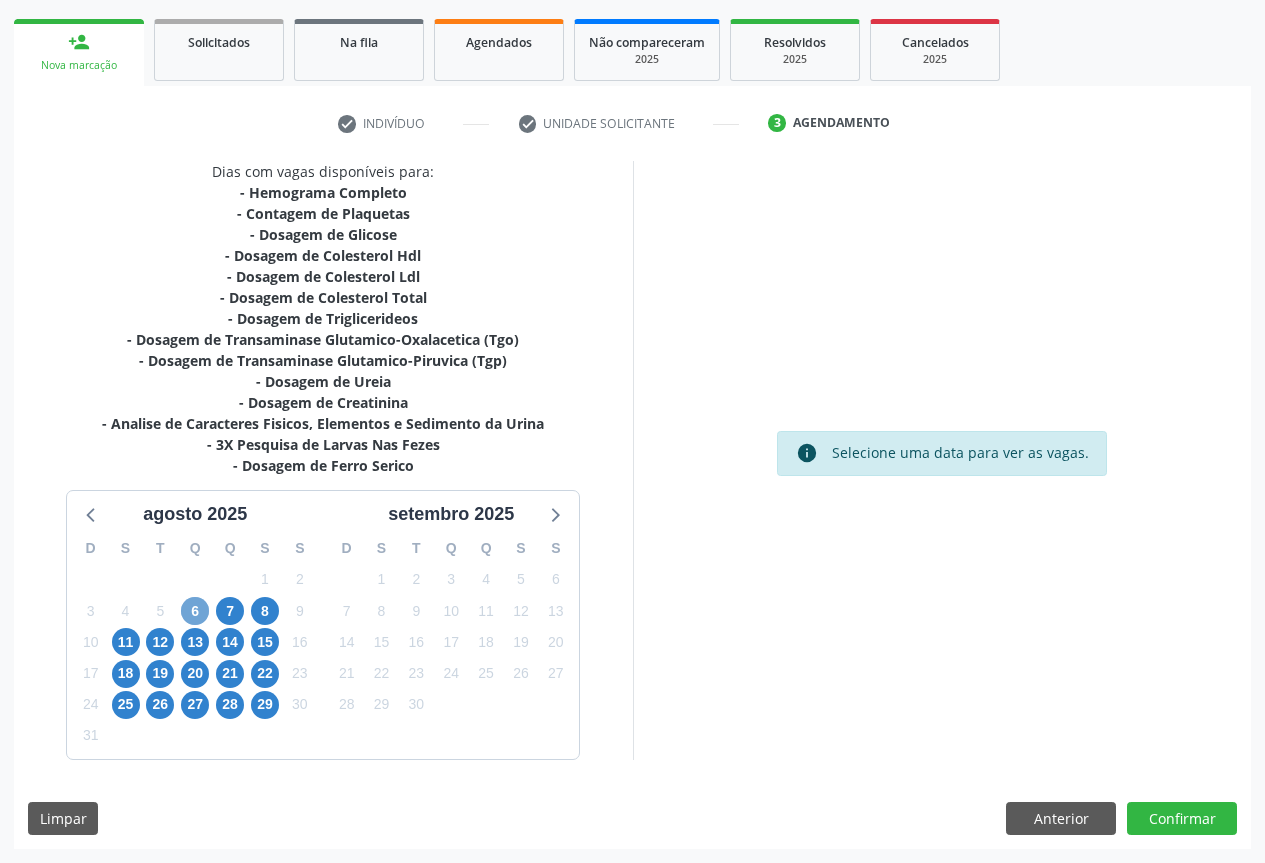 click on "6" at bounding box center (195, 611) 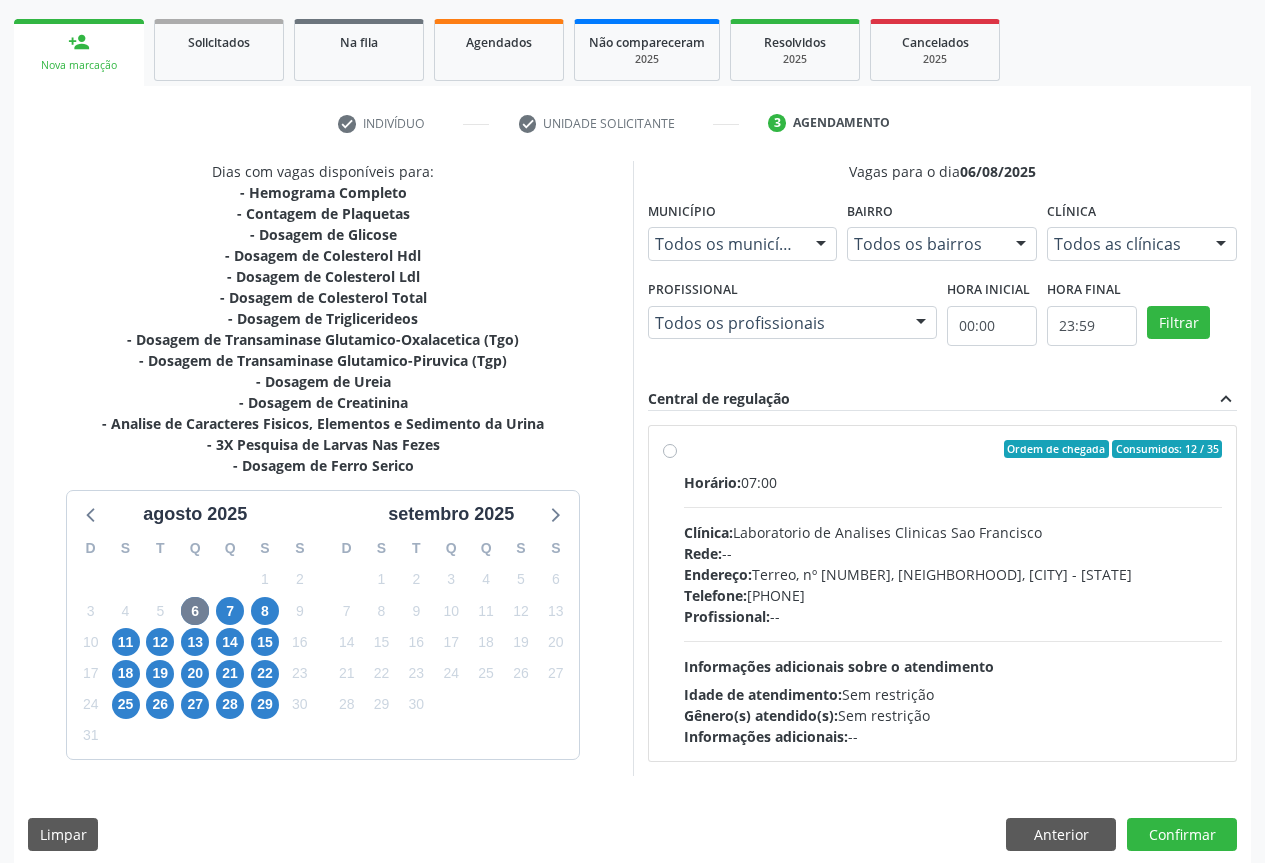 click on "Rede:
--" at bounding box center [953, 553] 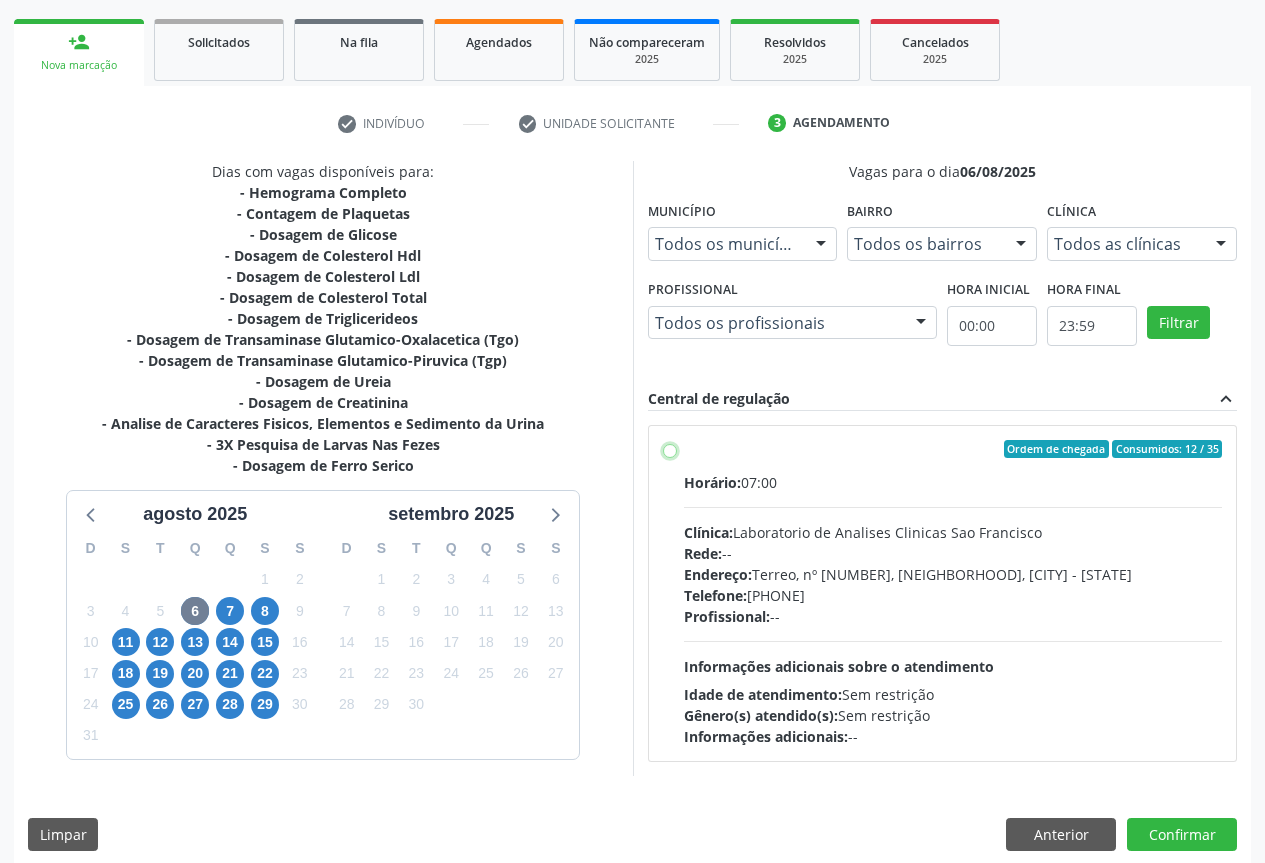 radio on "true" 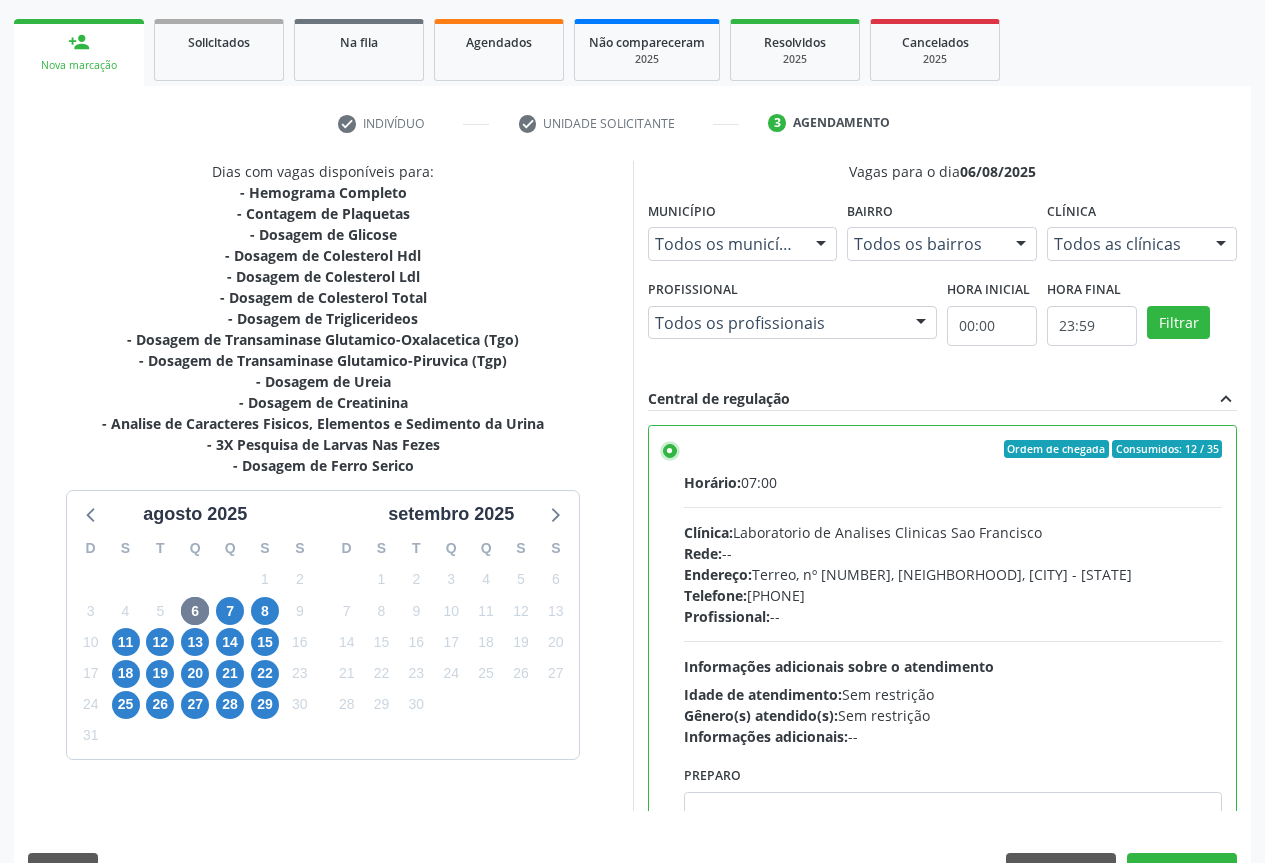 scroll, scrollTop: 332, scrollLeft: 0, axis: vertical 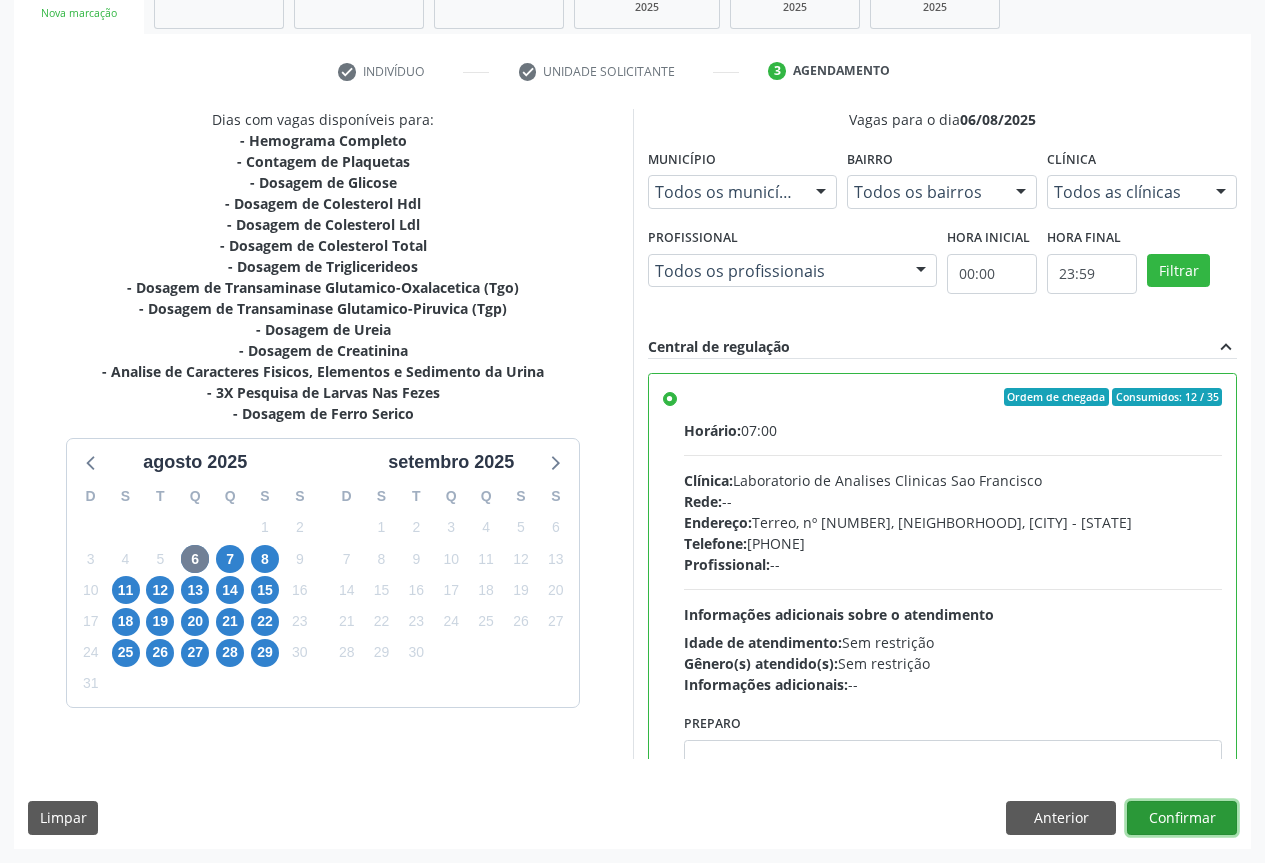 click on "Confirmar" at bounding box center [1182, 818] 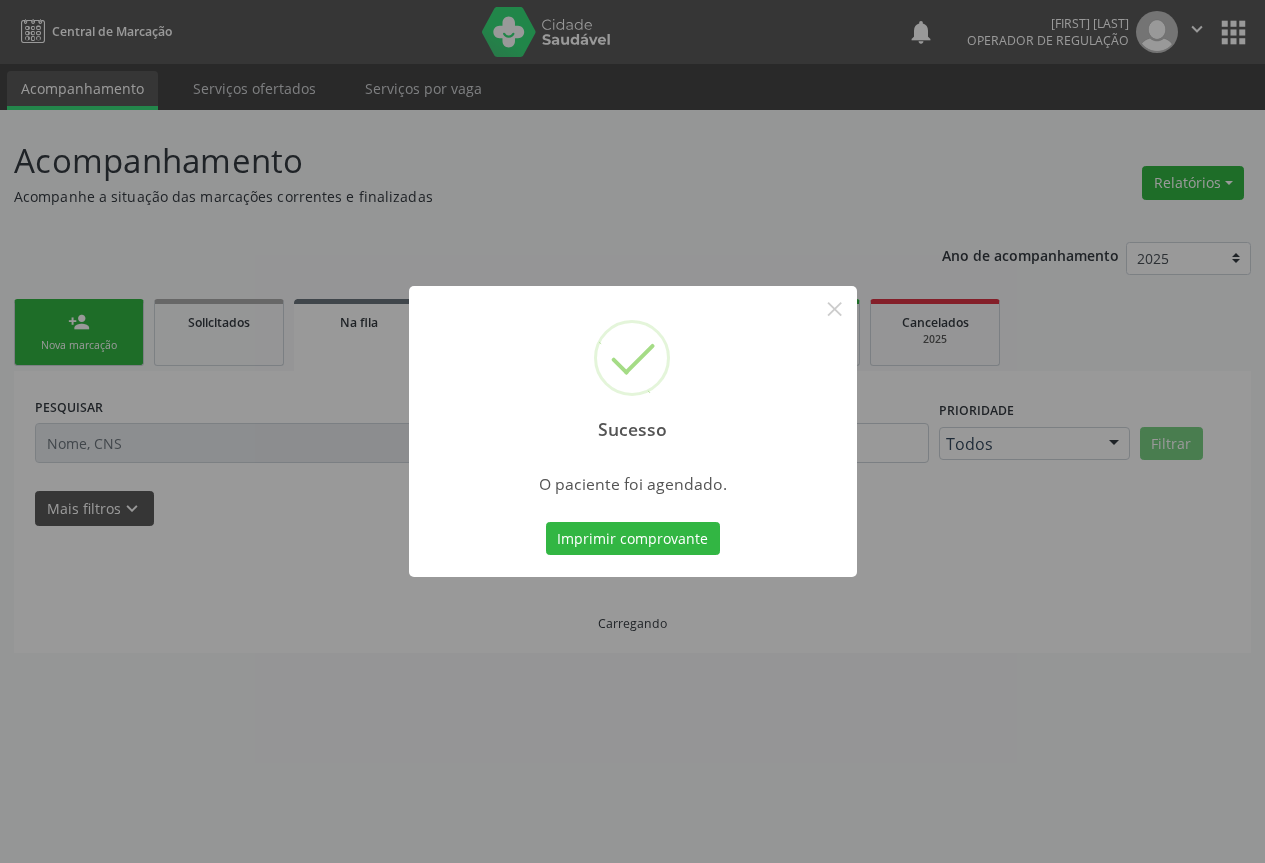 scroll, scrollTop: 0, scrollLeft: 0, axis: both 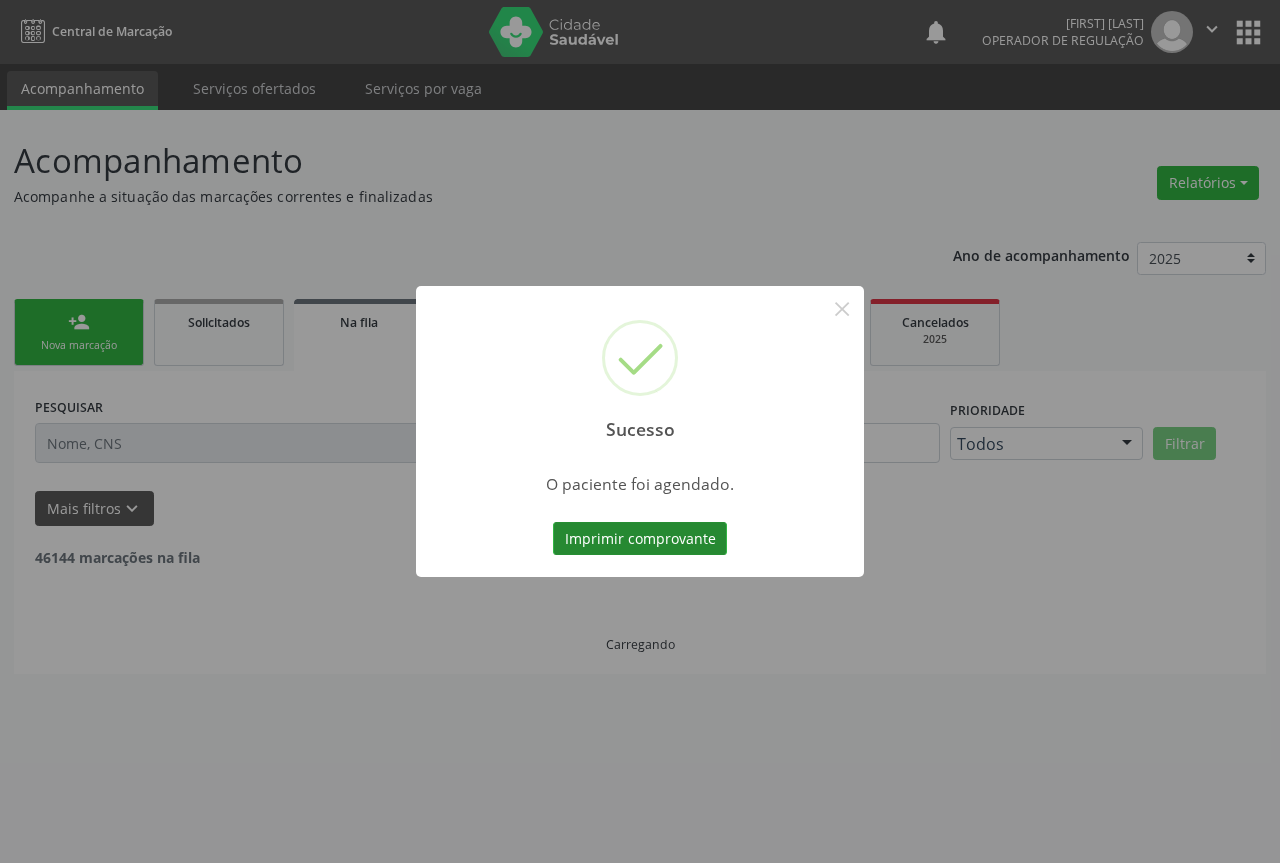 click on "Imprimir comprovante" at bounding box center [640, 539] 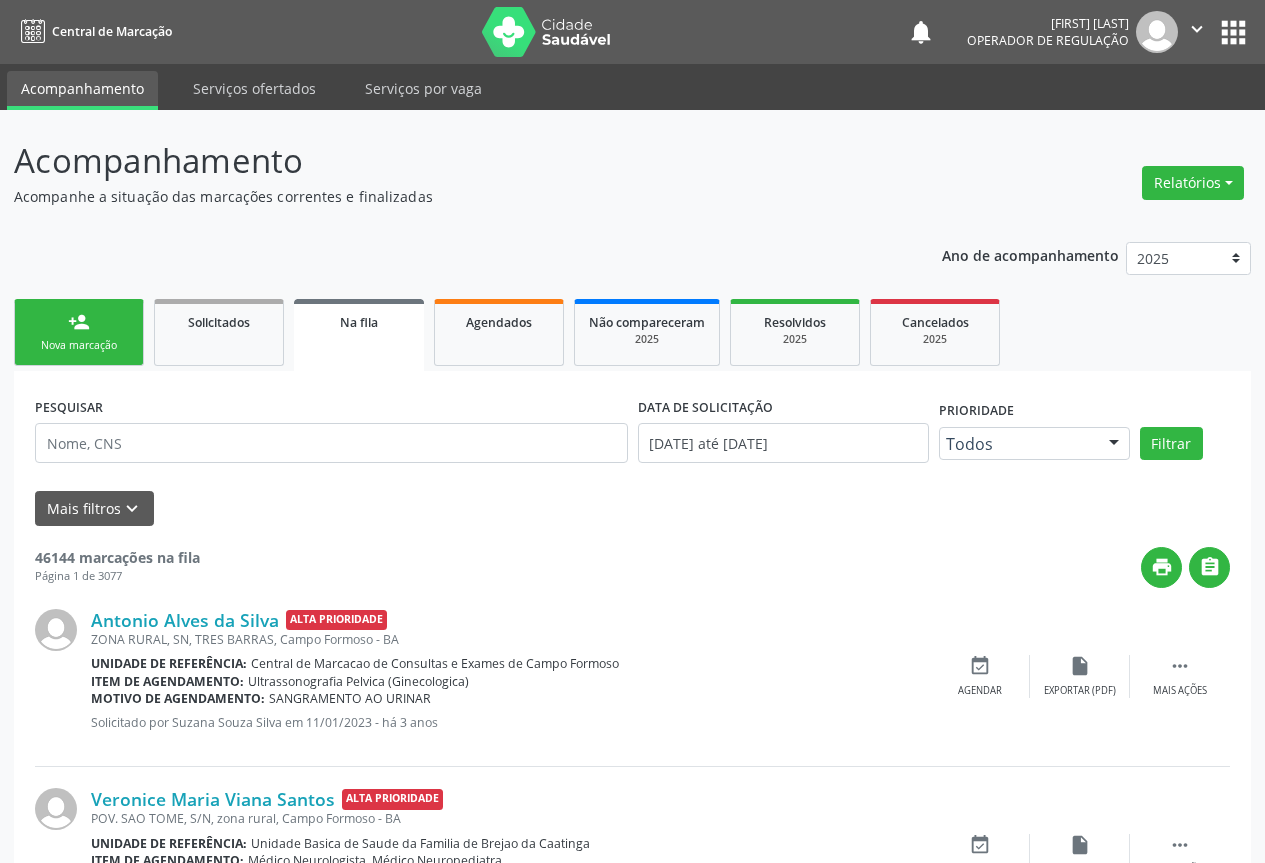 click on "" at bounding box center [1197, 29] 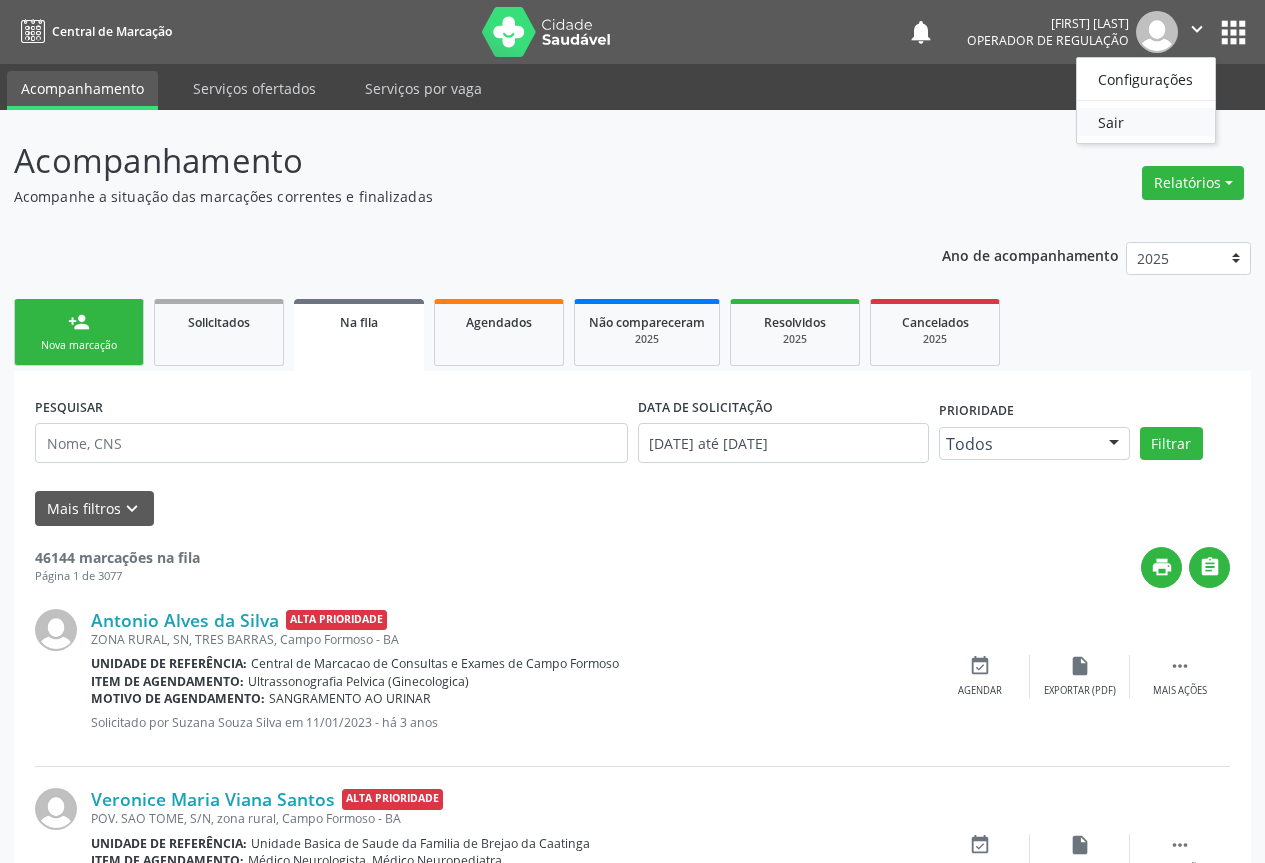 click on "Sair" at bounding box center (1146, 122) 